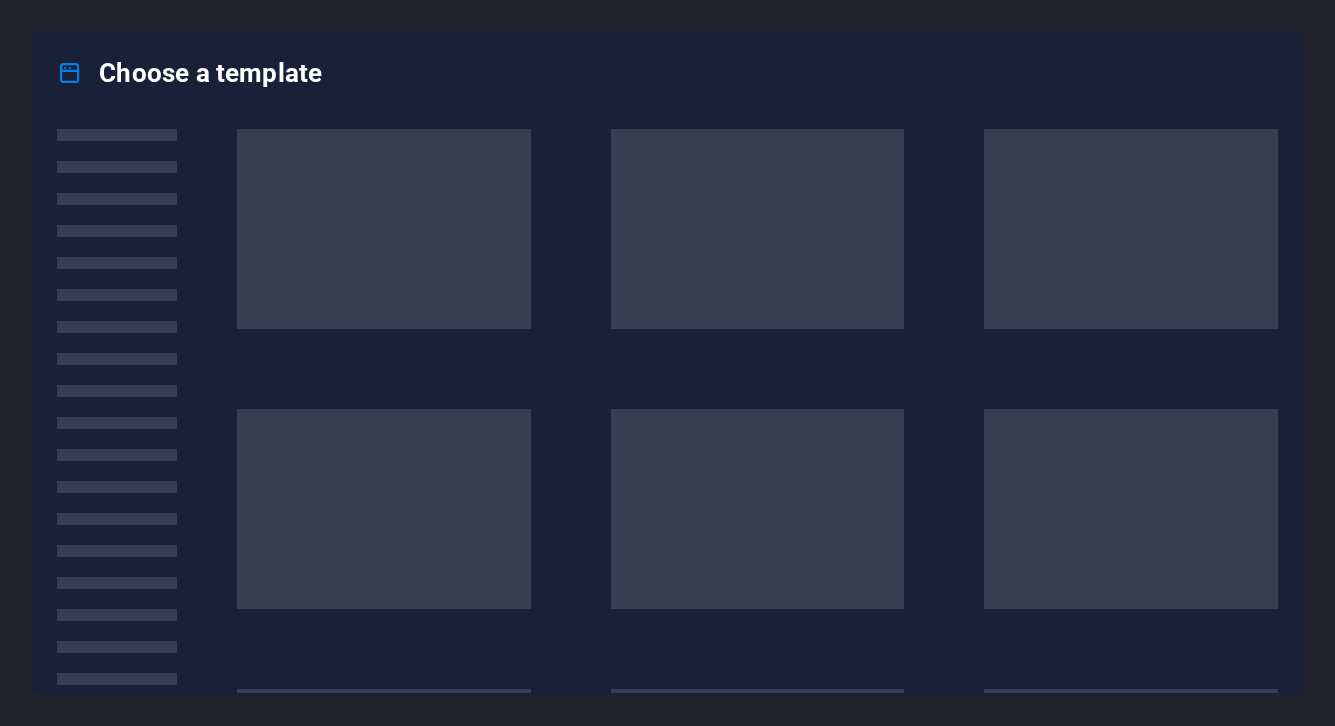 scroll, scrollTop: 0, scrollLeft: 0, axis: both 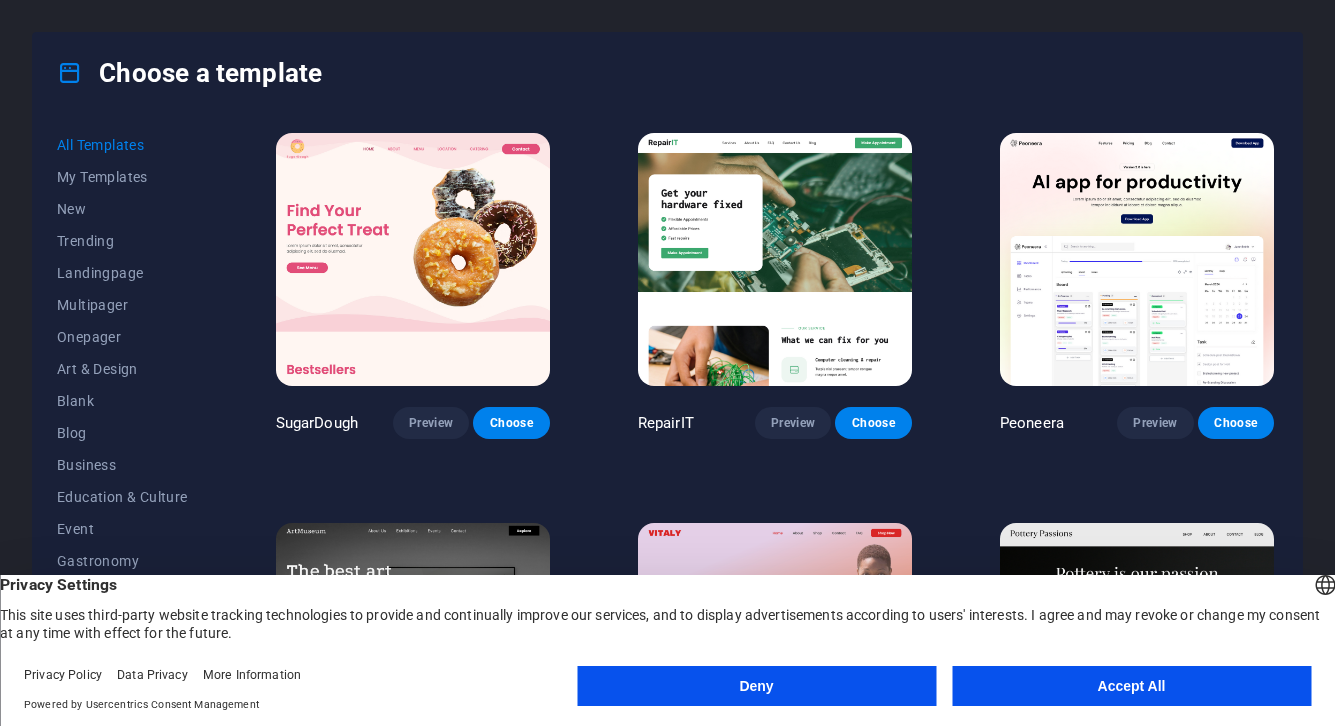 click on "Accept All" at bounding box center (1131, 686) 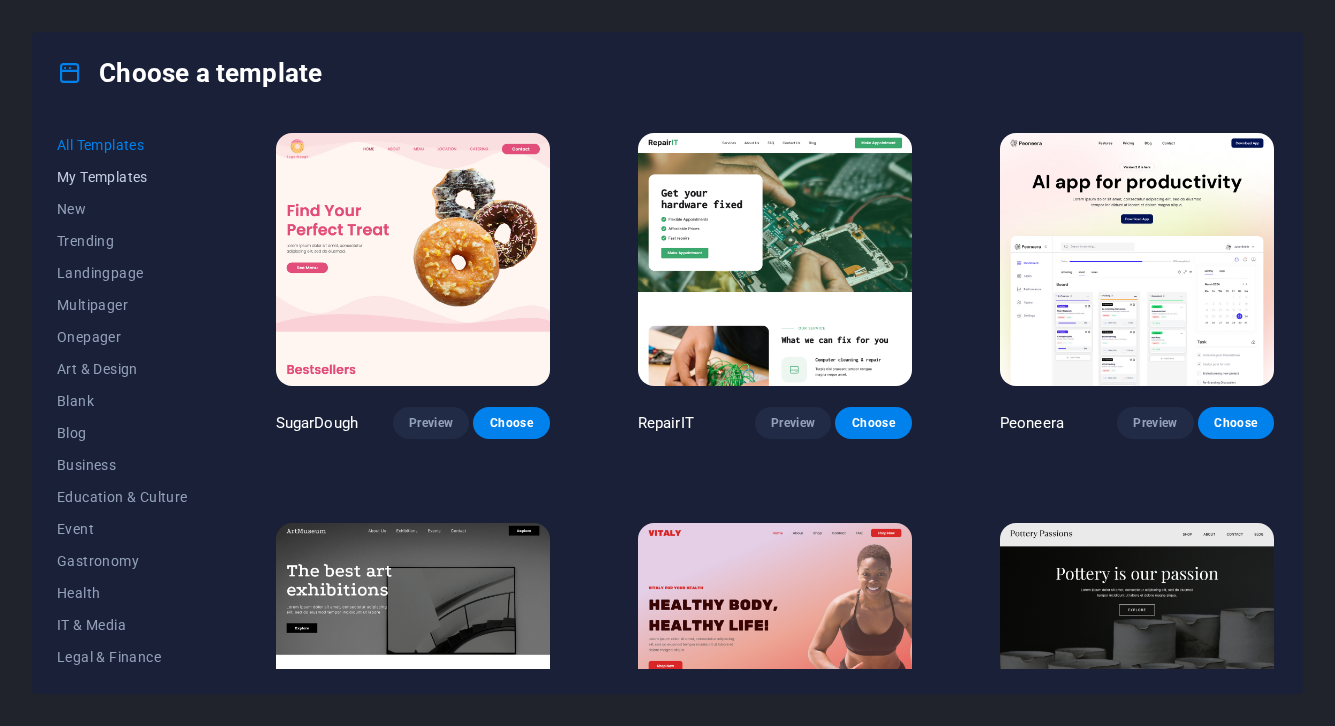 click on "My Templates" at bounding box center [122, 177] 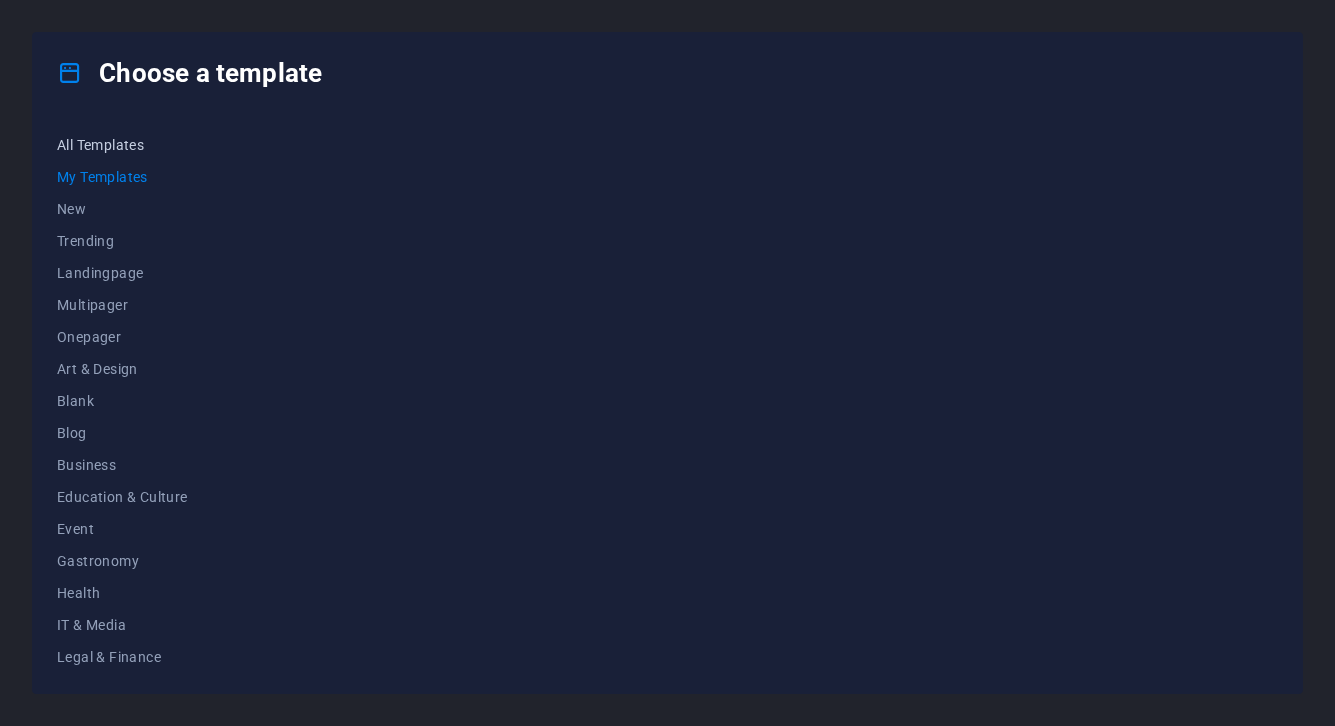 click on "All Templates" at bounding box center (122, 145) 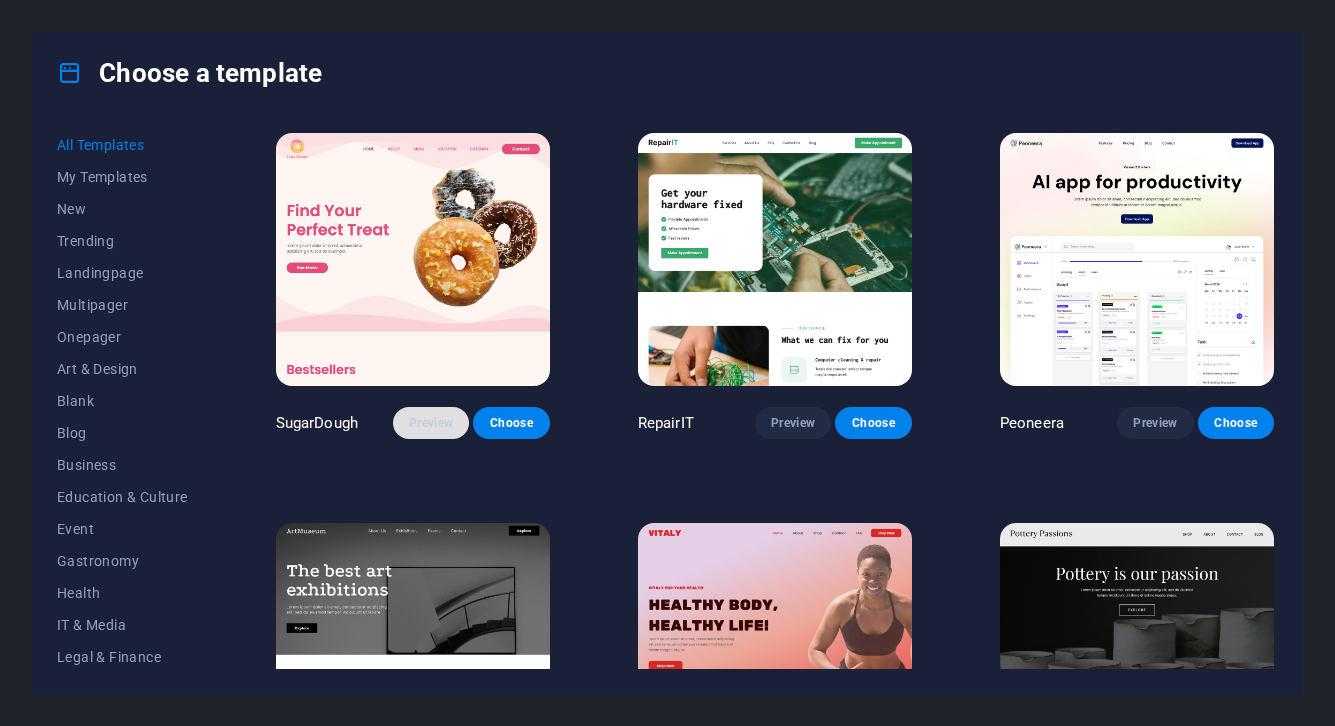 click on "Preview" at bounding box center (431, 423) 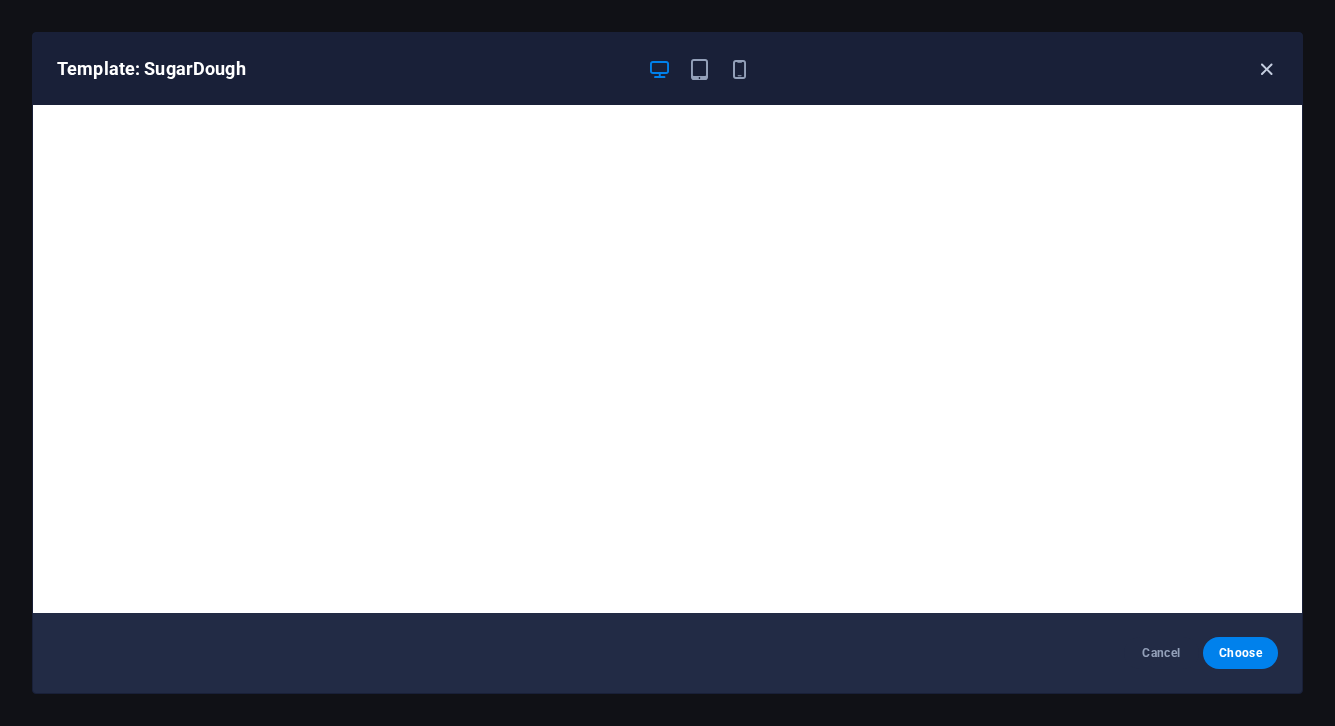 click at bounding box center [1266, 69] 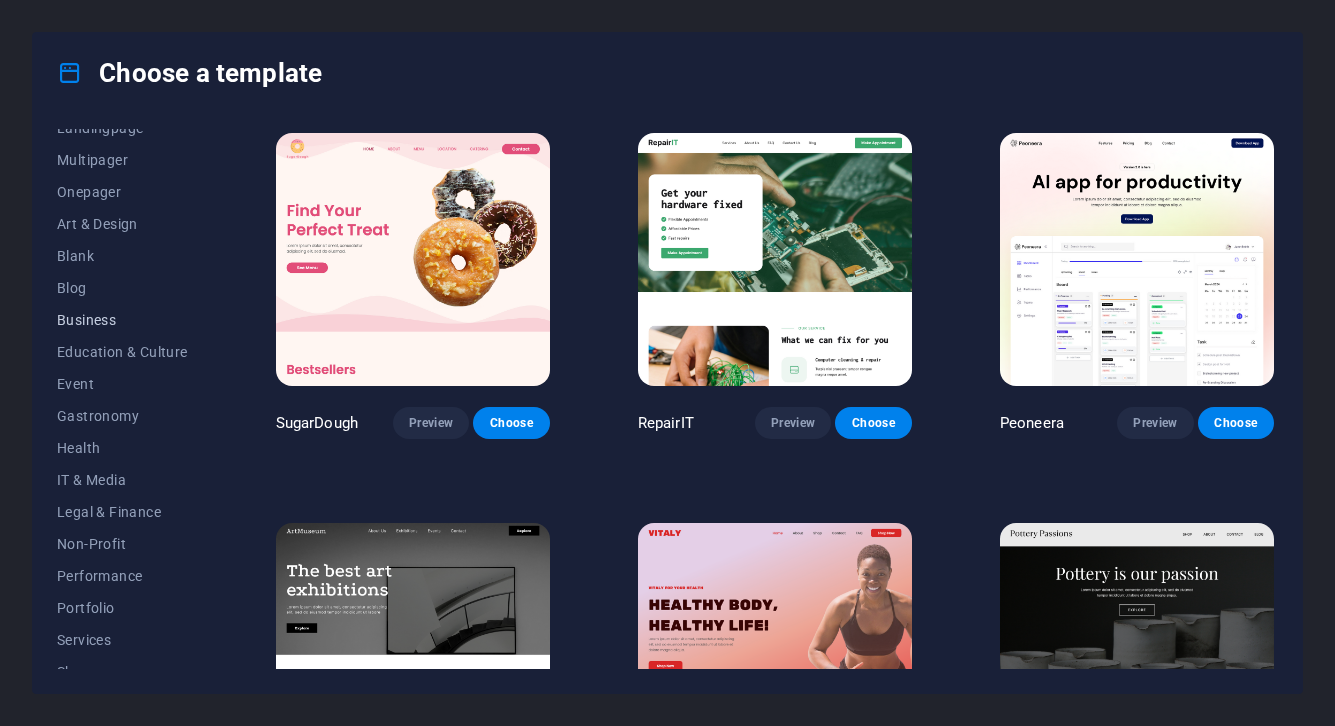 scroll, scrollTop: 0, scrollLeft: 0, axis: both 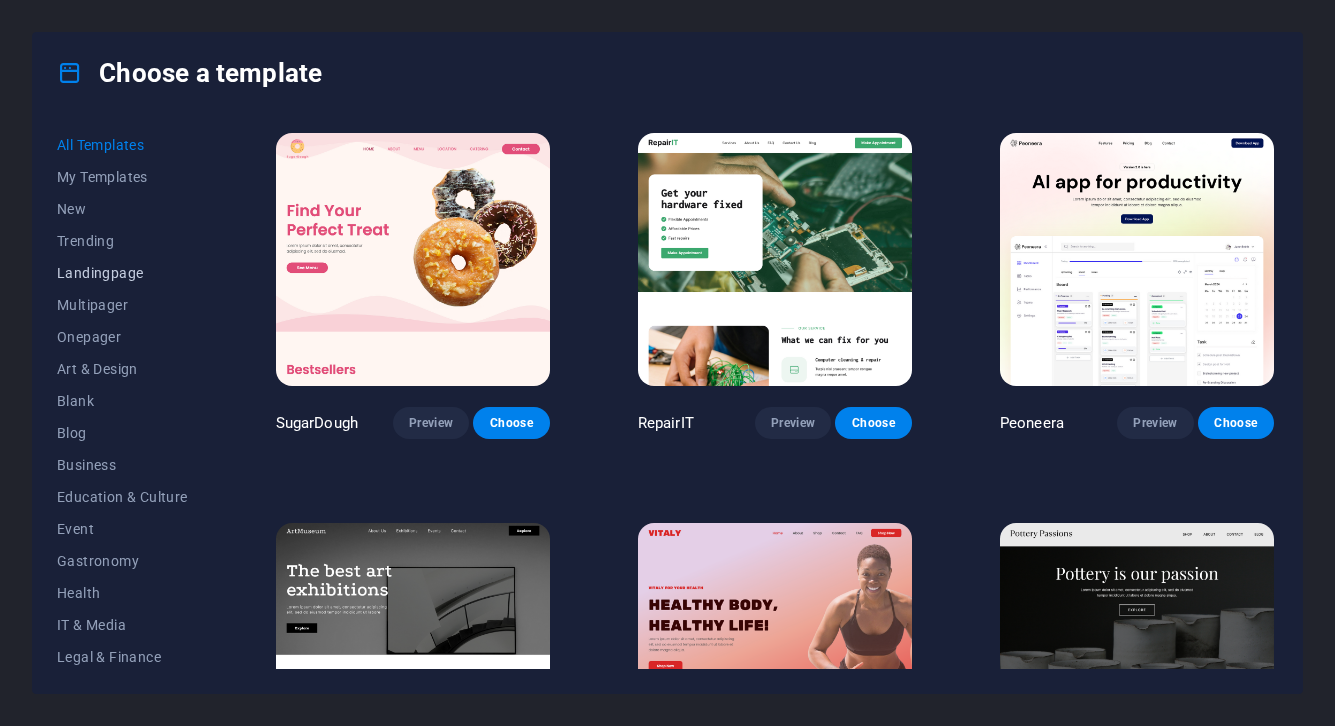 click on "Landingpage" at bounding box center (122, 273) 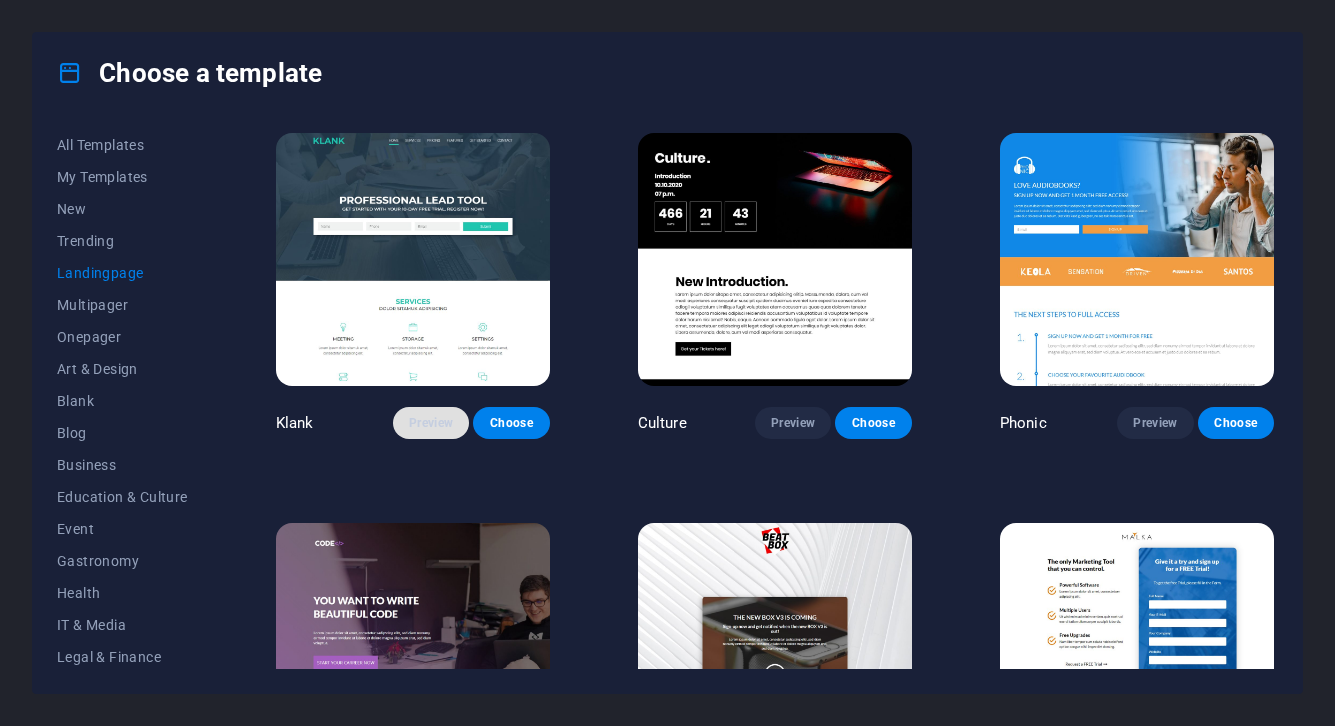 click on "Preview" at bounding box center (431, 423) 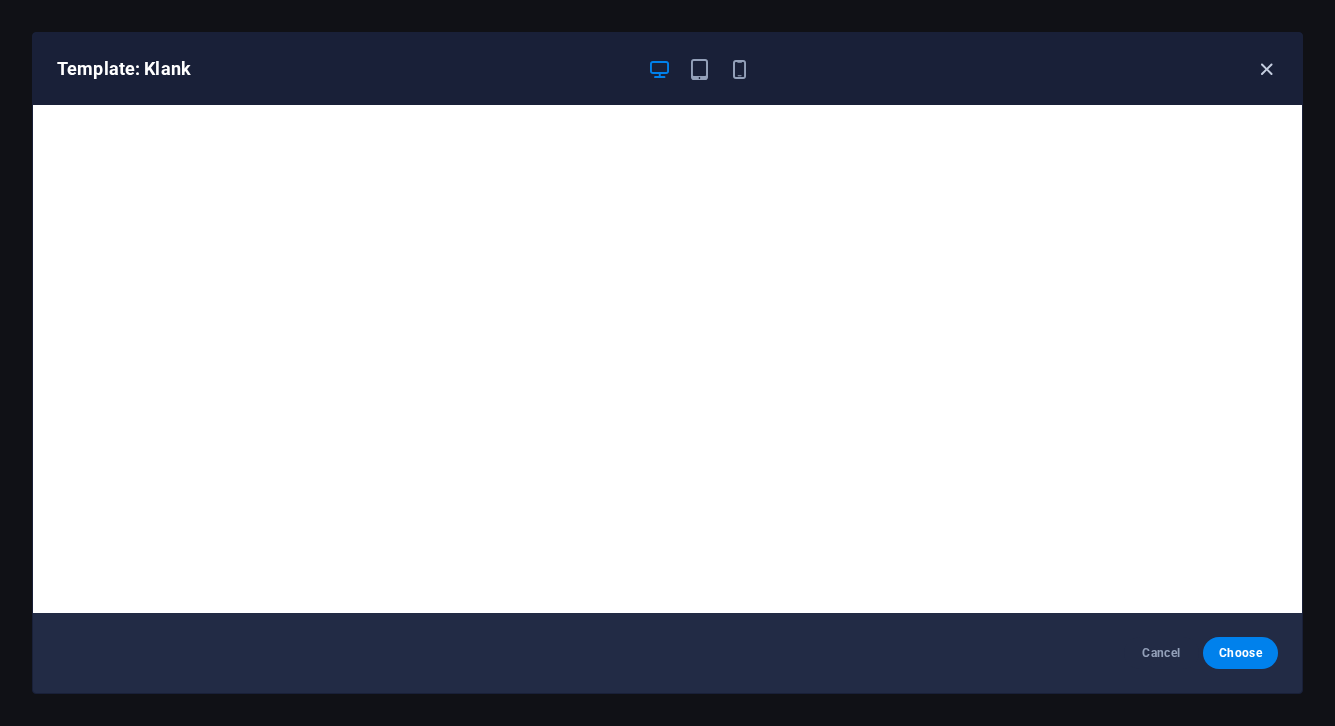 click at bounding box center (1266, 69) 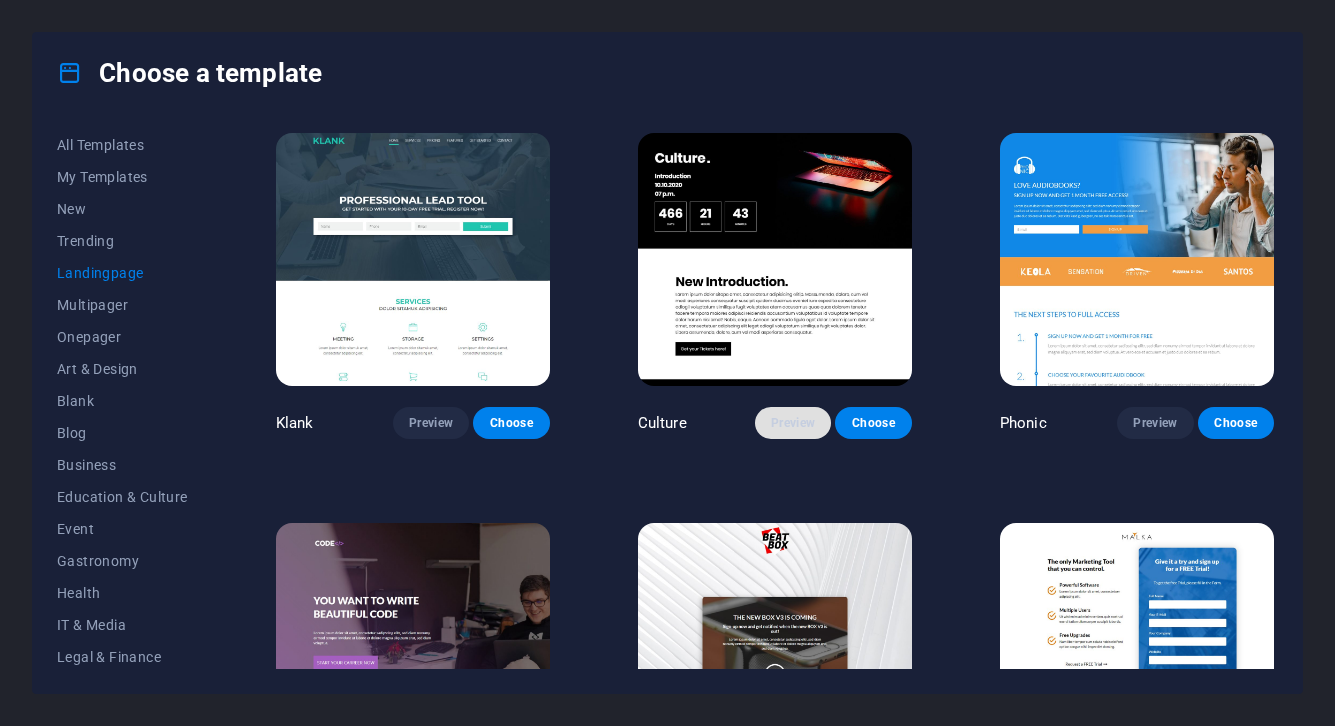 click on "Preview" at bounding box center [793, 423] 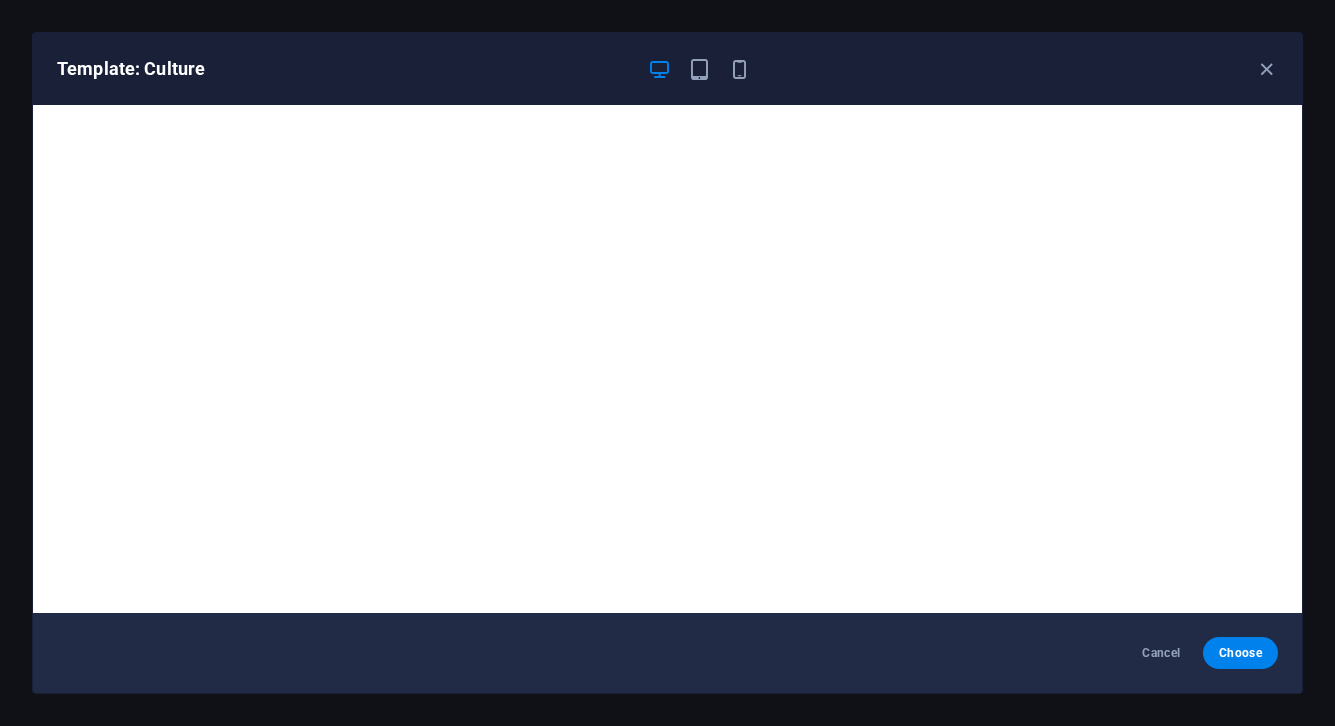 click on "Template: Culture" at bounding box center [667, 69] 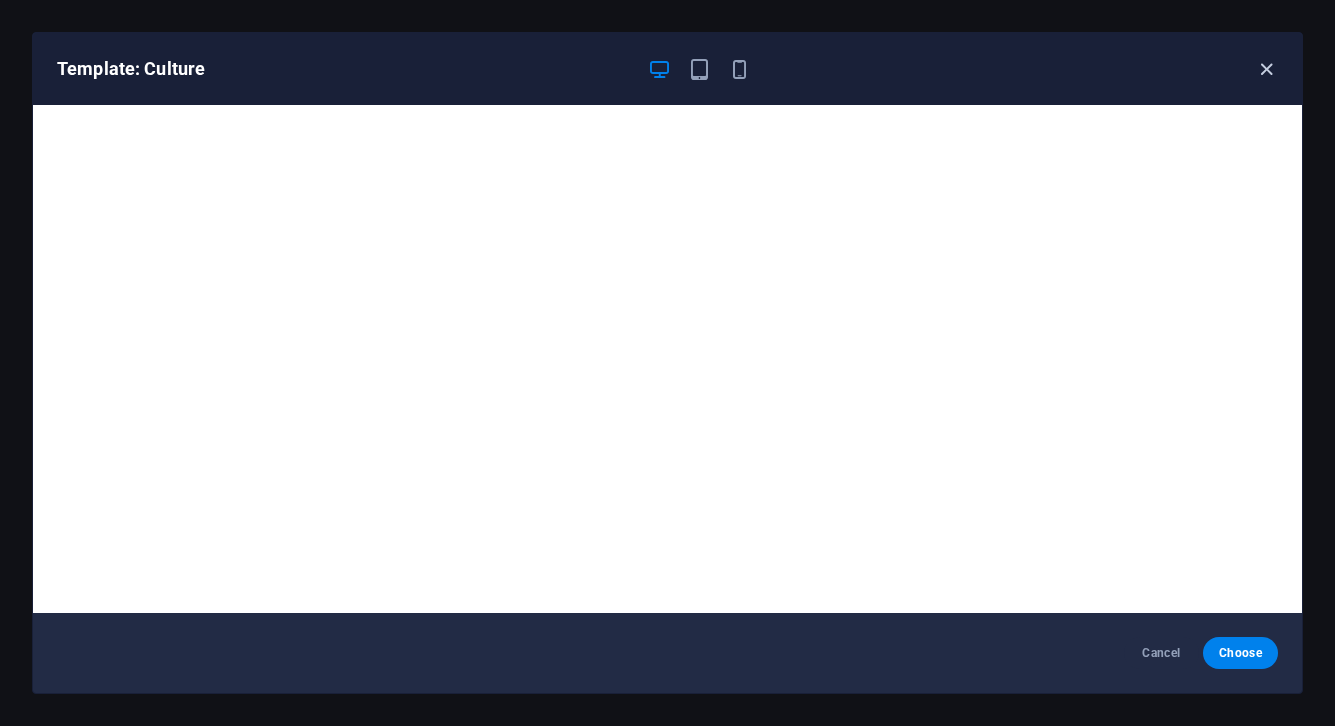 click at bounding box center [1266, 69] 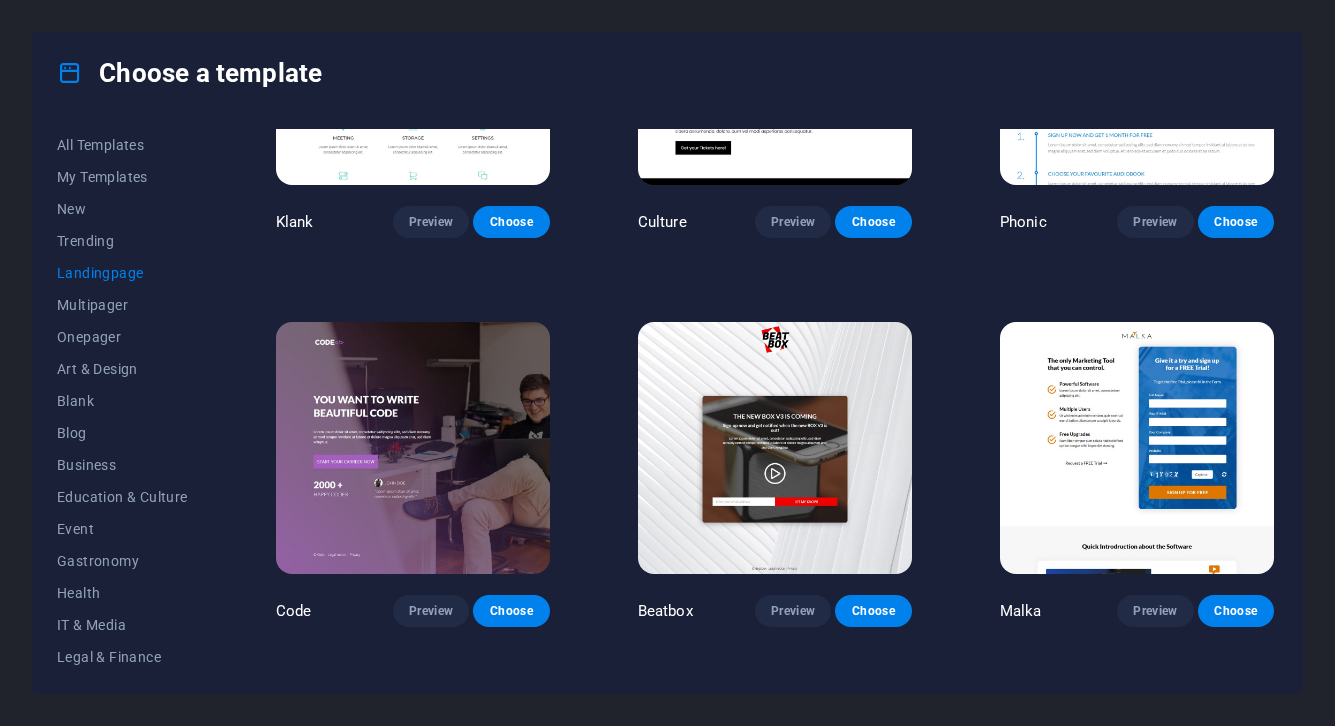 scroll, scrollTop: 0, scrollLeft: 0, axis: both 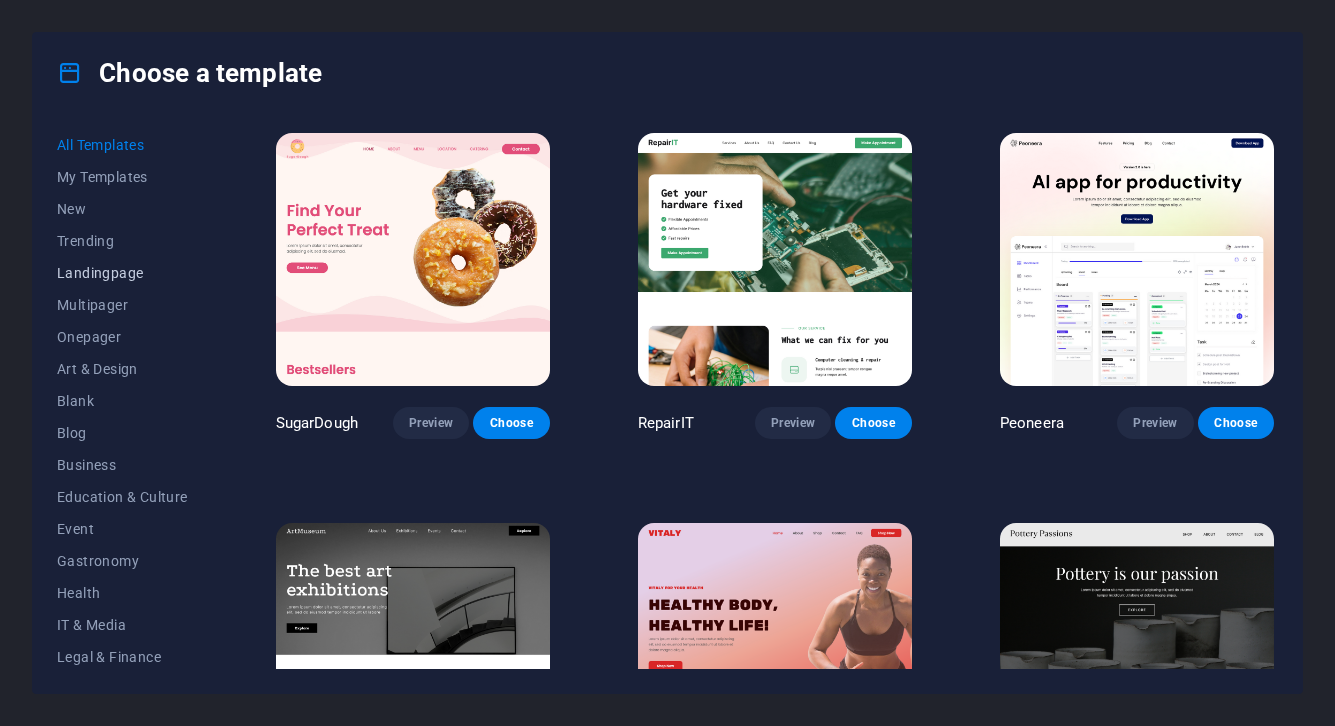 click on "Landingpage" at bounding box center (122, 273) 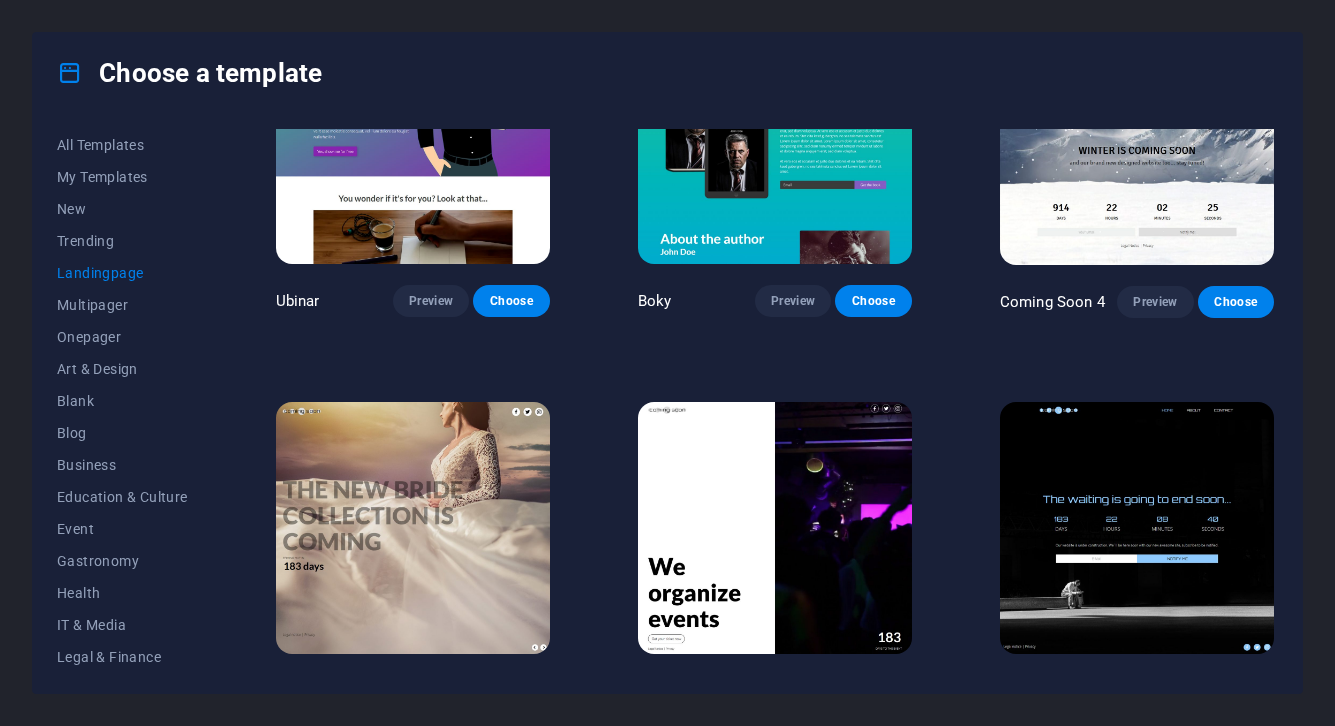 scroll, scrollTop: 2861, scrollLeft: 0, axis: vertical 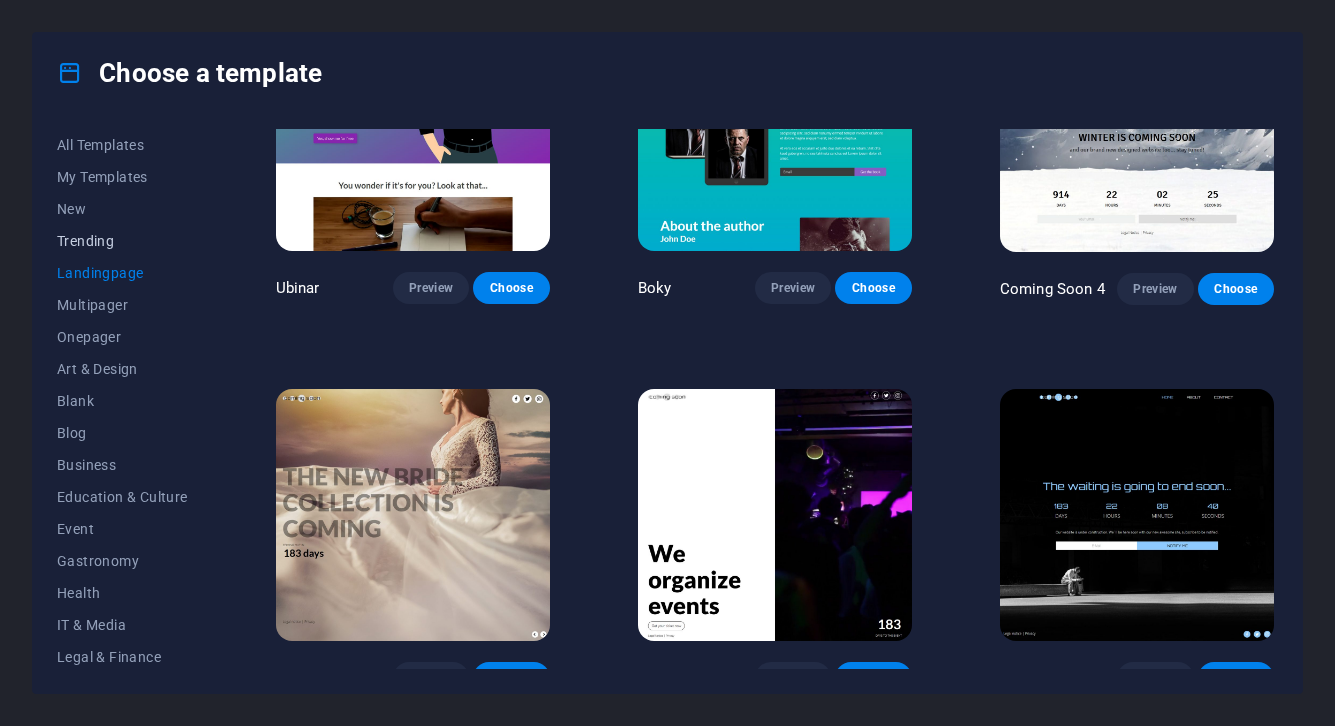 click on "Trending" at bounding box center [122, 241] 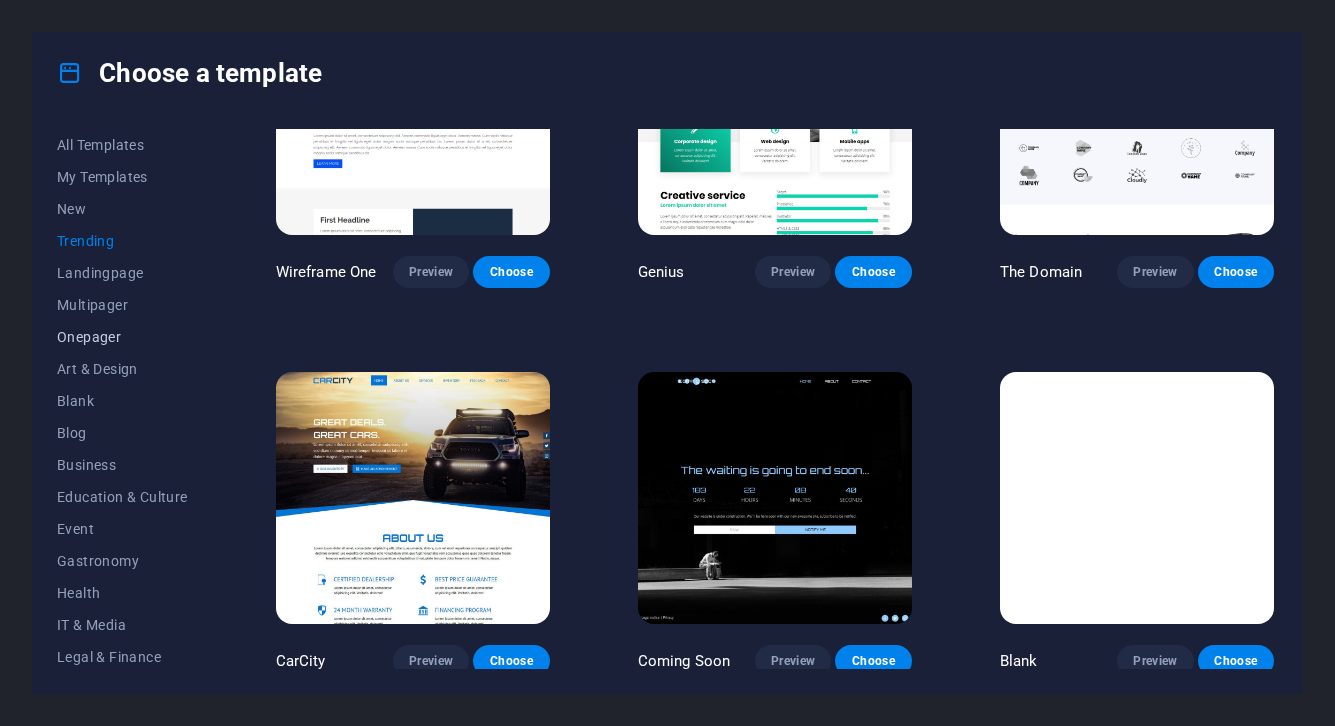 click on "Onepager" at bounding box center [122, 337] 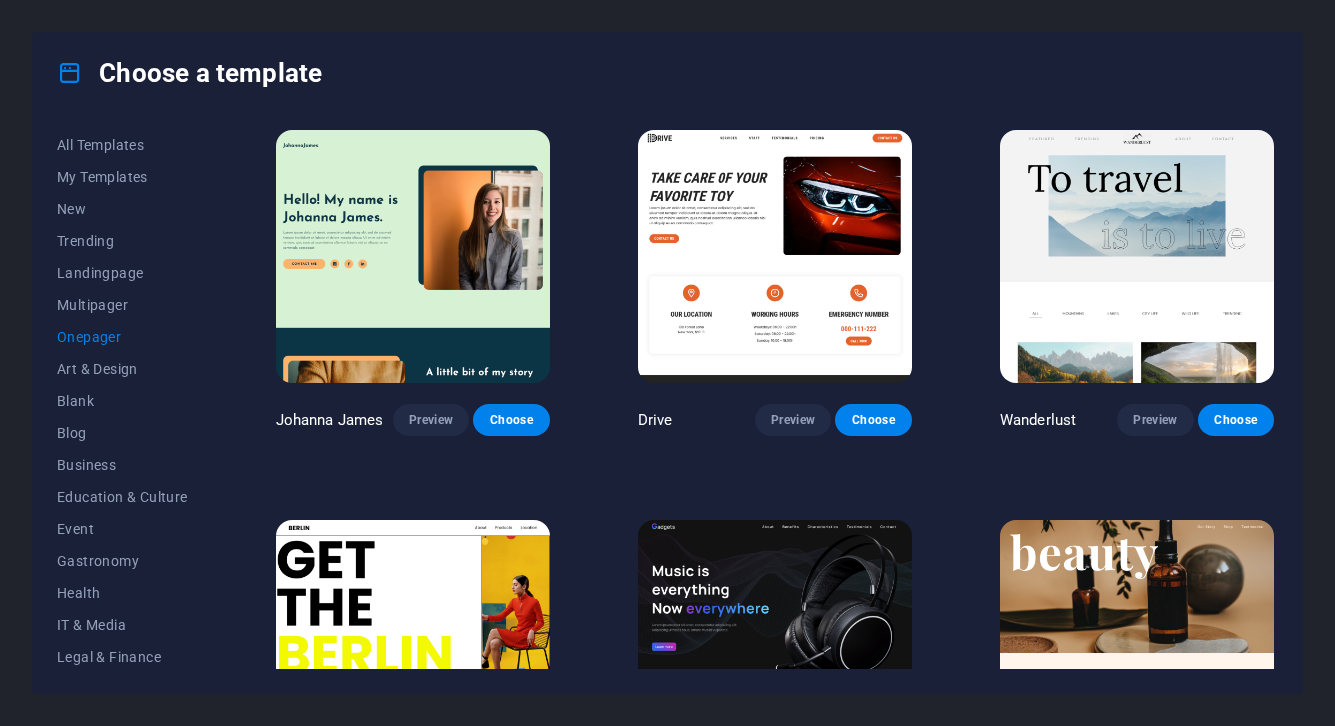 scroll, scrollTop: 1572, scrollLeft: 0, axis: vertical 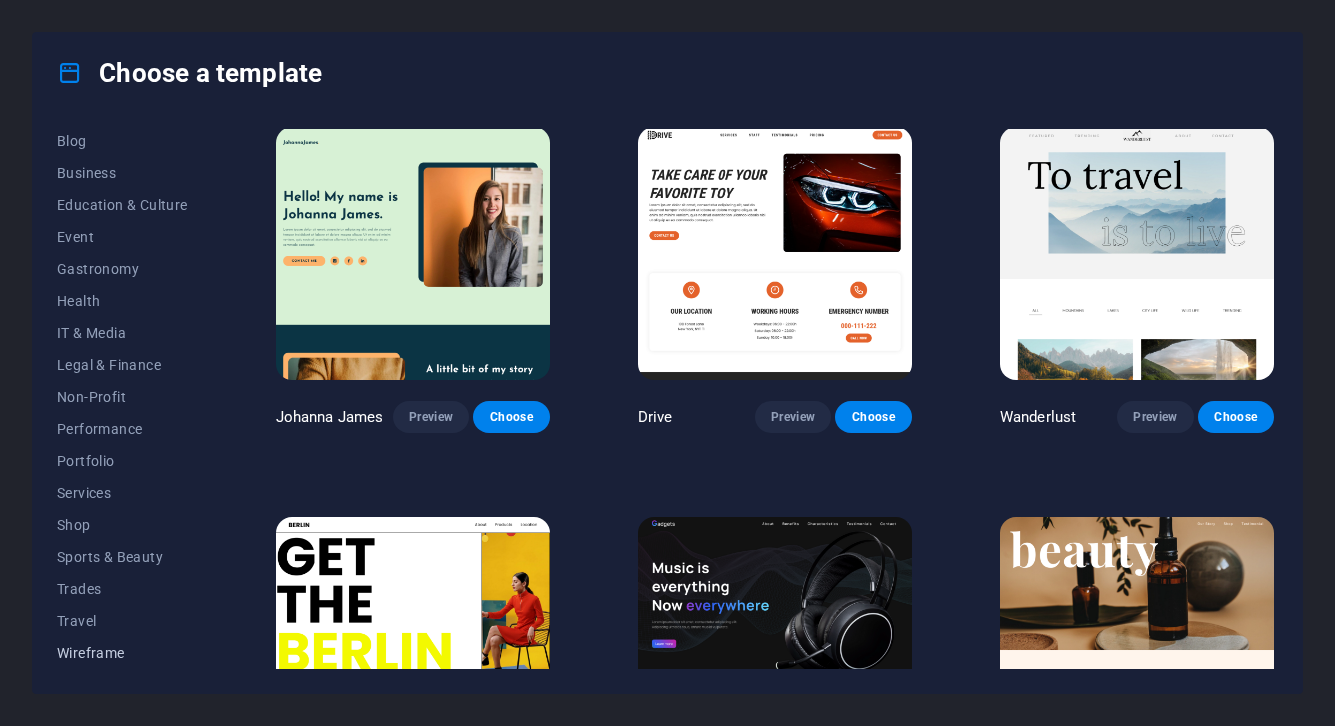 click on "Wireframe" at bounding box center [122, 653] 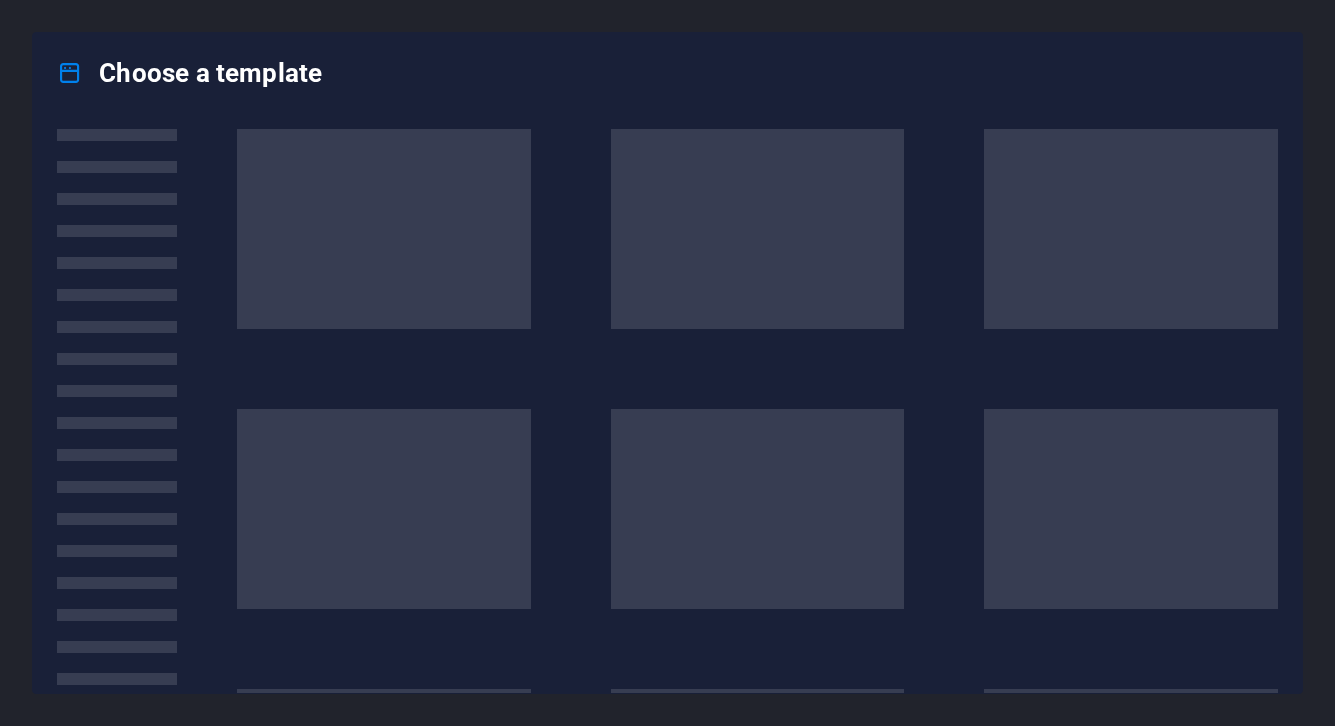 scroll, scrollTop: 0, scrollLeft: 0, axis: both 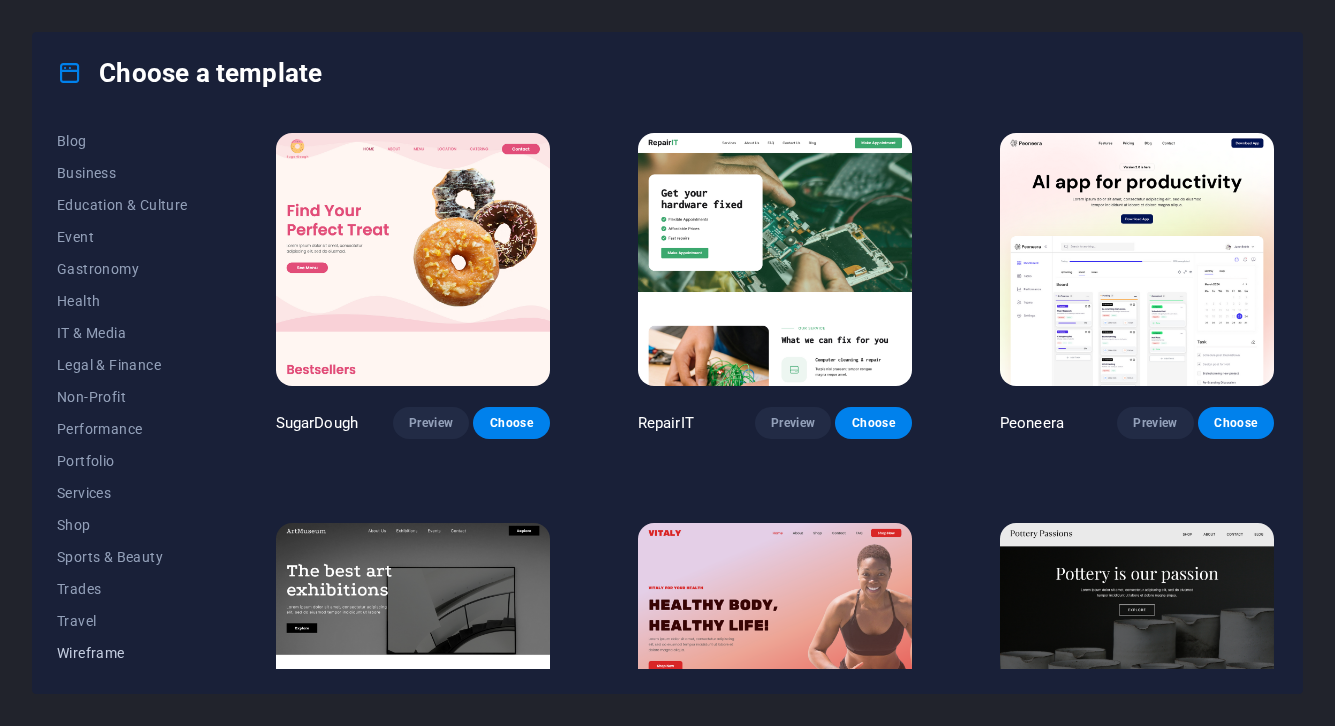 click on "Wireframe" at bounding box center (122, 653) 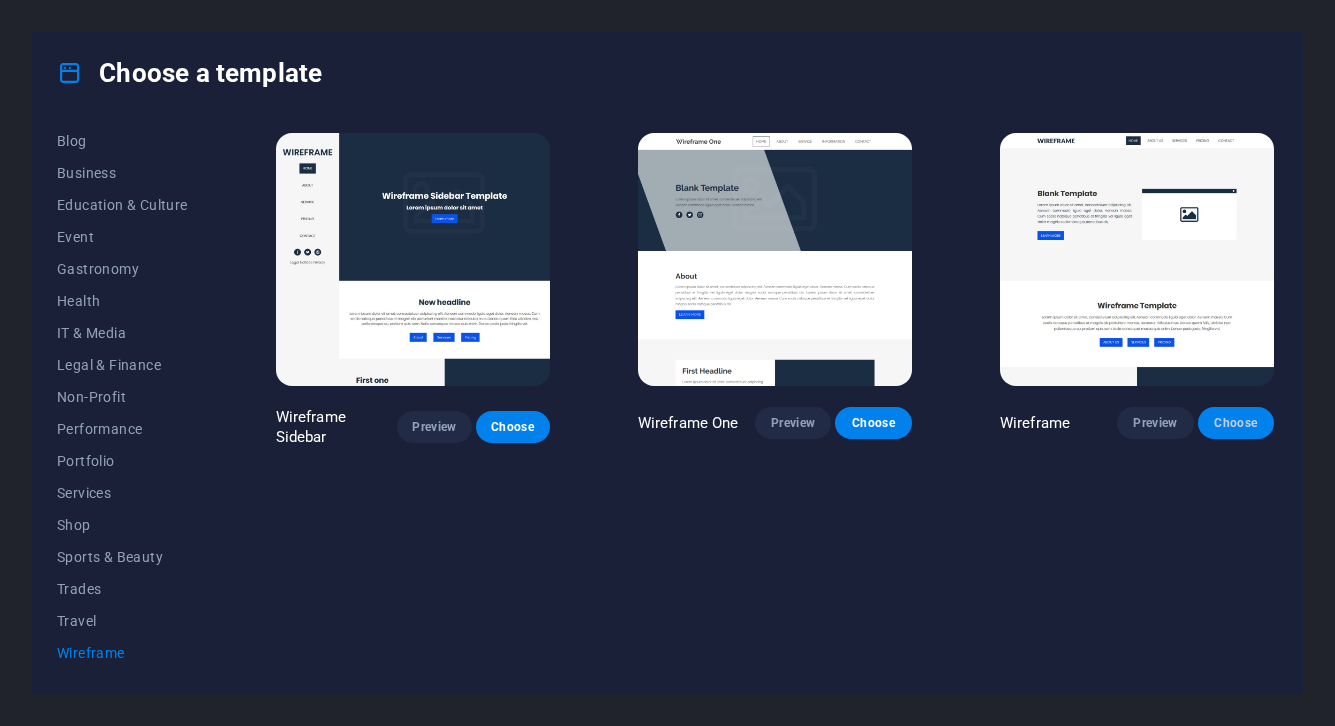 click on "Choose" at bounding box center (1236, 423) 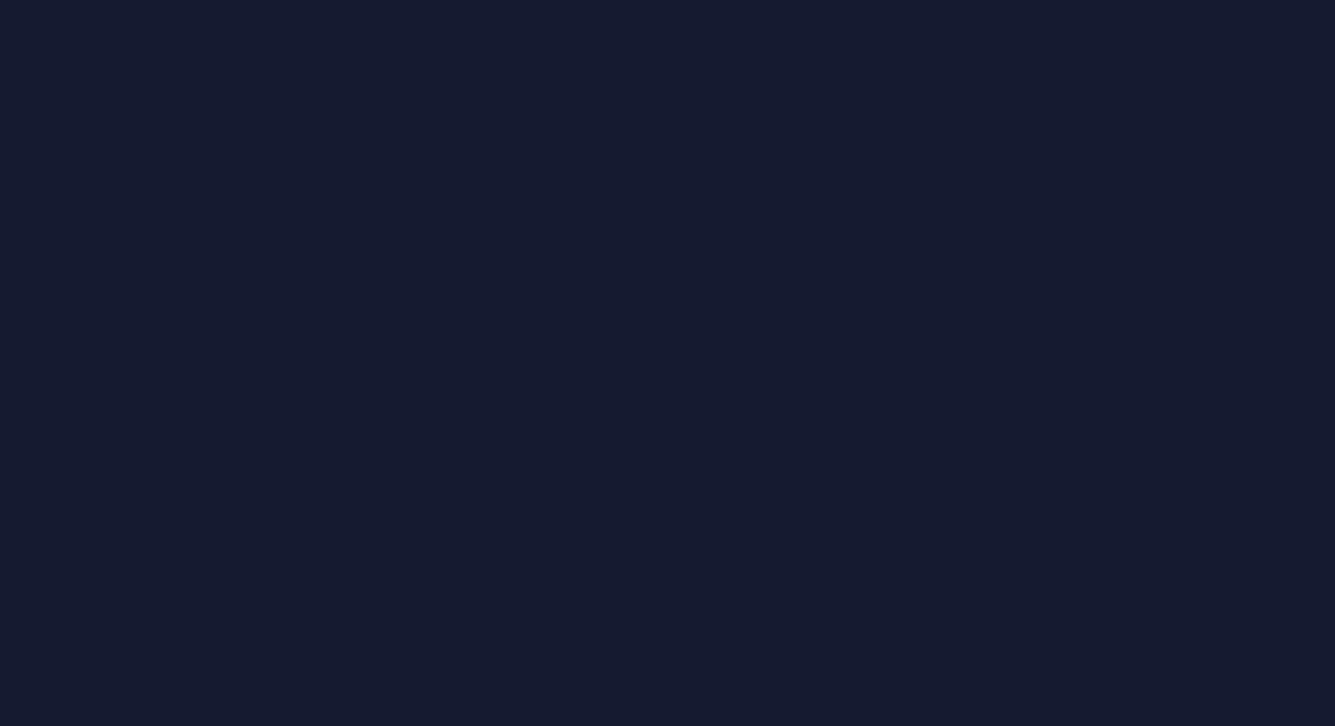 scroll, scrollTop: 0, scrollLeft: 0, axis: both 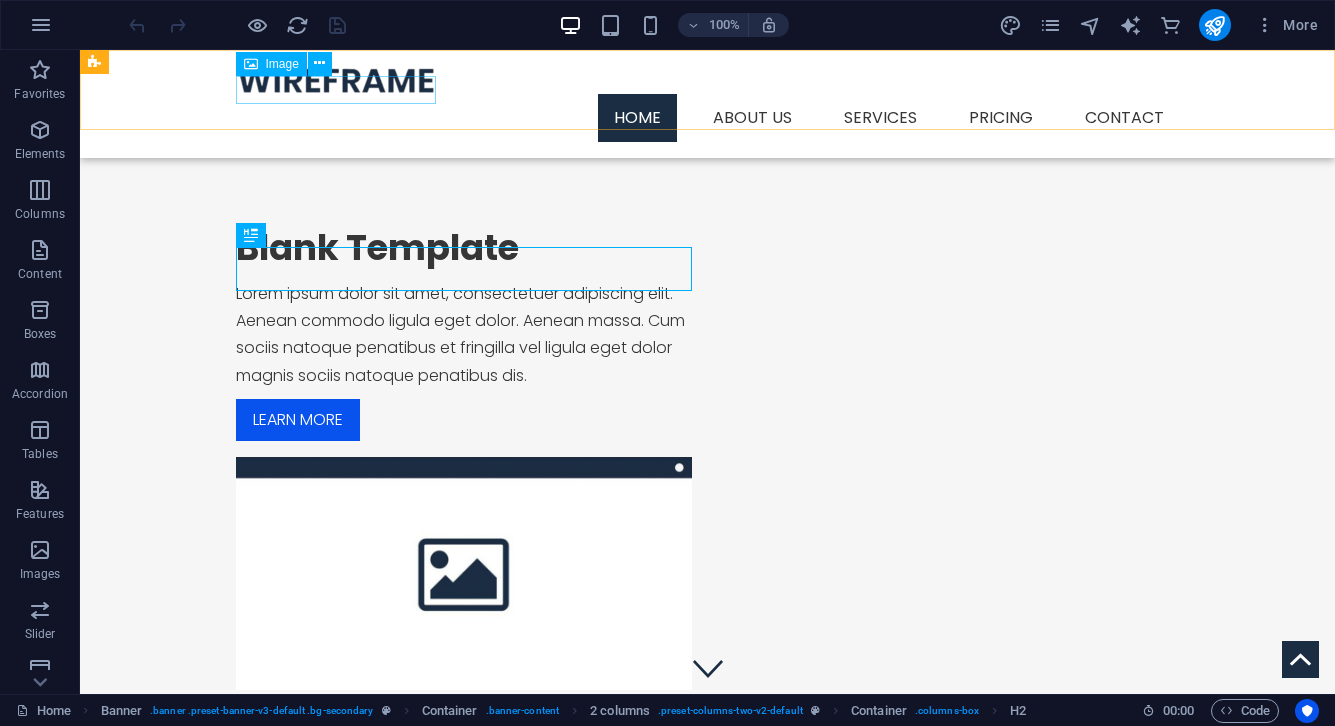 click at bounding box center (708, 80) 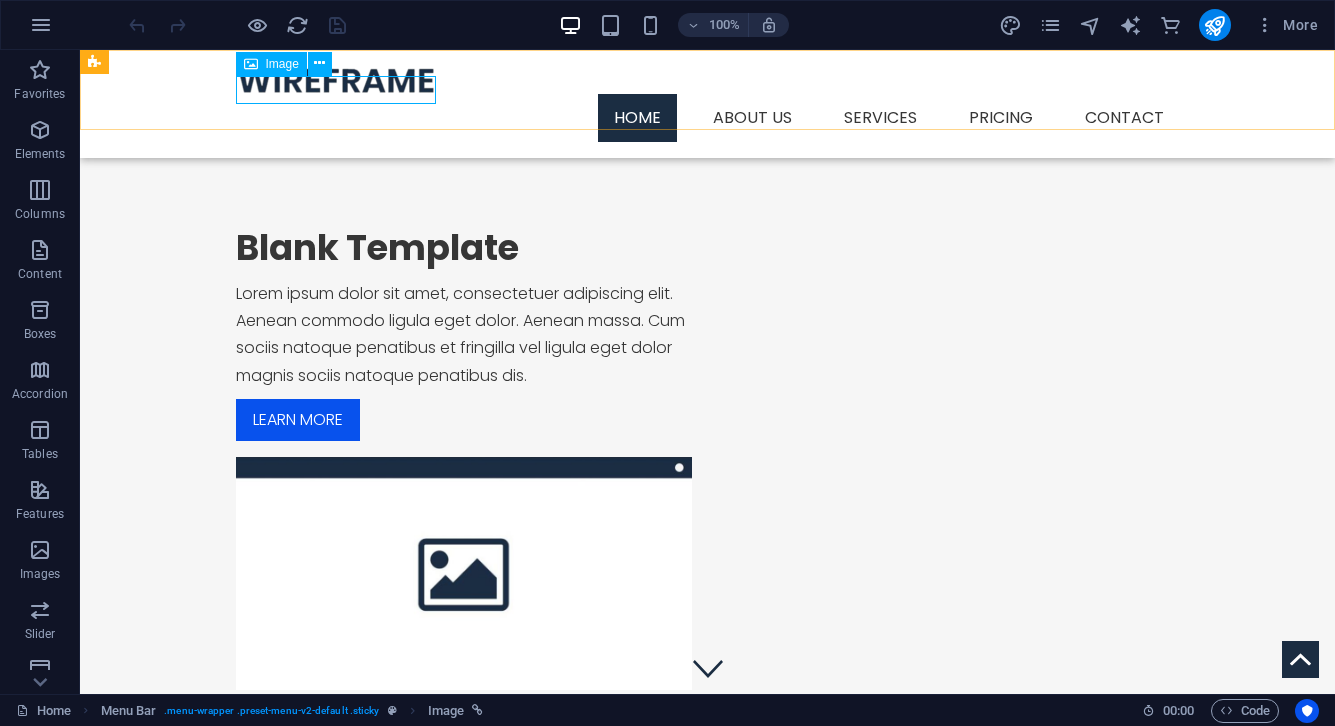 click on "Image" at bounding box center (282, 64) 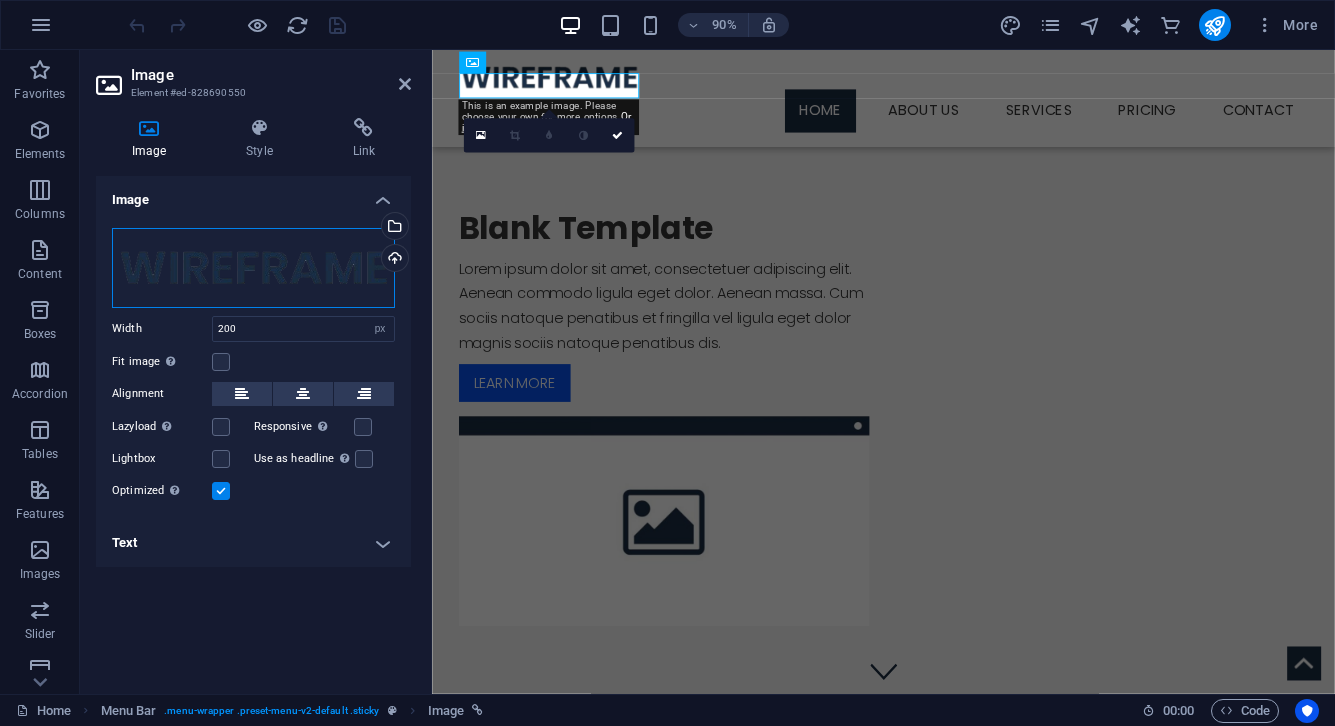 click on "Drag files here, click to choose files or select files from Files or our free stock photos & videos" at bounding box center [253, 268] 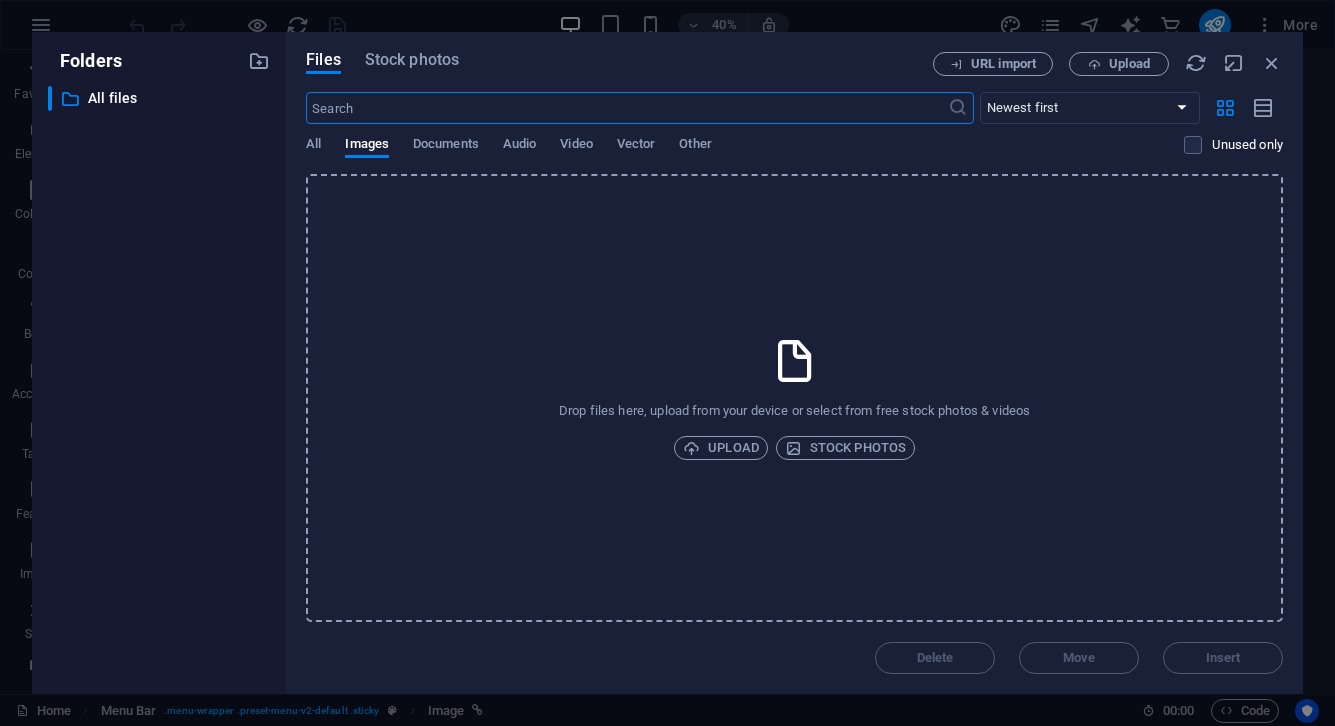 click on "Drop files here, upload from your device or select from free stock photos & videos Upload Stock photos" at bounding box center [794, 398] 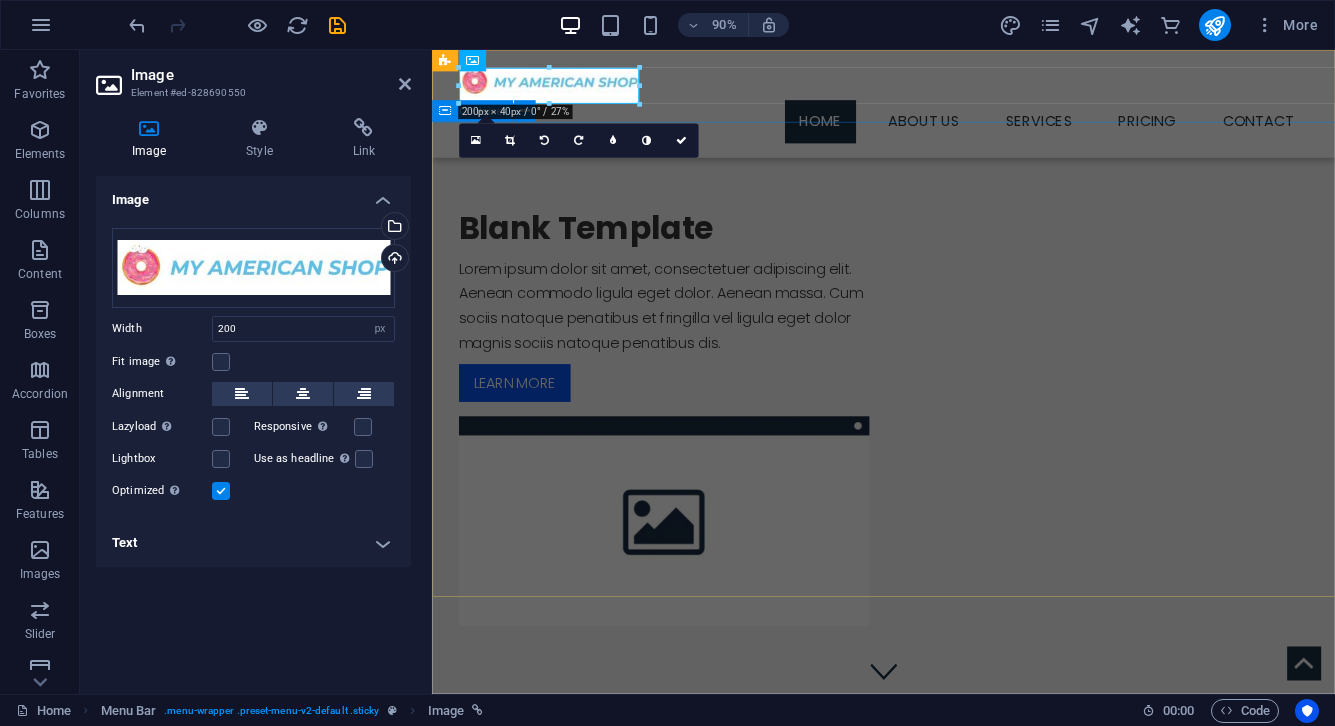 click on "Blank Template Lorem ipsum dolor sit amet, consectetuer adipiscing elit. Aenean commodo ligula eget dolor. Aenean massa. Cum sociis natoque penatibus et fringilla vel ligula eget dolor magnis sociis natoque penatibus dis. Learn more" at bounding box center (933, 458) 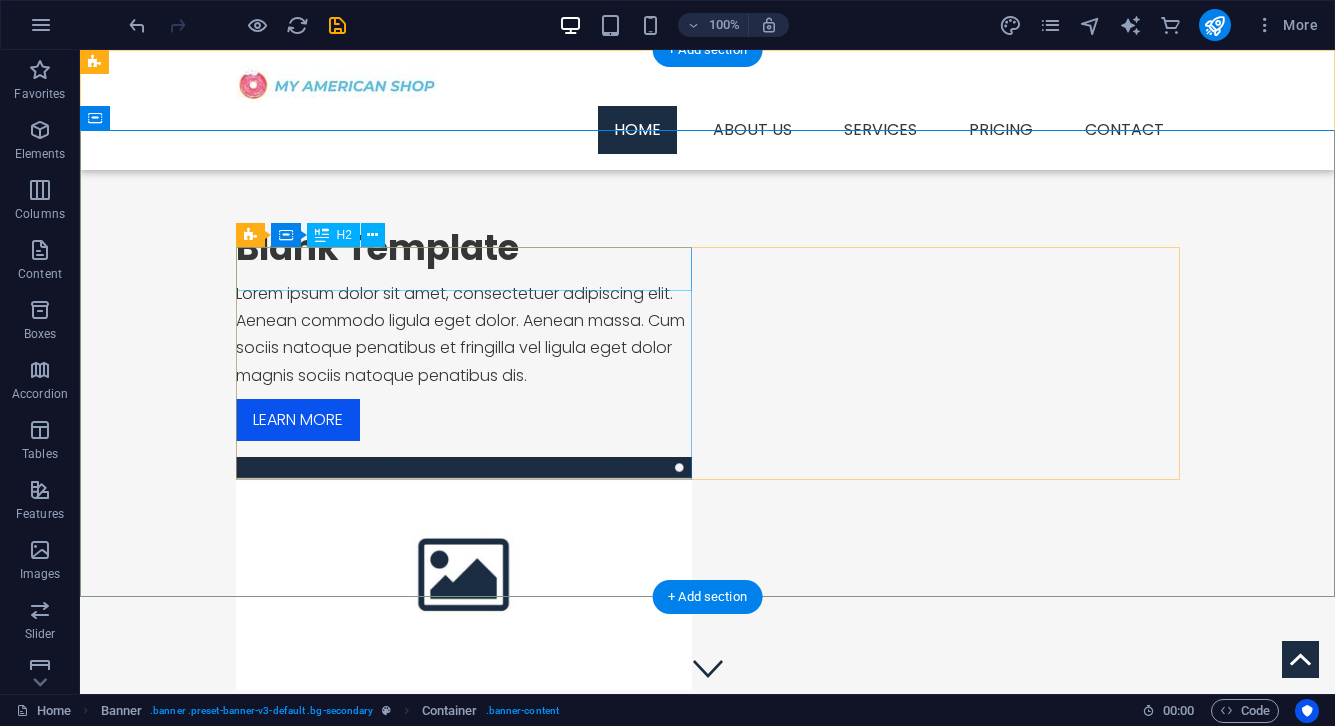 click on "Blank Template" at bounding box center [464, 248] 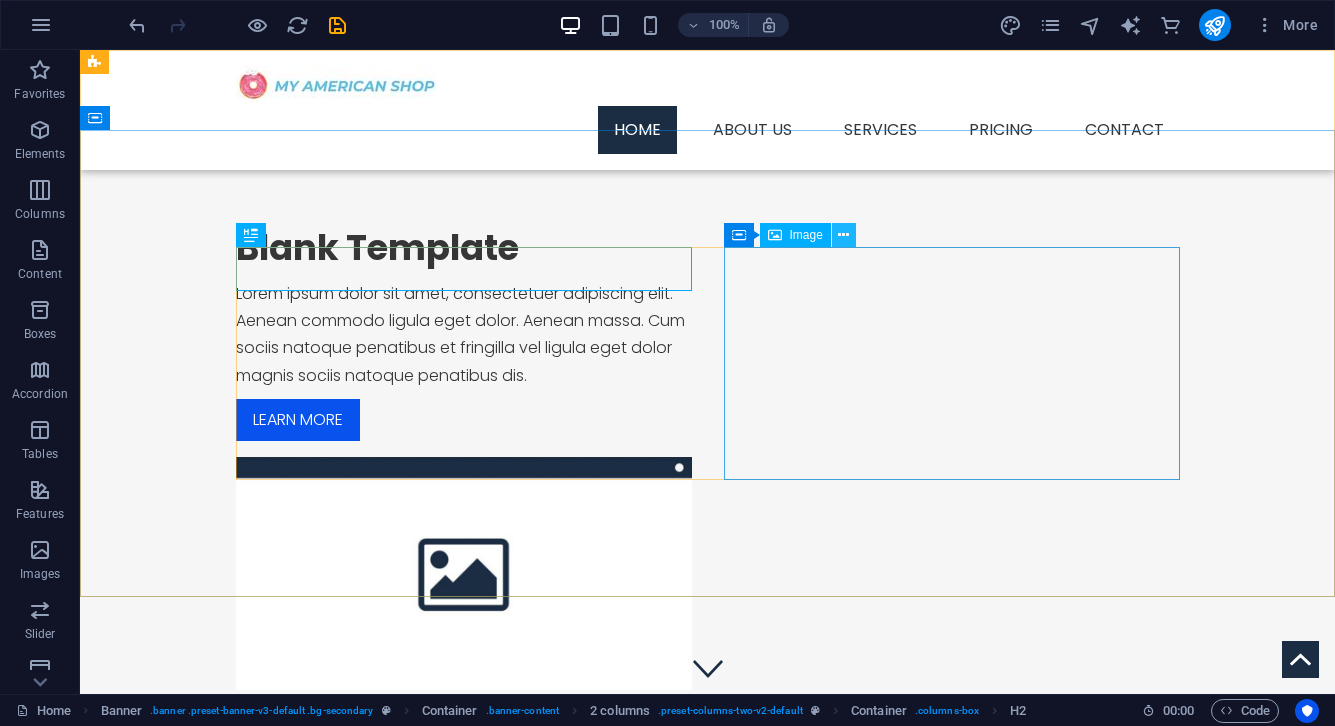click at bounding box center (843, 235) 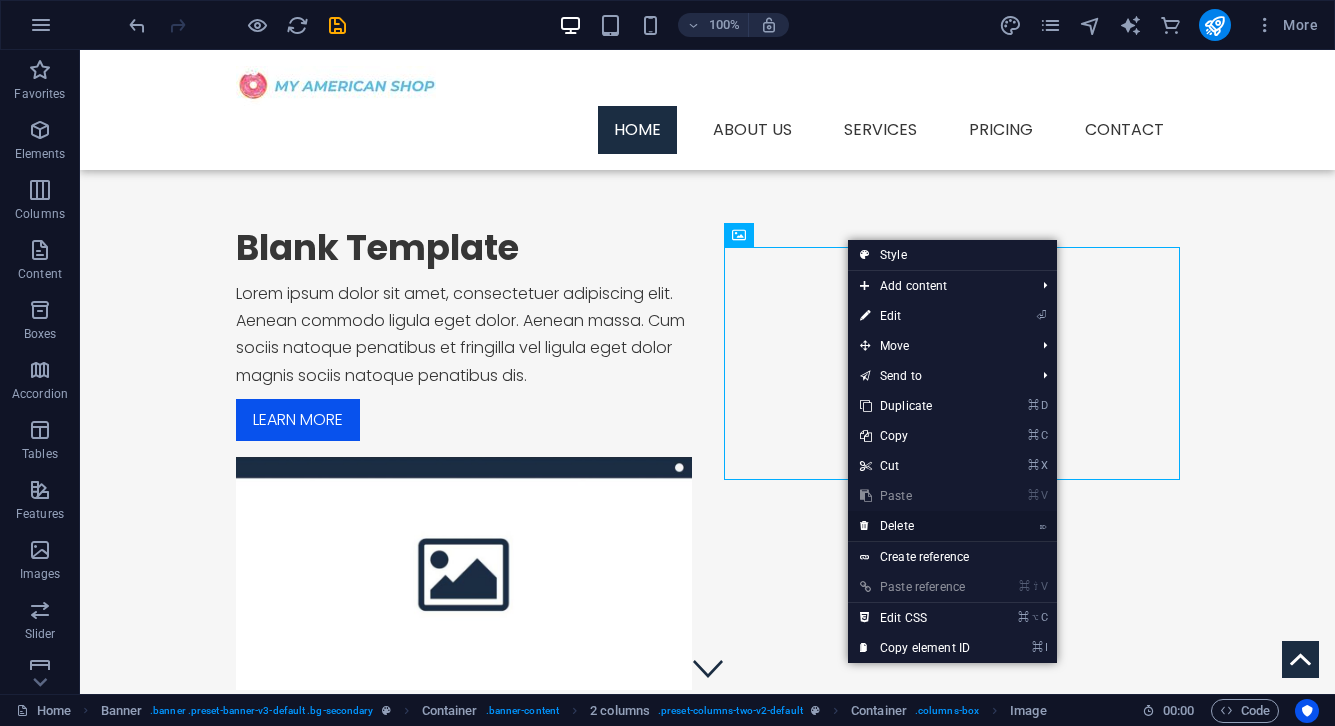 click on "⌦  Delete" at bounding box center [915, 526] 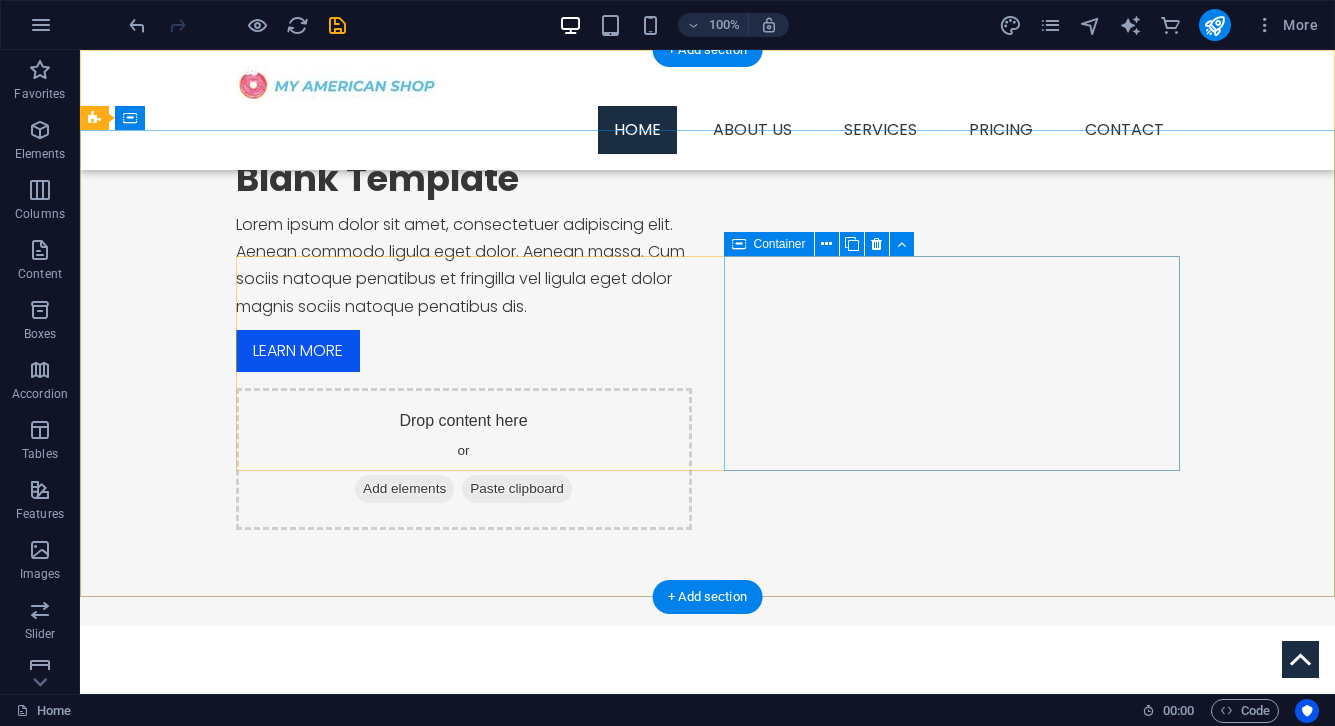 scroll, scrollTop: 0, scrollLeft: 0, axis: both 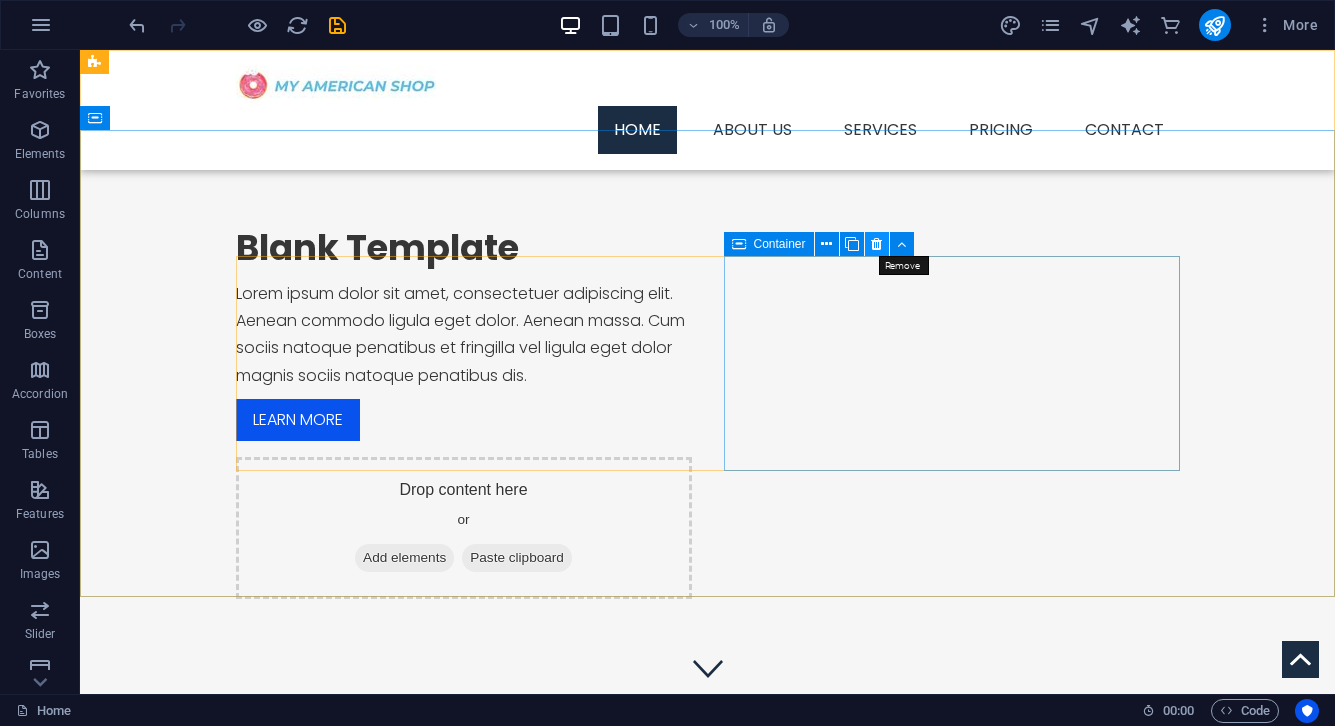 click at bounding box center [876, 244] 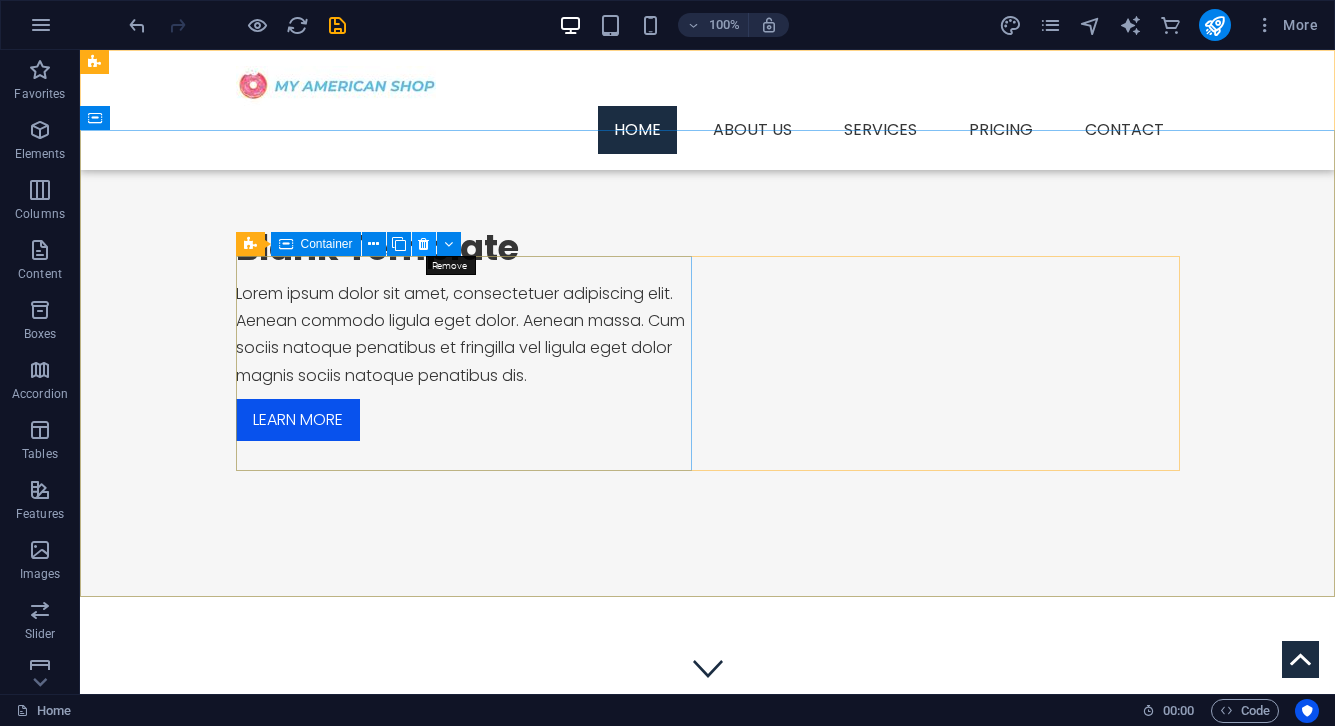 click at bounding box center (423, 244) 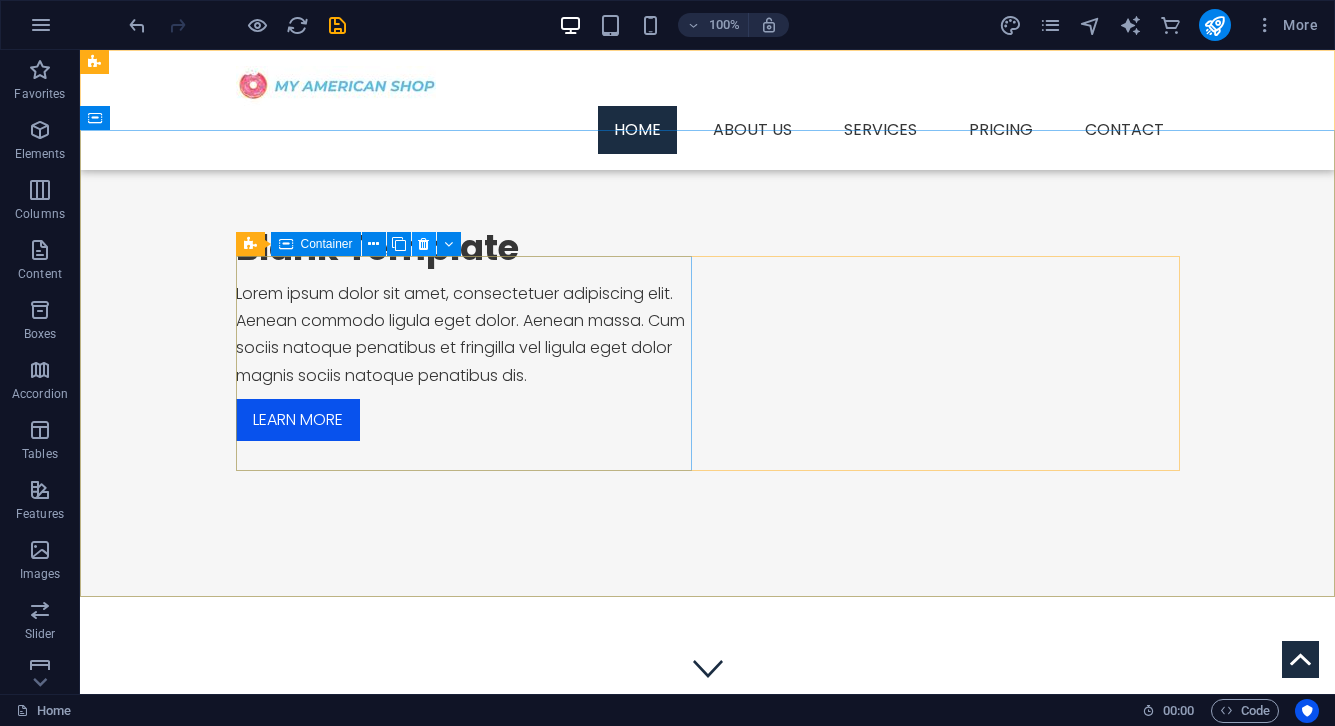 click at bounding box center (423, 244) 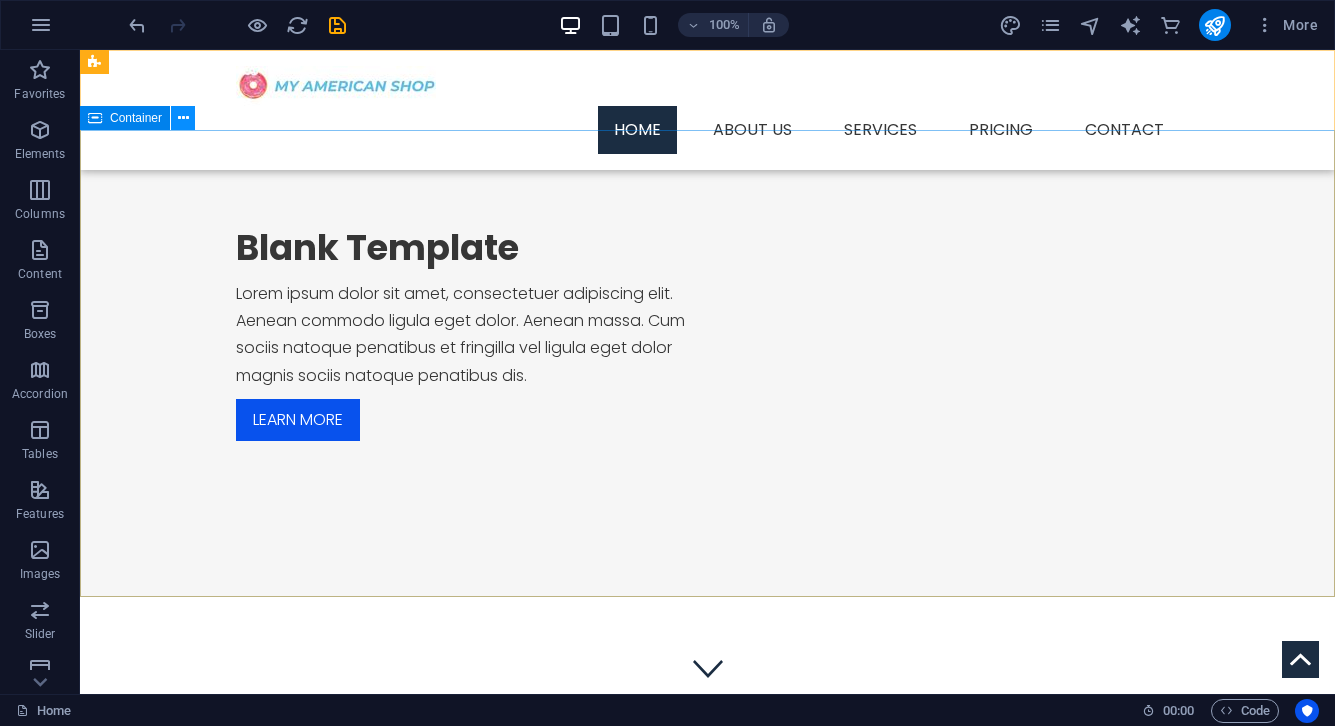 click at bounding box center (183, 118) 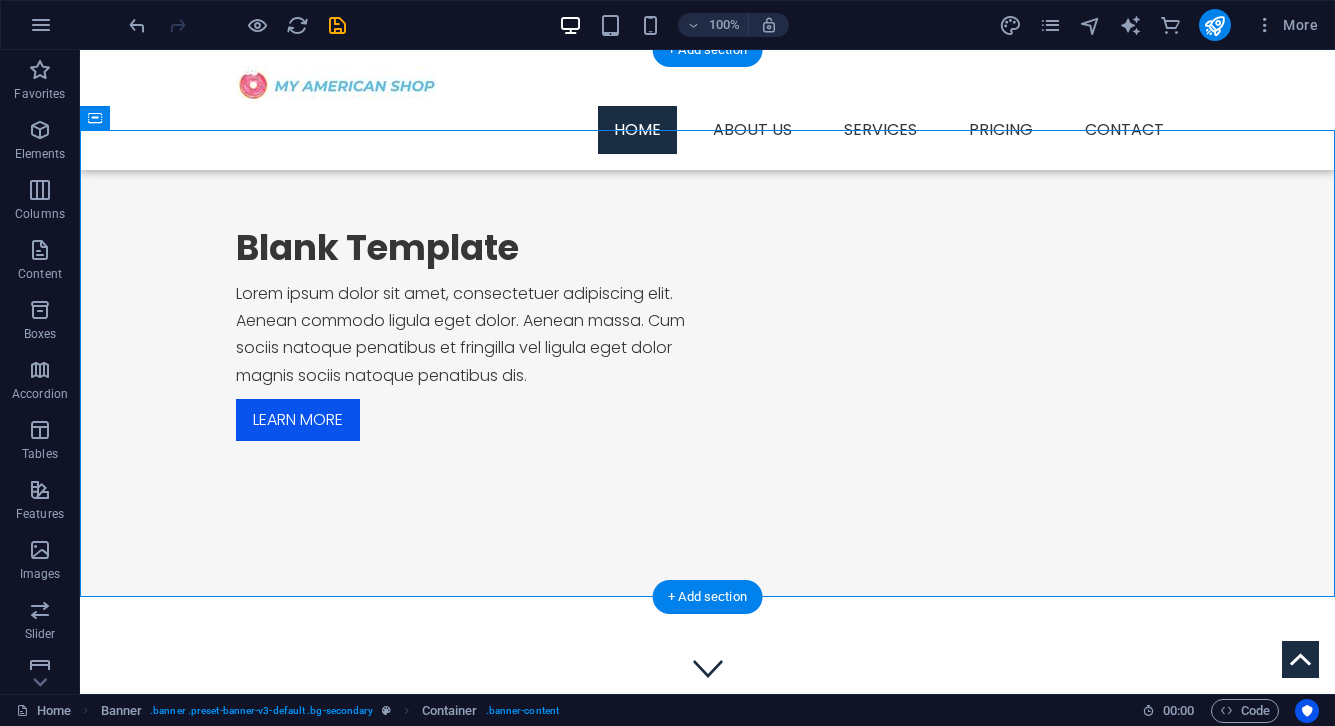 drag, startPoint x: 230, startPoint y: 169, endPoint x: 206, endPoint y: 244, distance: 78.74643 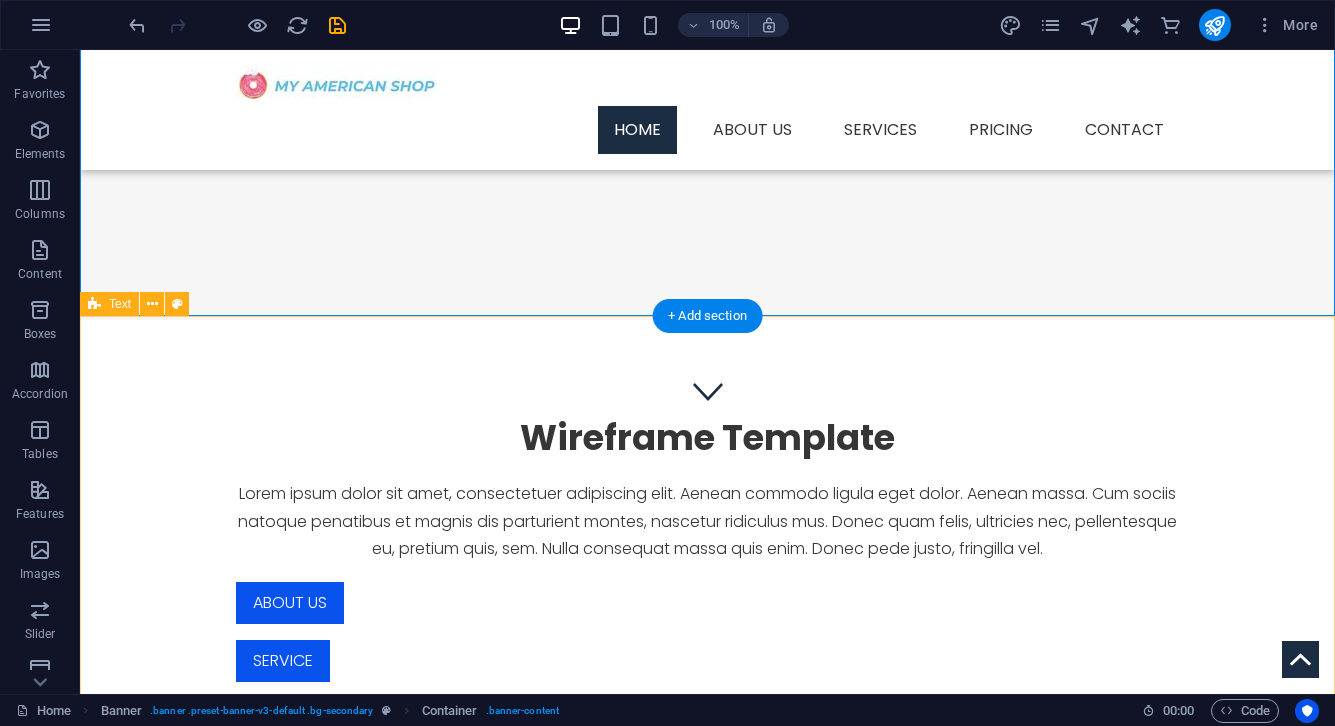 scroll, scrollTop: 281, scrollLeft: 0, axis: vertical 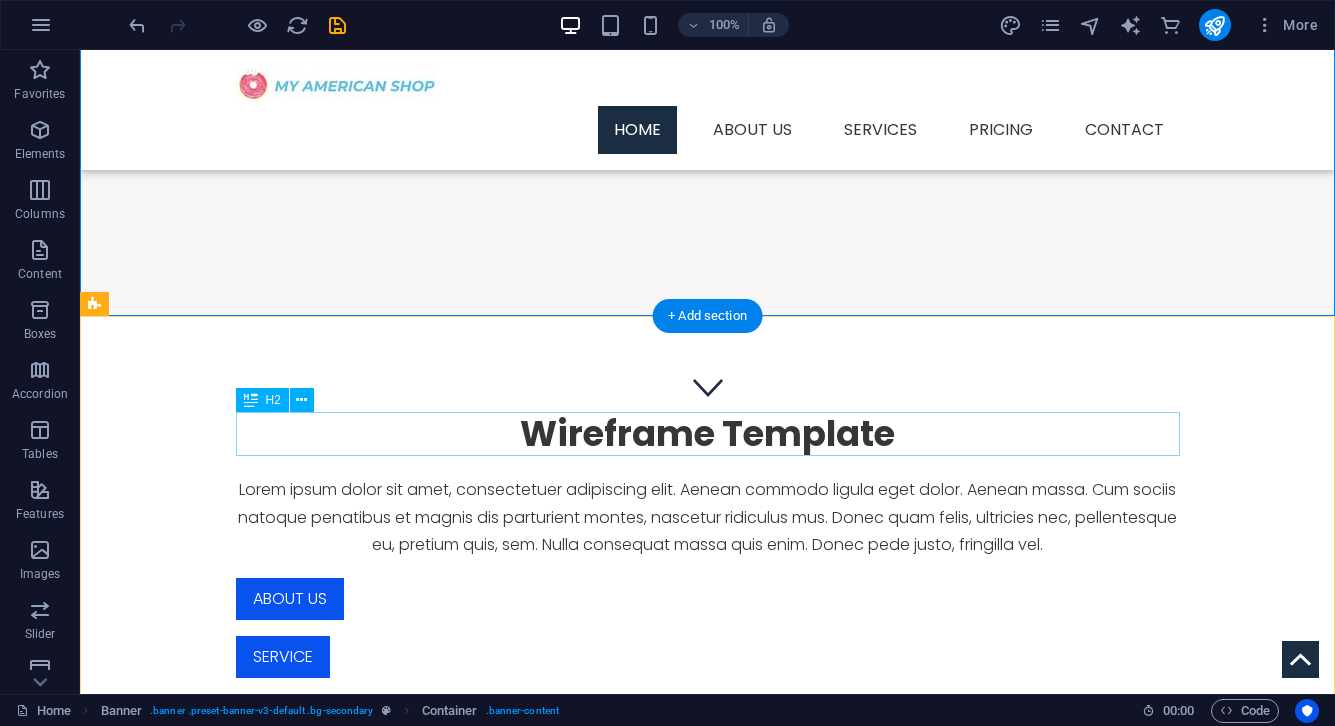 click on "Wireframe Template" at bounding box center [708, 434] 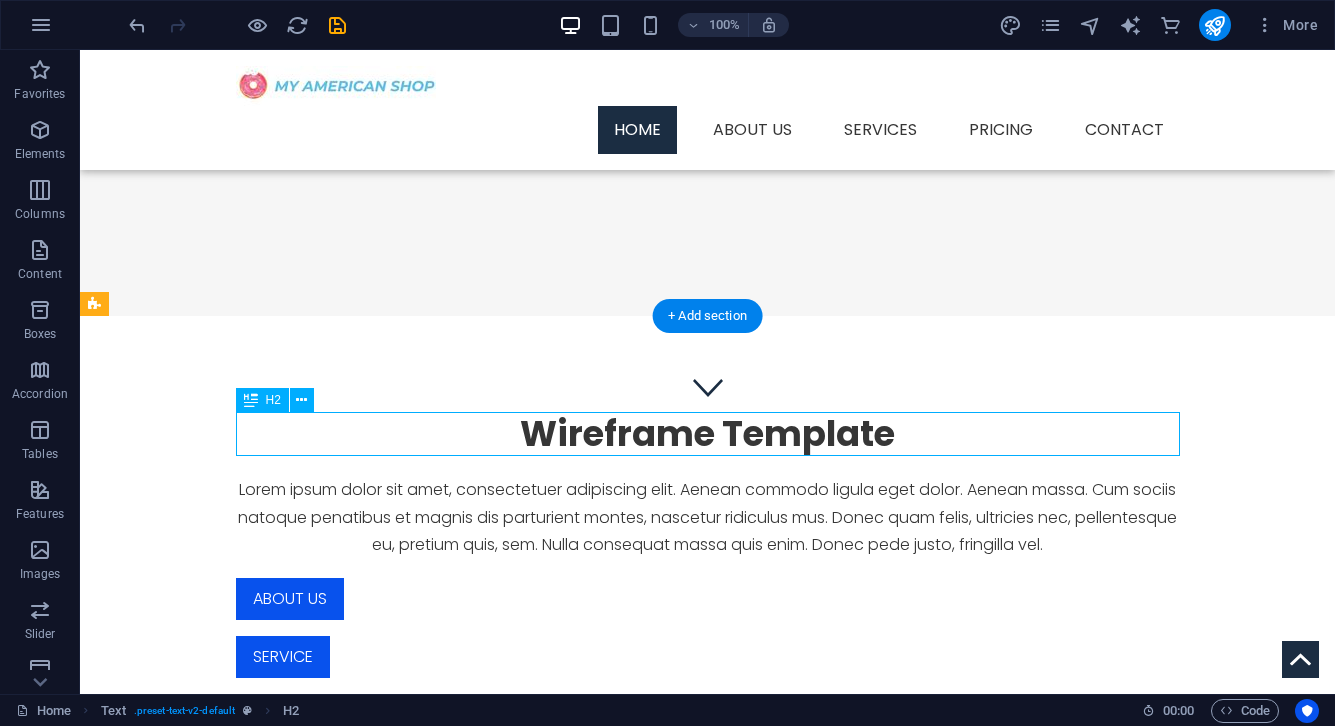 click on "Wireframe Template" at bounding box center [708, 434] 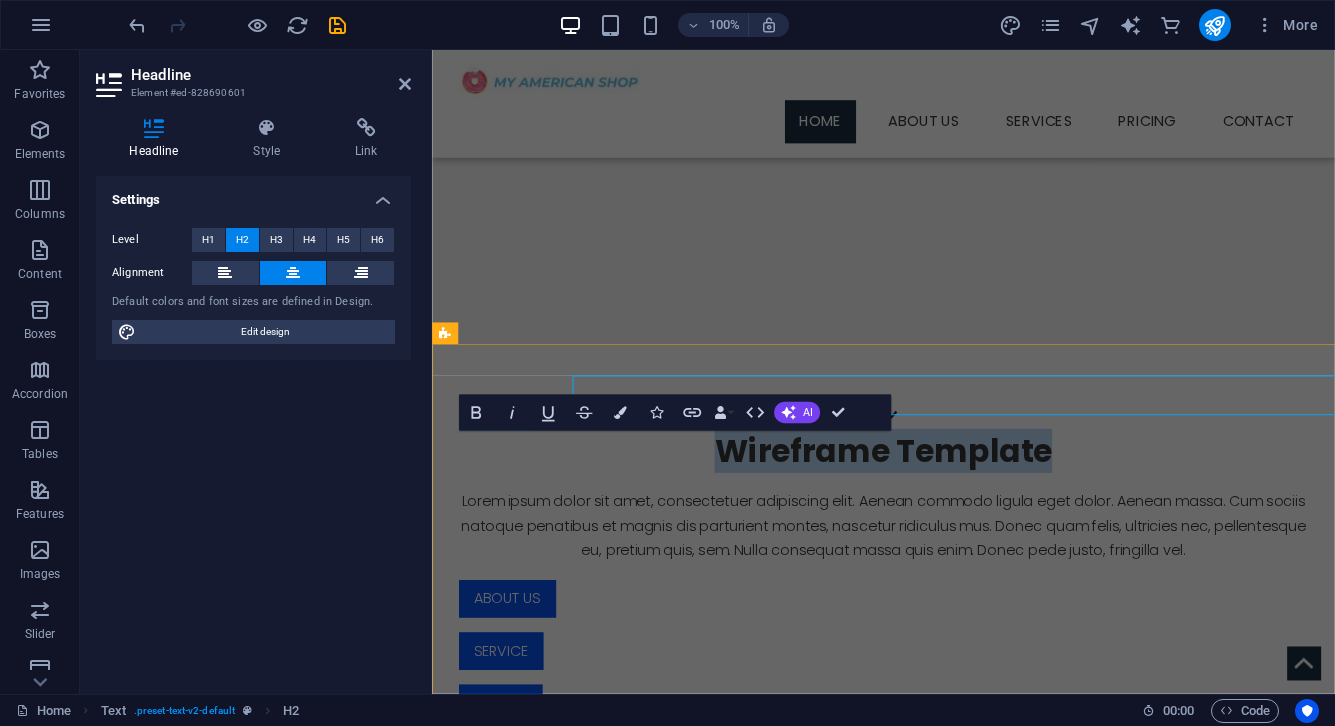 click on "Wireframe Template" at bounding box center (934, 496) 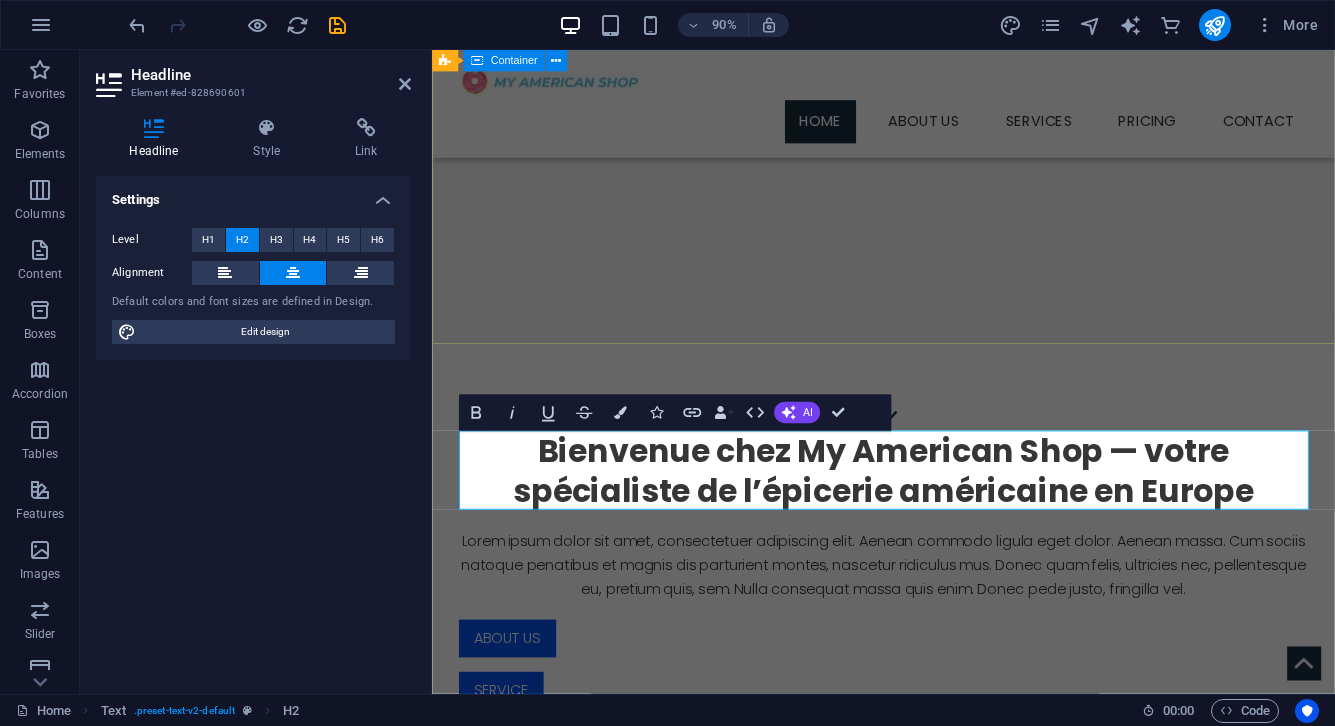 click on "Blank Template Lorem ipsum dolor sit amet, consectetuer adipiscing elit. Aenean commodo ligula eget dolor. Aenean massa. Cum sociis natoque penatibus et fringilla vel ligula eget dolor magnis sociis natoque penatibus dis. Learn more" at bounding box center (933, 52) 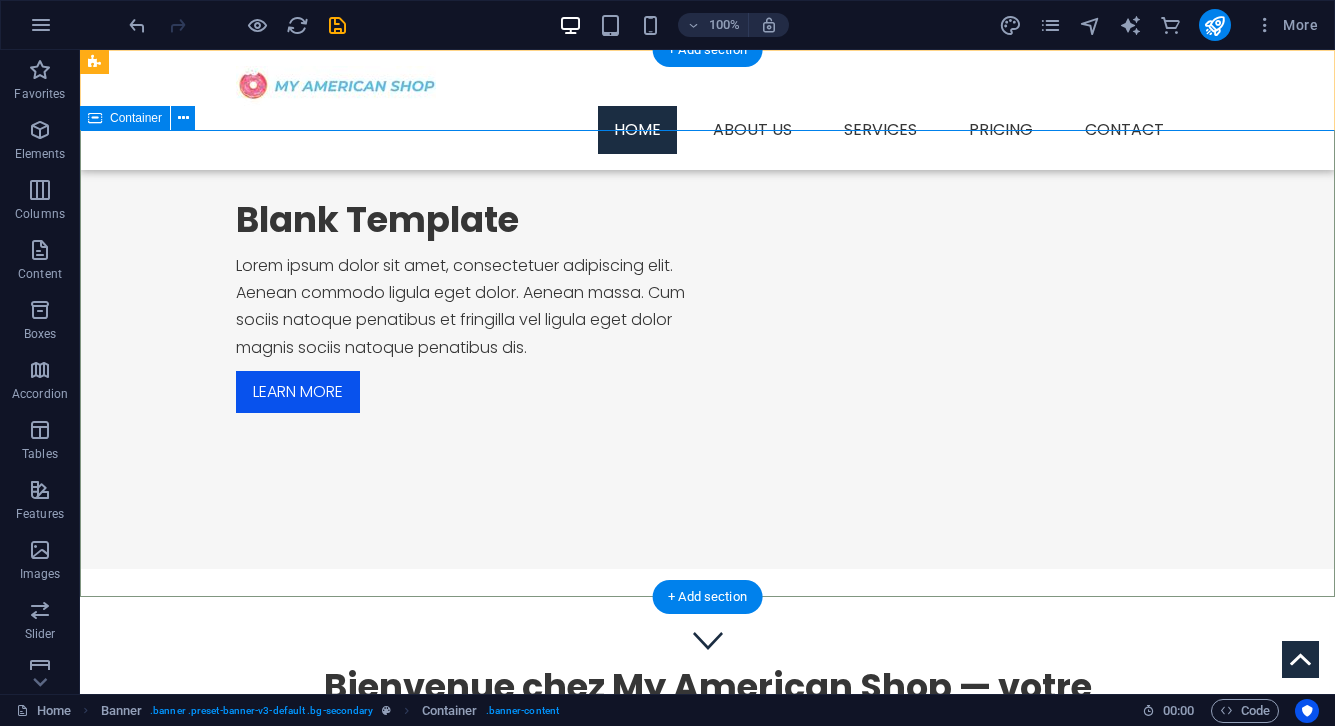 scroll, scrollTop: 0, scrollLeft: 0, axis: both 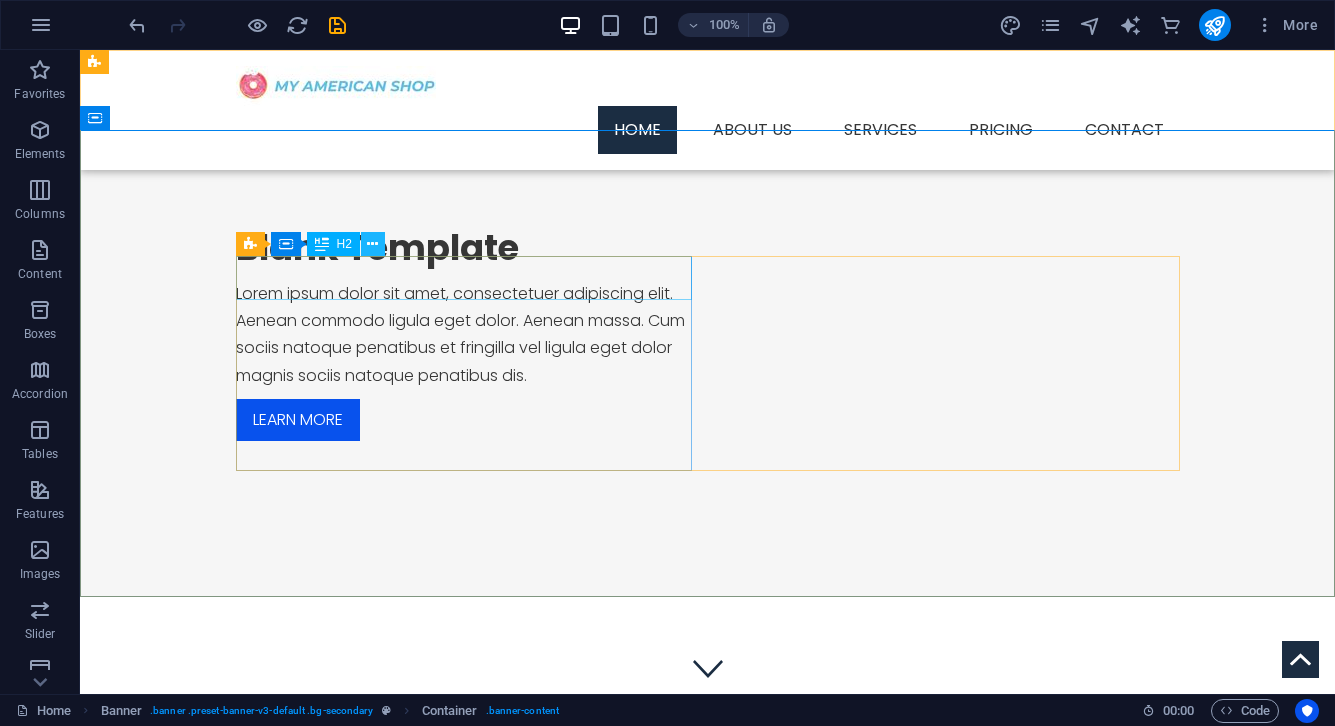 click at bounding box center (372, 244) 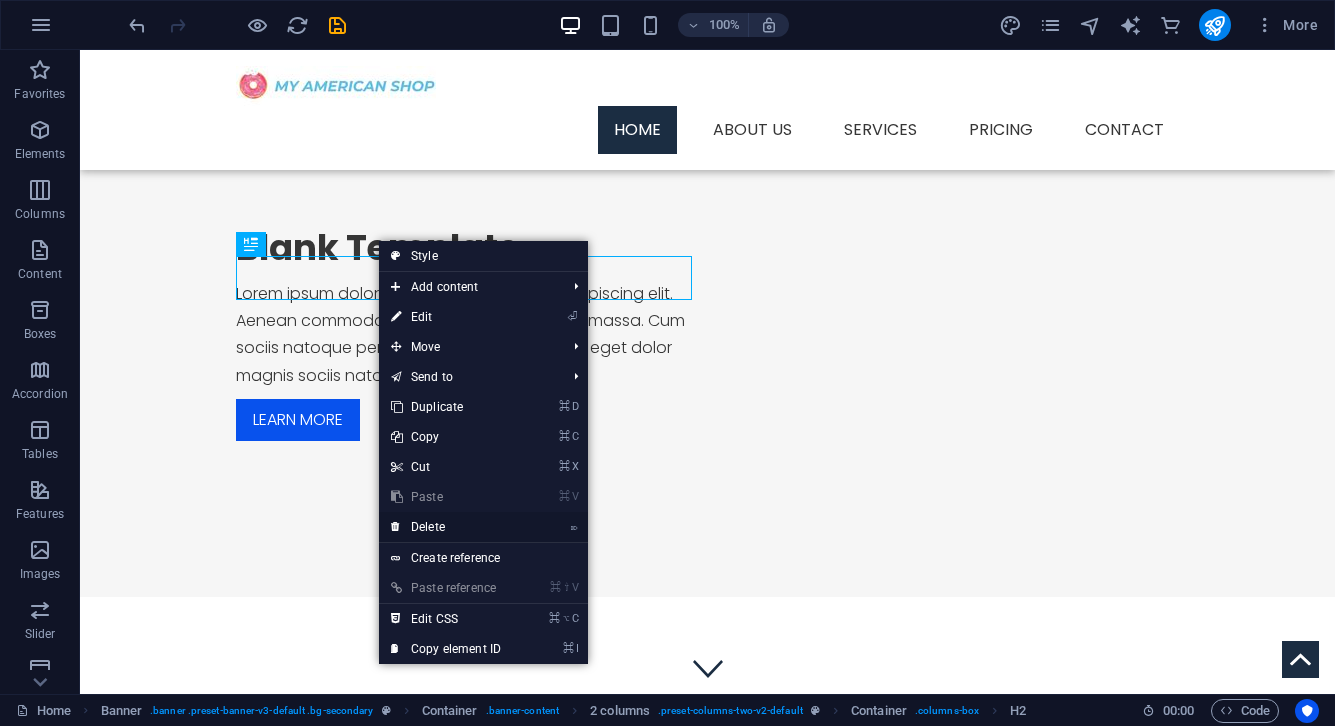click on "⌦  Delete" at bounding box center [446, 527] 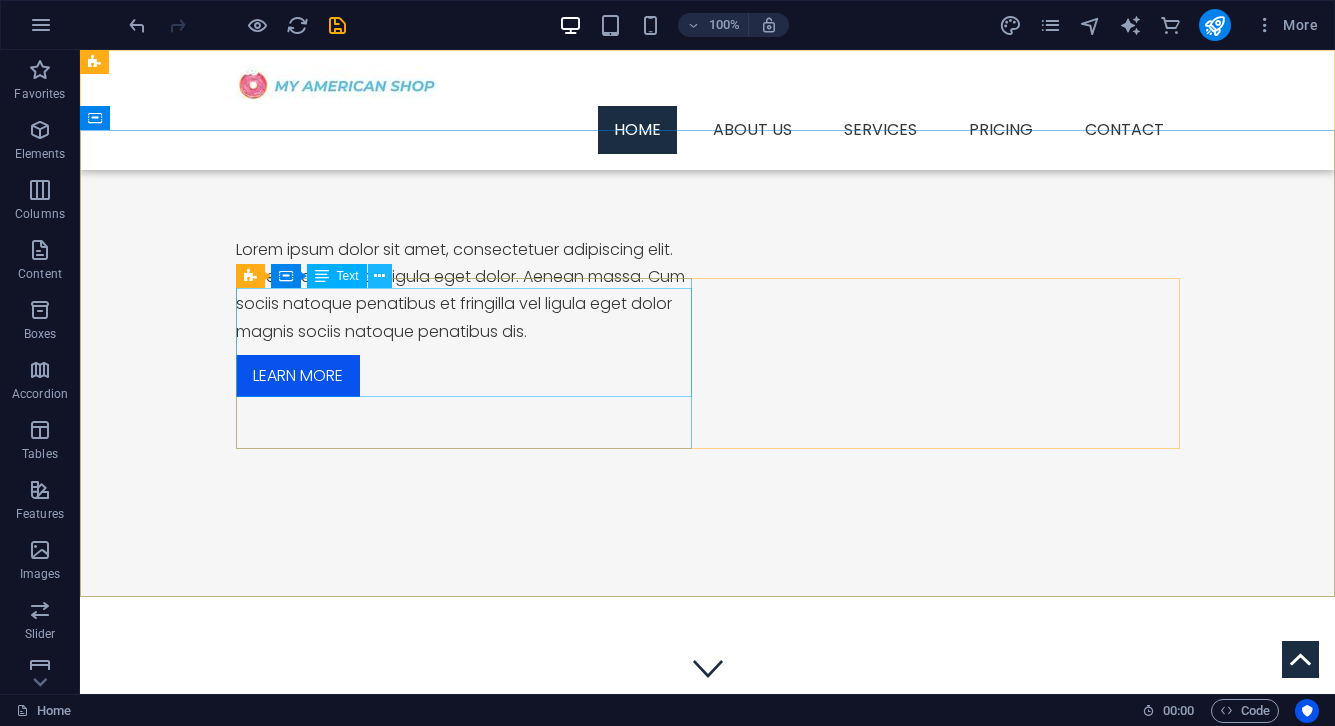 click at bounding box center (379, 276) 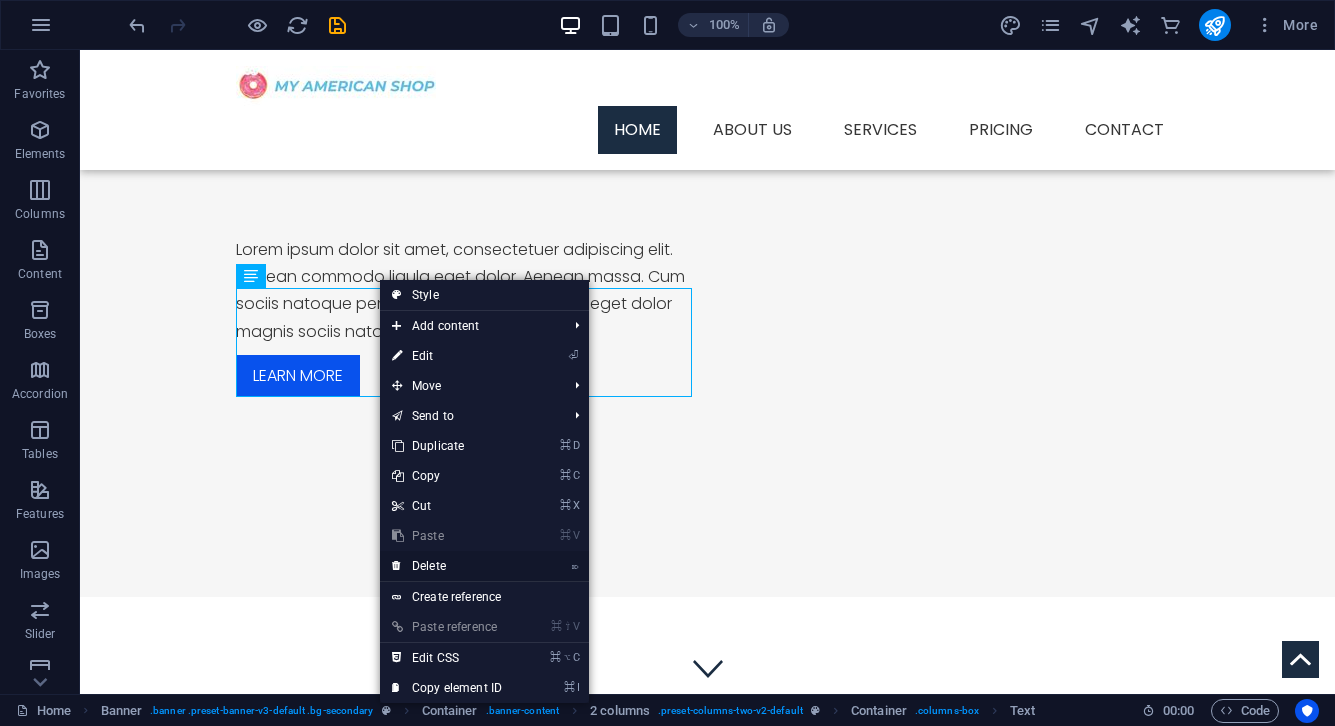 click on "⌦  Delete" at bounding box center (447, 566) 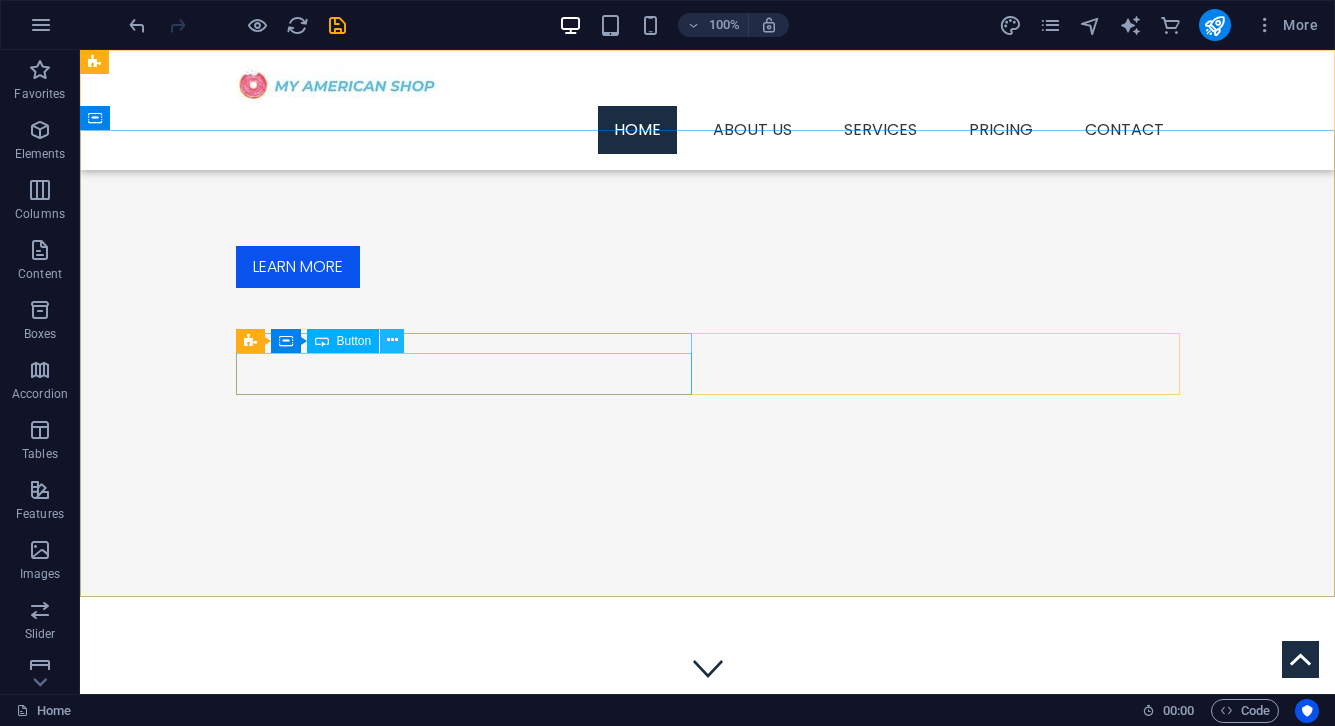 click at bounding box center [392, 340] 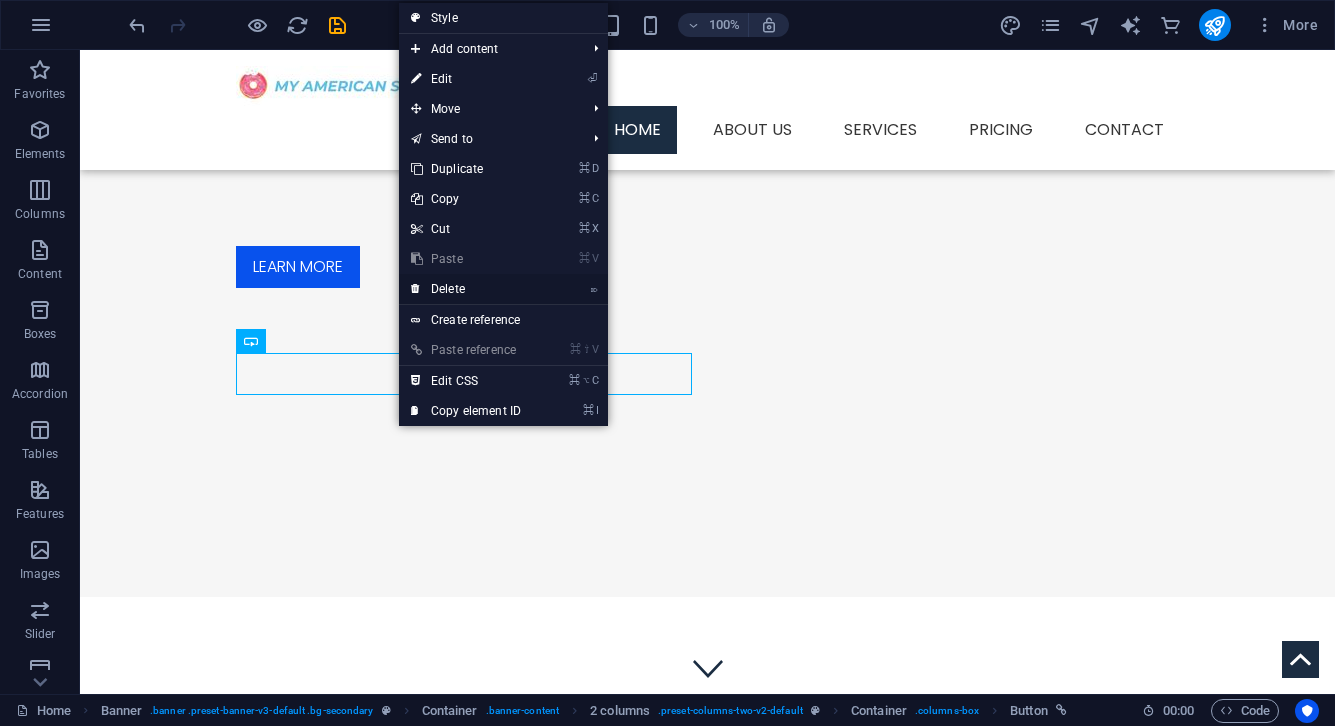 click on "⌦  Delete" at bounding box center [466, 289] 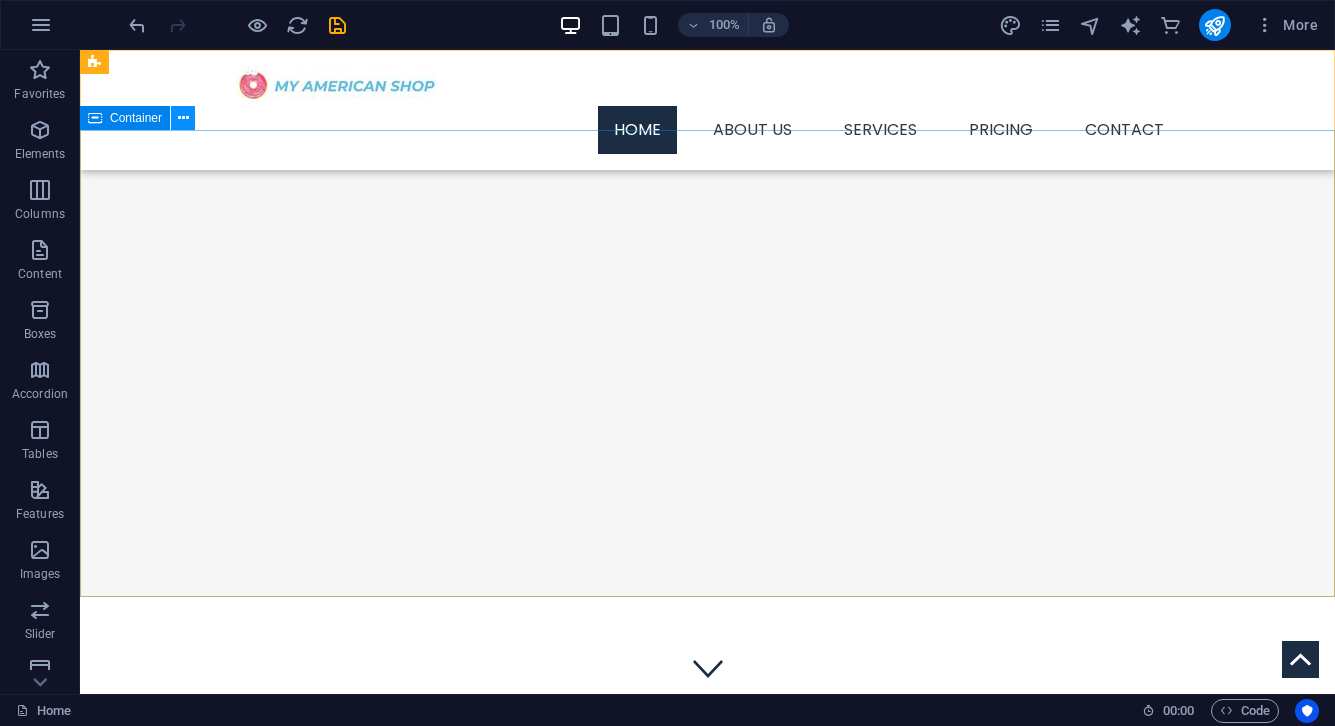 click at bounding box center (183, 118) 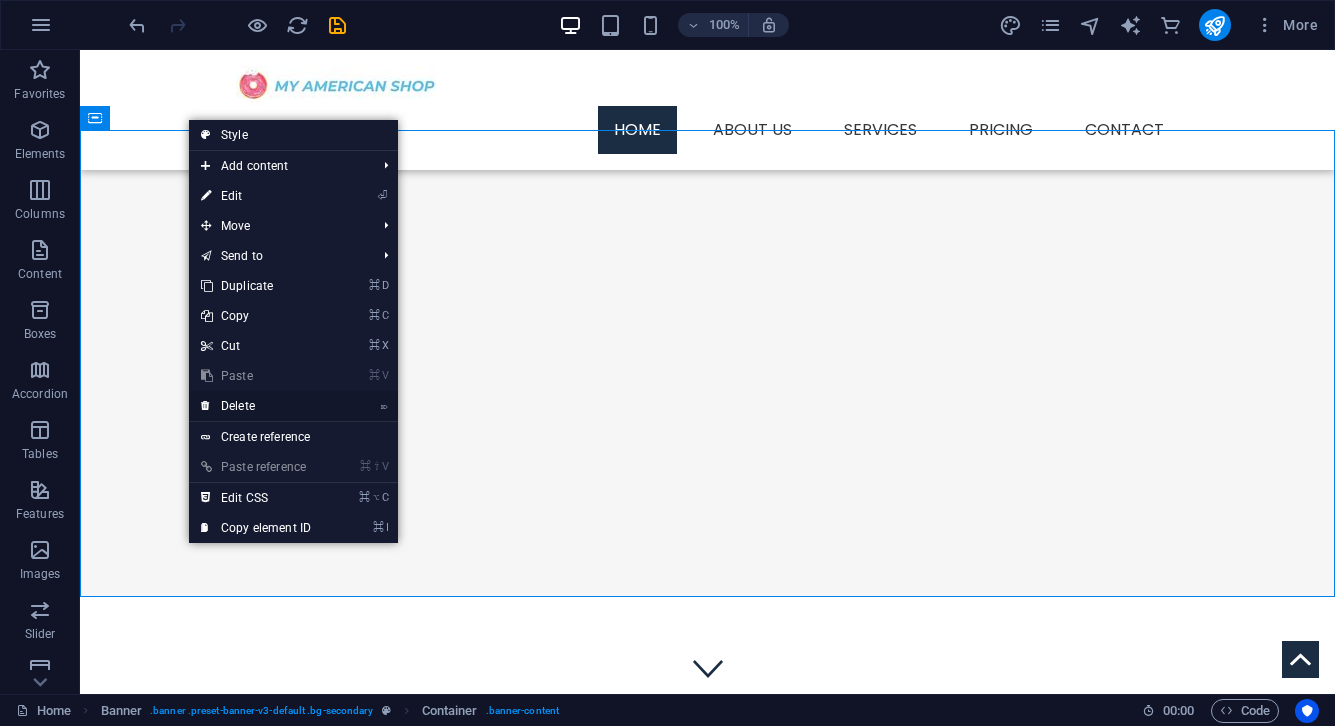 click on "⌦  Delete" at bounding box center (256, 406) 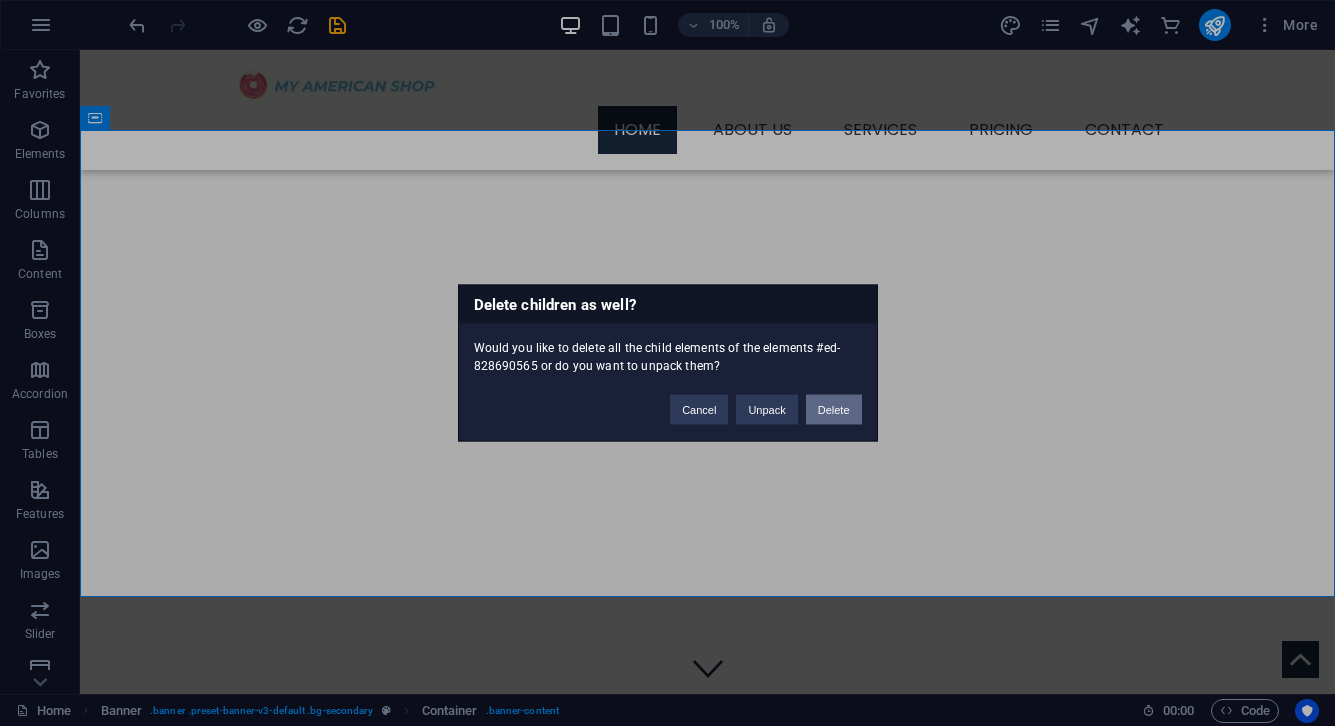 click on "Delete" at bounding box center [834, 410] 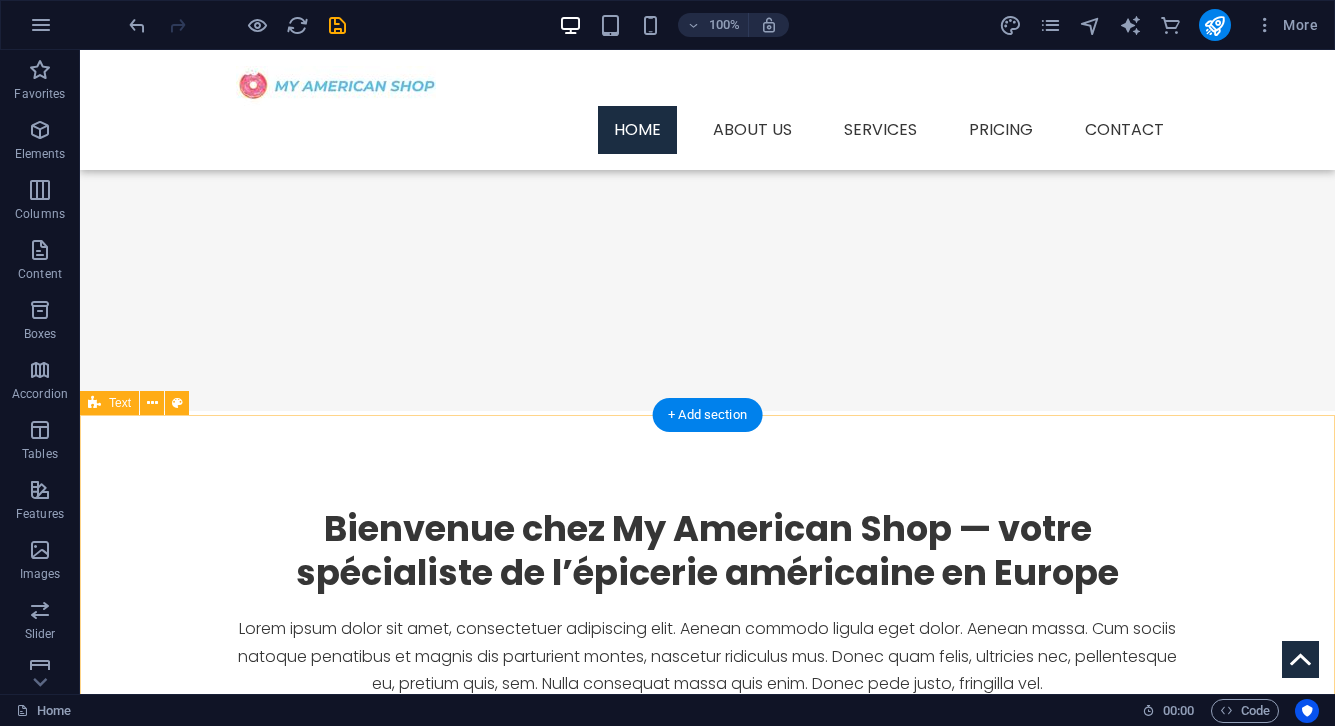 scroll, scrollTop: 190, scrollLeft: 0, axis: vertical 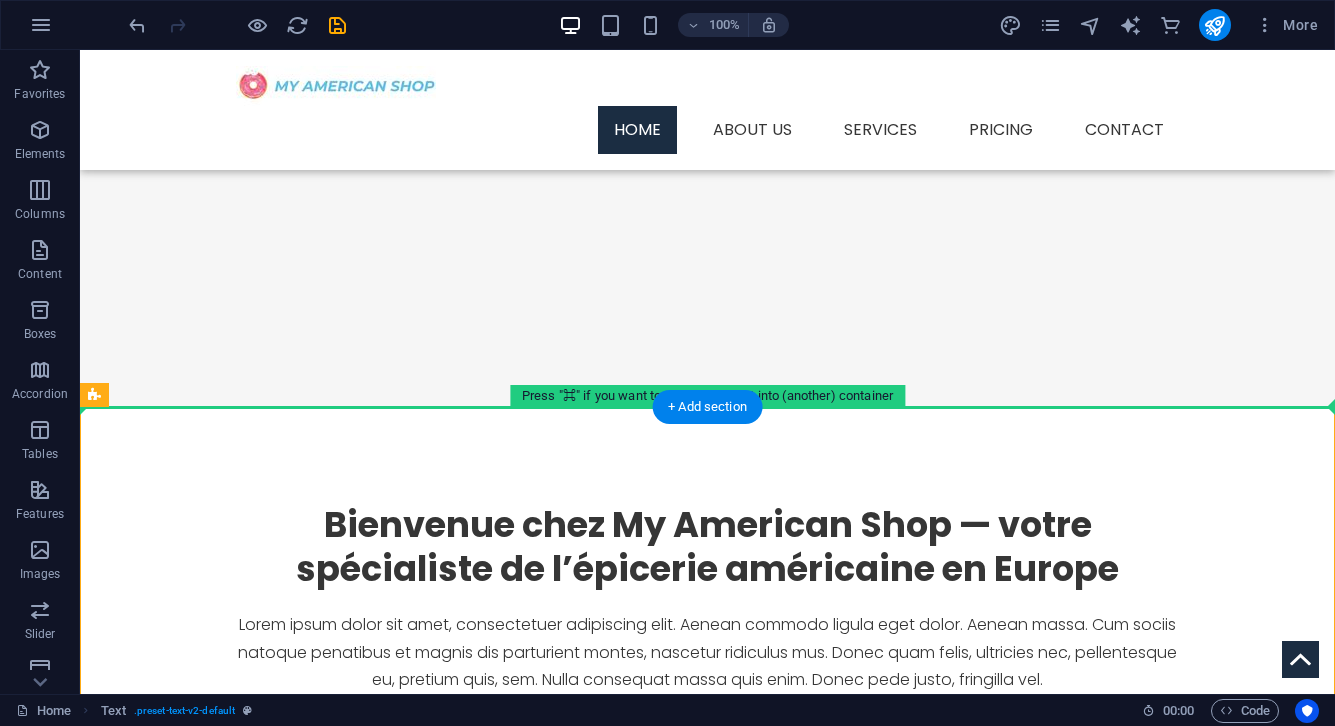 drag, startPoint x: 179, startPoint y: 445, endPoint x: 132, endPoint y: 242, distance: 208.36986 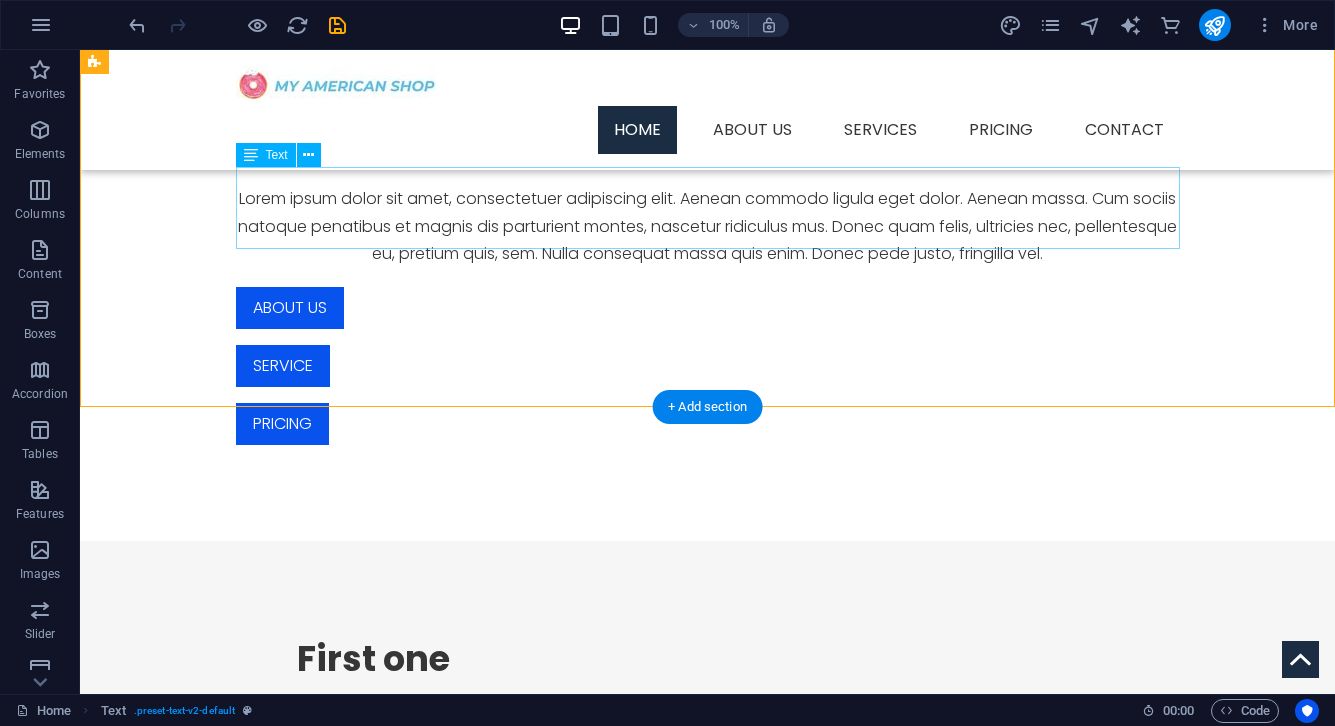 scroll, scrollTop: 707, scrollLeft: 0, axis: vertical 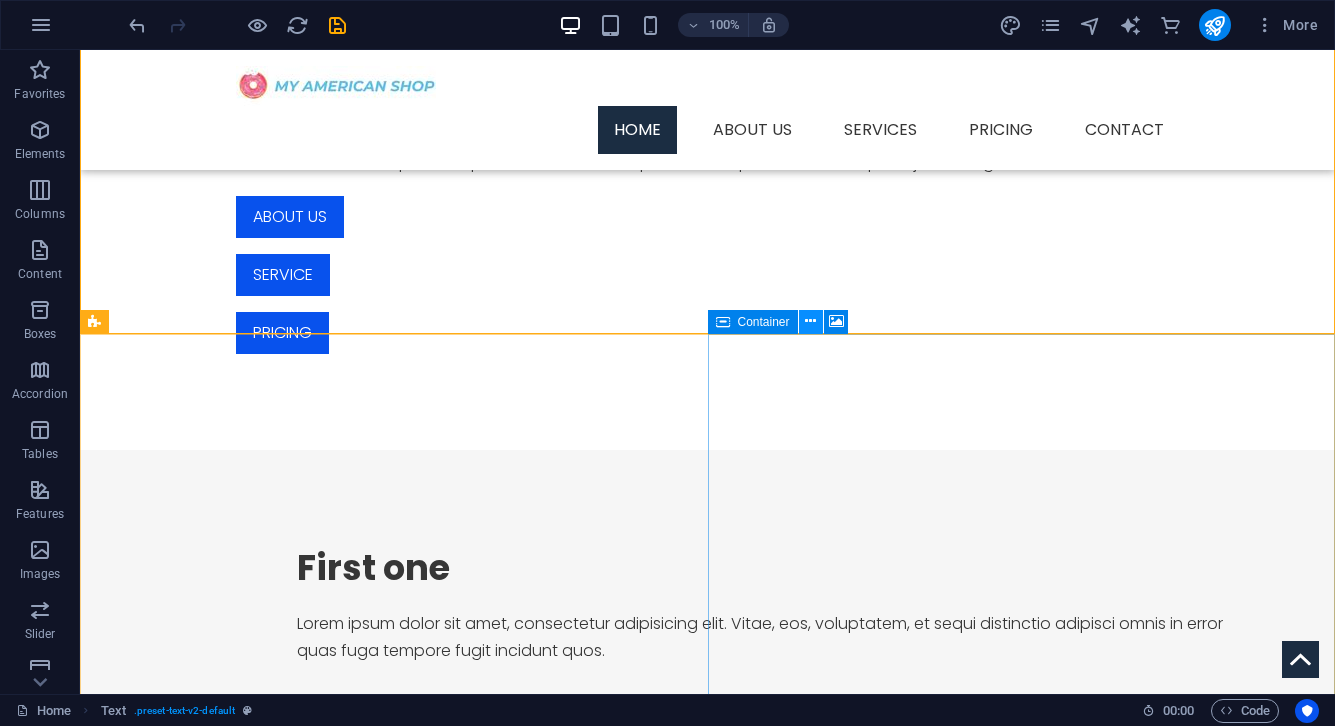 click at bounding box center [810, 321] 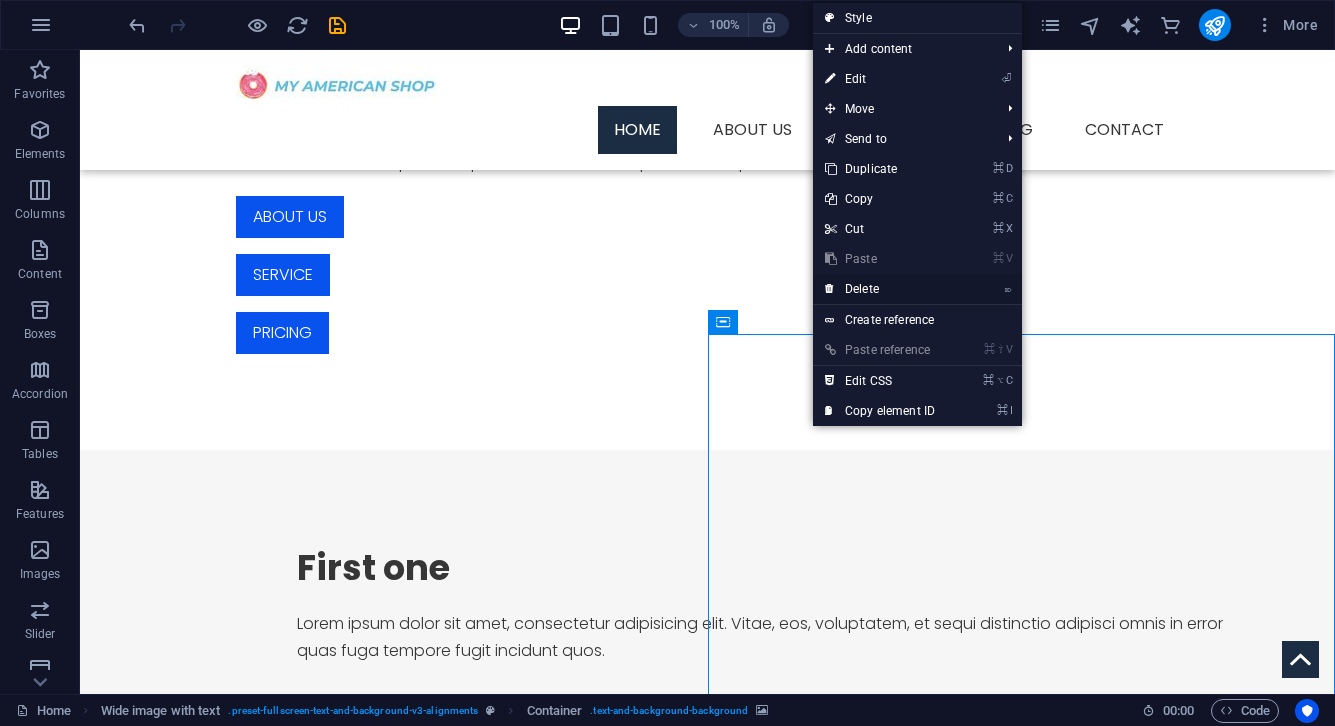 click on "⌦  Delete" at bounding box center (880, 289) 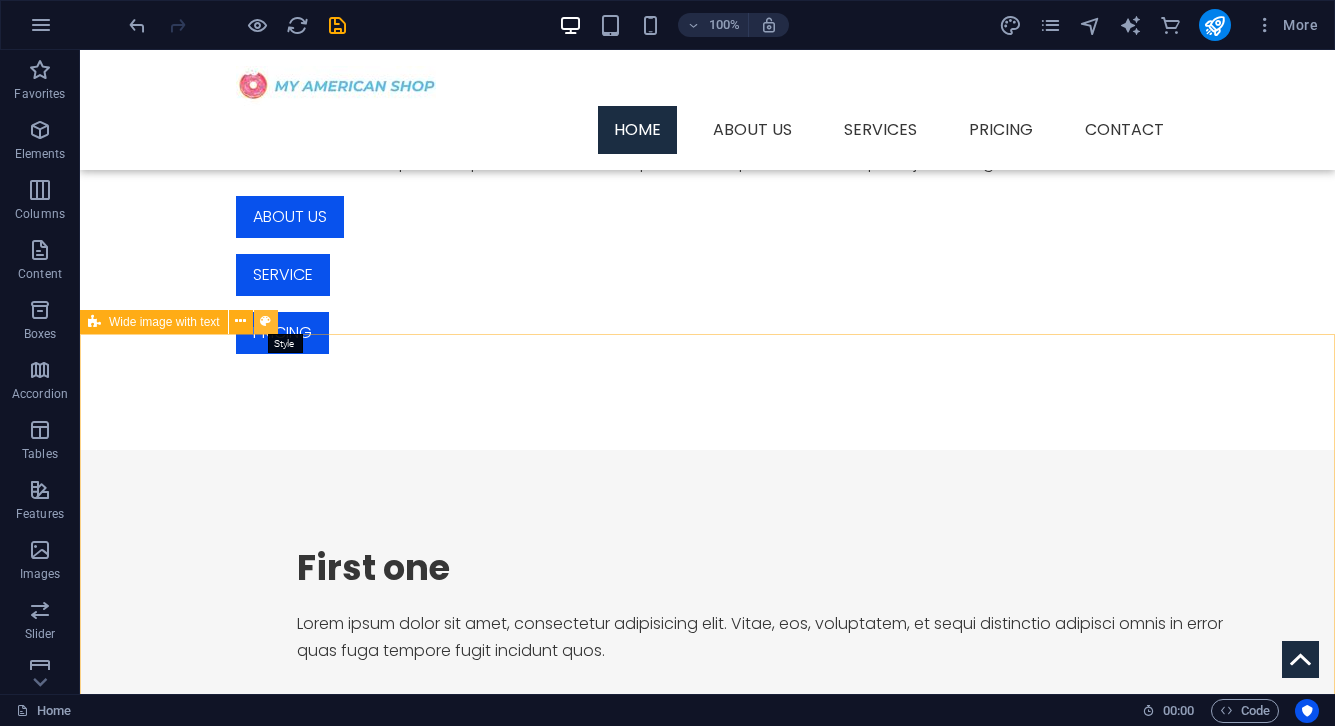 click at bounding box center (266, 322) 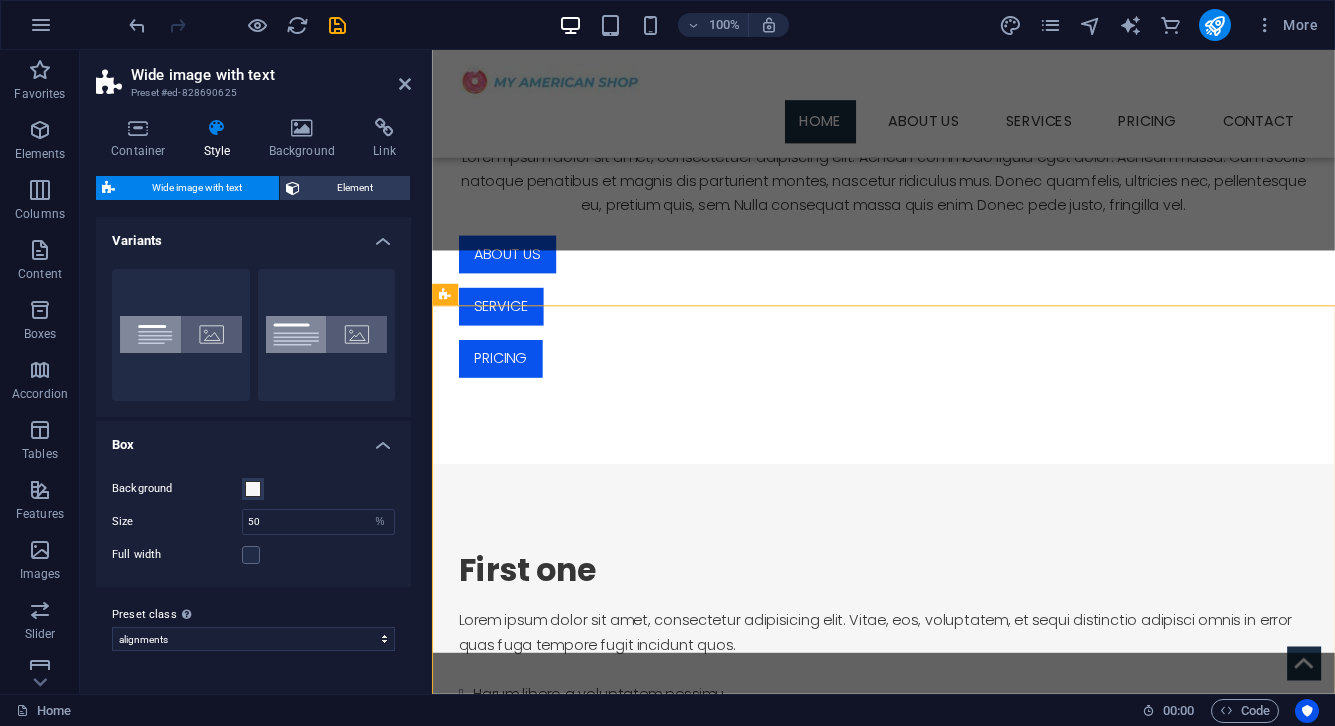 scroll, scrollTop: 767, scrollLeft: 0, axis: vertical 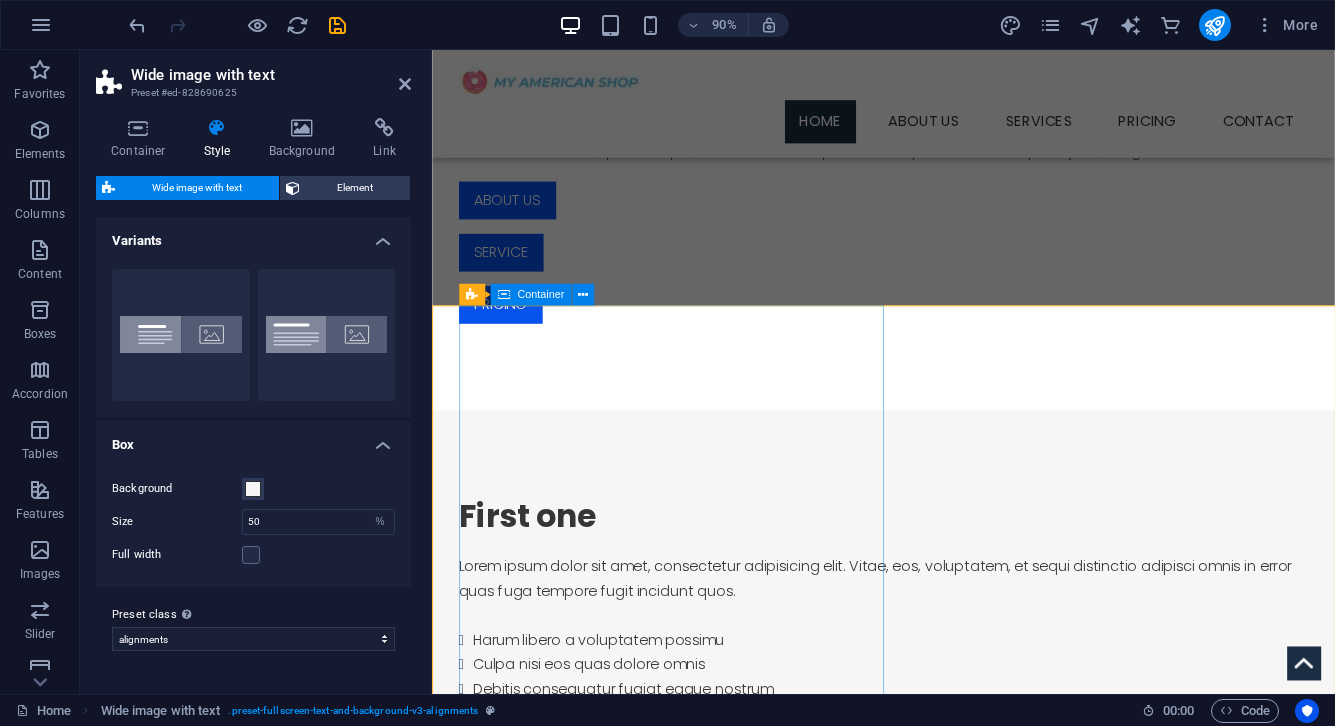 click on "First one Lorem ipsum dolor sit amet, consectetur adipisicing elit. Vitae, eos, voluptatem, et sequi distinctio adipisci omnis in error quas fuga tempore fugit incidunt quos. Harum libero a voluptatem possimu Culpa nisi eos quas dolore omnis  Debitis consequatur fugiat eaque nostrum" at bounding box center [949, 660] 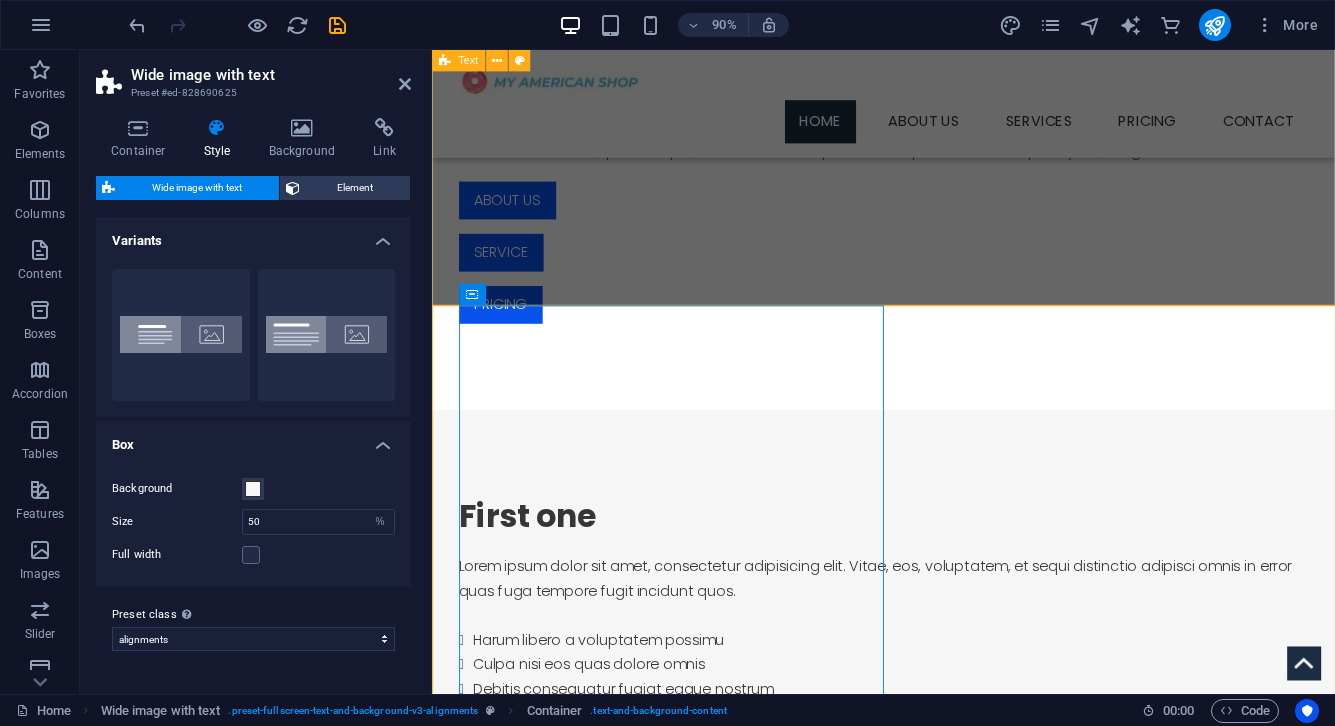 click on "Bienvenue chez My American Shop — votre spécialiste de l’épicerie américaine en Europe Lorem ipsum dolor sit amet, consectetuer adipiscing elit. Aenean commodo ligula eget dolor. Aenean massa. Cum sociis natoque penatibus et magnis dis parturient montes, nascetur ridiculus mus. Donec quam felis, ultricies nec, pellentesque eu, pretium quis, sem. Nulla consequat massa quis enim. Donec pede justo, fringilla vel.  About us Service Pricing" at bounding box center [933, 172] 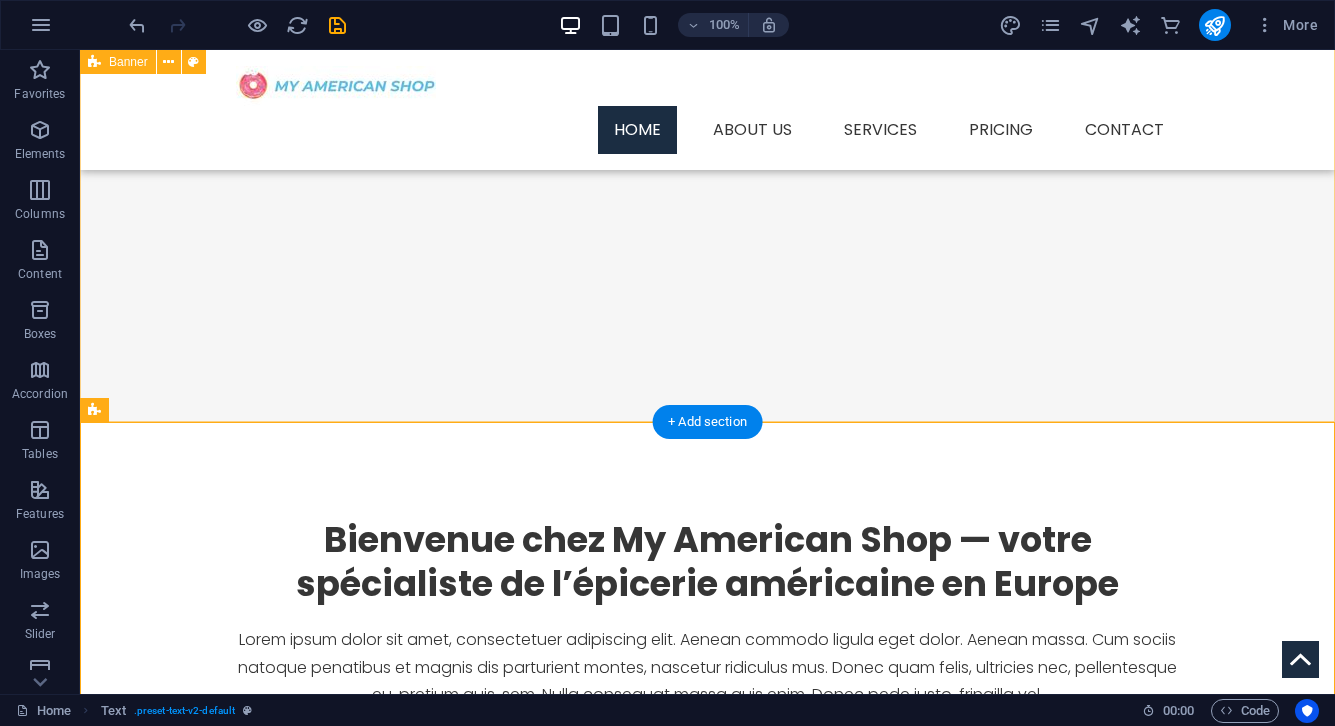 scroll, scrollTop: 0, scrollLeft: 0, axis: both 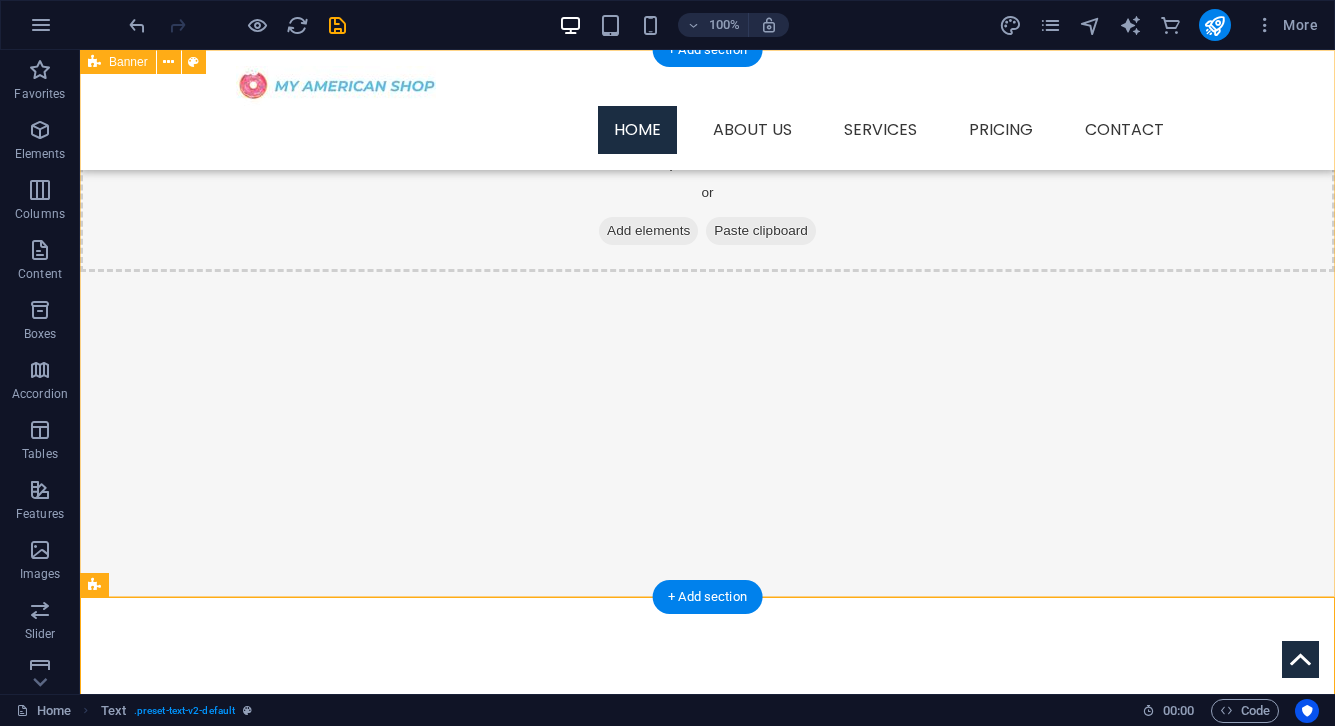 click on "Add elements" at bounding box center [648, 231] 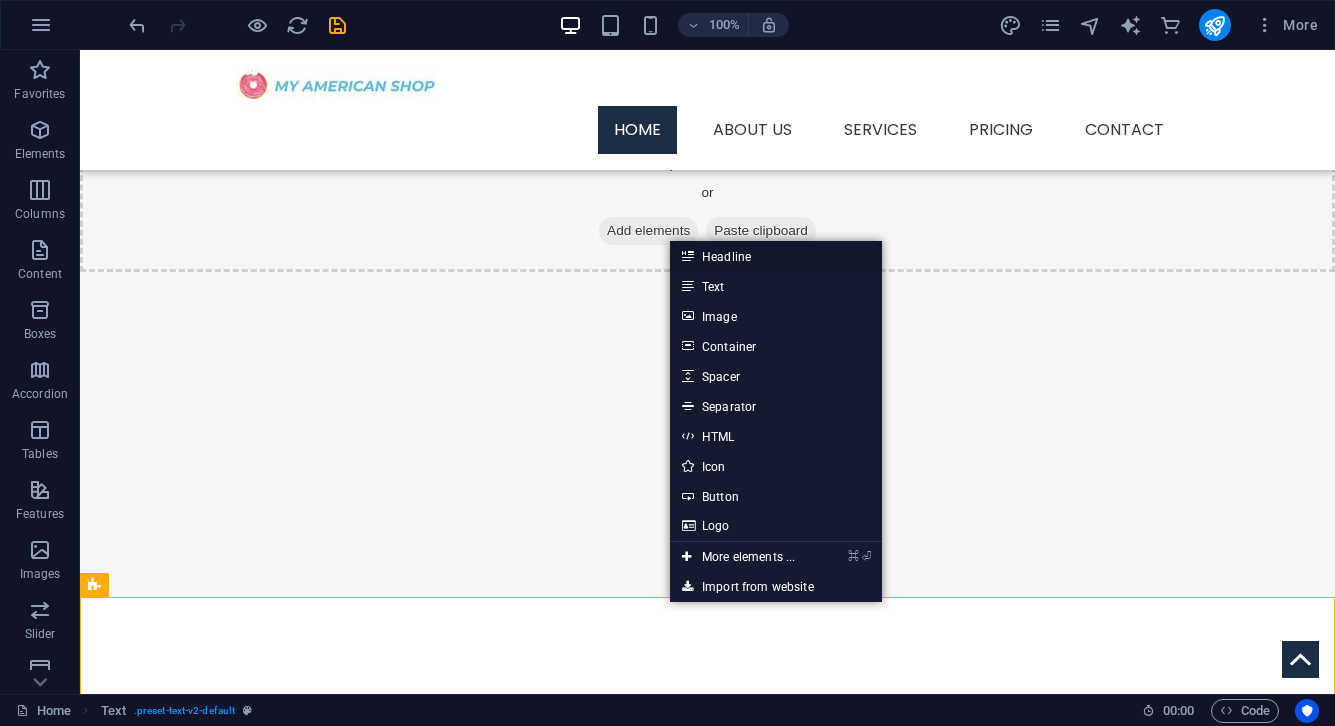 click on "Headline" at bounding box center (776, 256) 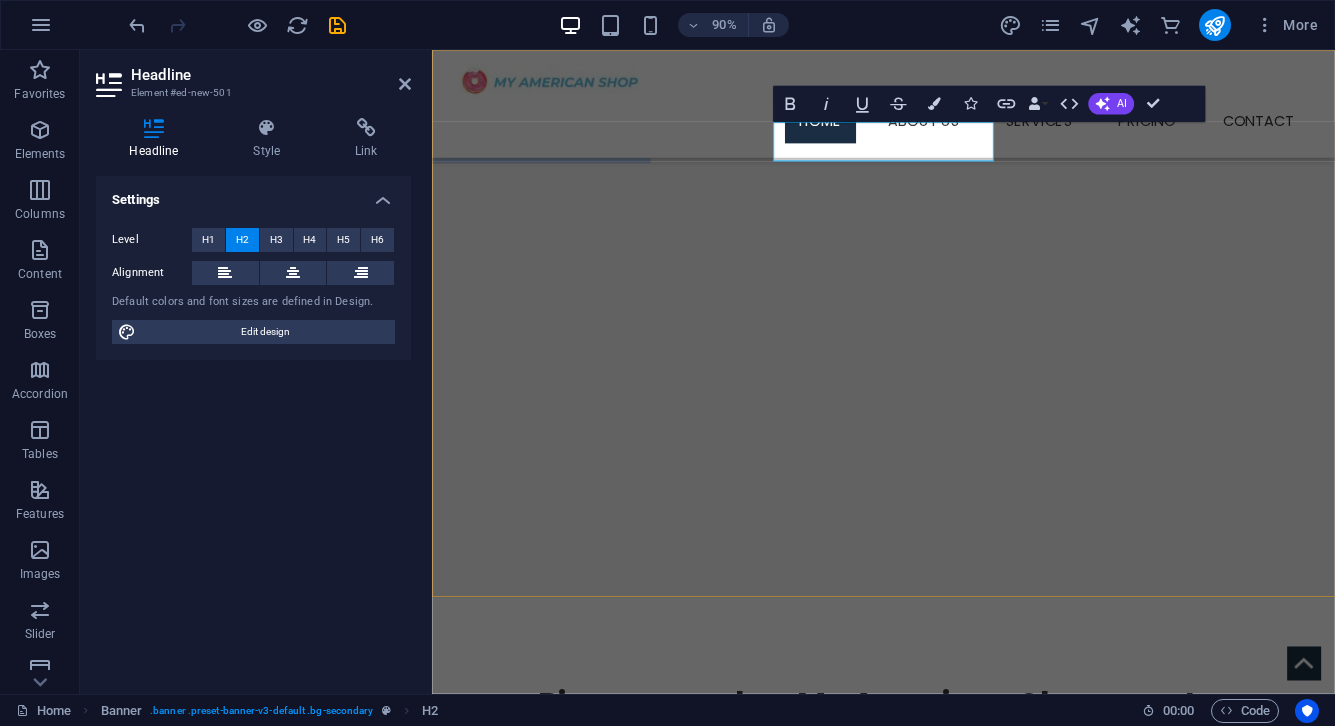 click on "New headline" at bounding box center (933, 152) 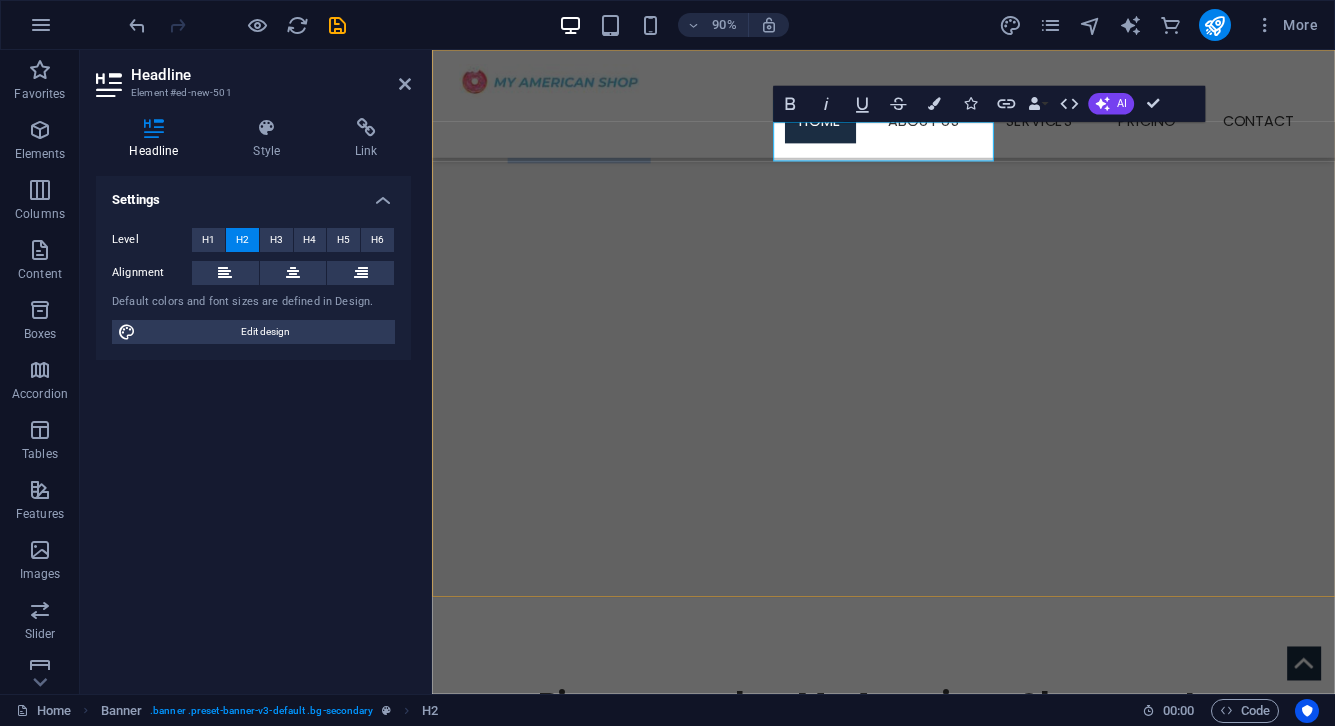 click on "New headline" at bounding box center [933, 152] 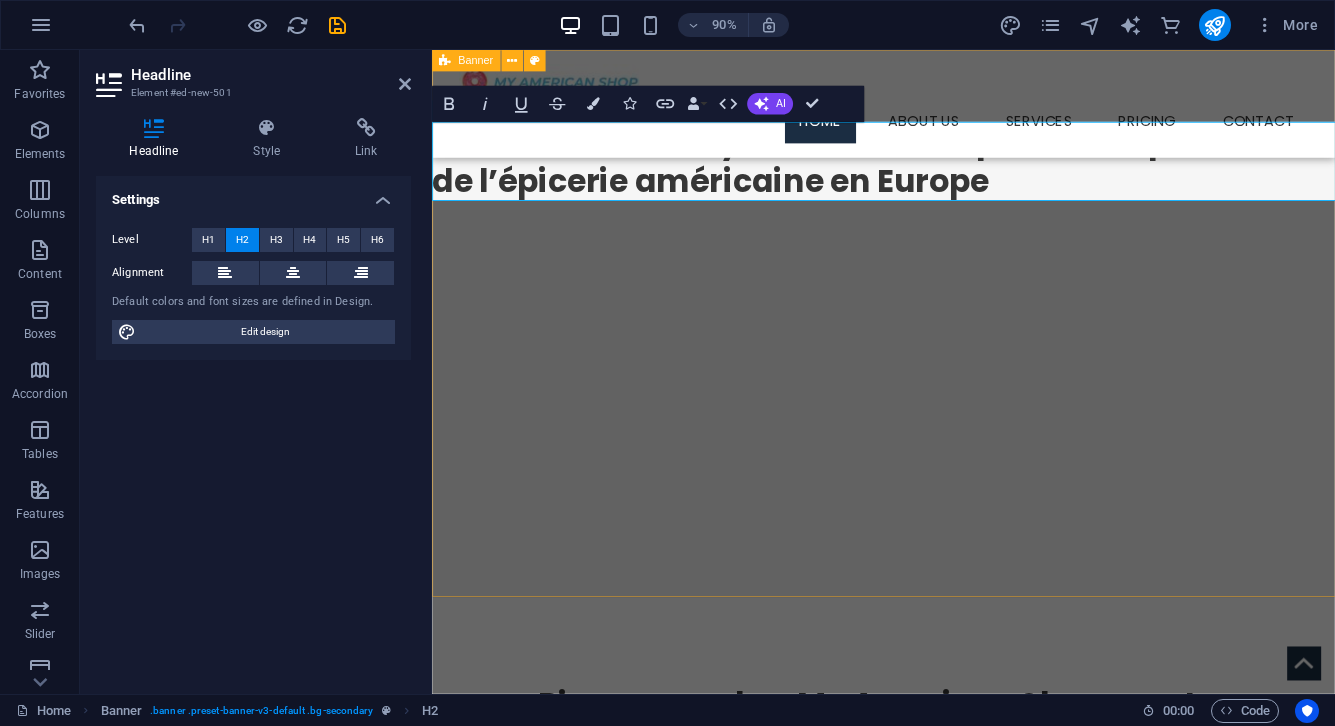 click on "Bienvenue chez My American Shop — votre spécialiste de l’épicerie américaine en Europe" at bounding box center [933, 354] 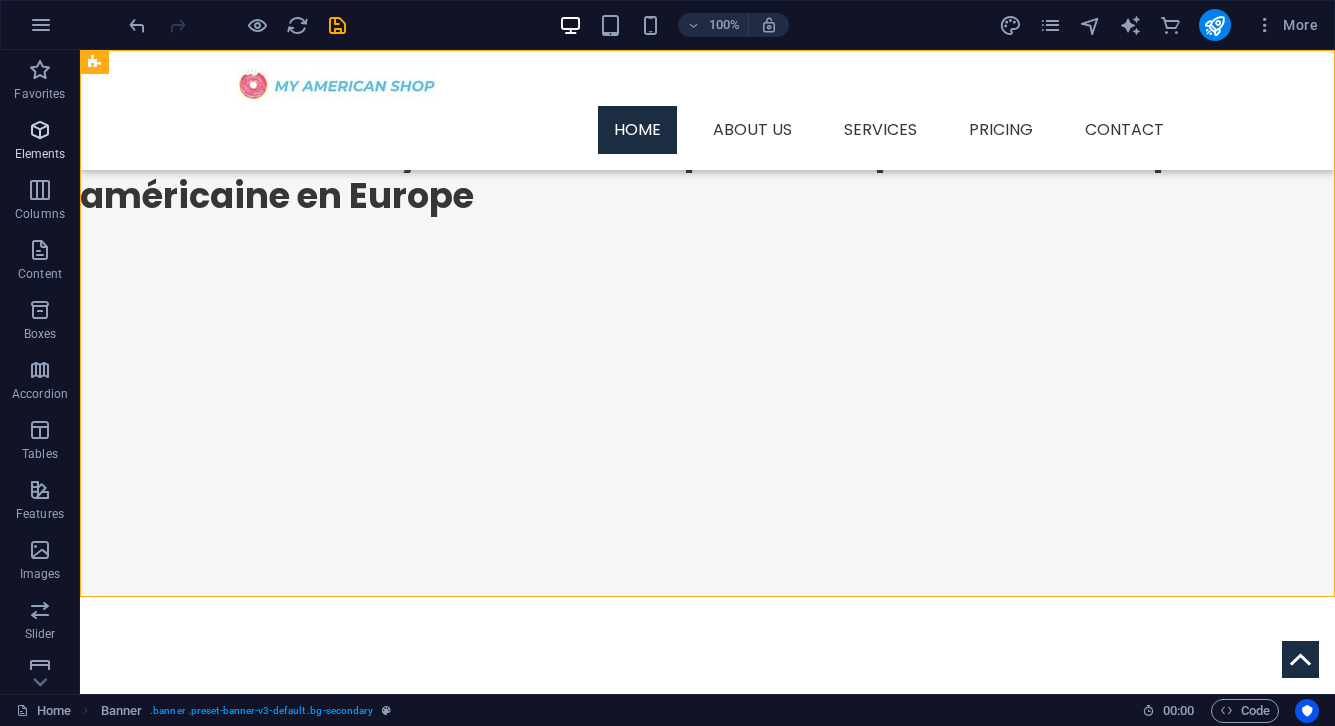 click at bounding box center (40, 130) 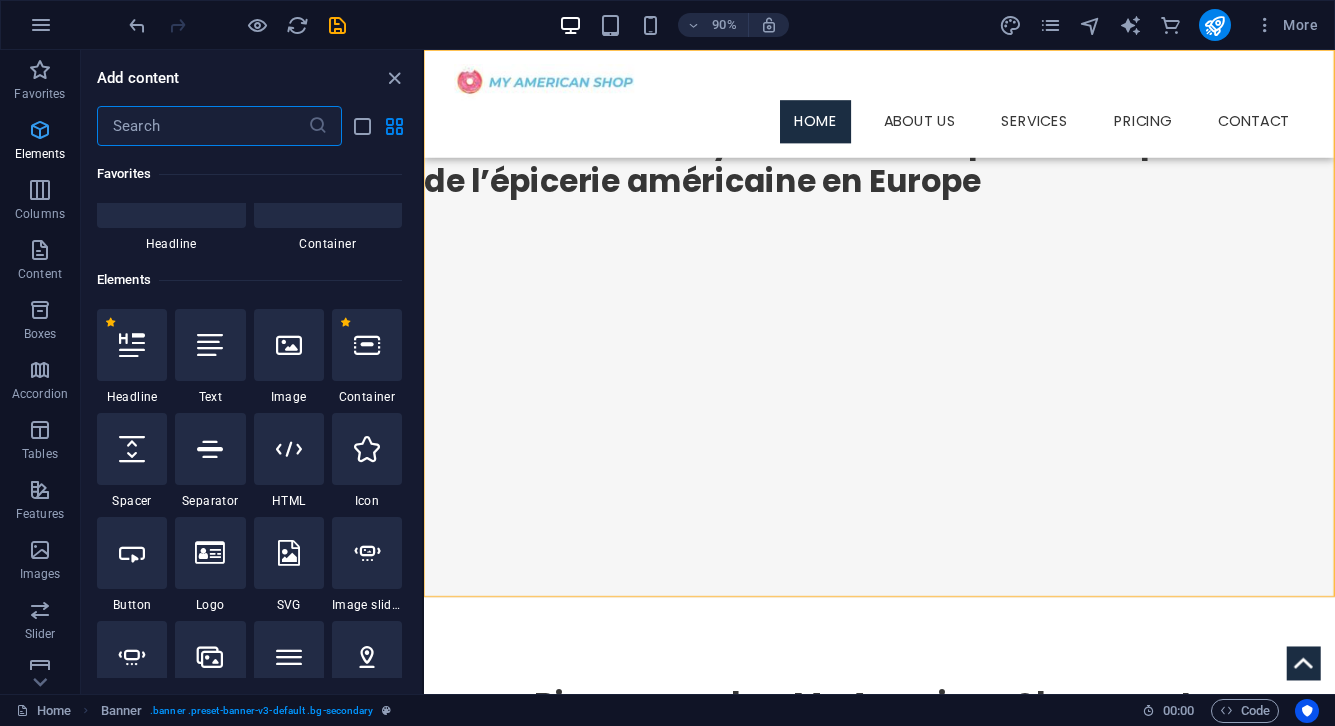 scroll, scrollTop: 213, scrollLeft: 0, axis: vertical 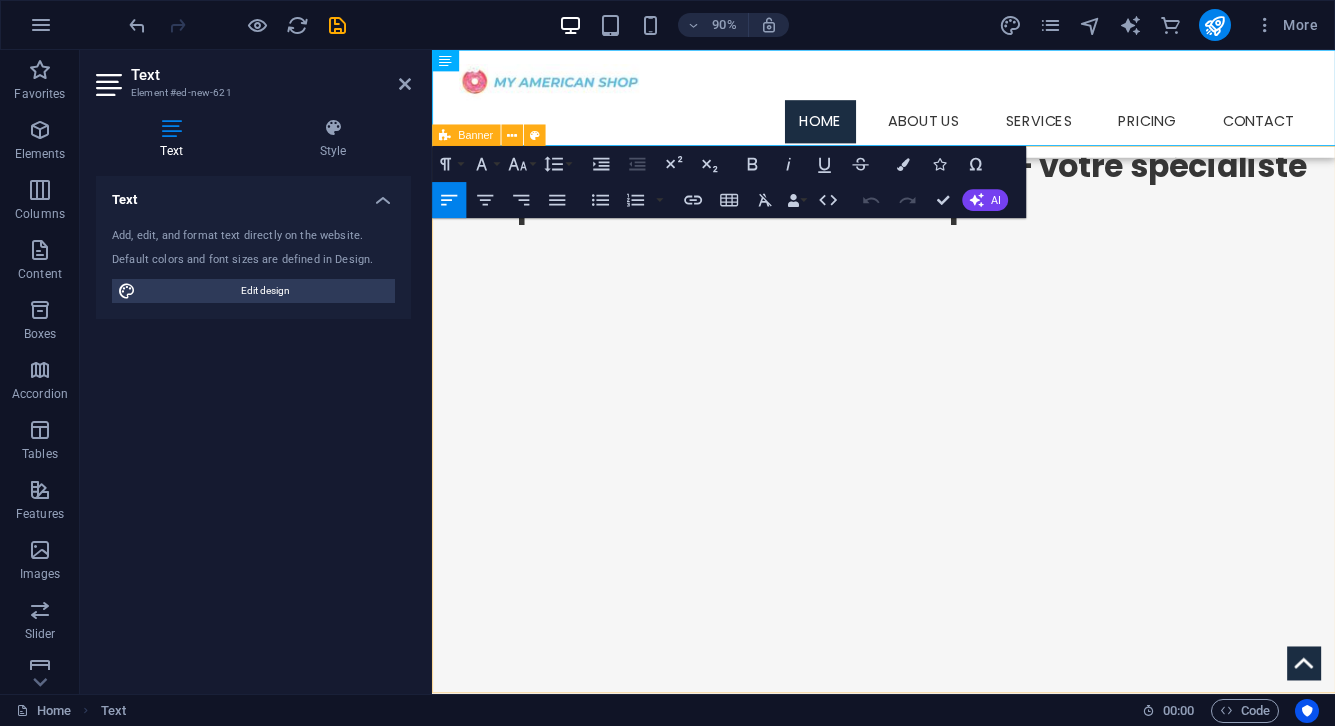 click on "Bienvenue chez My American Shop — votre spécialiste de l’épicerie américaine en Europe" at bounding box center [933, 461] 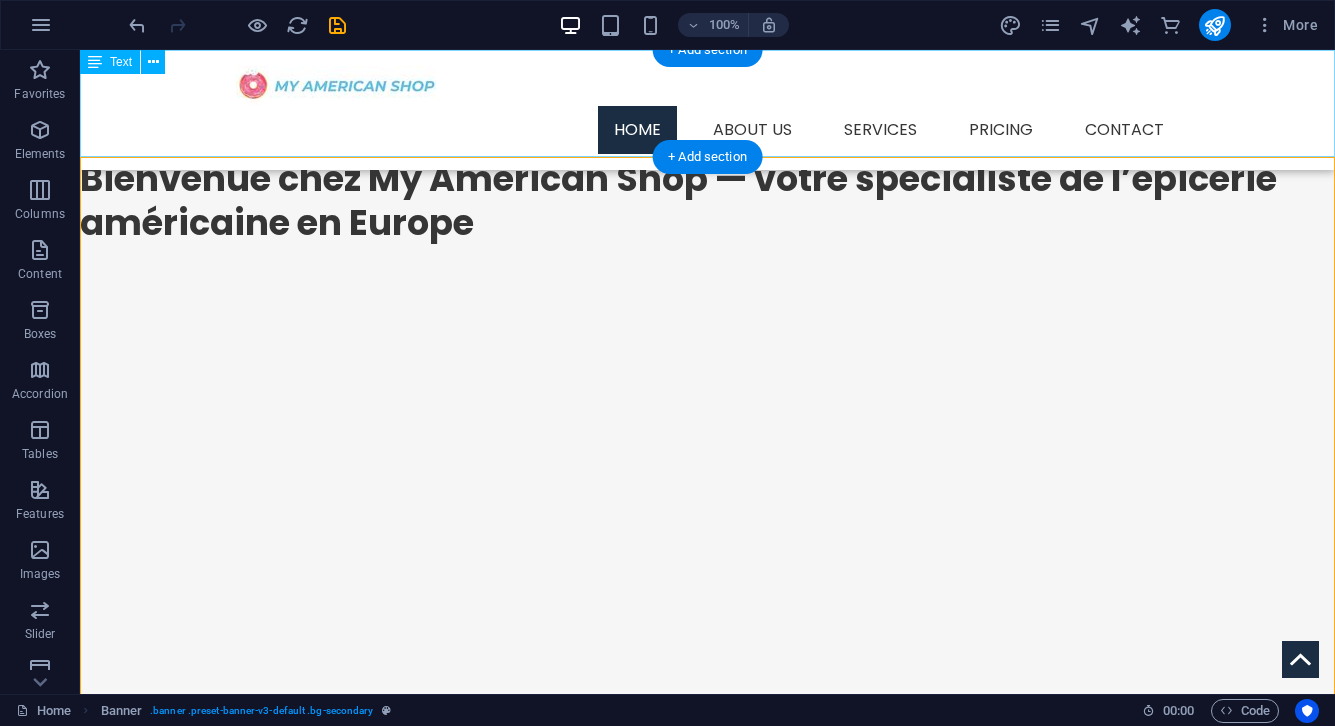 click on "New text element" at bounding box center (707, 103) 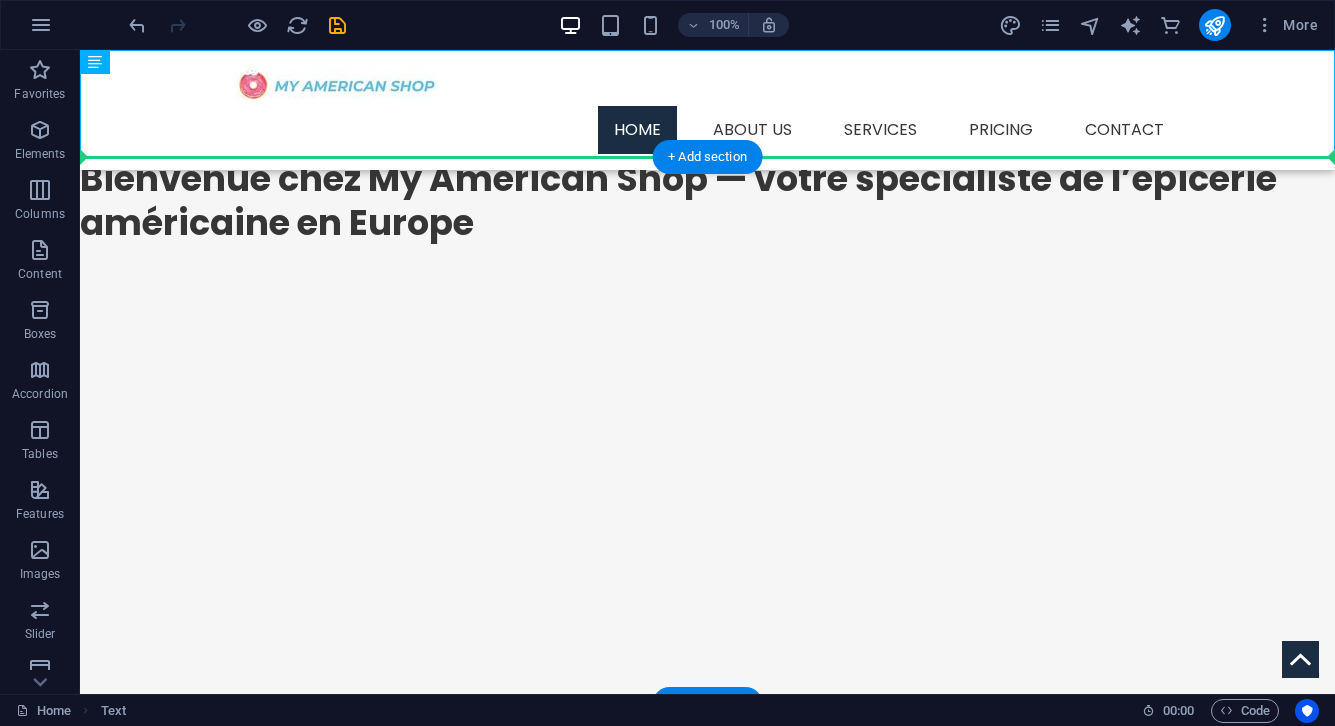 drag, startPoint x: 217, startPoint y: 143, endPoint x: 237, endPoint y: 301, distance: 159.26079 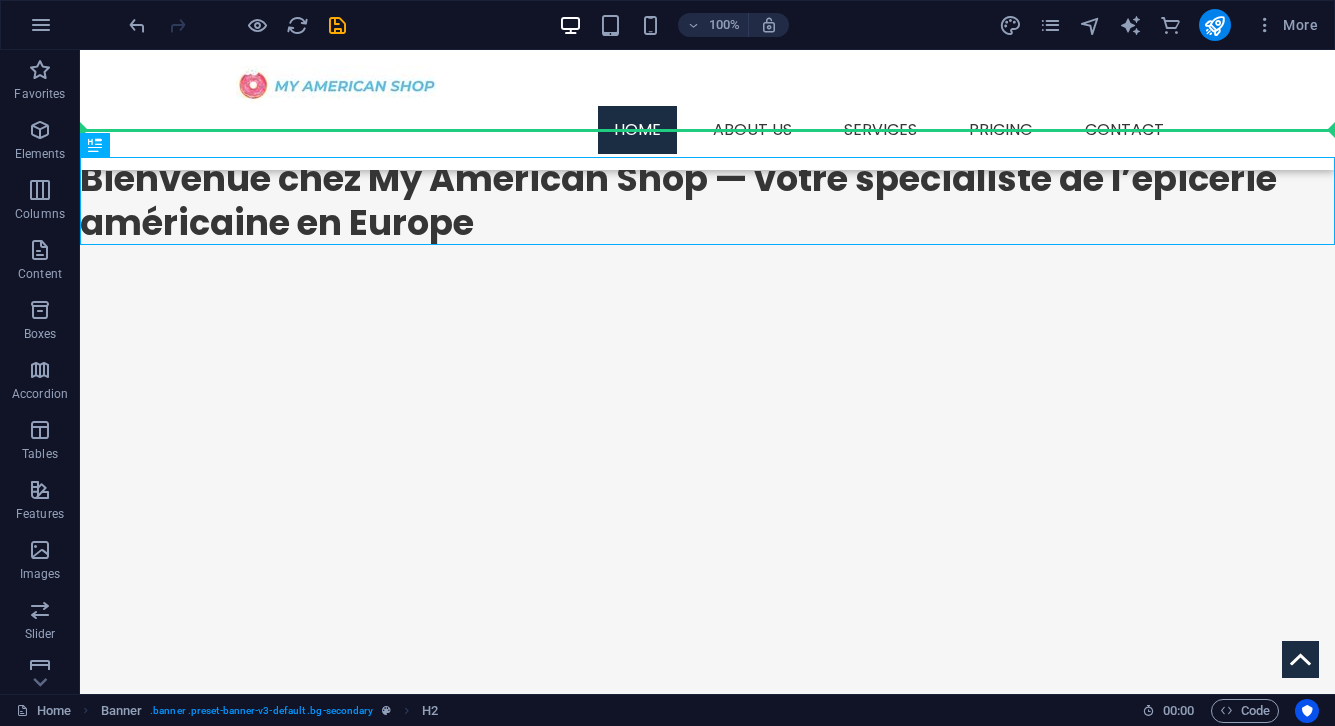 drag, startPoint x: 239, startPoint y: 232, endPoint x: 241, endPoint y: 121, distance: 111.01801 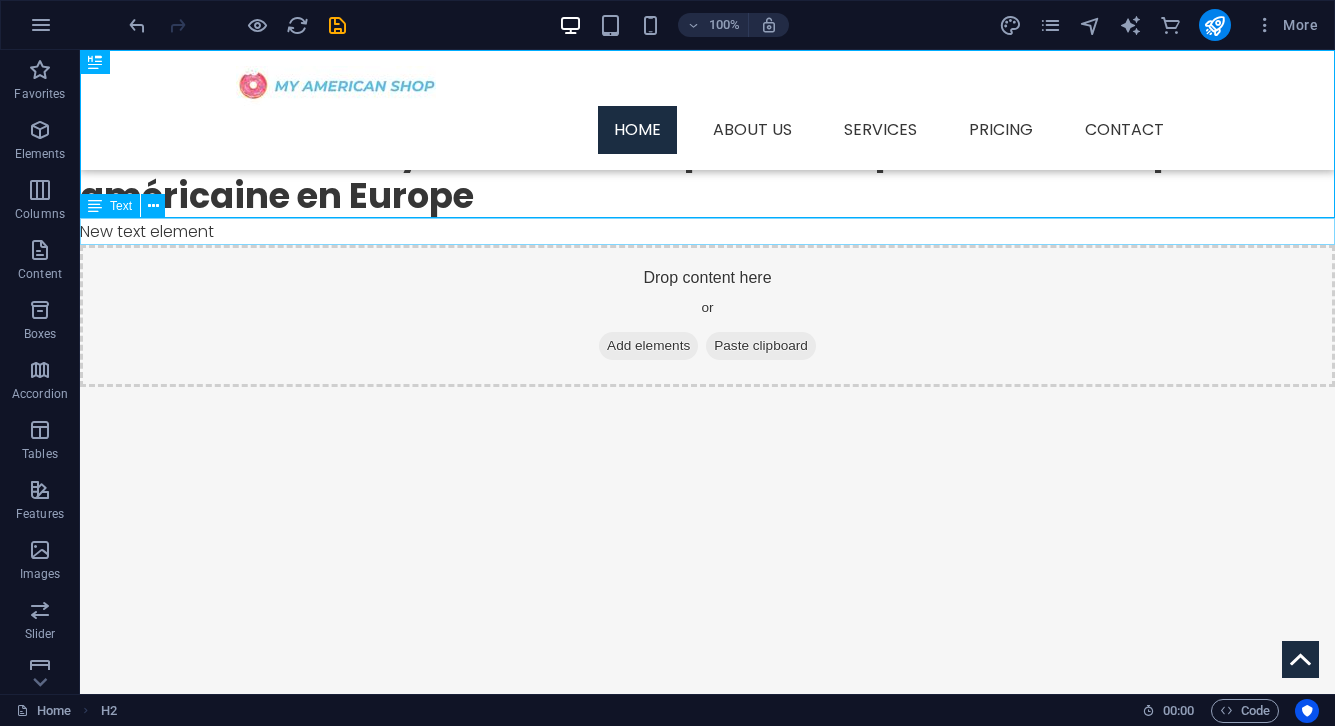 click on "New text element" at bounding box center [707, 231] 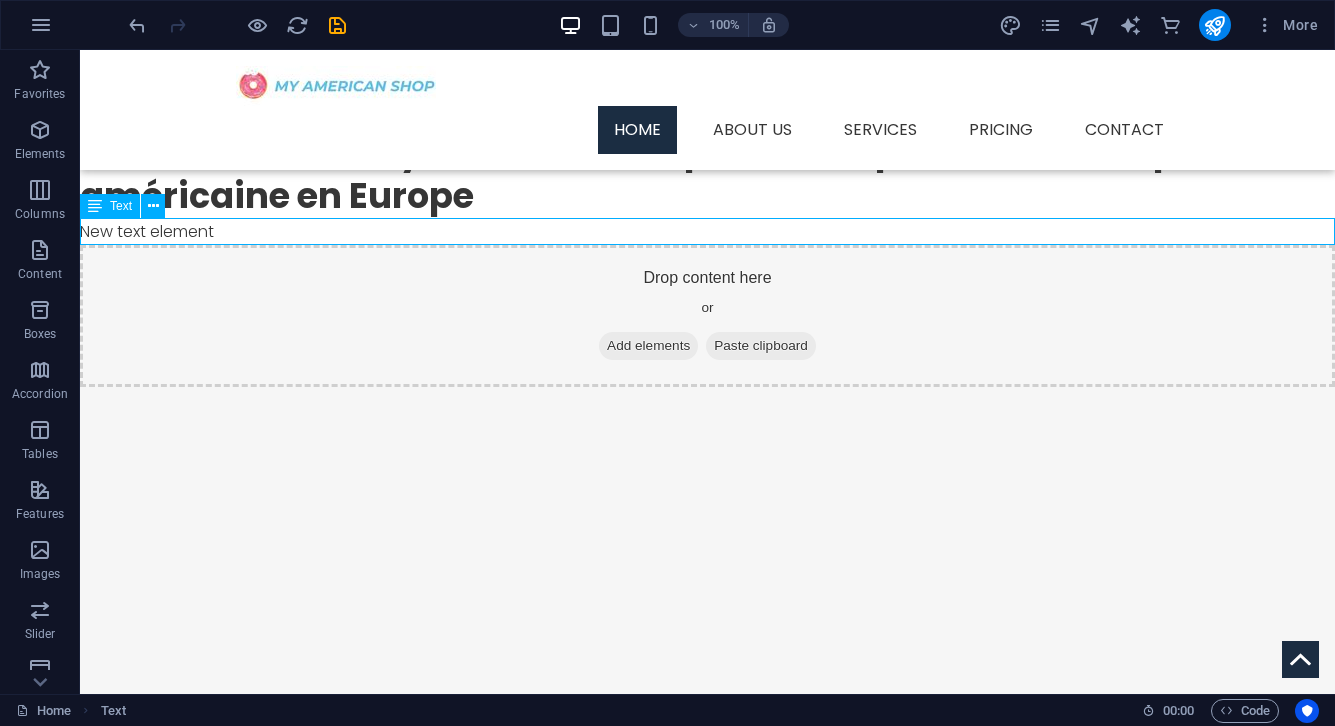 click on "New text element" at bounding box center (707, 231) 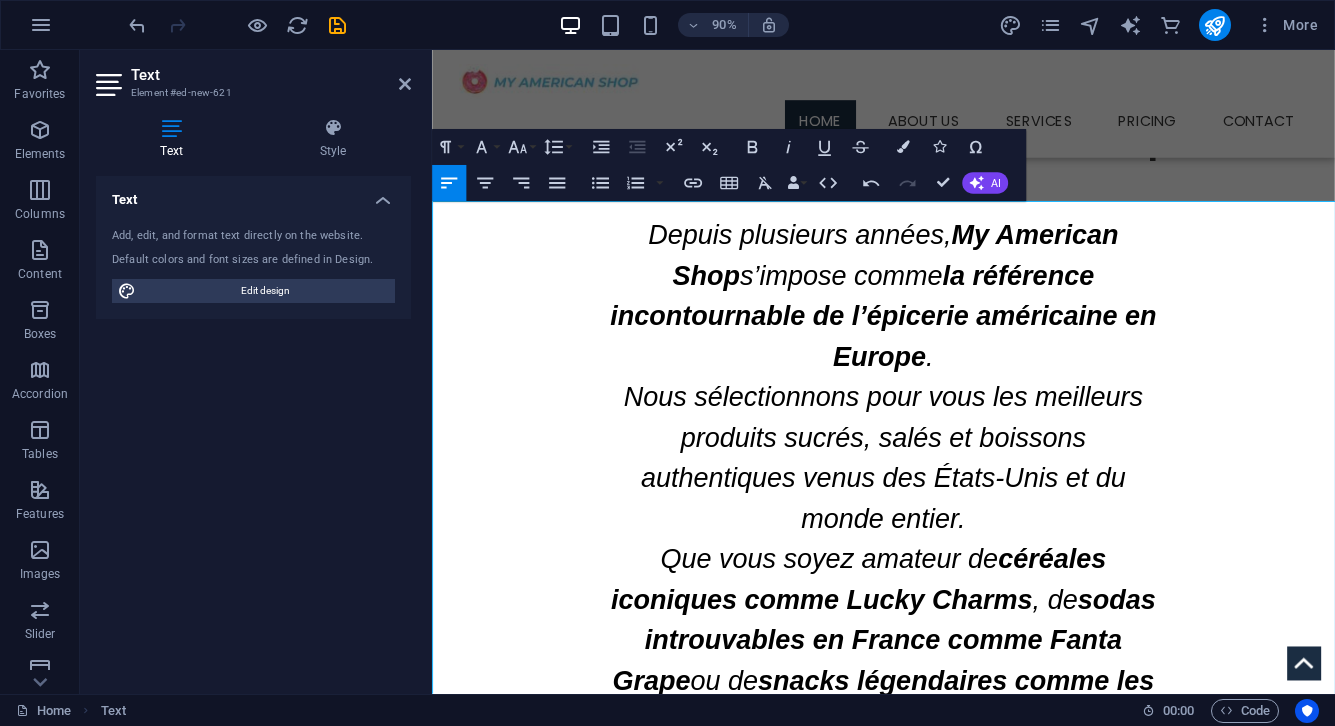 click on "Text Add, edit, and format text directly on the website. Default colors and font sizes are defined in Design. Edit design Alignment Left aligned Centered Right aligned" at bounding box center [253, 427] 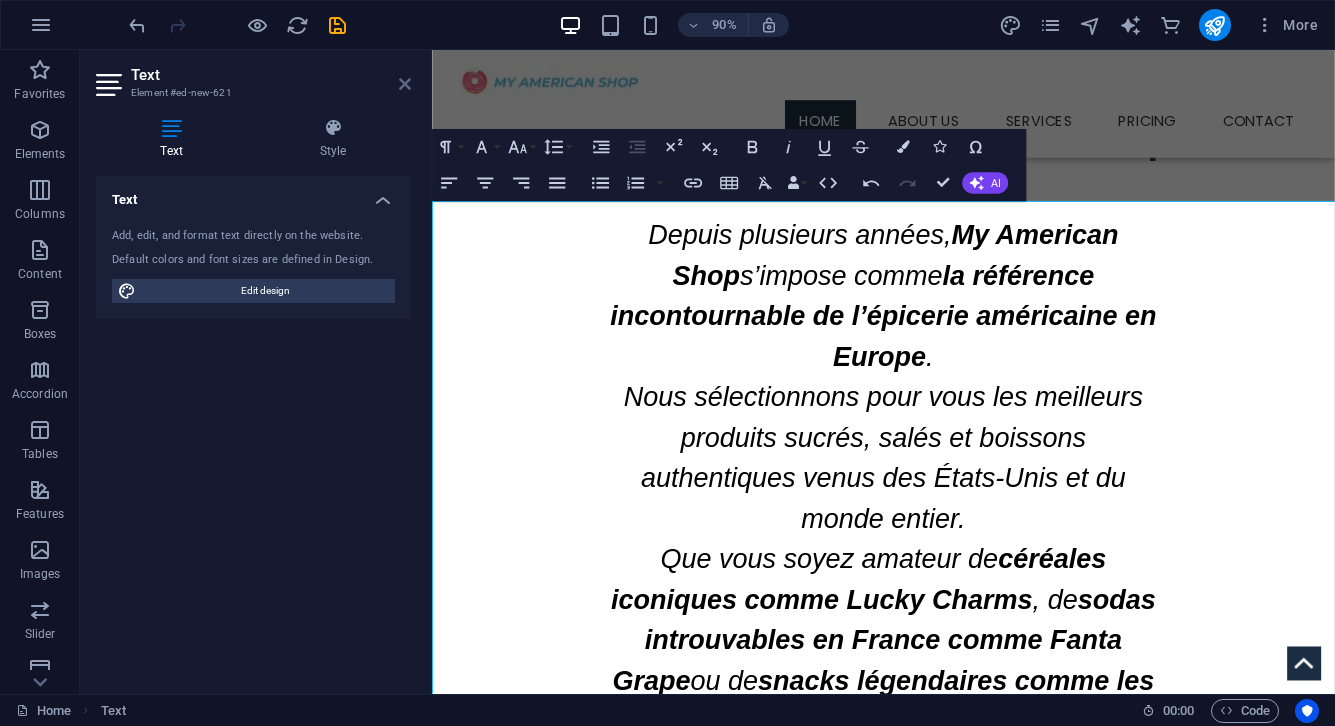 click at bounding box center (405, 84) 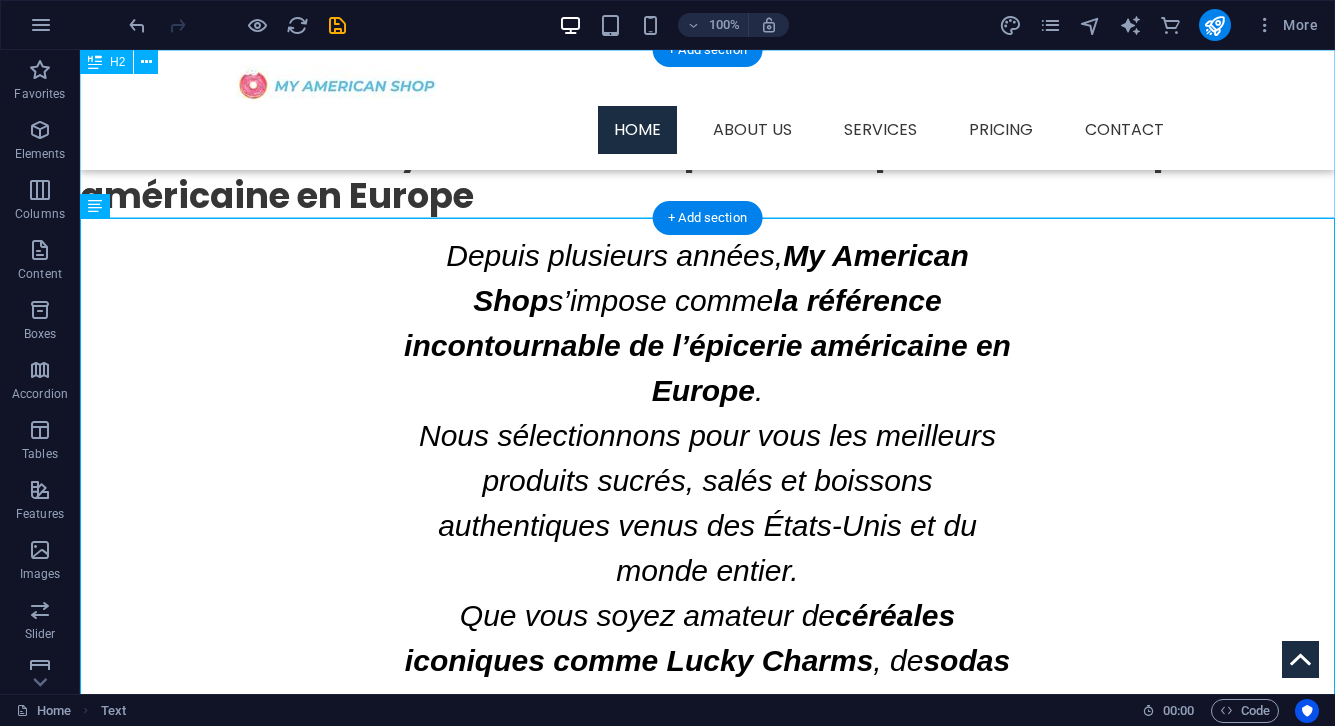 click on "Bienvenue chez My American Shop — votre spécialiste de l’épicerie américaine en Europe" at bounding box center (707, 134) 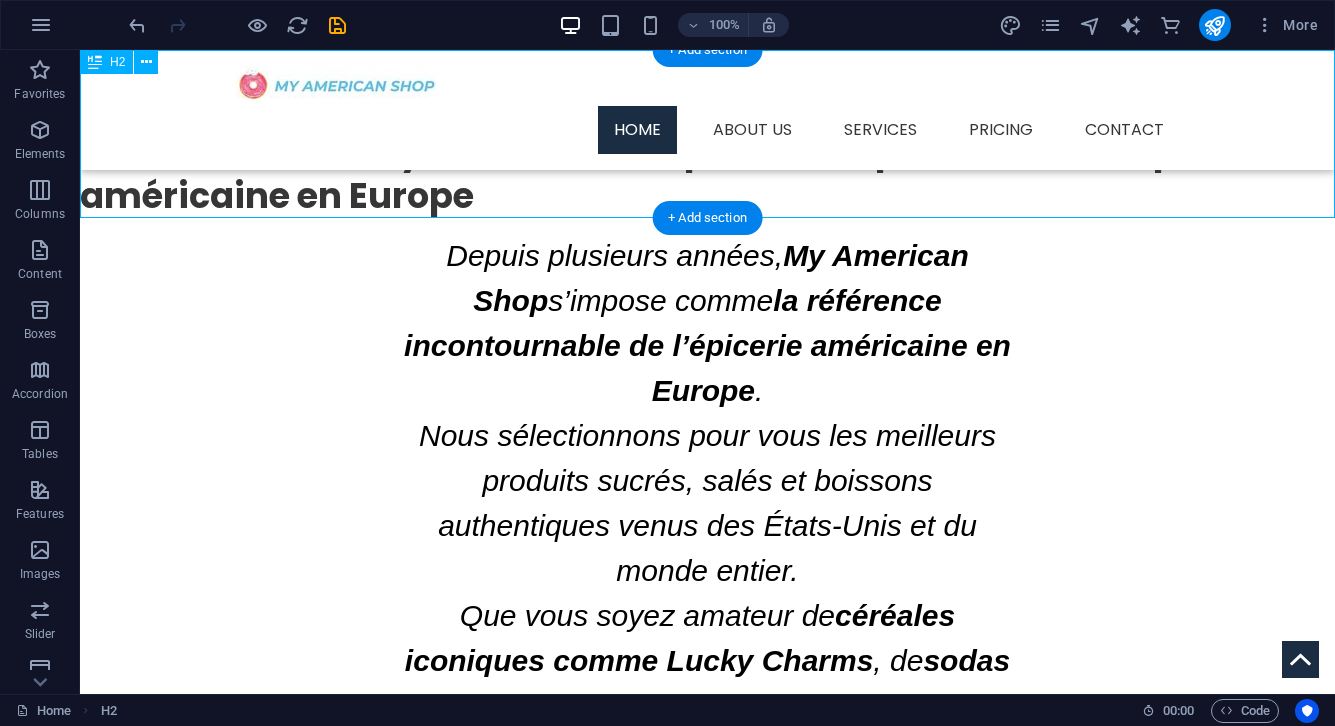 click on "Bienvenue chez My American Shop — votre spécialiste de l’épicerie américaine en Europe" at bounding box center (707, 134) 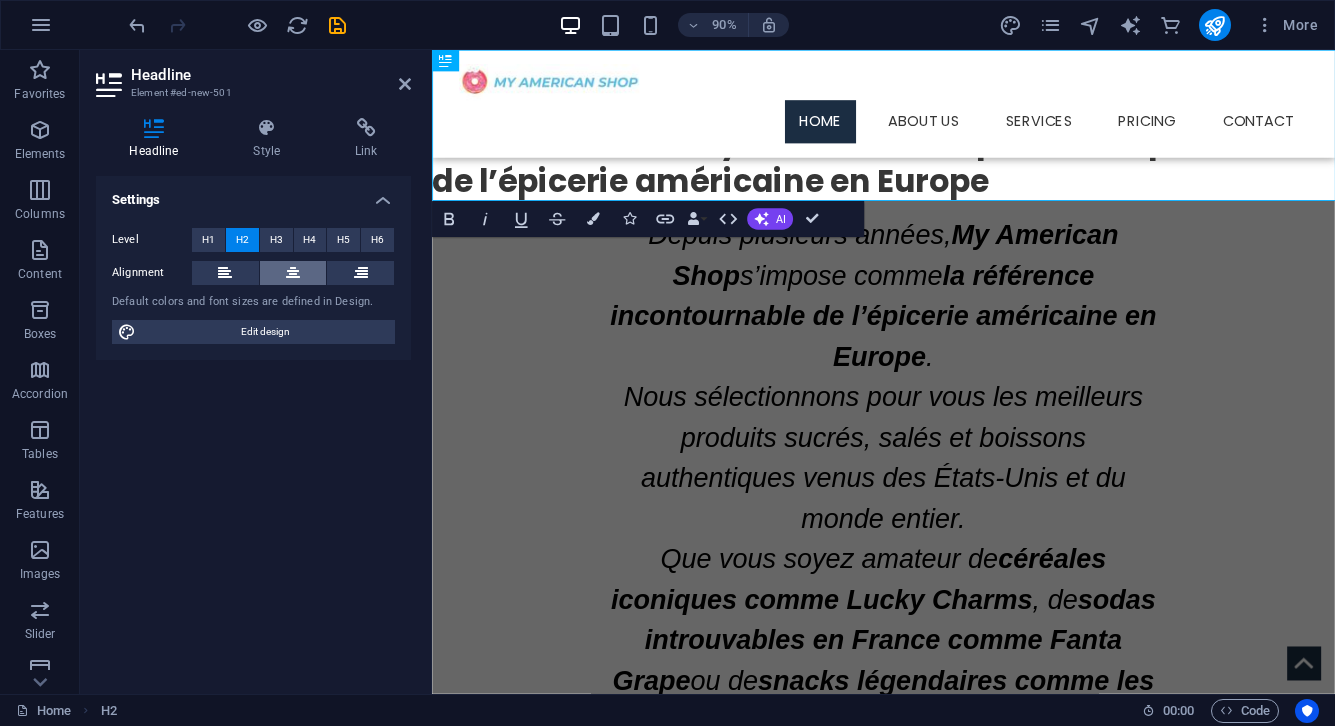 click at bounding box center (293, 273) 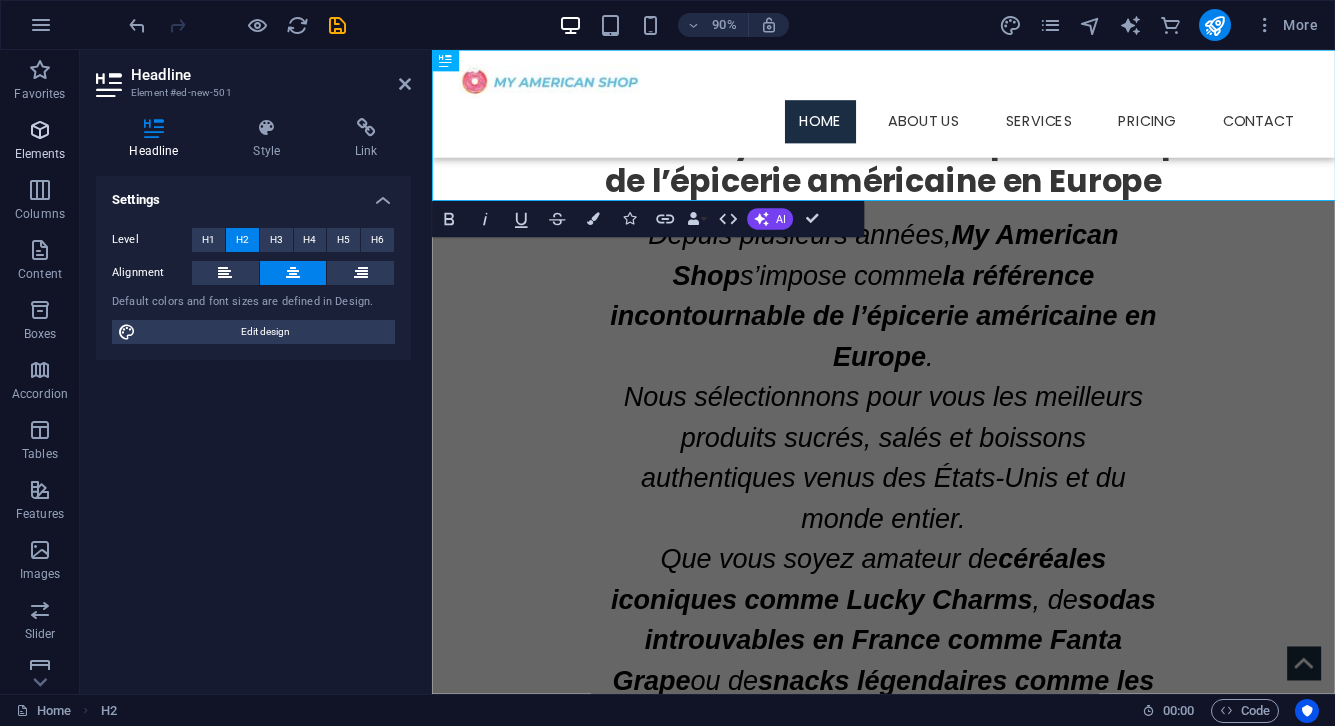 click on "Elements" at bounding box center (40, 154) 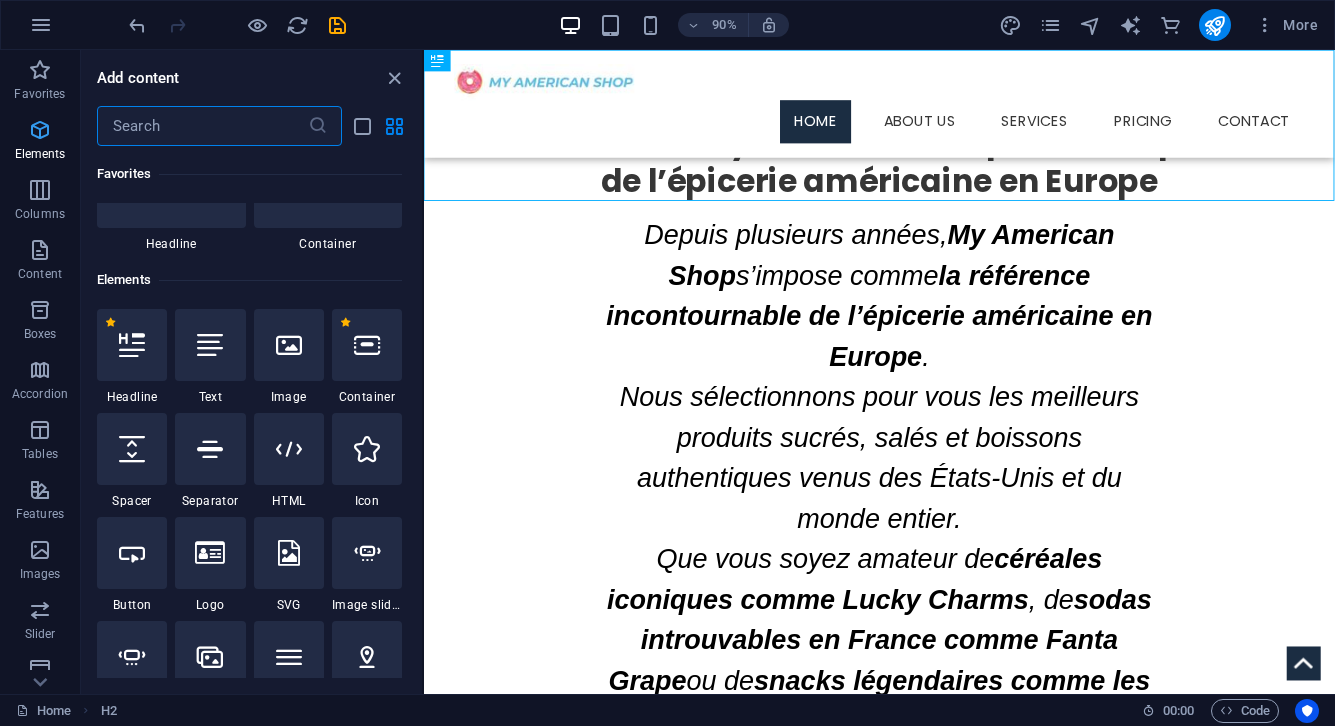 scroll, scrollTop: 213, scrollLeft: 0, axis: vertical 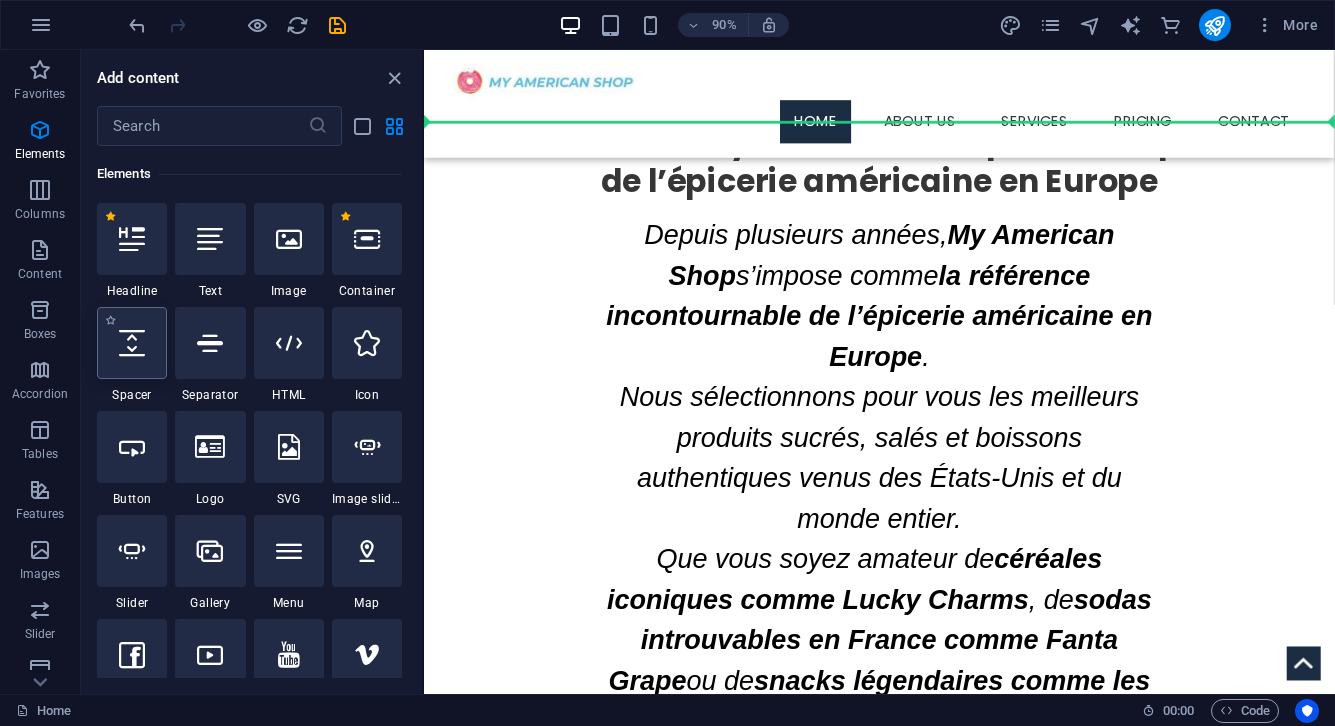 select on "px" 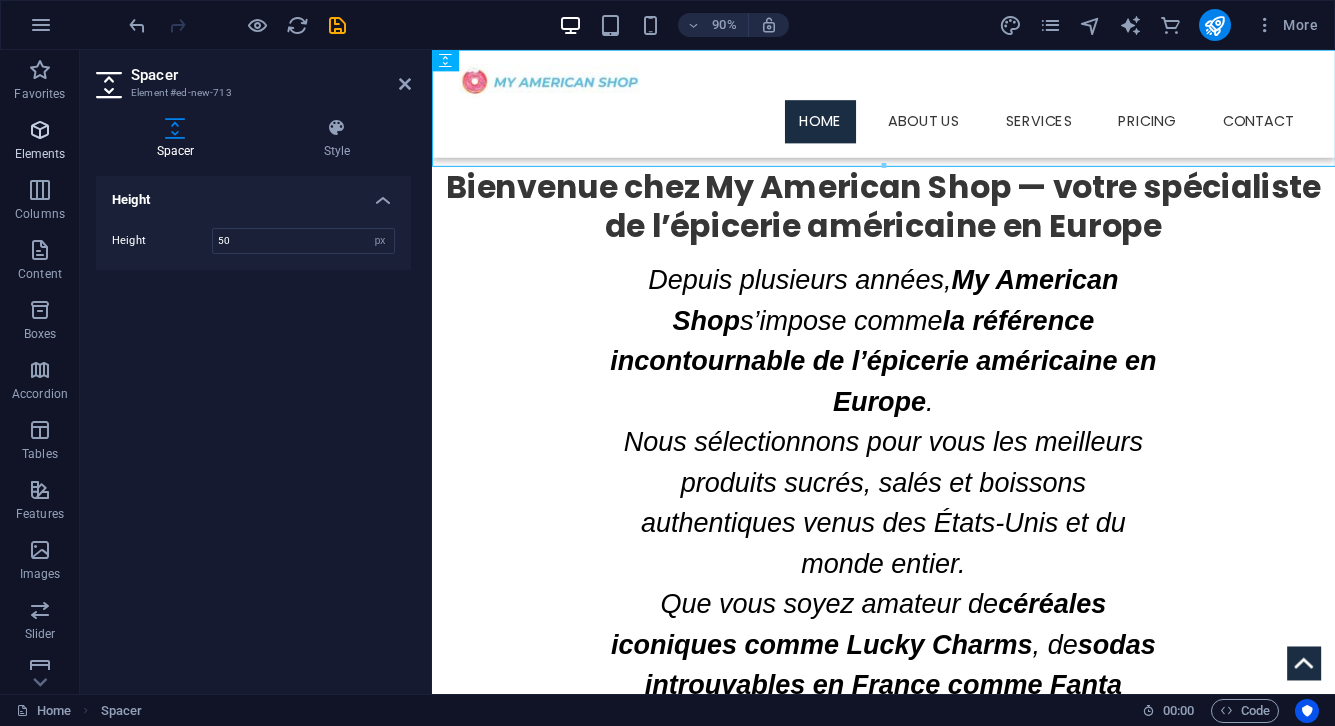 click on "Elements" at bounding box center [40, 154] 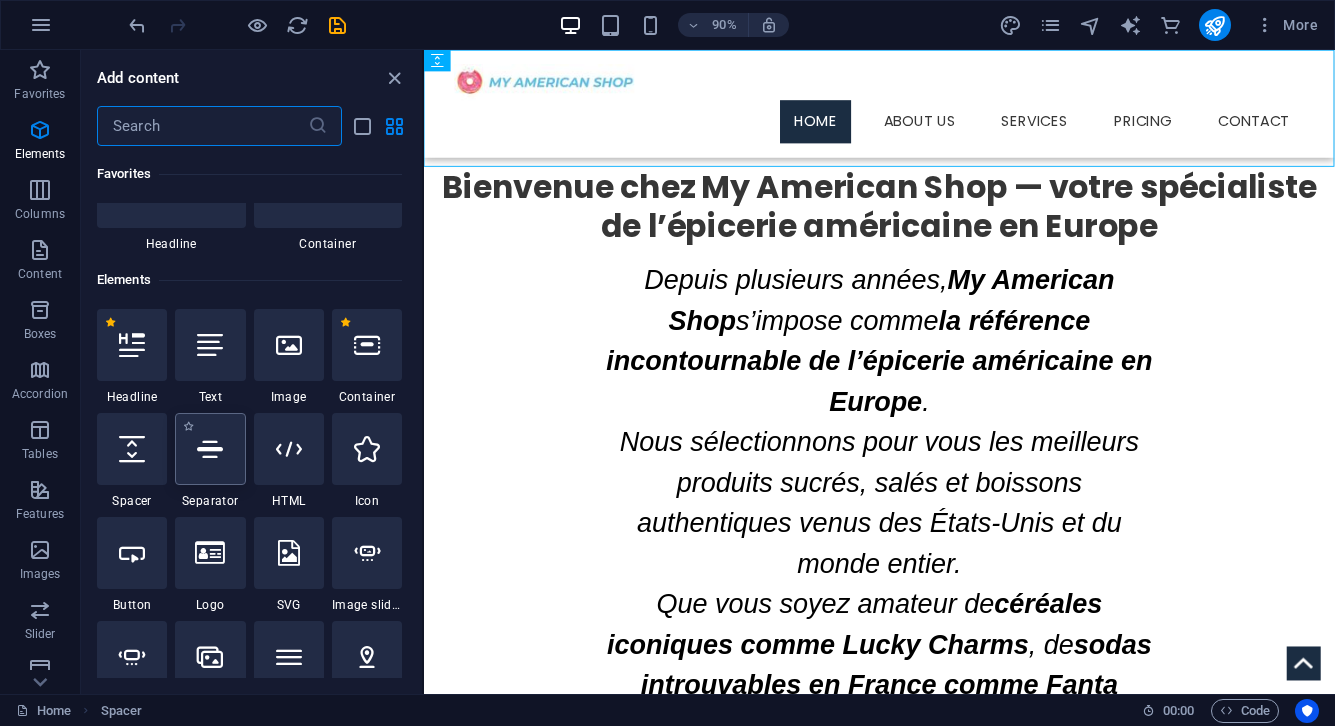 scroll, scrollTop: 213, scrollLeft: 0, axis: vertical 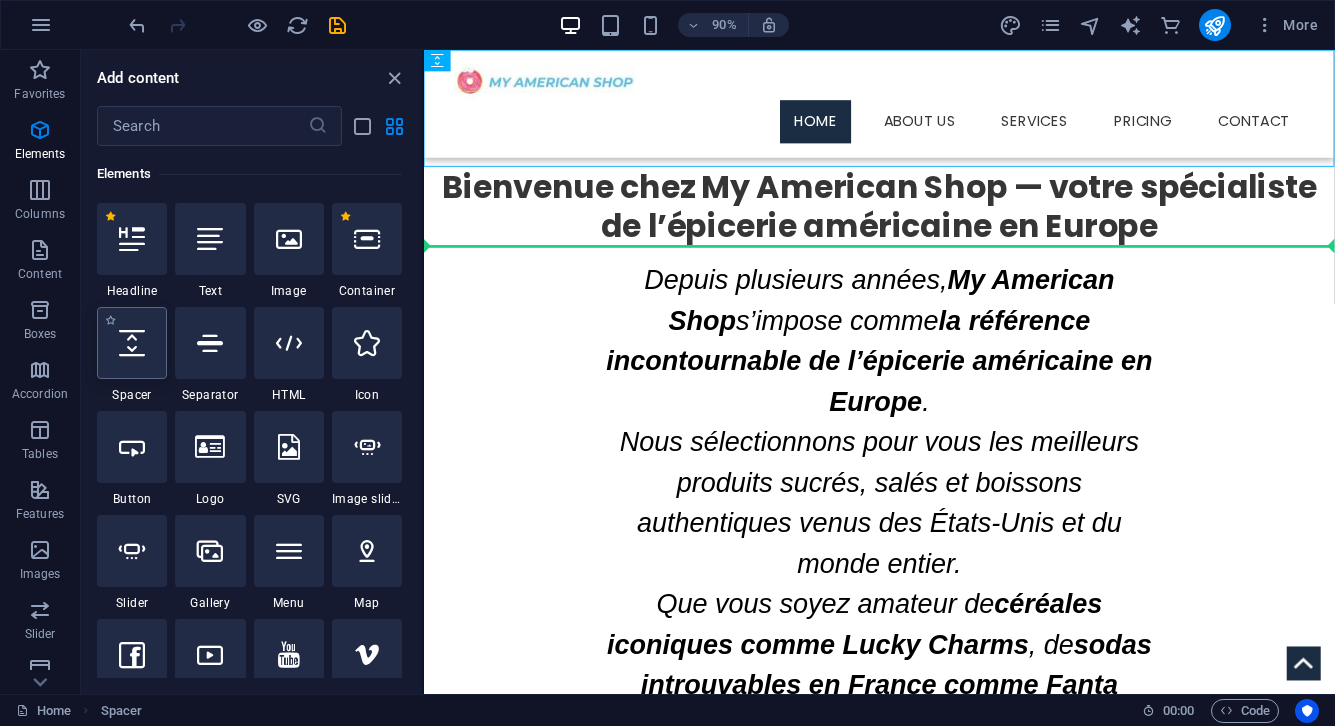 select on "px" 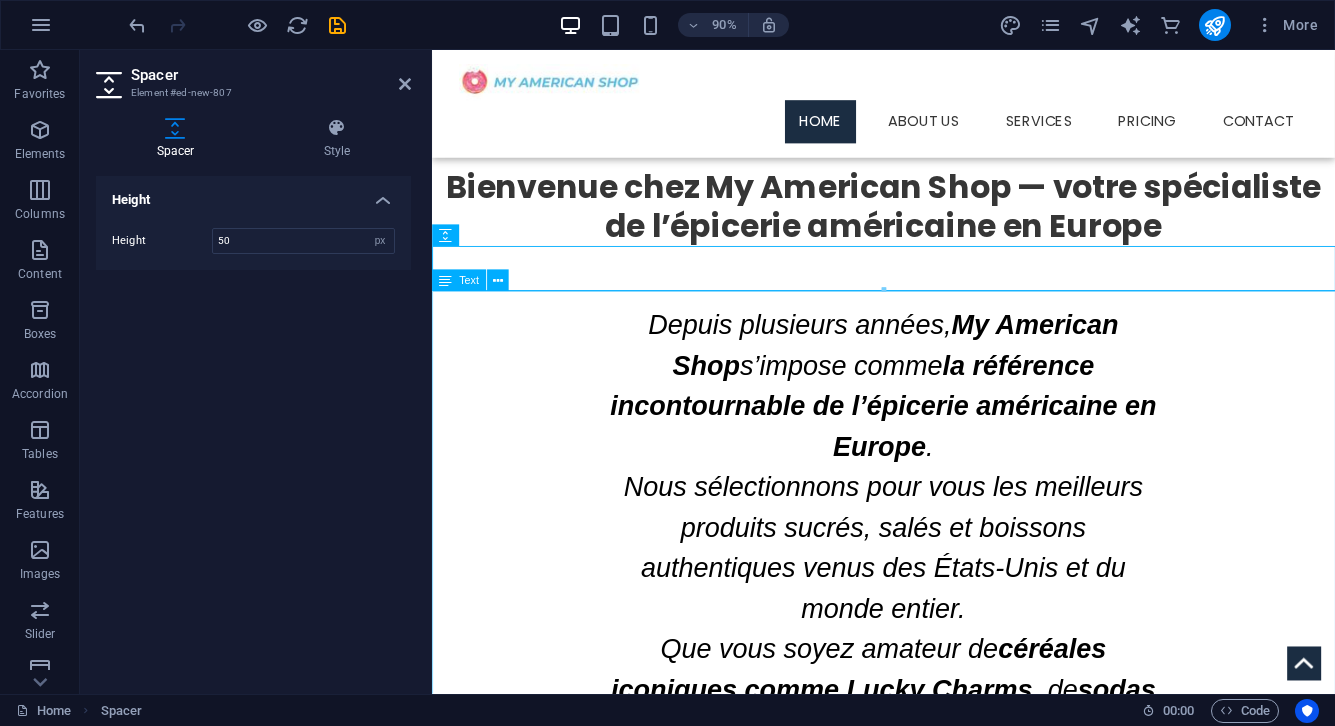 click on "Depuis plusieurs années,  My American Shop  s’impose comme  la référence incontournable de l’épicerie américaine en Europe . Nous sélectionnons pour vous les meilleurs produits sucrés, salés et boissons authentiques venus des États-Unis et du monde entier. Que vous soyez amateur de  céréales iconiques comme Lucky Charms , de  sodas introuvables en France comme Fanta Grape  ou de  snacks légendaires comme les Cheetos Flamin' Hot , notre boutique saura combler toutes vos envies.   Pourquoi choisir My American Shop ? ✅ Plus de  5000 références gourmandes américaines ✅  Livraison rapide en 24/48h  pour satisfaire toutes vos envies ✅ Des recettes et conseils gourmands sur notre blog partenaire  www.myamericanshop.fr   Votre épicerie américaine, à portée de clic Sur ce site, découvrez tout l’univers de  My American Shop , notre passion pour la gastronomie US et notre engagement à vous proposer des produits d’exception. 👉" at bounding box center (933, 1150) 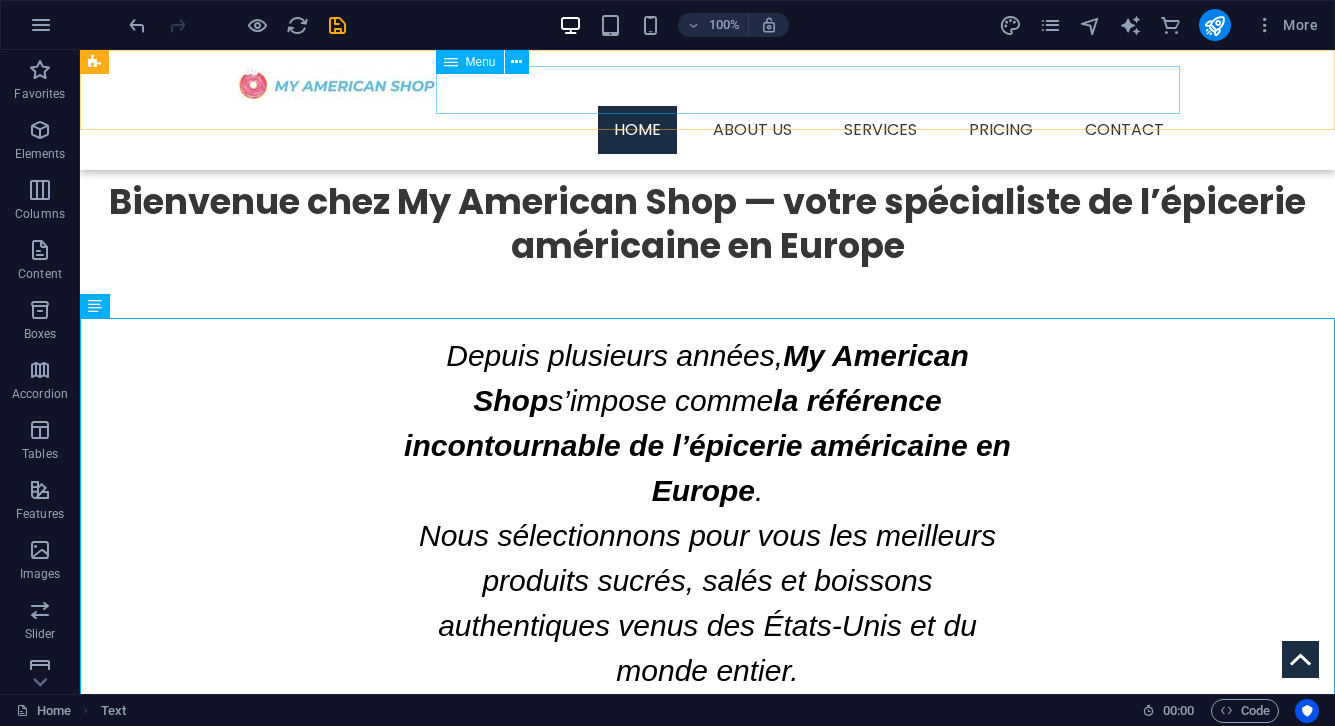 click on "Home About us Services Service Detail Pricing Contact" at bounding box center (708, 130) 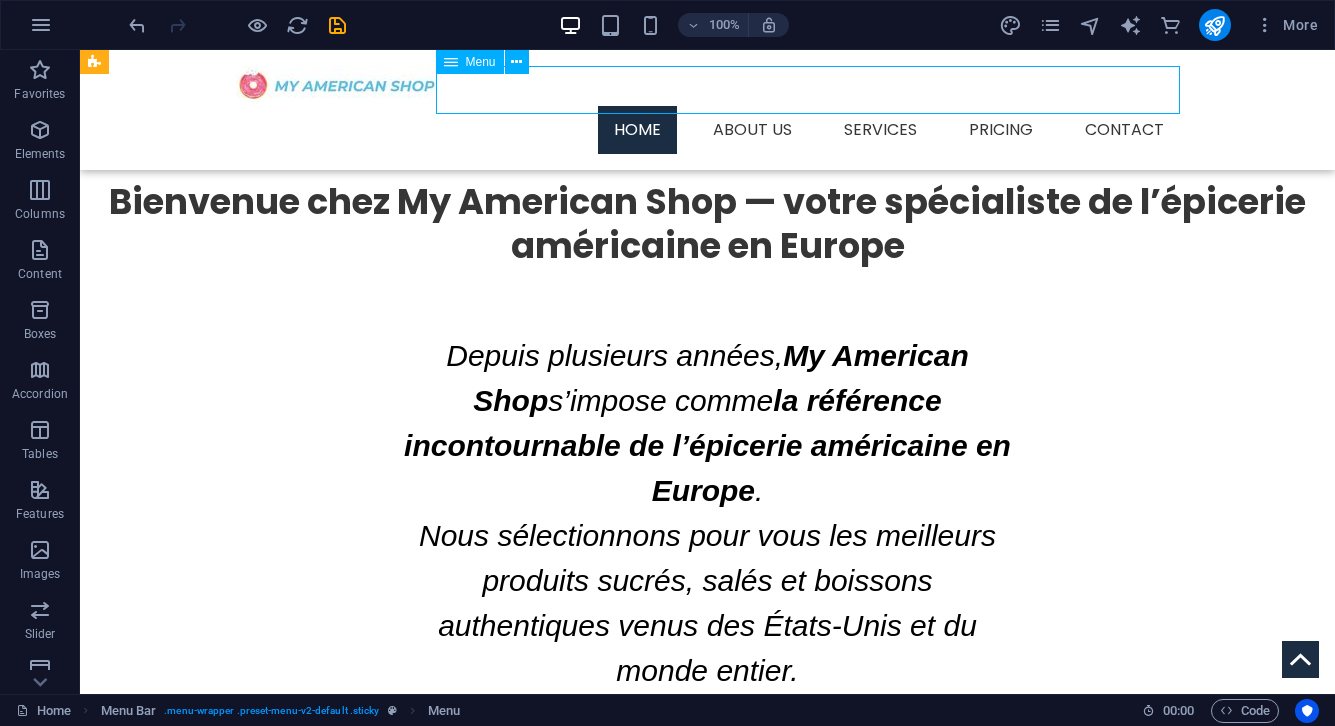 click on "Home About us Services Service Detail Pricing Contact" at bounding box center [708, 130] 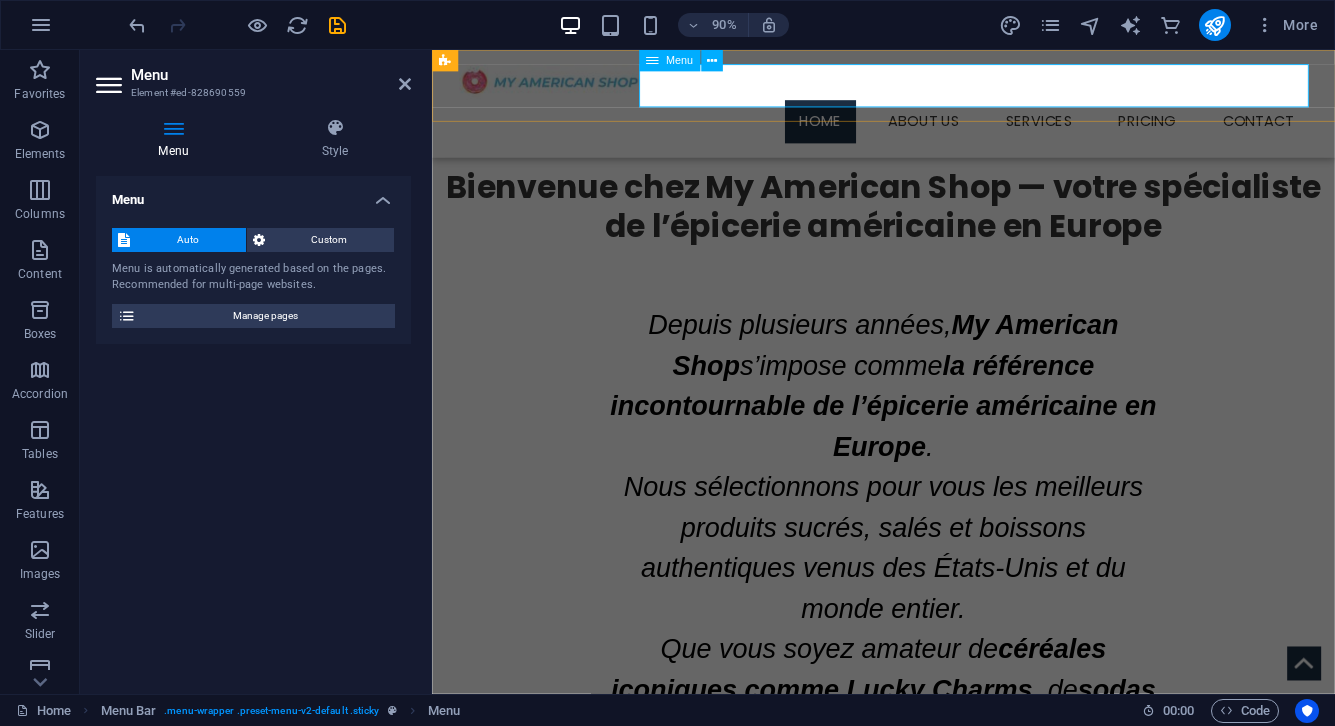 click on "Home About us Services Service Detail Pricing Contact" at bounding box center (934, 130) 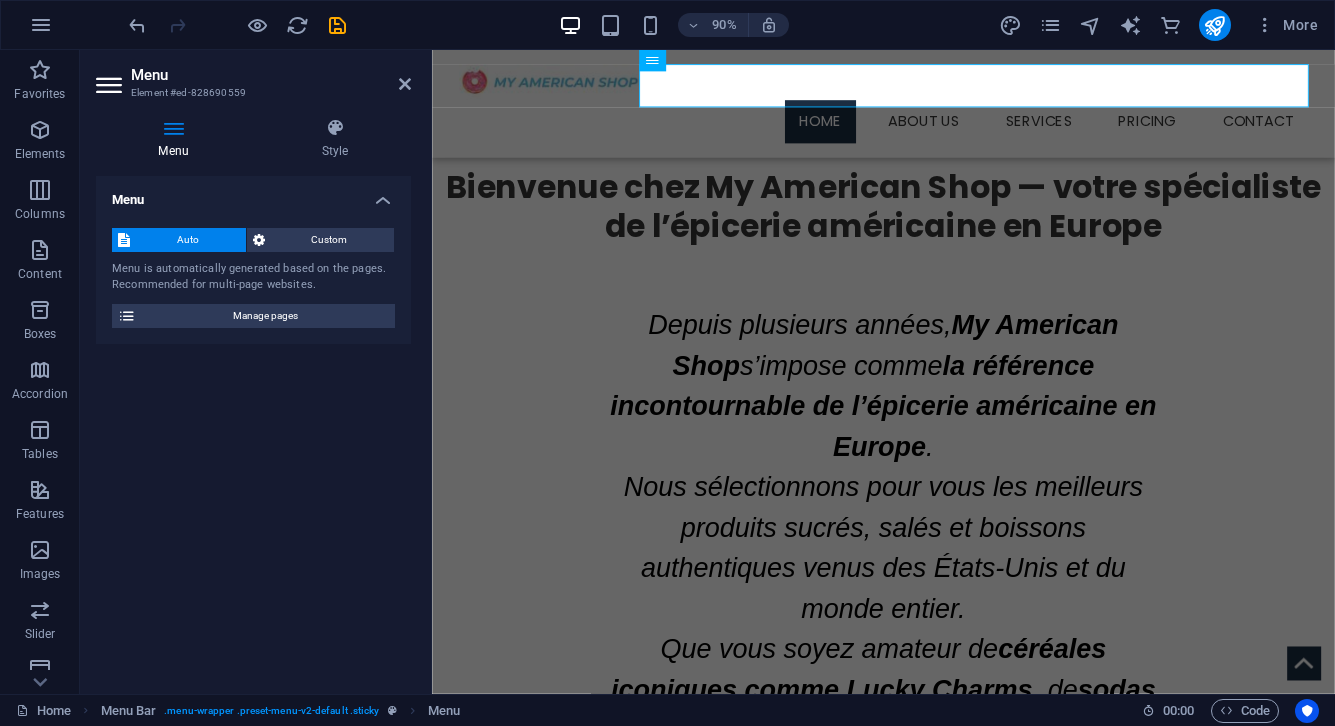 click at bounding box center [173, 128] 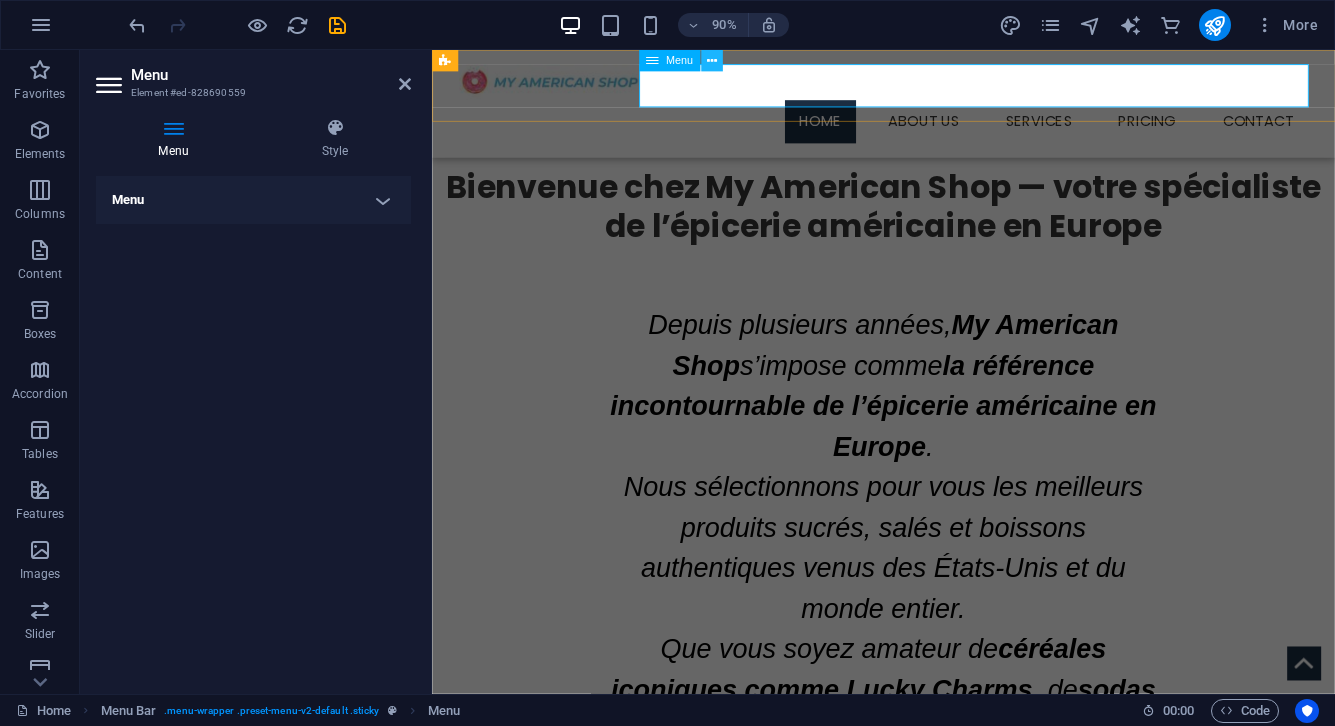 click at bounding box center [712, 60] 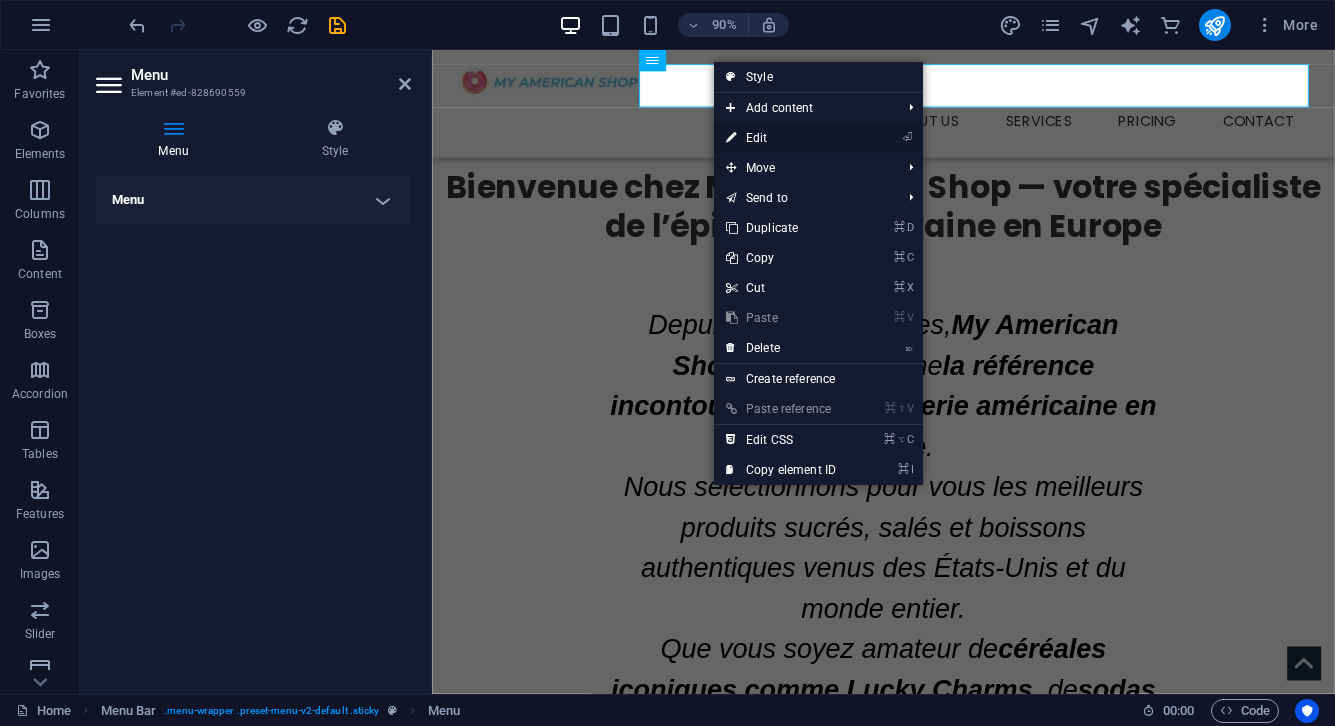 click on "⏎  Edit" at bounding box center (781, 138) 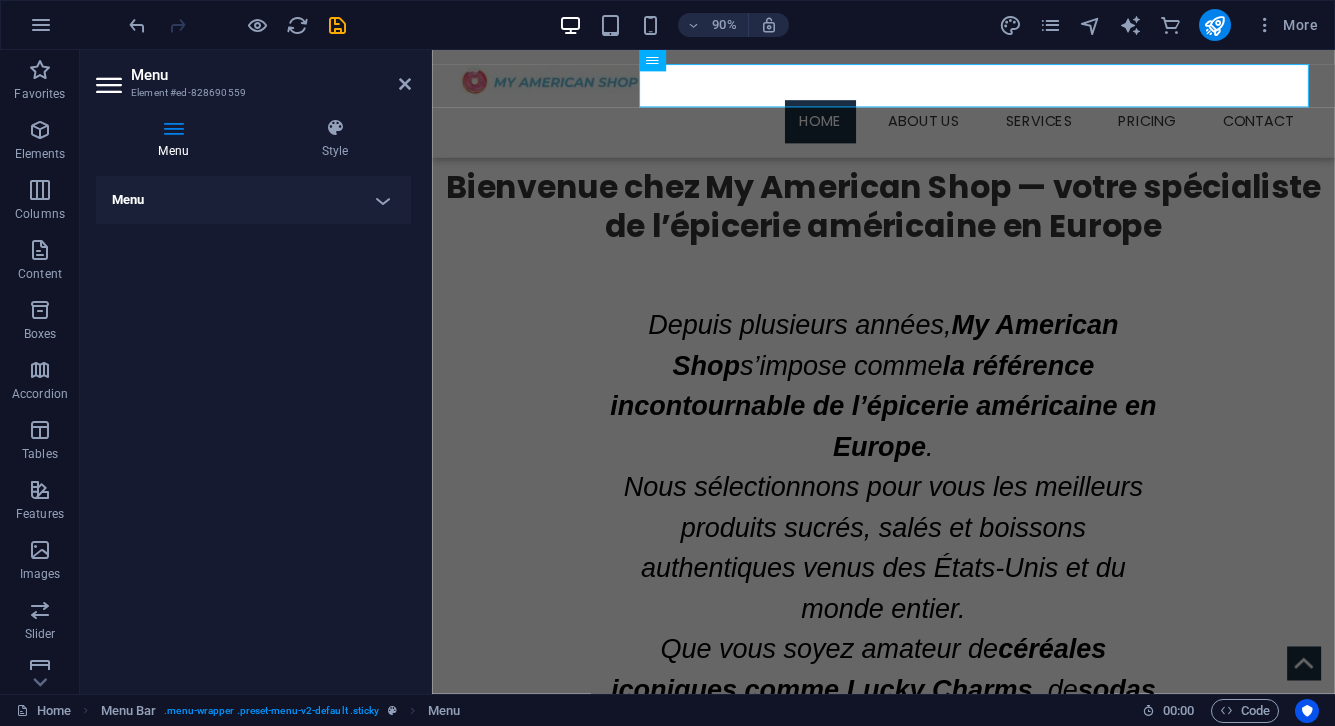 click on "Menu" at bounding box center (177, 139) 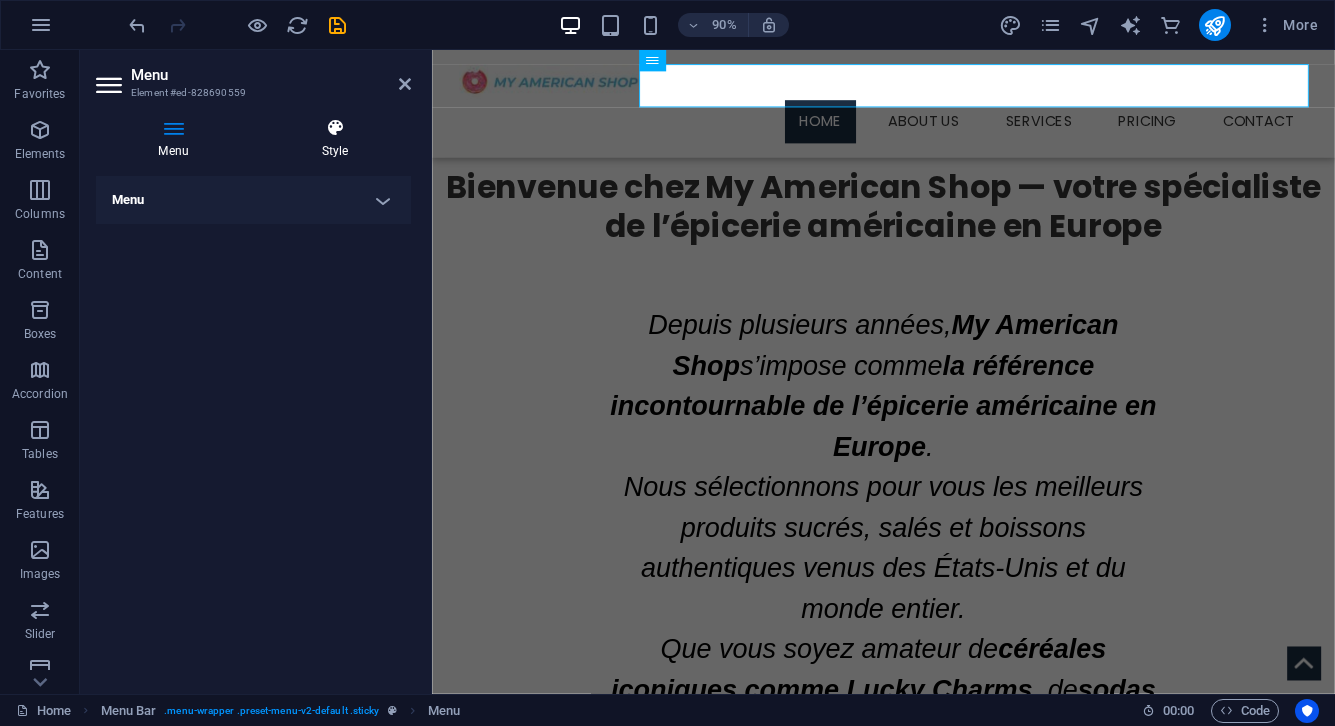 click at bounding box center (335, 128) 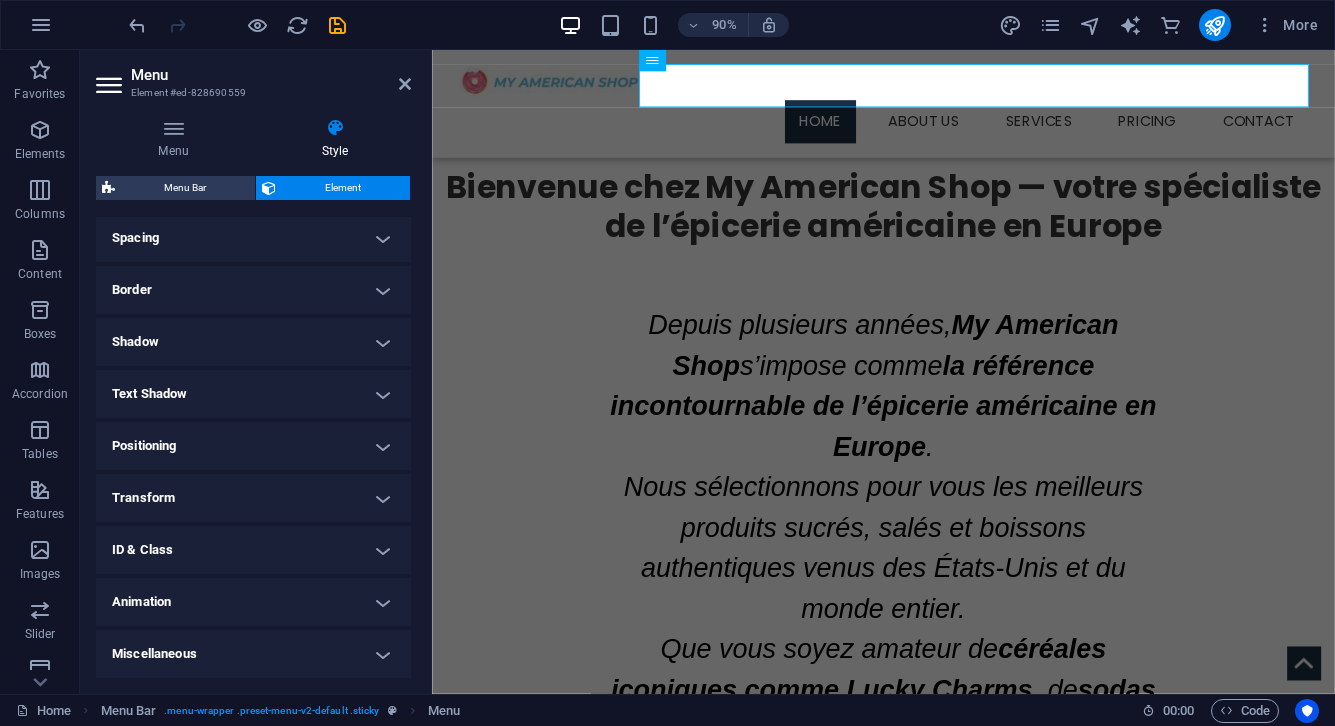 scroll, scrollTop: 0, scrollLeft: 0, axis: both 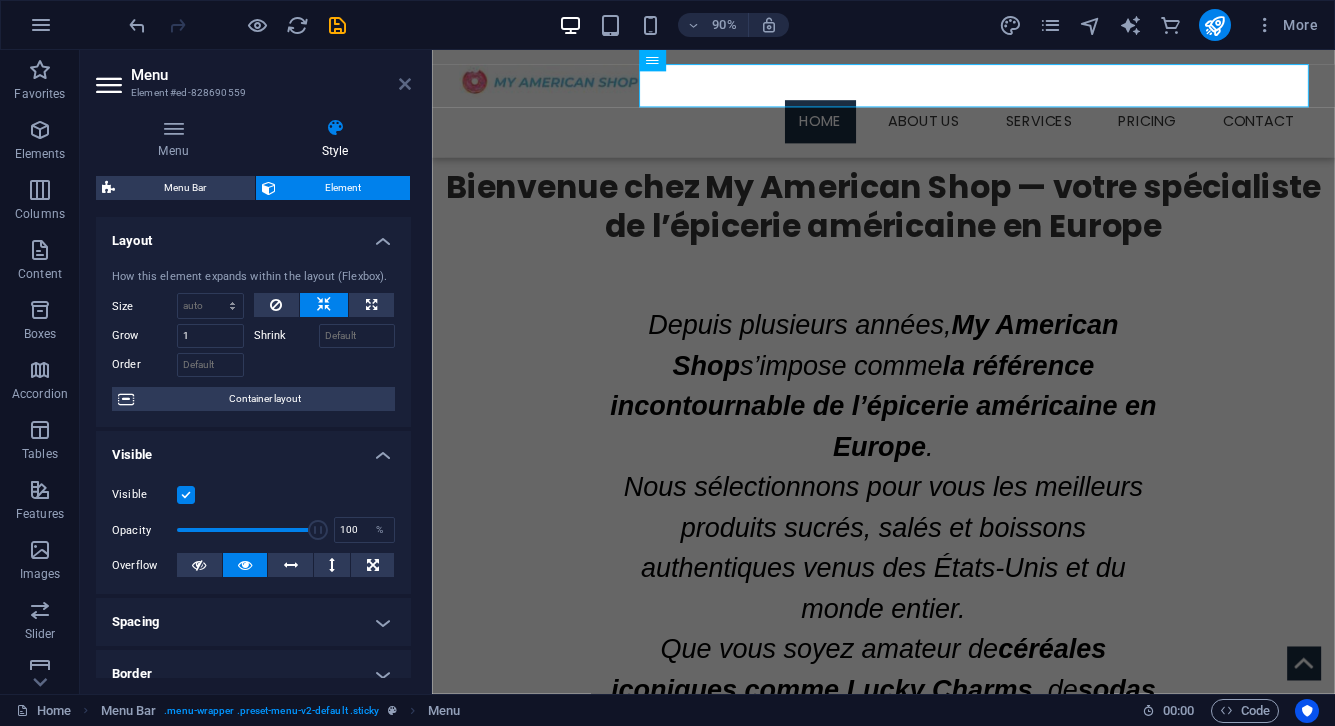 click at bounding box center [405, 84] 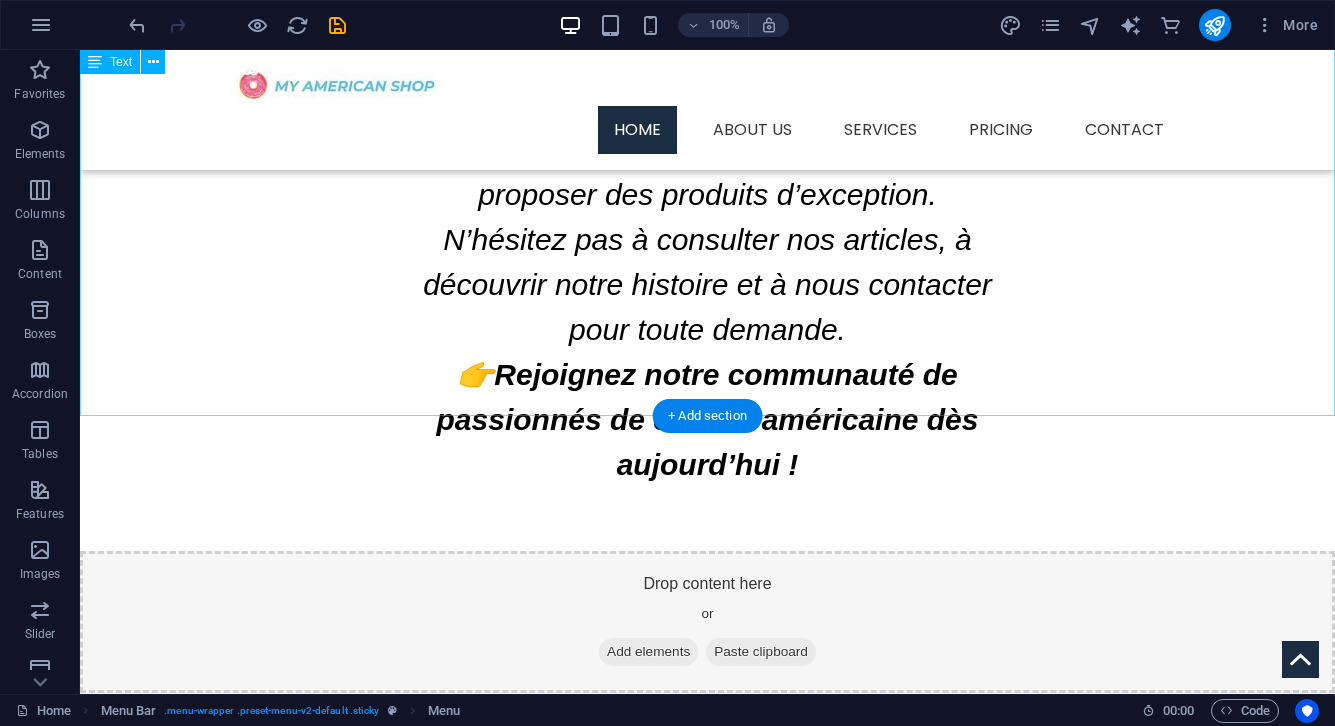 scroll, scrollTop: 1438, scrollLeft: 0, axis: vertical 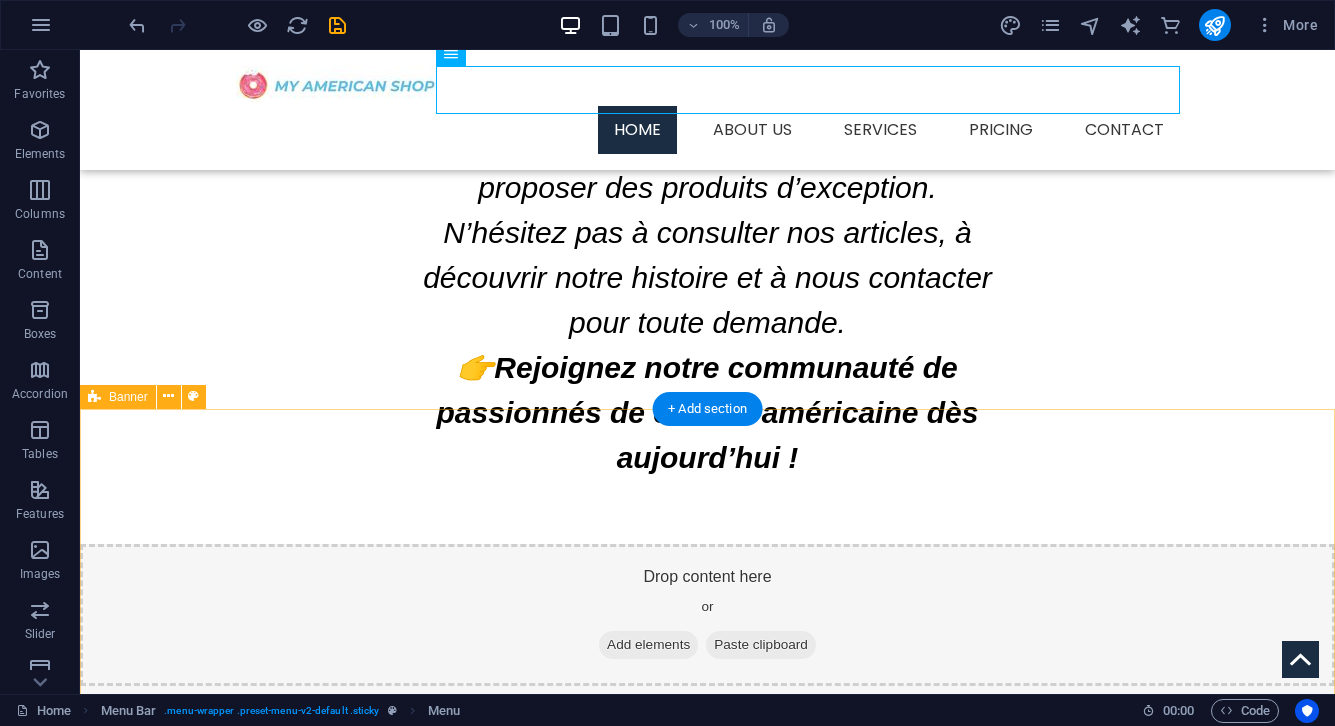 click on "Add elements" at bounding box center [648, 645] 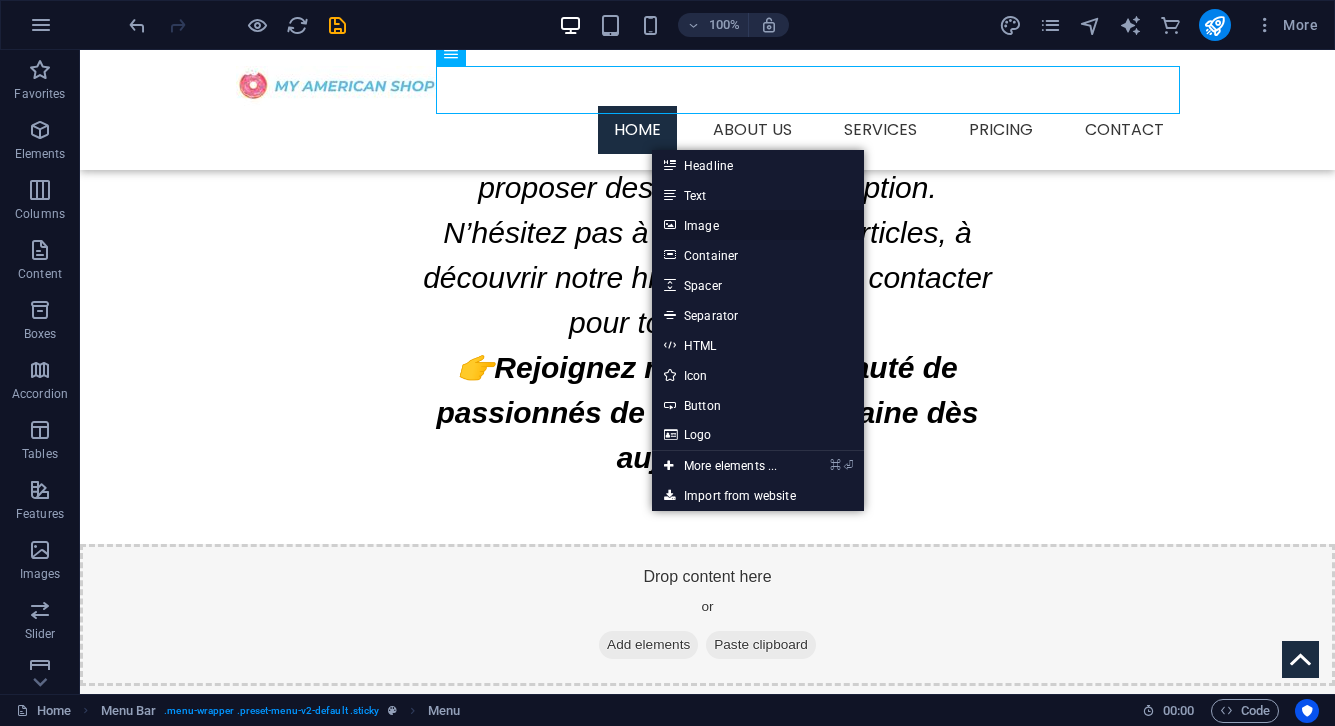 click on "Image" at bounding box center [758, 225] 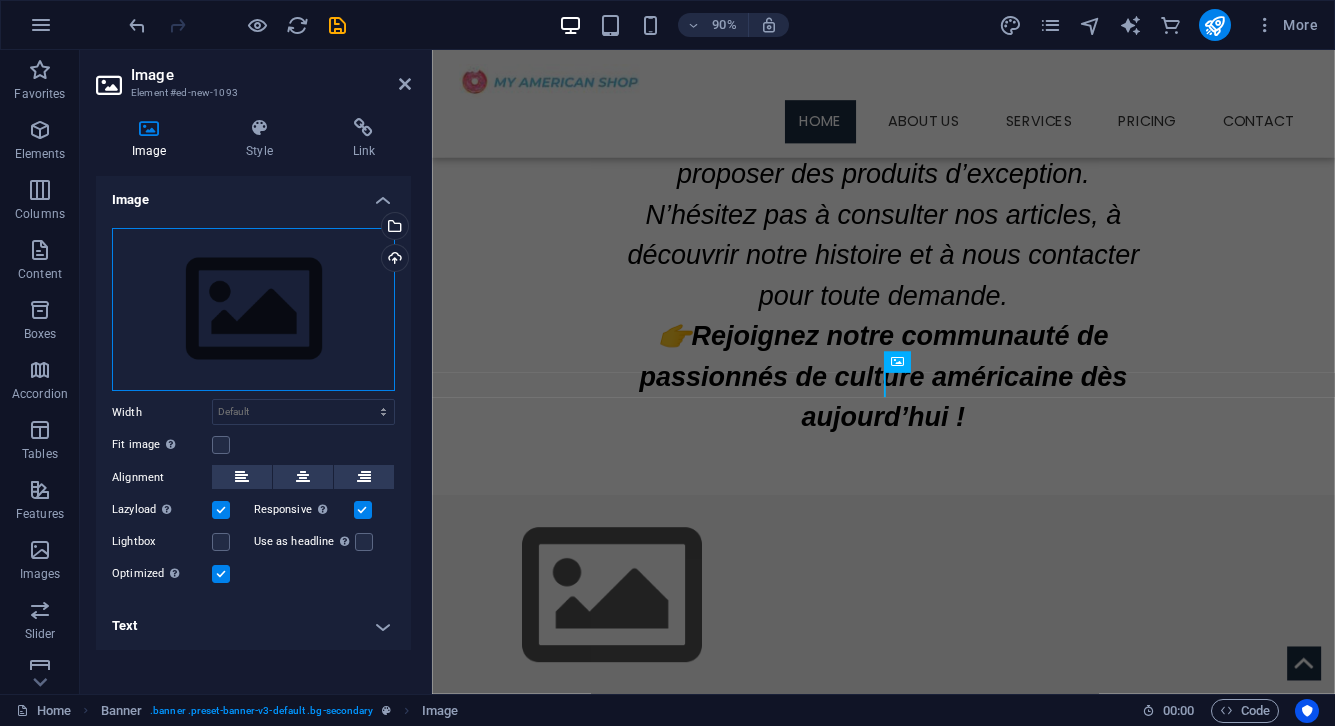 click on "Drag files here, click to choose files or select files from Files or our free stock photos & videos" at bounding box center (253, 310) 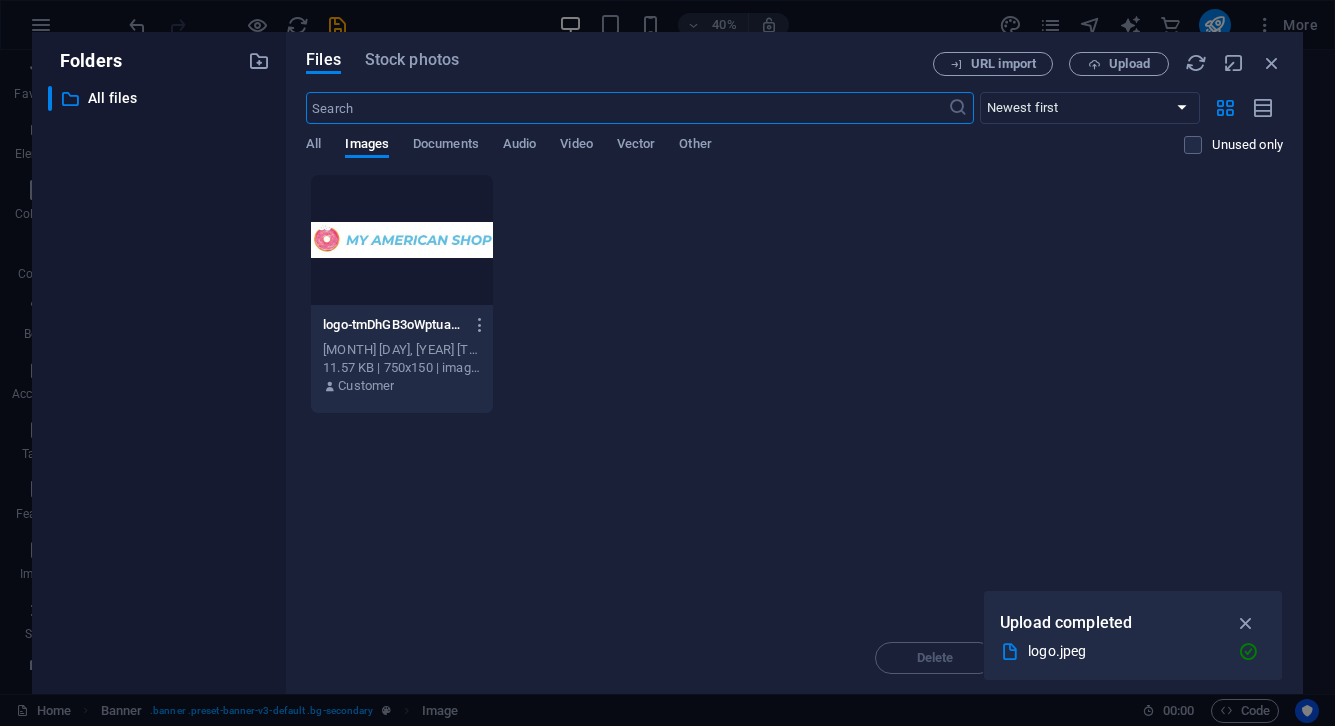 click on "Drop files here to upload them instantly logo-tmDhGB3oWptua0C_jpHwgw.jpeg logo-tmDhGB3oWptua0C_jpHwgw.jpeg Aug 5, 2025 2:31 PM 11.57 KB | 750x150 | image/jpeg Customer" at bounding box center (794, 398) 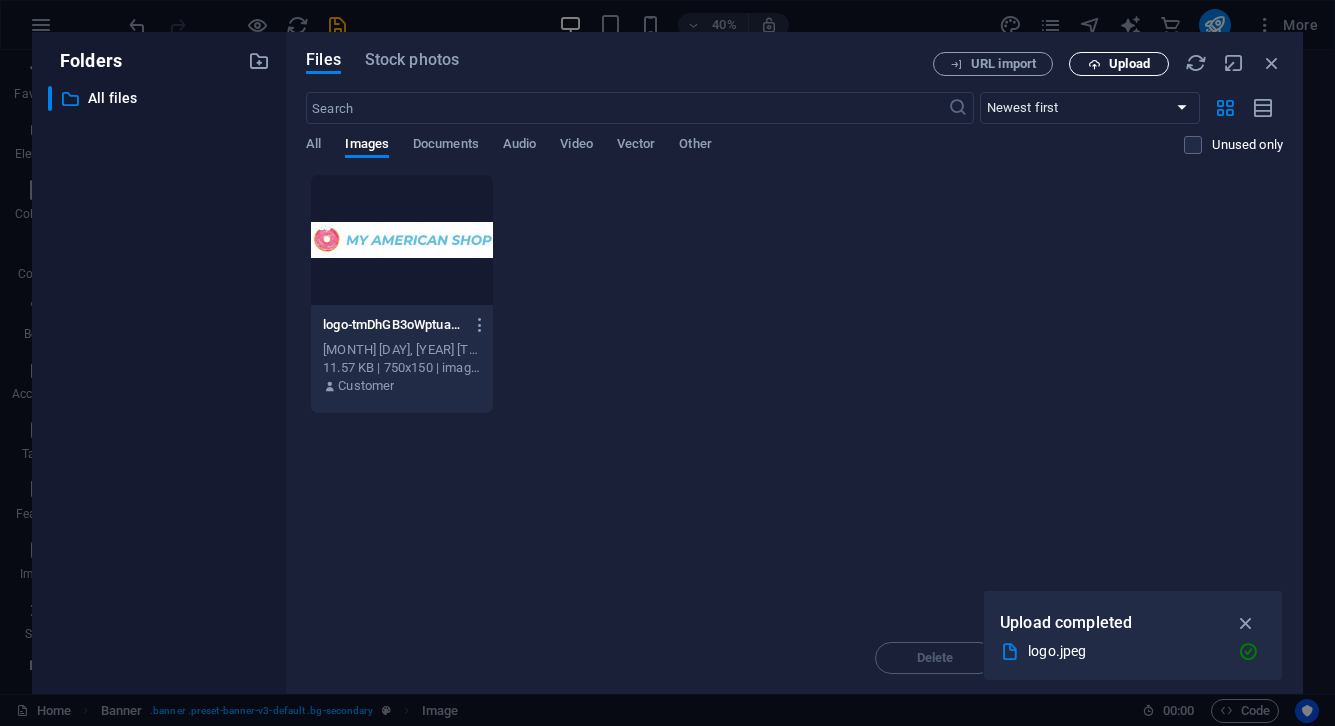 click on "Upload" at bounding box center (1129, 64) 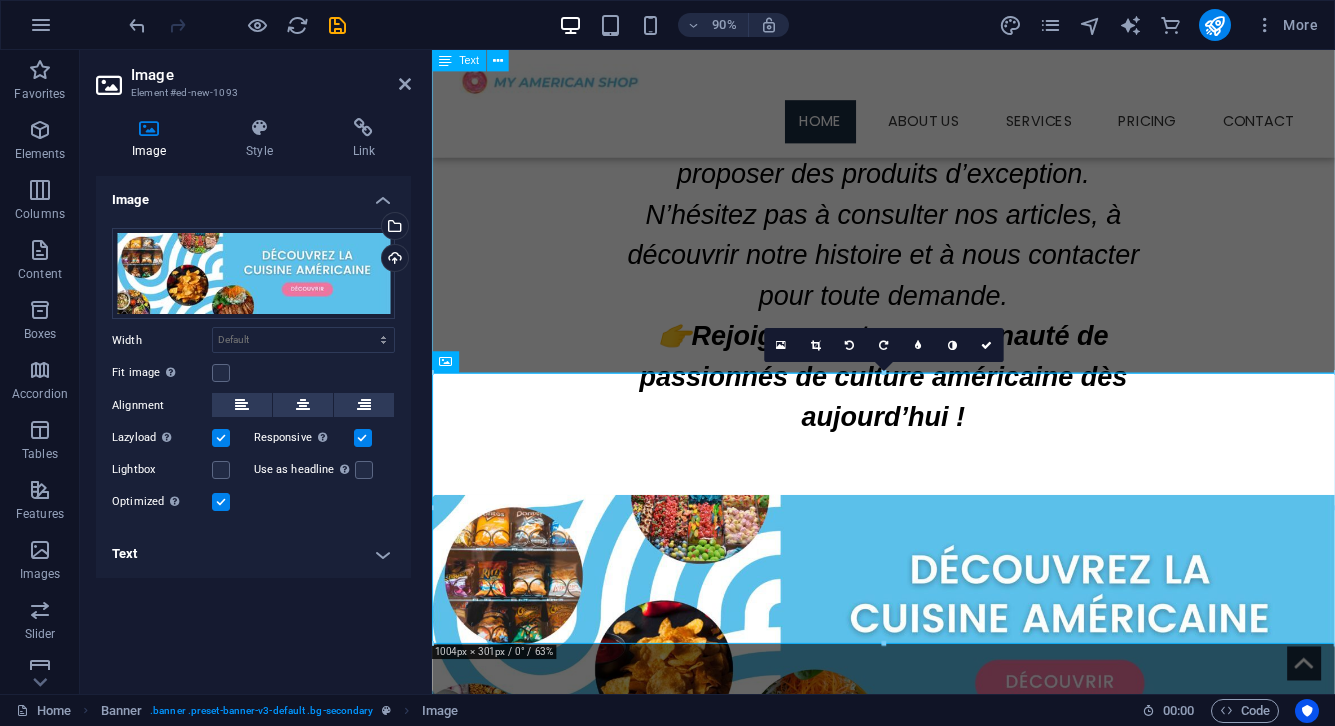 click on "Depuis plusieurs années,  My American Shop  s’impose comme  la référence incontournable de l’épicerie américaine en Europe . Nous sélectionnons pour vous les meilleurs produits sucrés, salés et boissons authentiques venus des États-Unis et du monde entier. Que vous soyez amateur de  céréales iconiques comme Lucky Charms , de  sodas introuvables en France comme Fanta Grape  ou de  snacks légendaires comme les Cheetos Flamin' Hot , notre boutique saura combler toutes vos envies.   Pourquoi choisir My American Shop ? ✅ Plus de  5000 références gourmandes américaines ✅  Livraison rapide en 24/48h  pour satisfaire toutes vos envies ✅ Des recettes et conseils gourmands sur notre blog partenaire  www.myamericanshop.fr   Votre épicerie américaine, à portée de clic Sur ce site, découvrez tout l’univers de  My American Shop , notre passion pour la gastronomie US et notre engagement à vous proposer des produits d’exception. 👉" at bounding box center [933, -288] 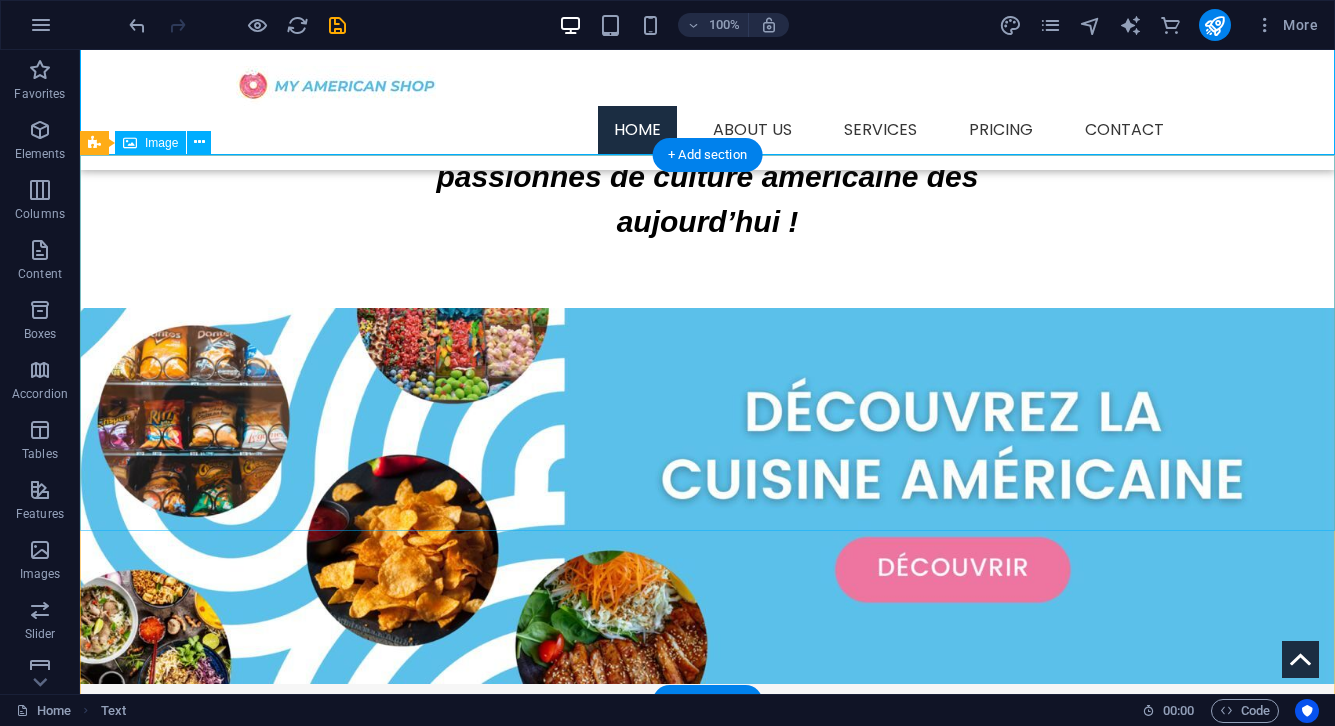 scroll, scrollTop: 1694, scrollLeft: 0, axis: vertical 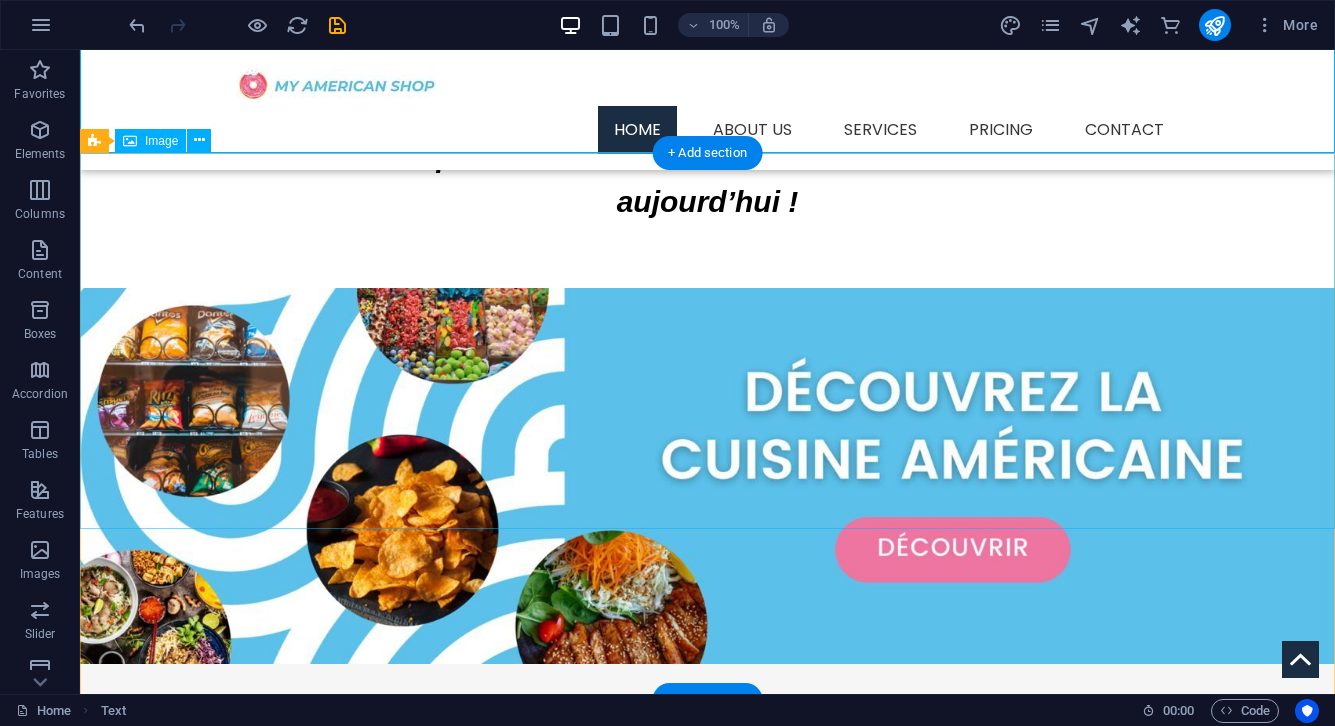 click at bounding box center (707, 476) 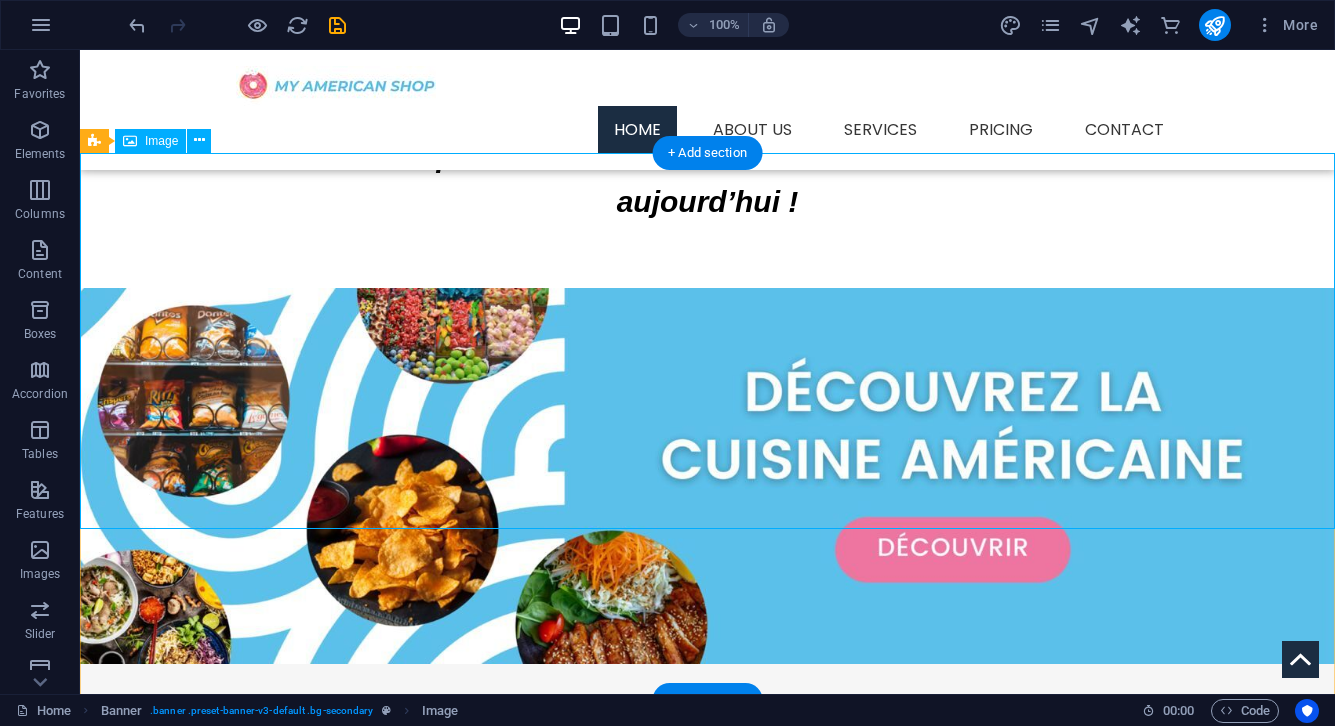 click at bounding box center (707, 476) 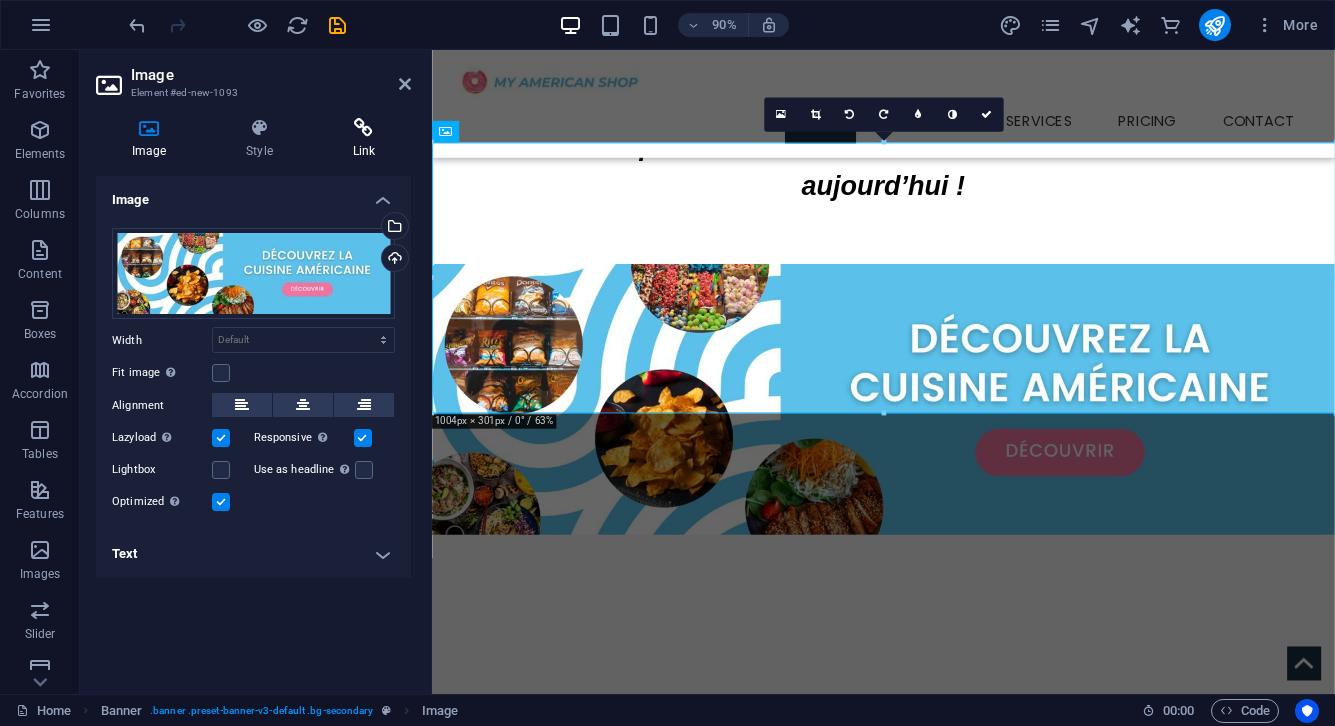click on "Link" at bounding box center (364, 139) 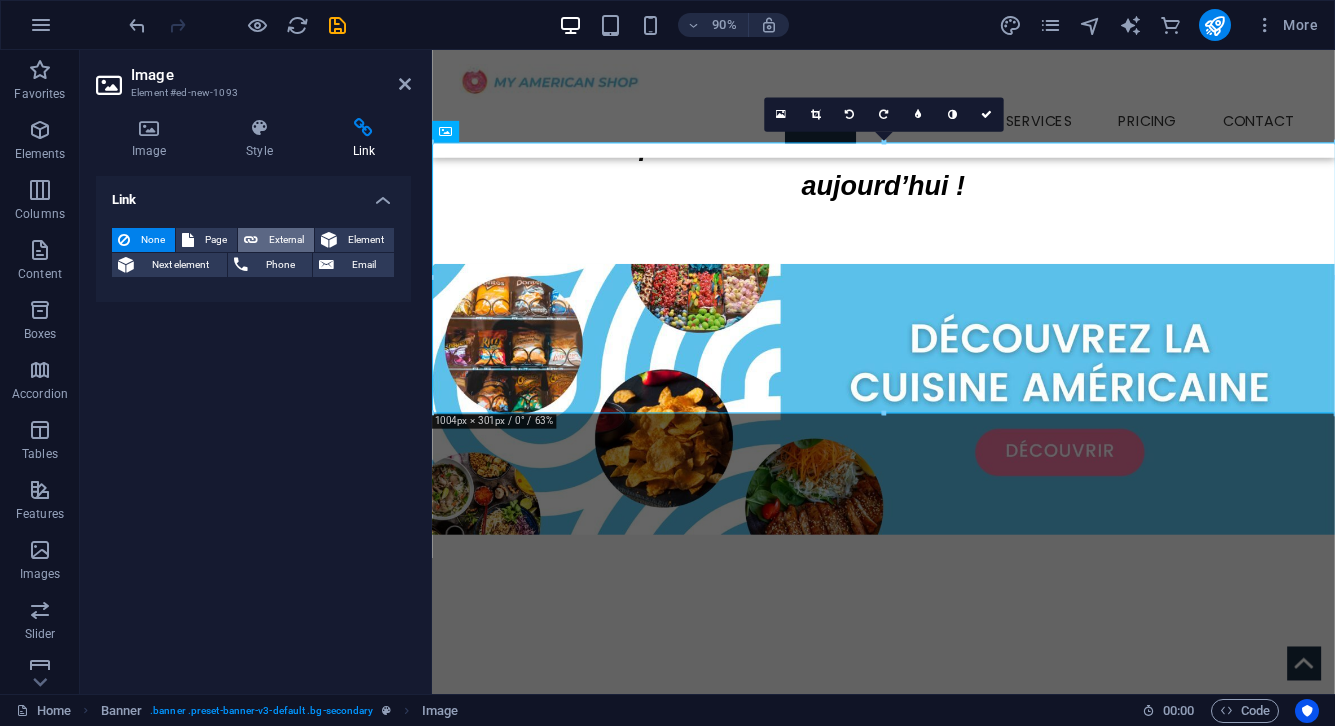 click on "External" at bounding box center (286, 240) 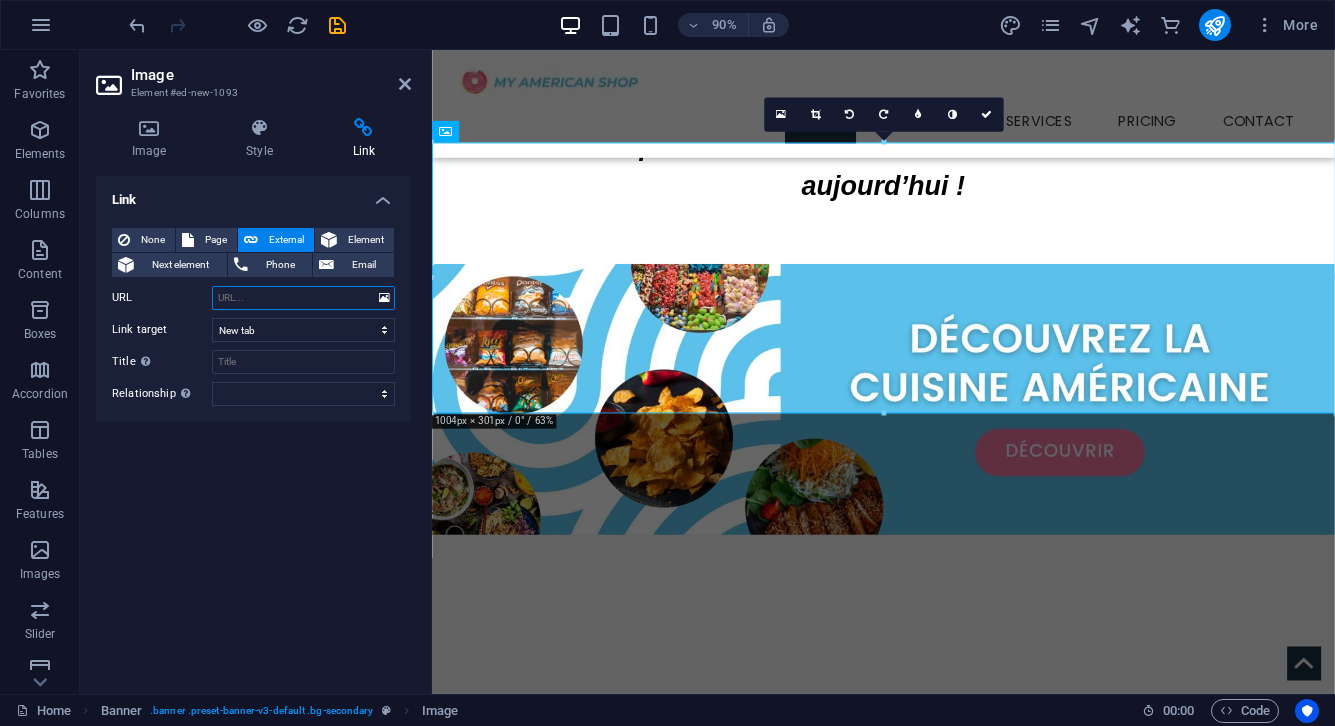 paste on "www.myamericanshop.fr" 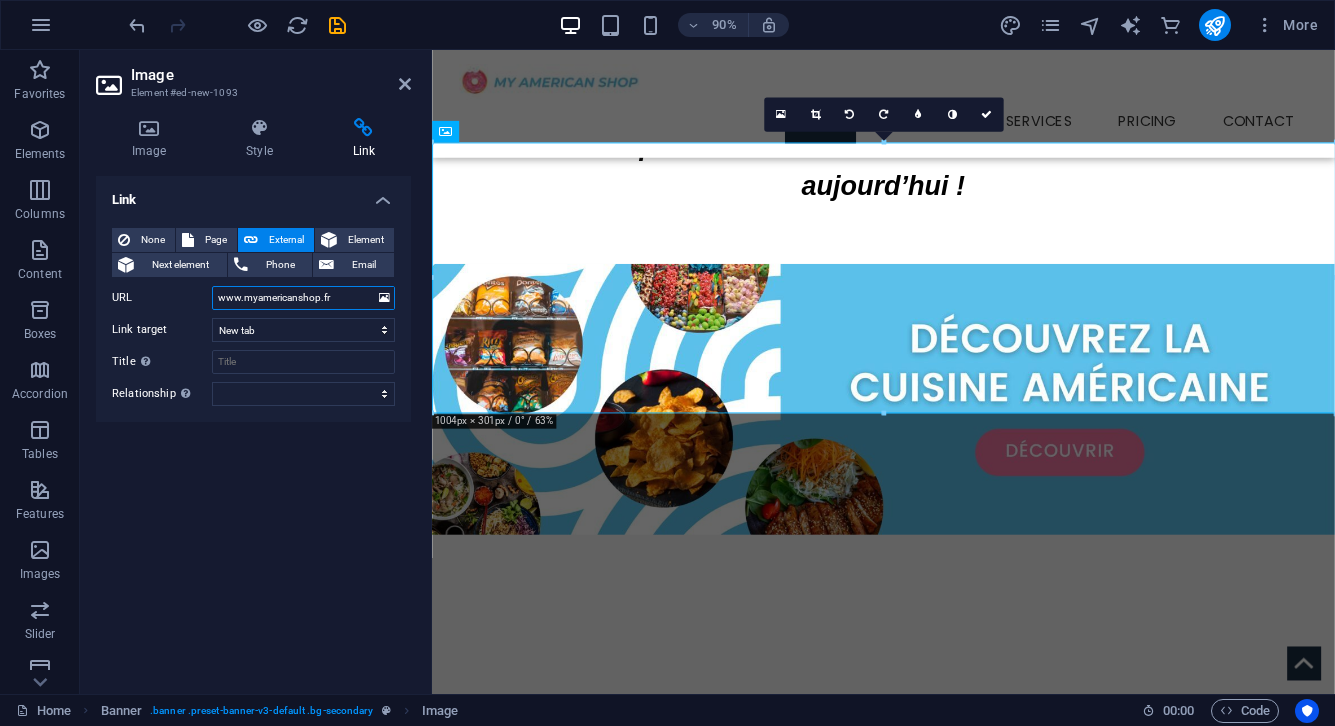 click on "www.myamericanshop.fr" at bounding box center [303, 298] 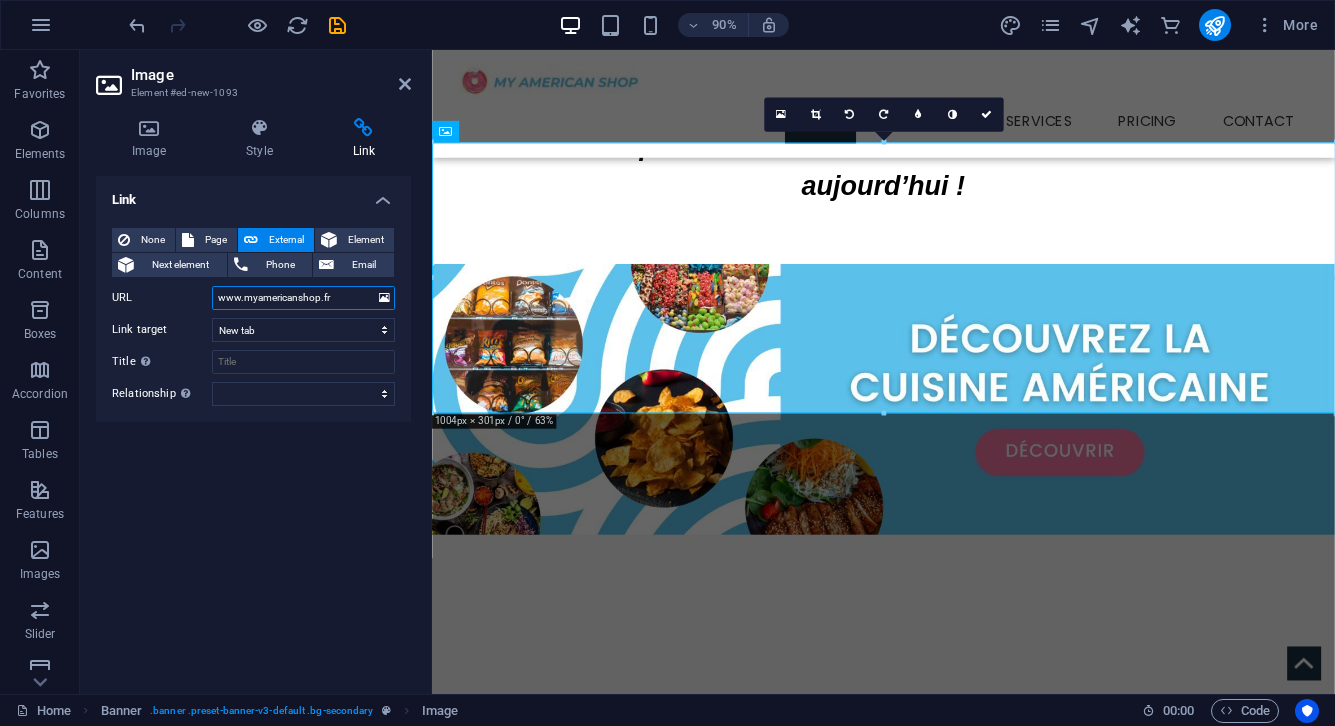 click on "www.myamericanshop.fr" at bounding box center [303, 298] 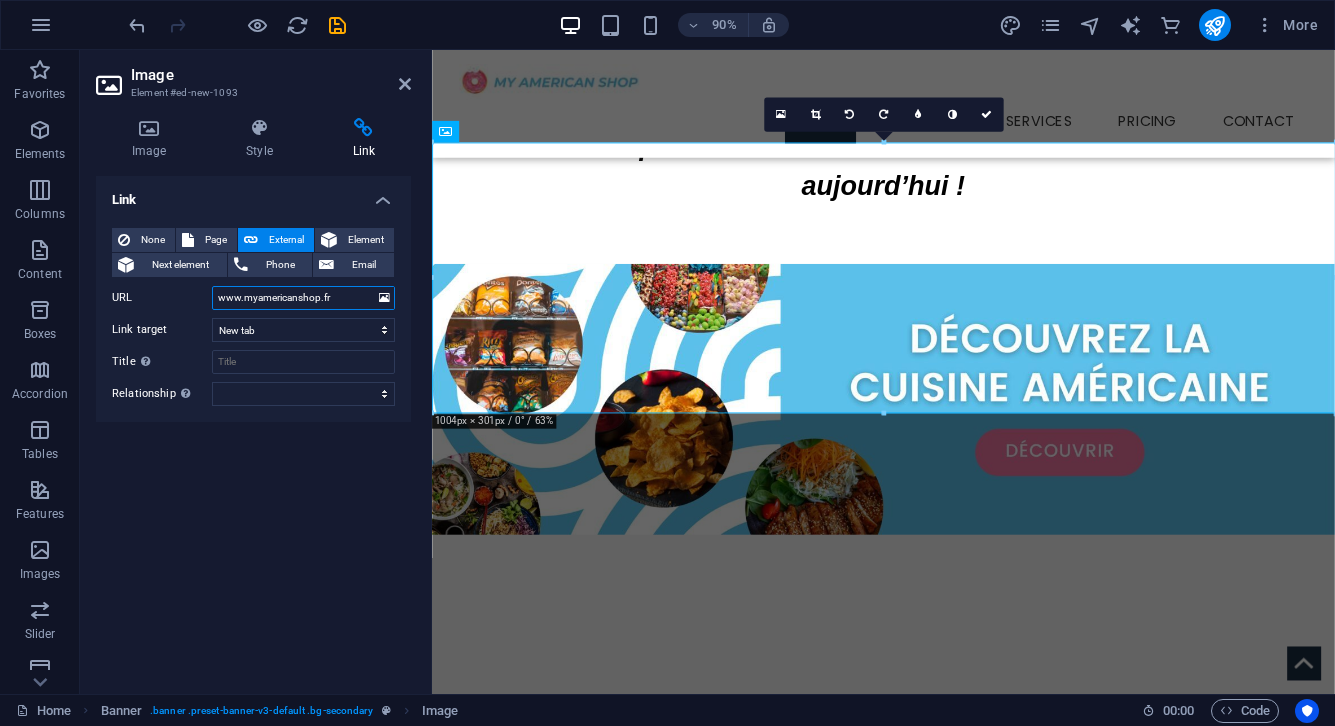 click on "www.myamericanshop.fr" at bounding box center [303, 298] 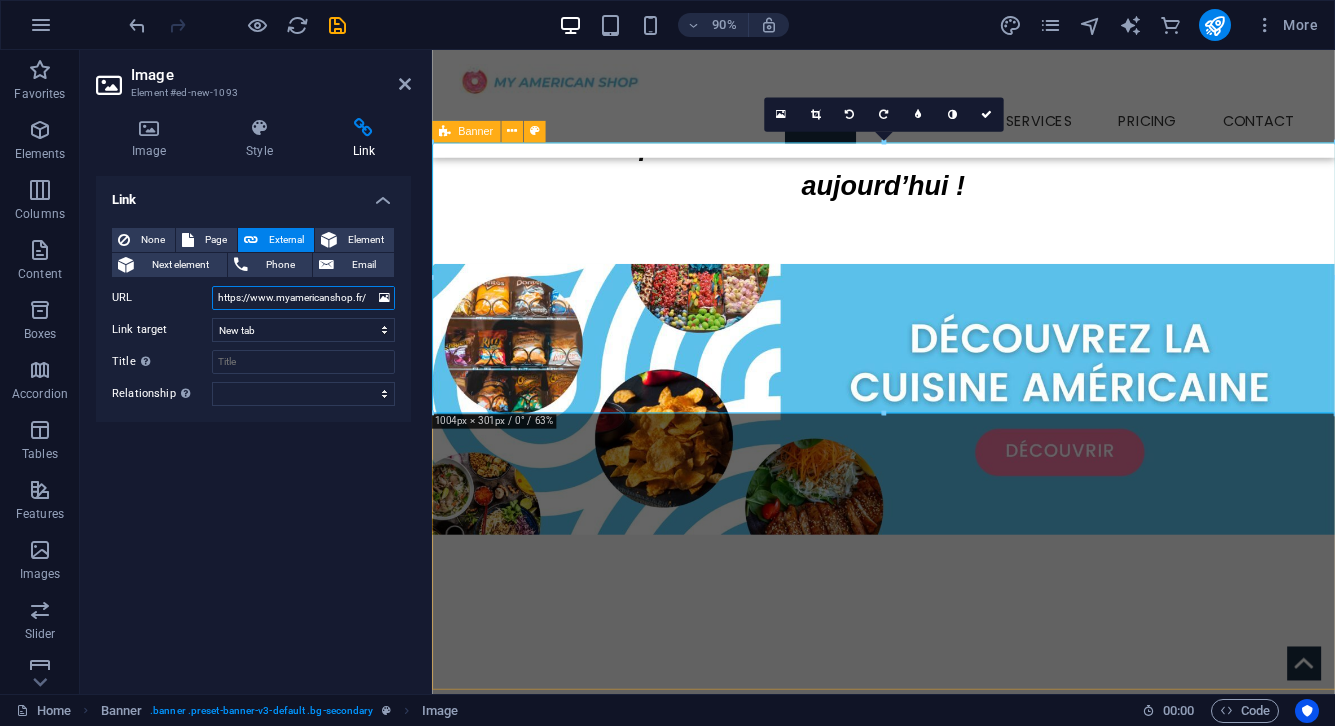 type on "https://www.myamericanshop.fr/" 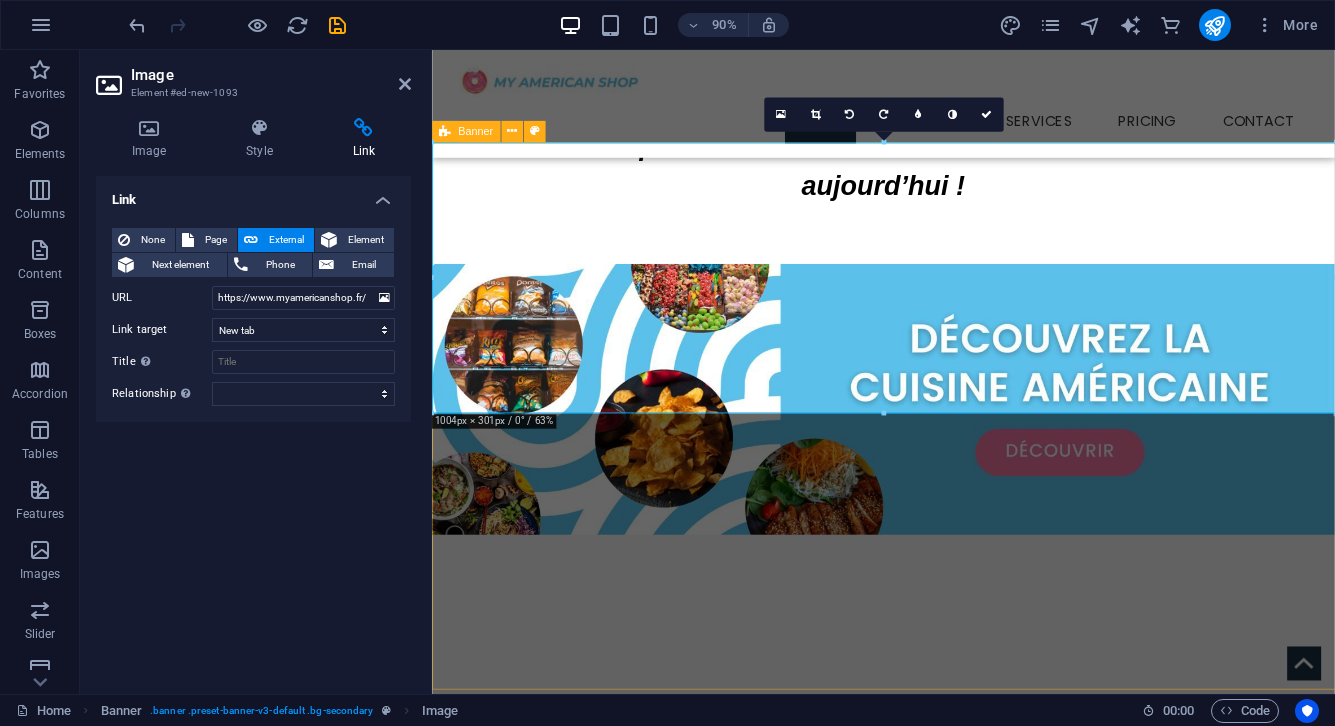 click at bounding box center (933, 592) 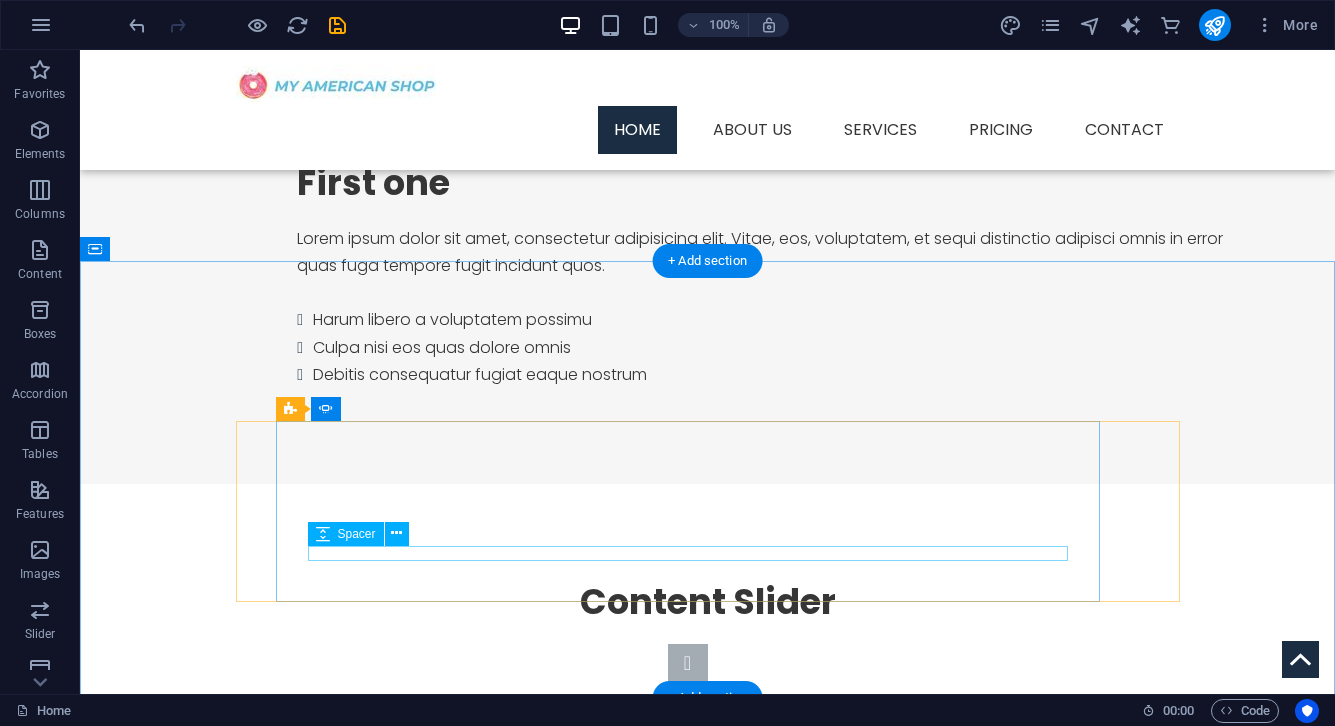 scroll, scrollTop: 3023, scrollLeft: 0, axis: vertical 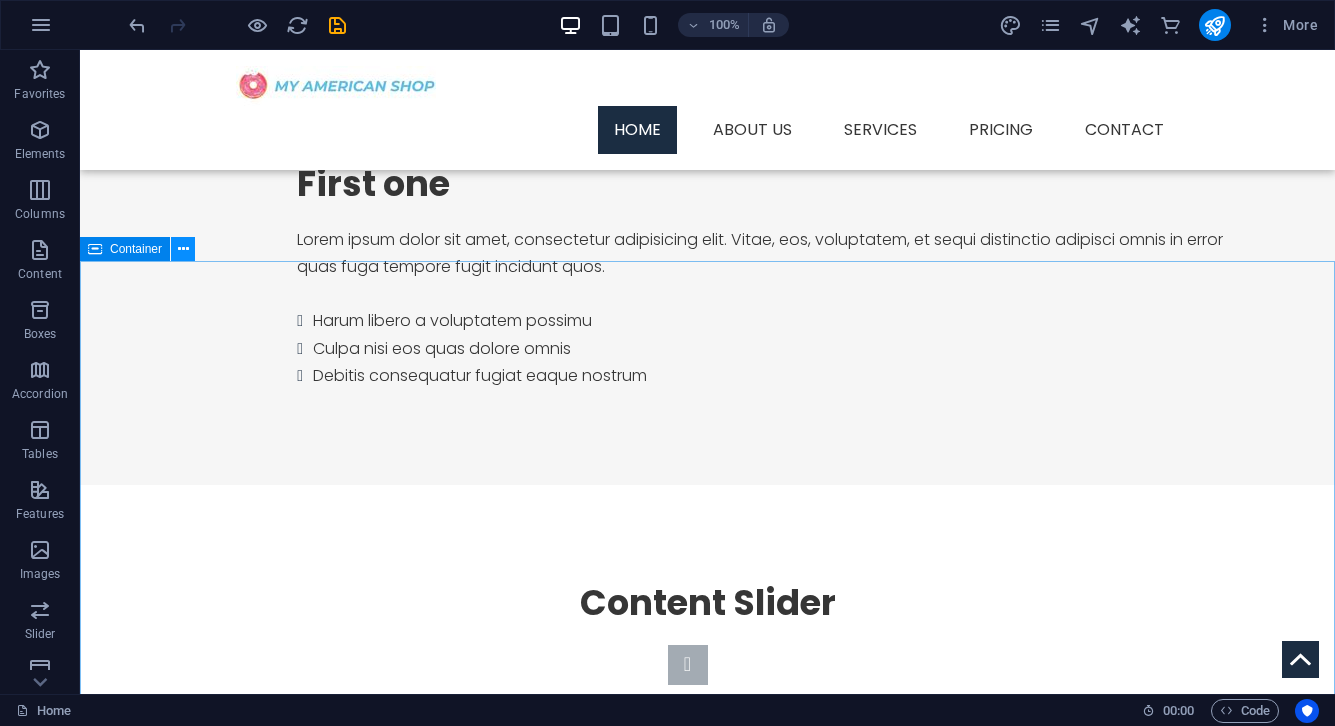click at bounding box center [183, 249] 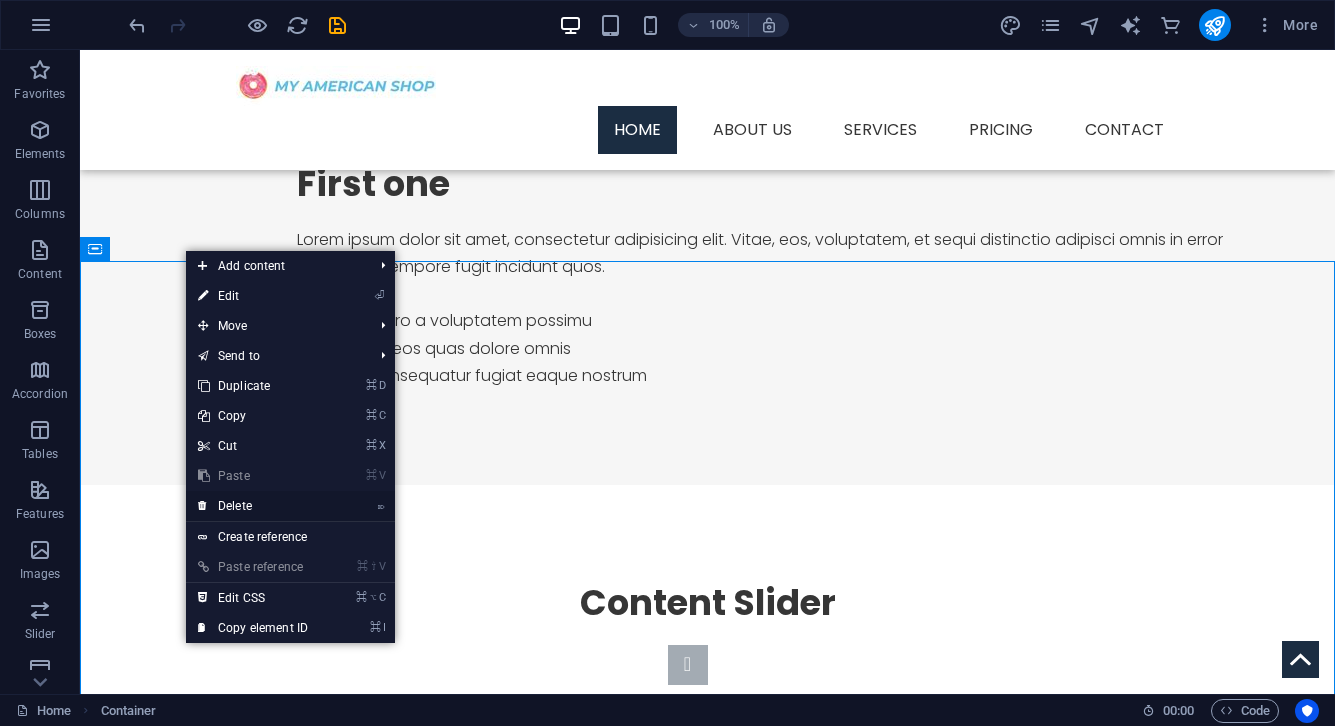 click on "⌦  Delete" at bounding box center (253, 506) 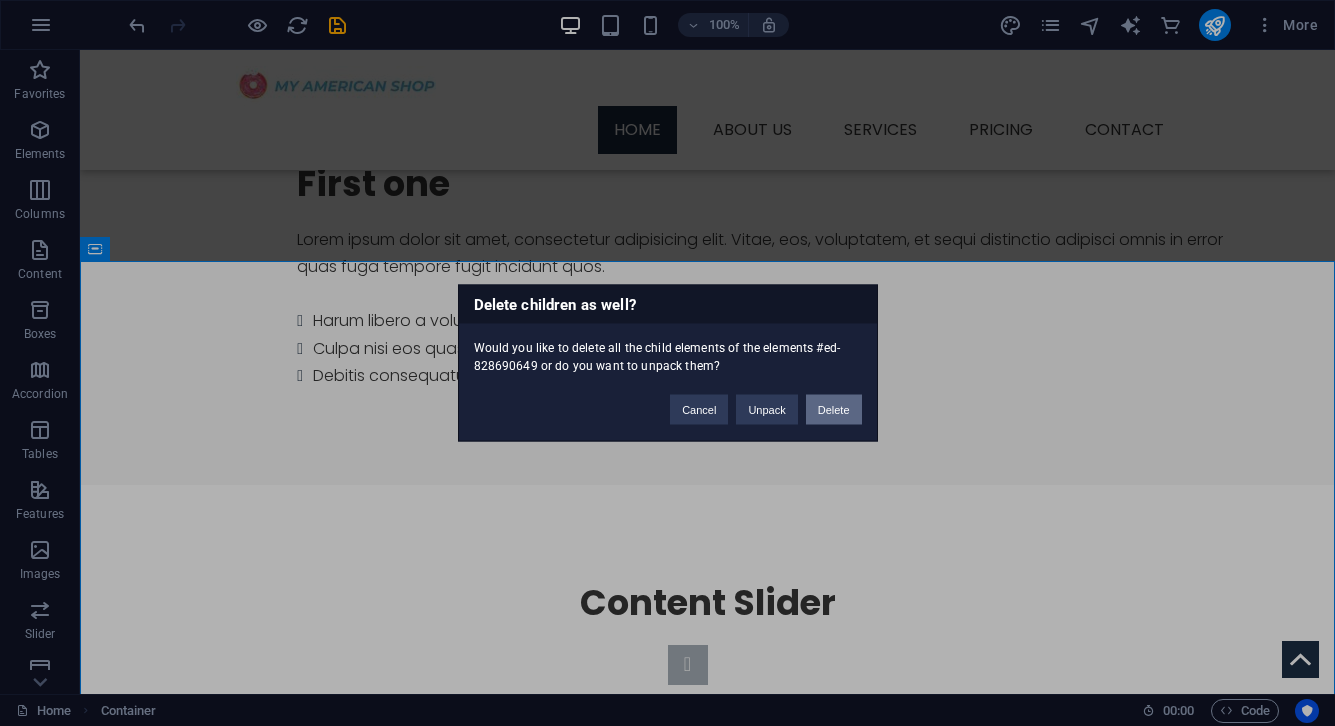 click on "Delete" at bounding box center [834, 410] 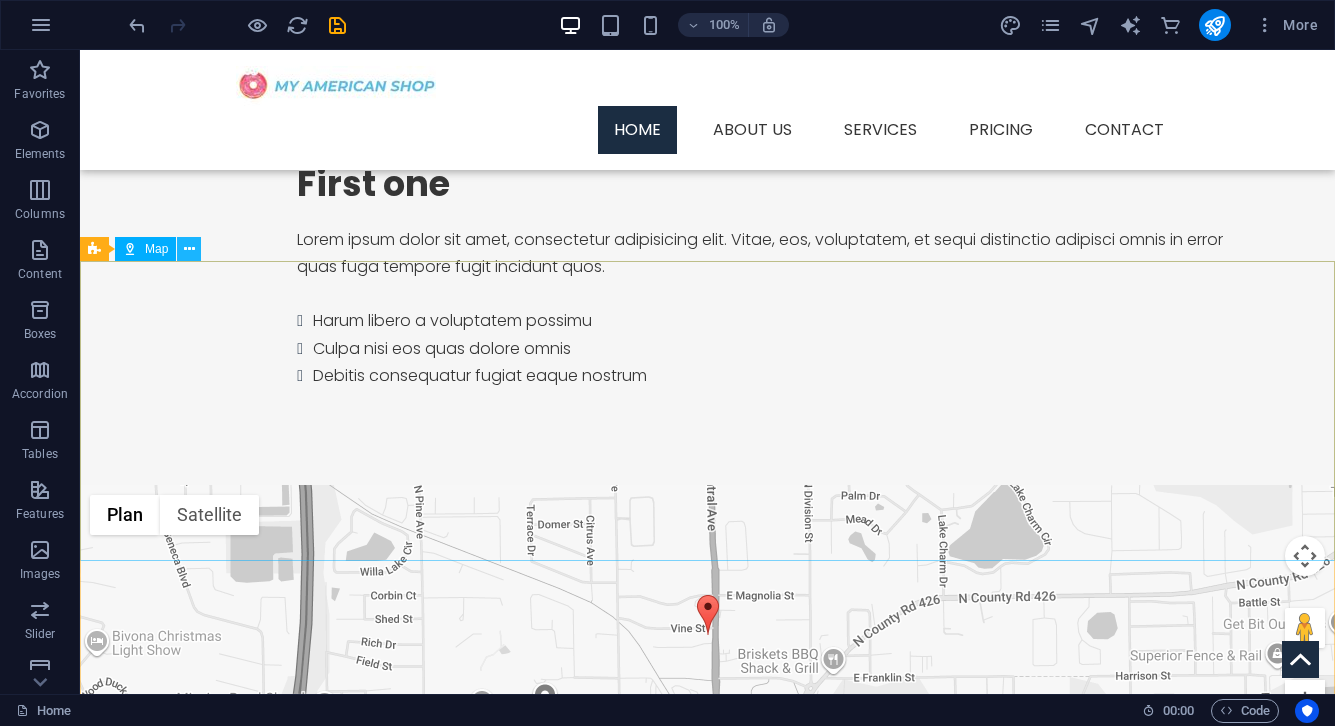 click at bounding box center [189, 249] 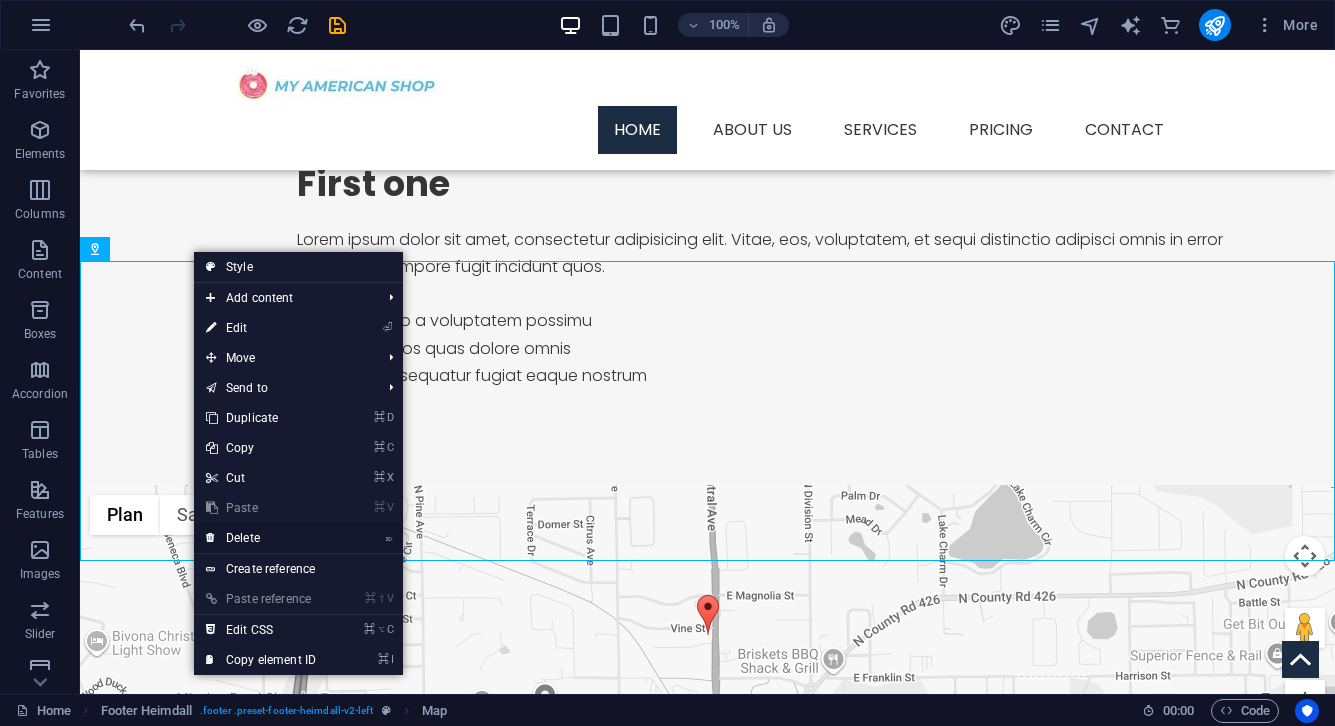 click on "⌦  Delete" at bounding box center [261, 538] 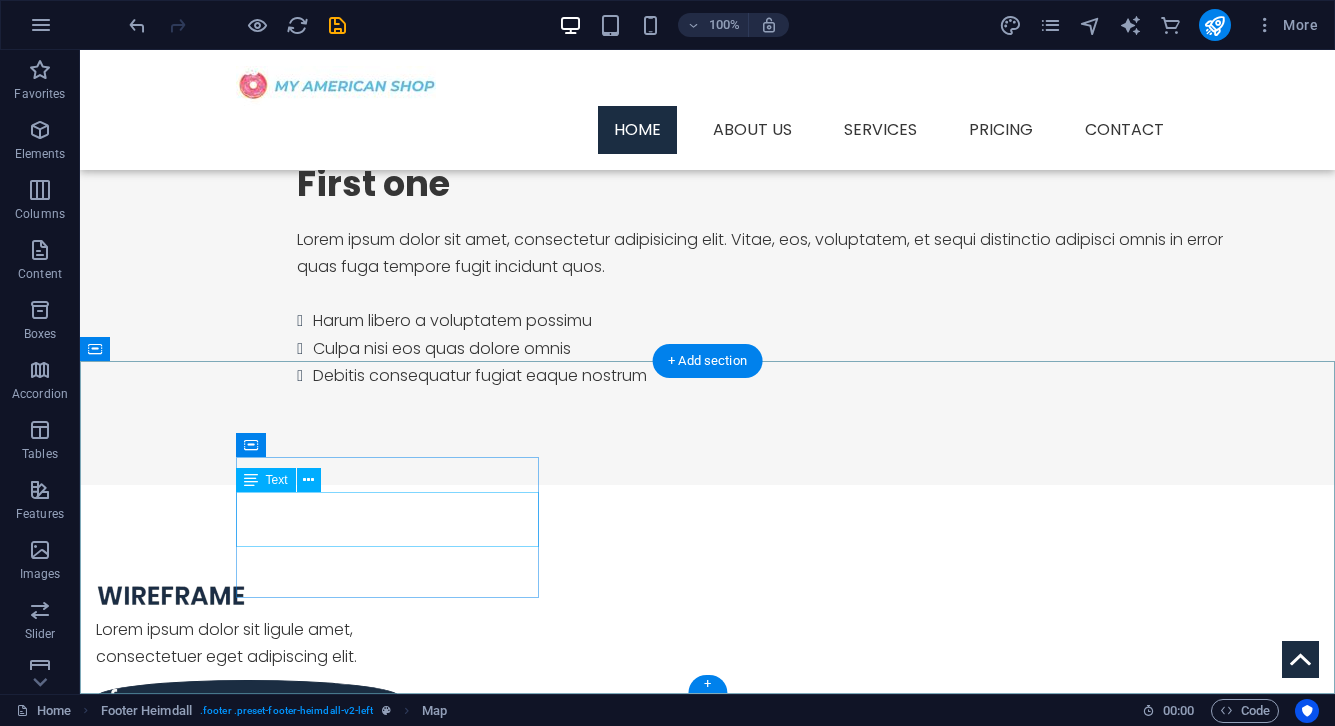 scroll, scrollTop: 2923, scrollLeft: 0, axis: vertical 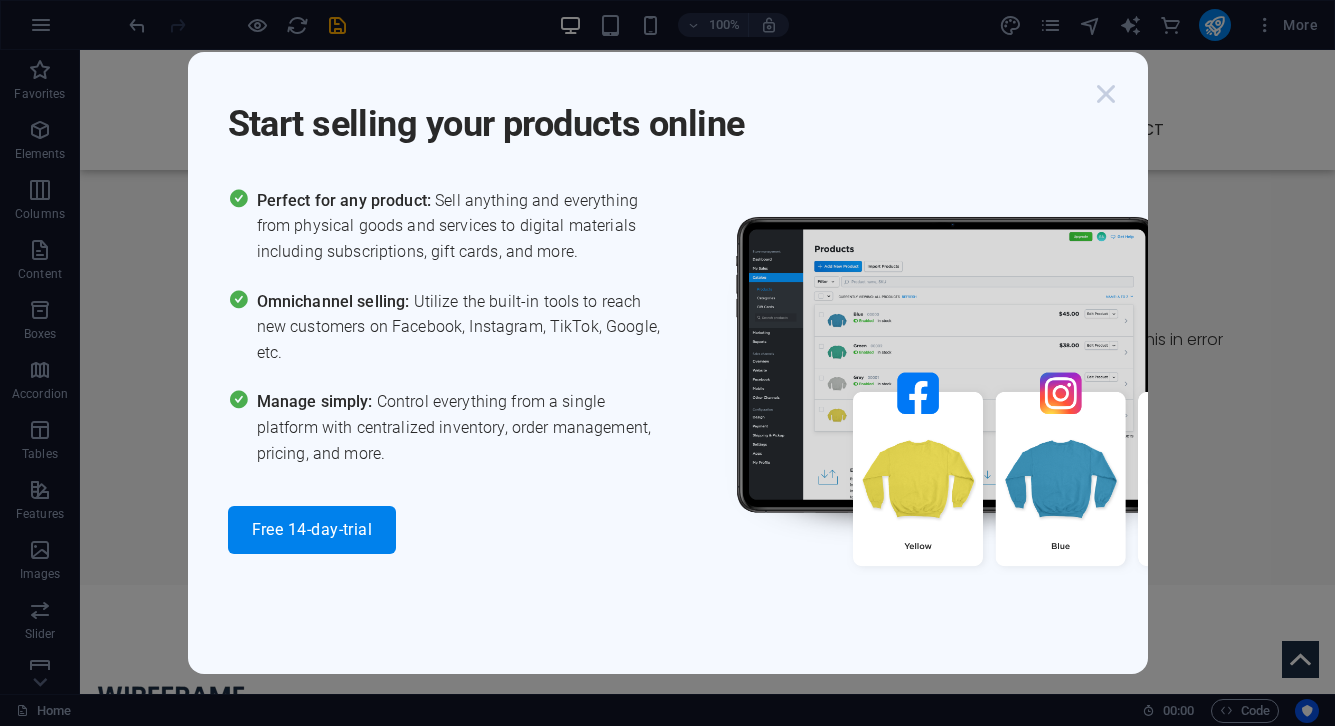 click at bounding box center (1106, 94) 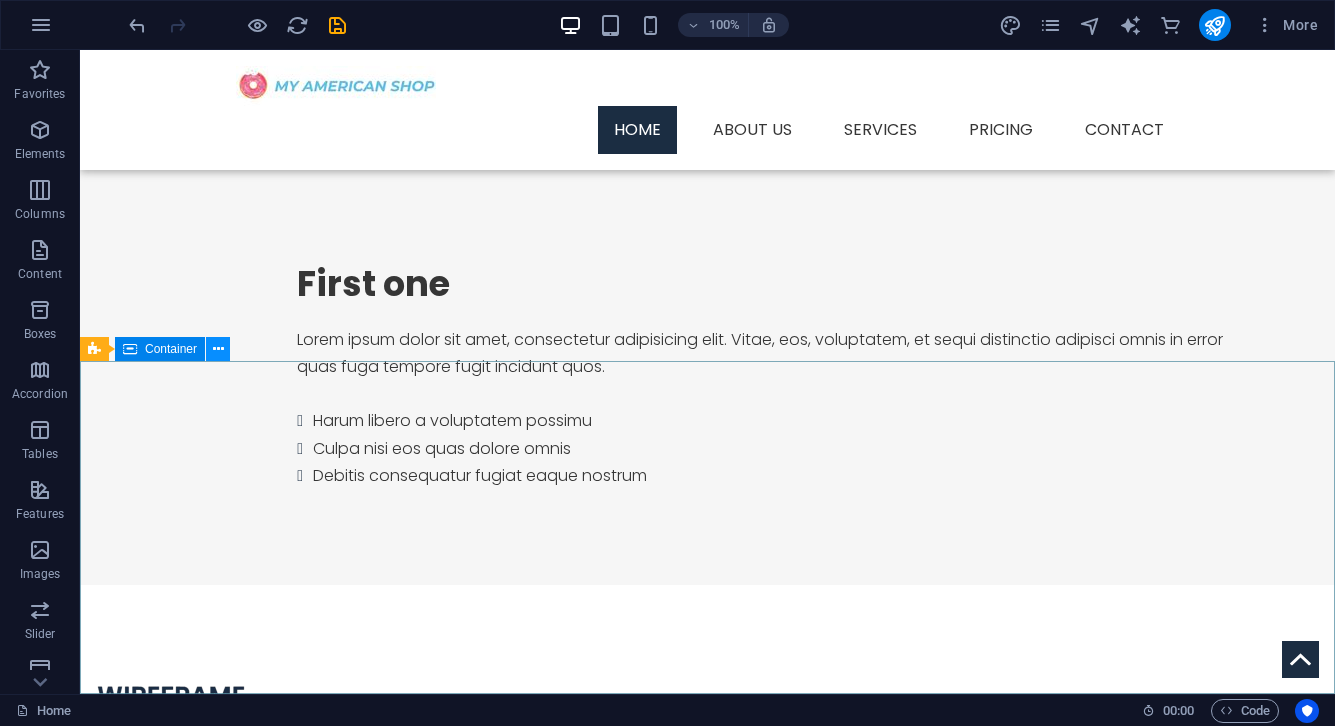 click at bounding box center [218, 349] 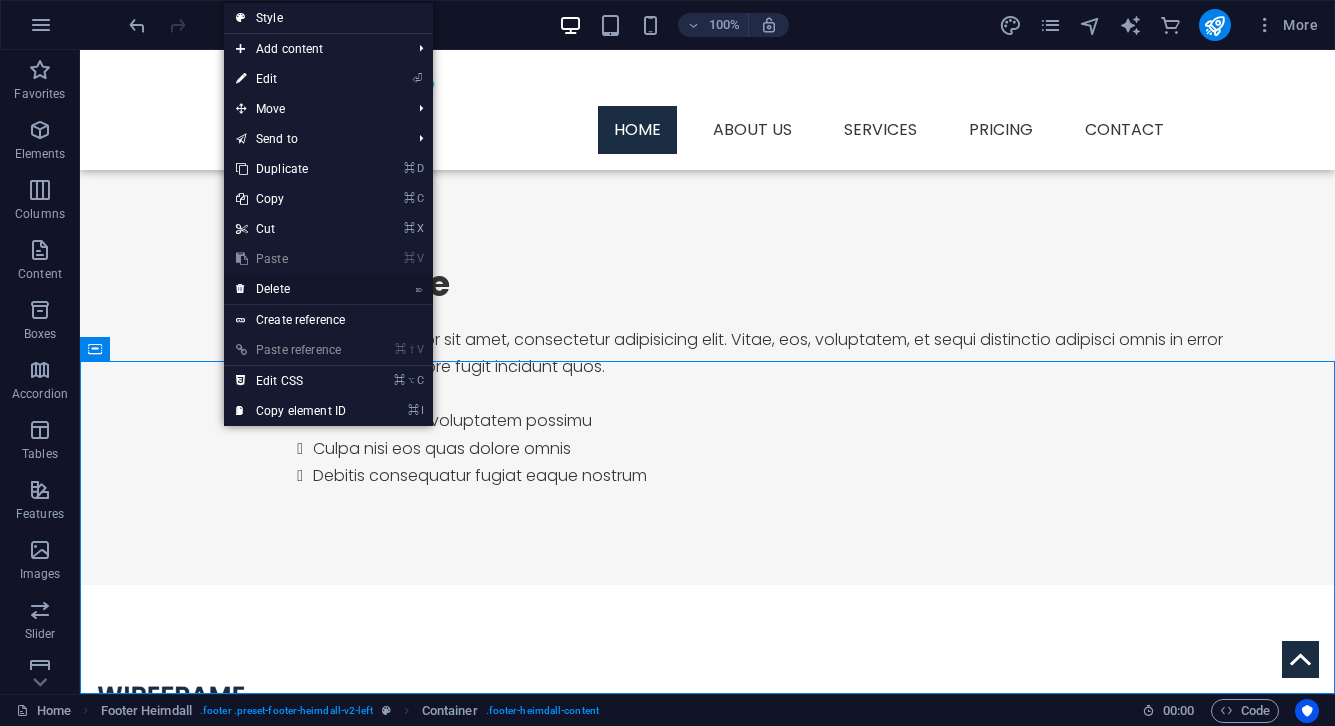 click on "⌦  Delete" at bounding box center [291, 289] 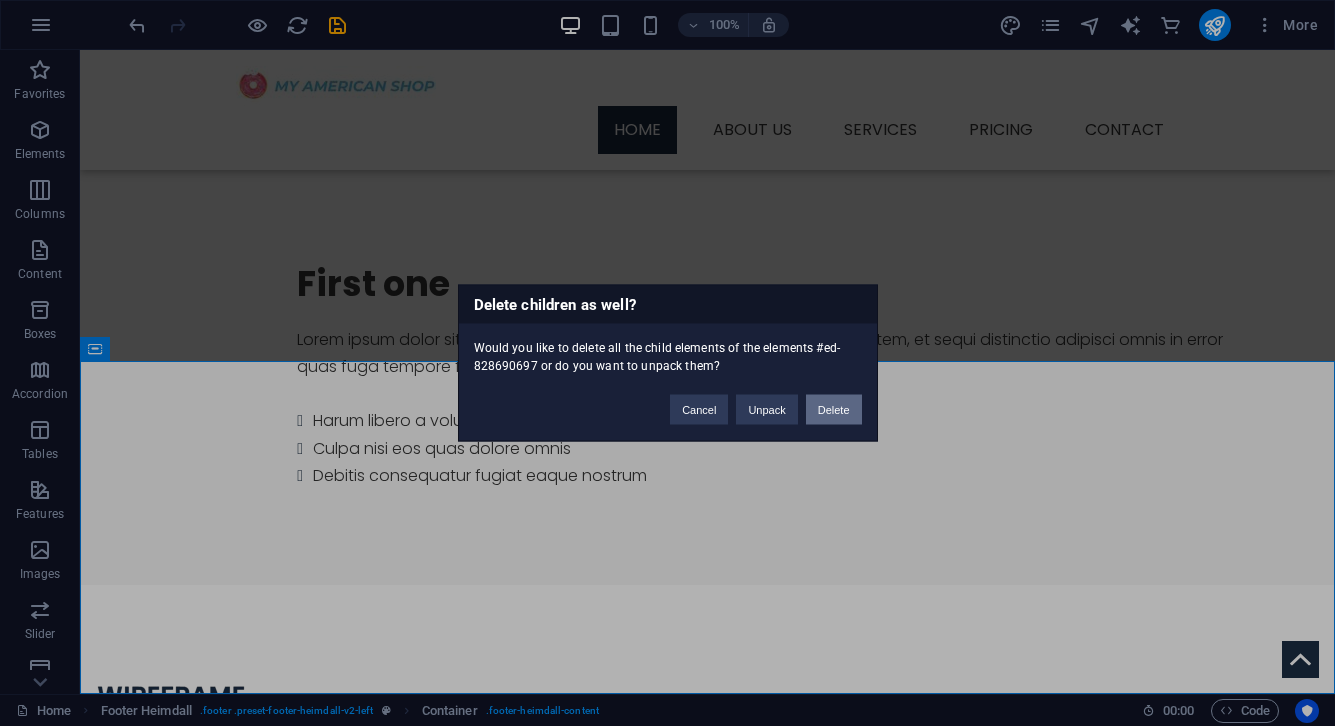 click on "Delete" at bounding box center [834, 410] 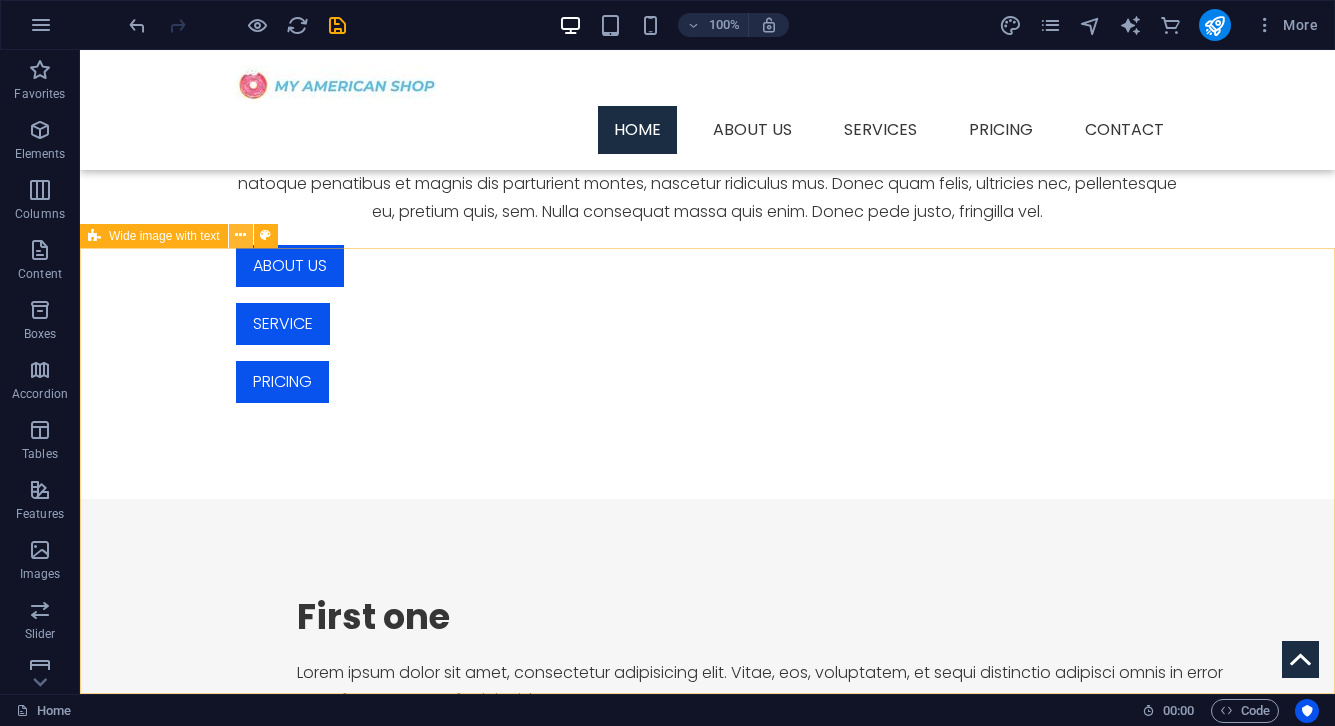 click at bounding box center (240, 235) 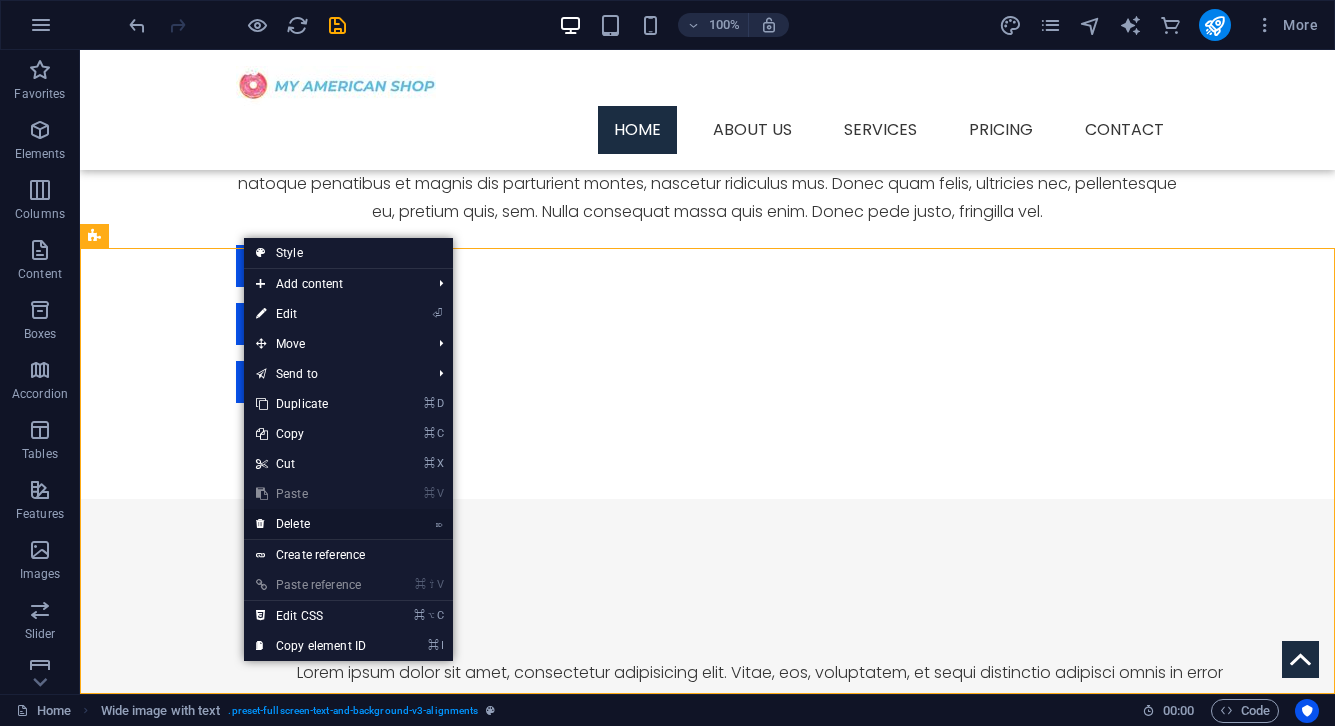 click on "⌦  Delete" at bounding box center (311, 524) 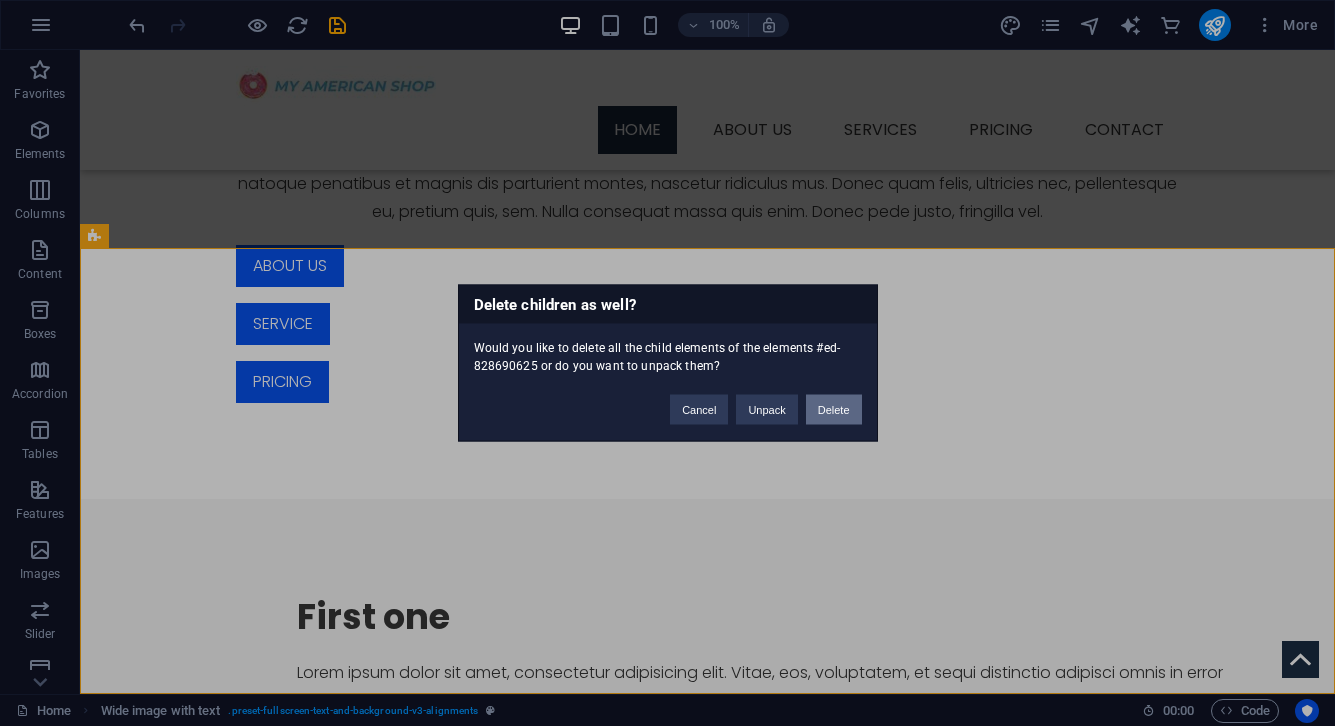 click on "Delete" at bounding box center [834, 410] 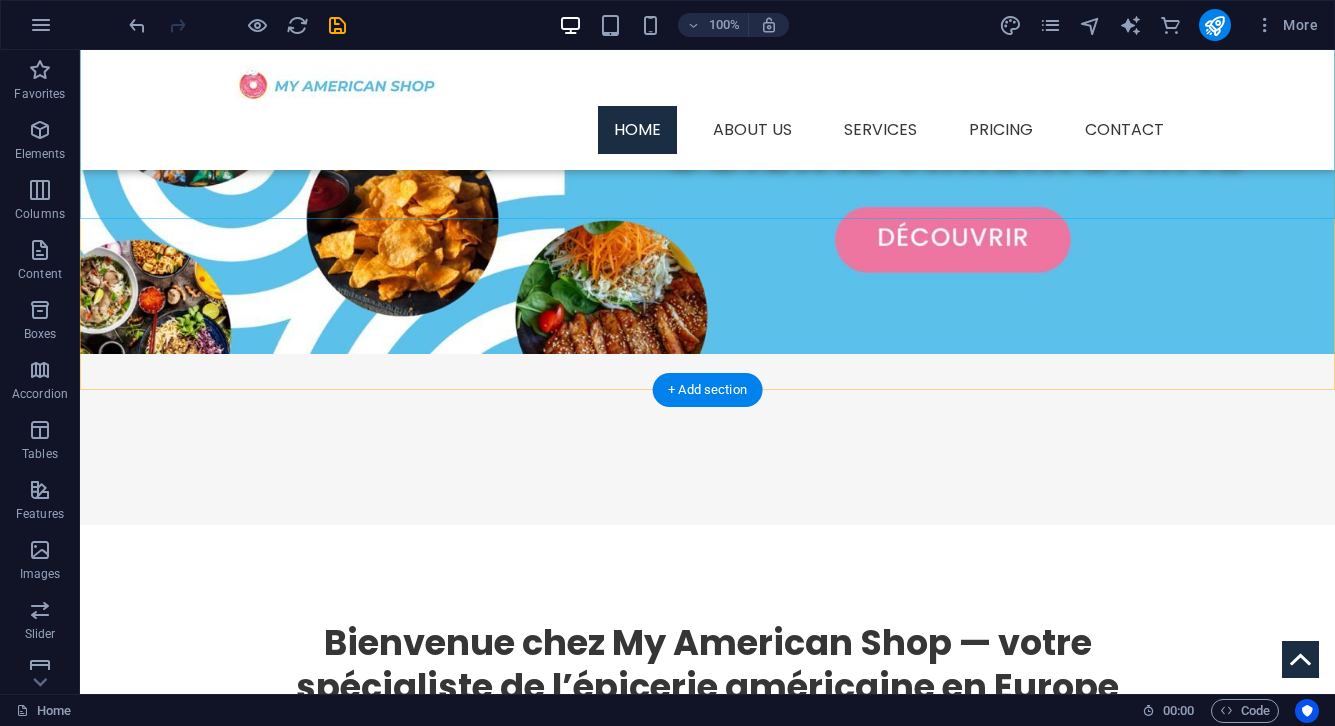 scroll, scrollTop: 2144, scrollLeft: 0, axis: vertical 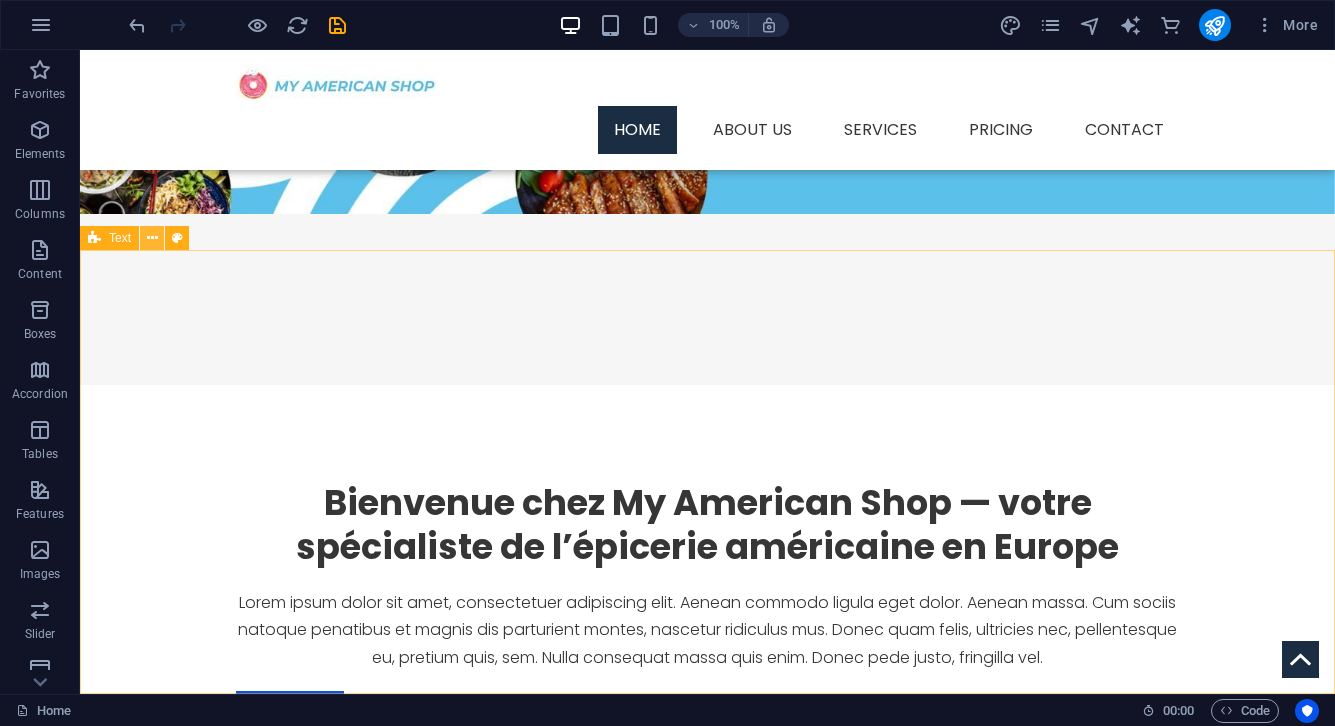 click at bounding box center (152, 238) 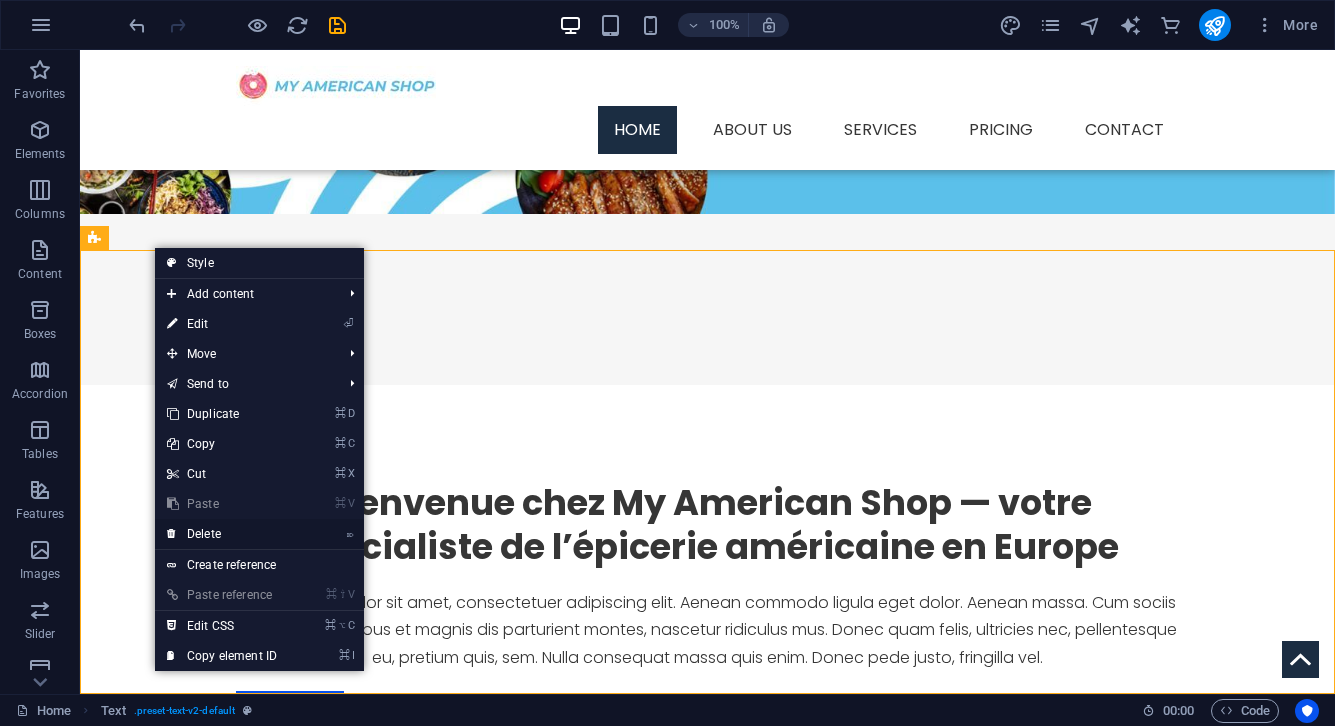 click on "⌦  Delete" at bounding box center (222, 534) 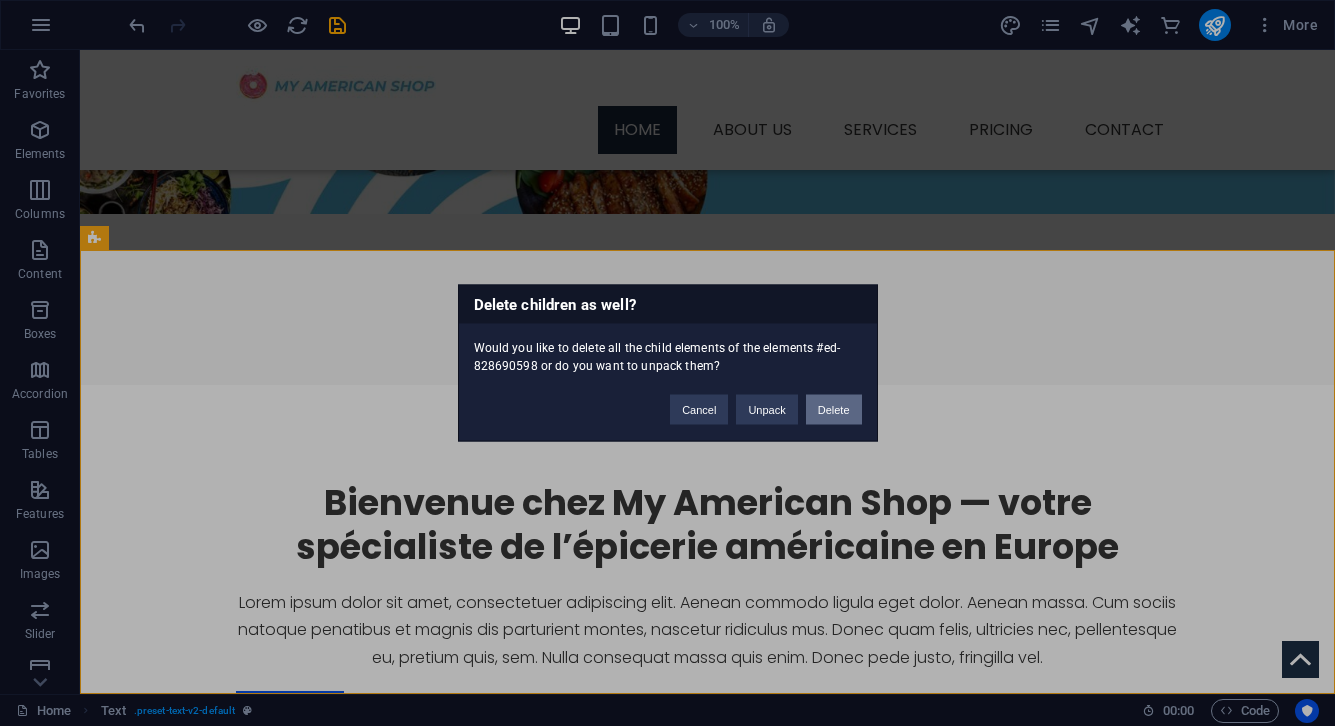 click on "Delete" at bounding box center (834, 410) 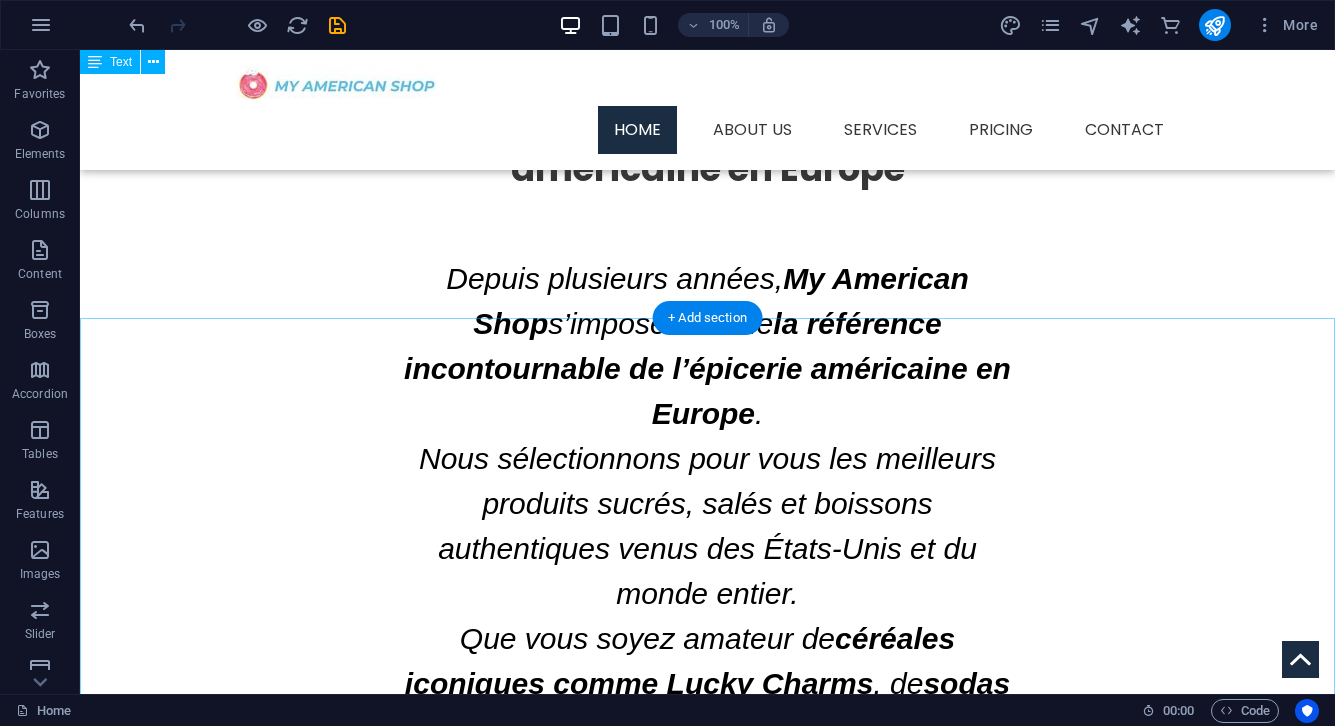 scroll, scrollTop: 0, scrollLeft: 0, axis: both 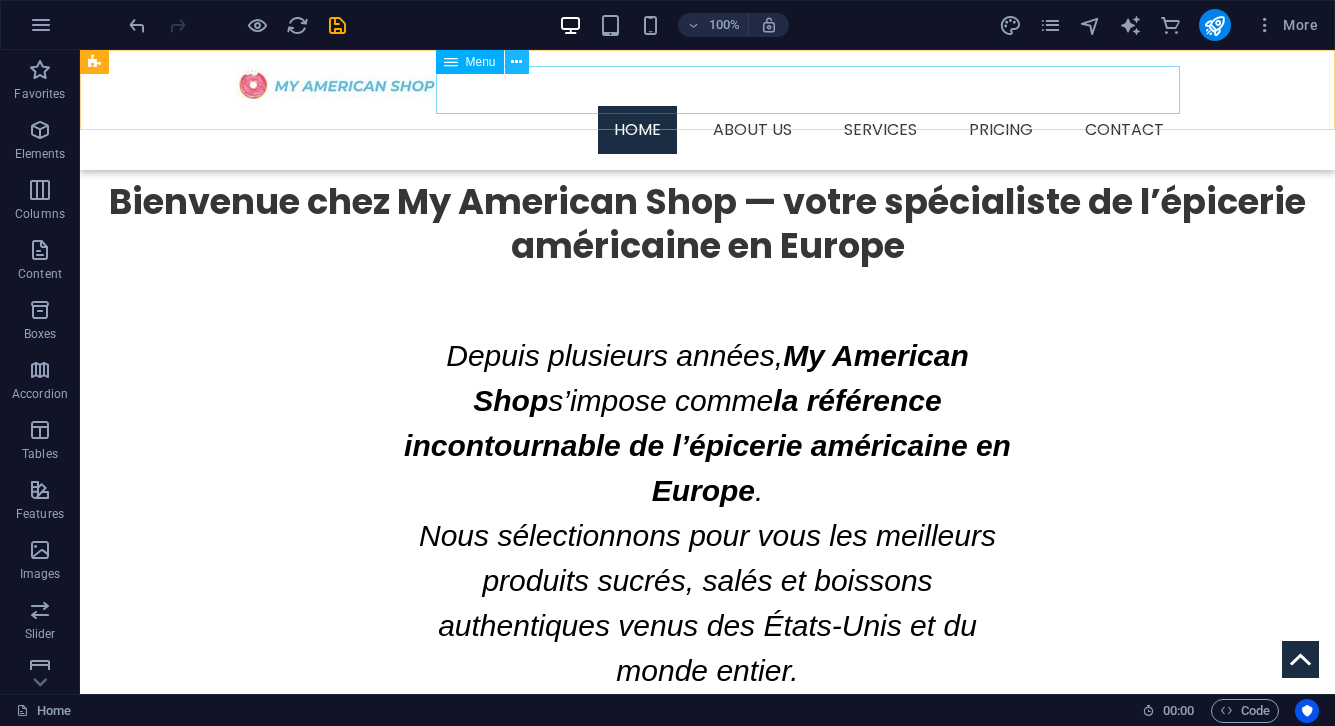 click at bounding box center (516, 62) 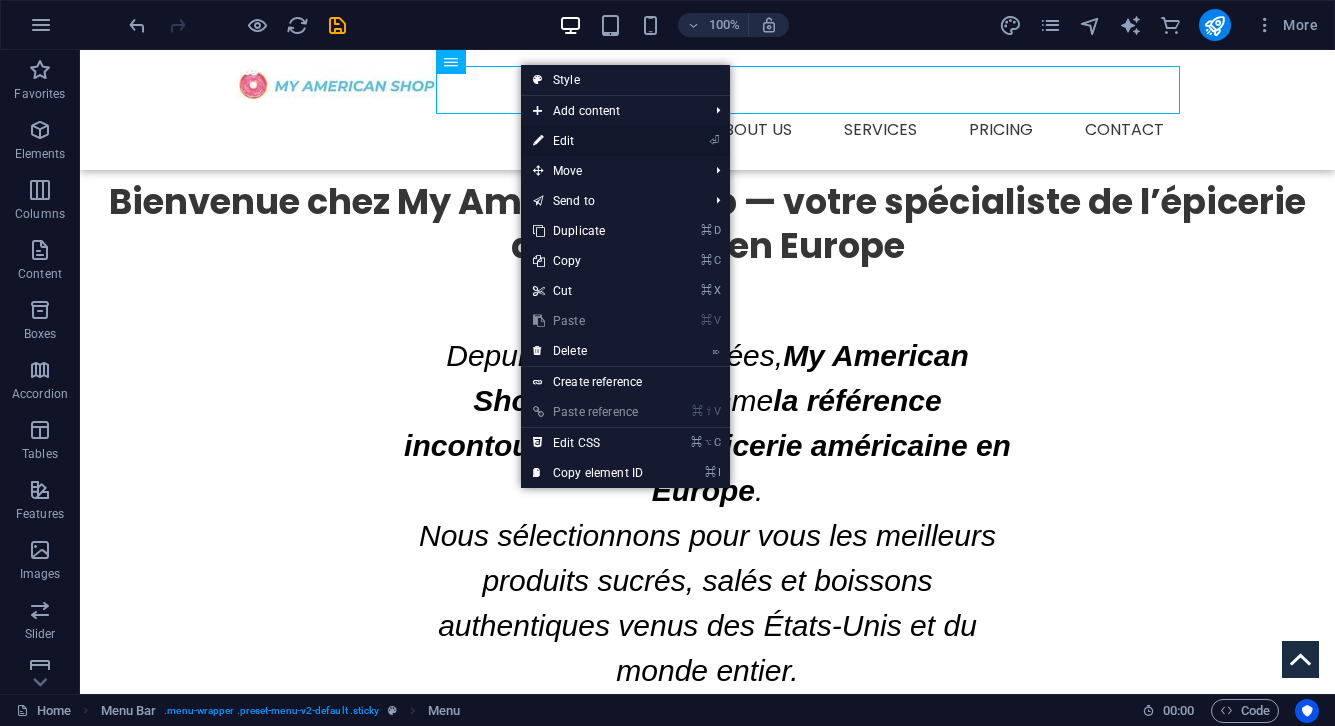 click on "⏎  Edit" at bounding box center [588, 141] 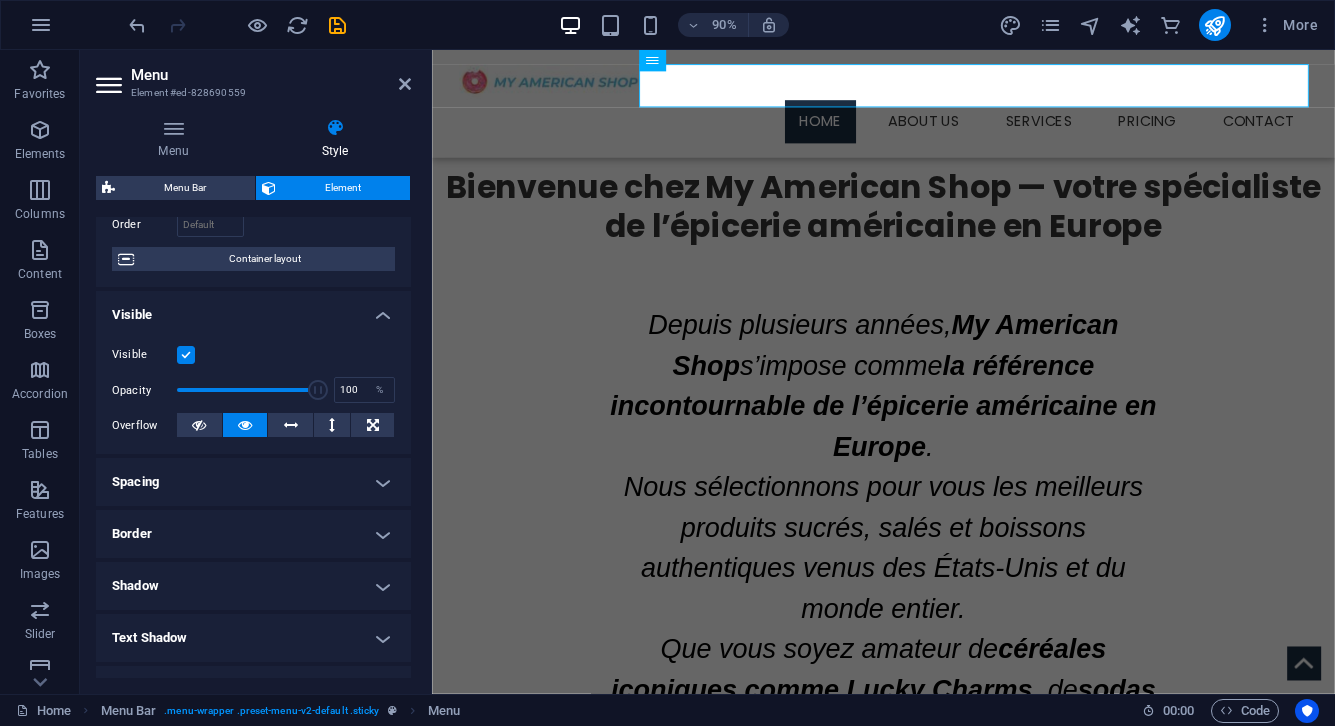 scroll, scrollTop: 0, scrollLeft: 0, axis: both 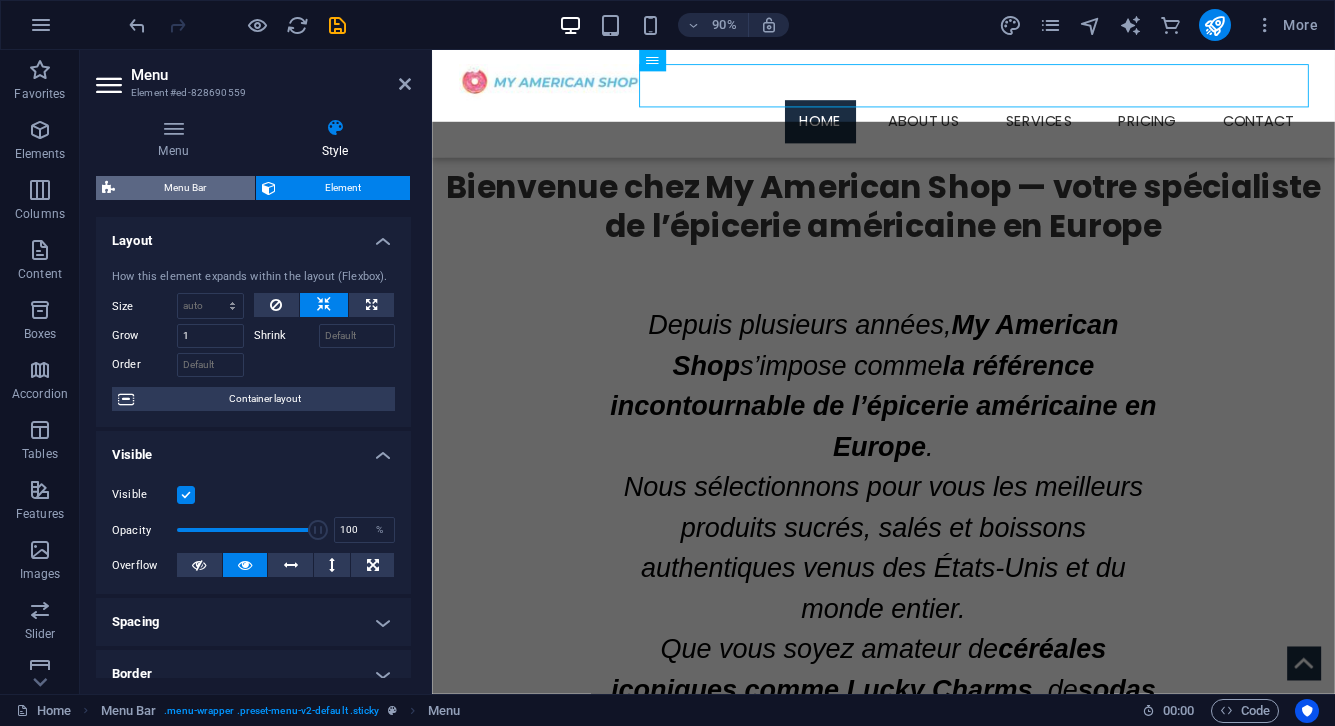 click on "Menu Bar" at bounding box center [185, 188] 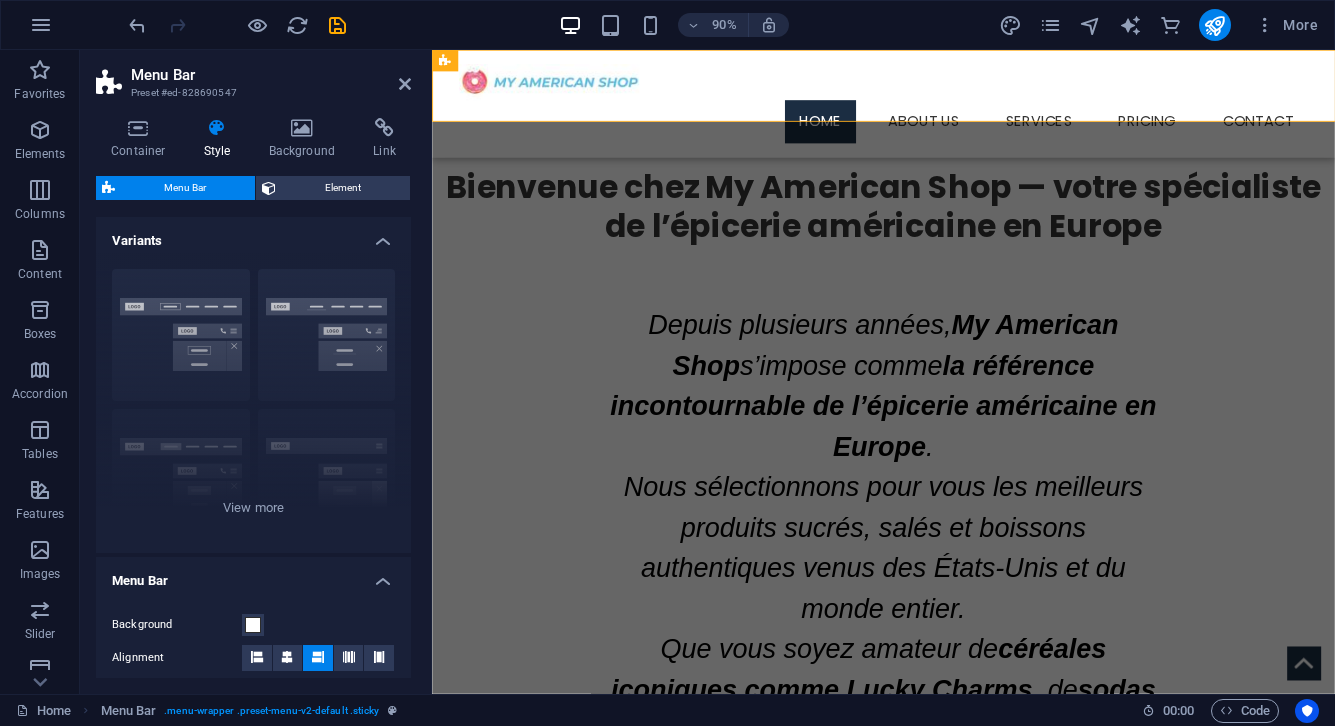 click on "Menu Bar" at bounding box center [185, 188] 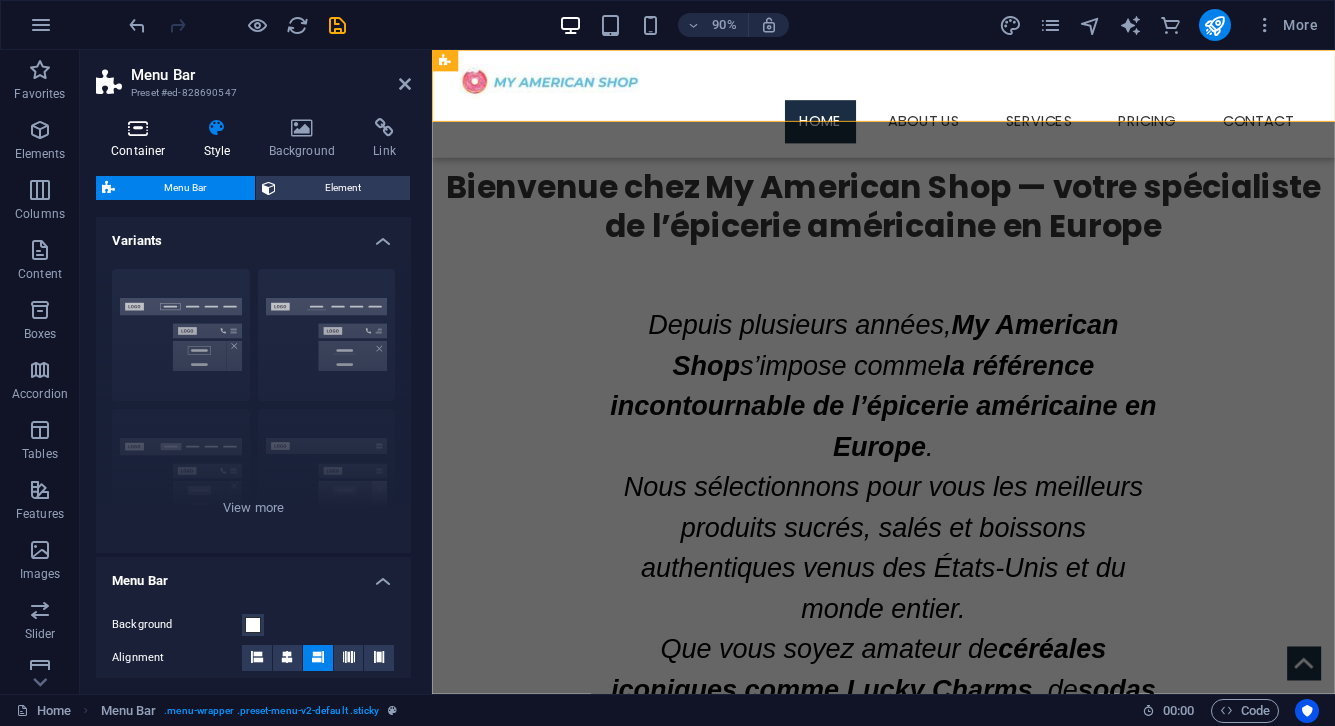 click on "Container" at bounding box center [142, 139] 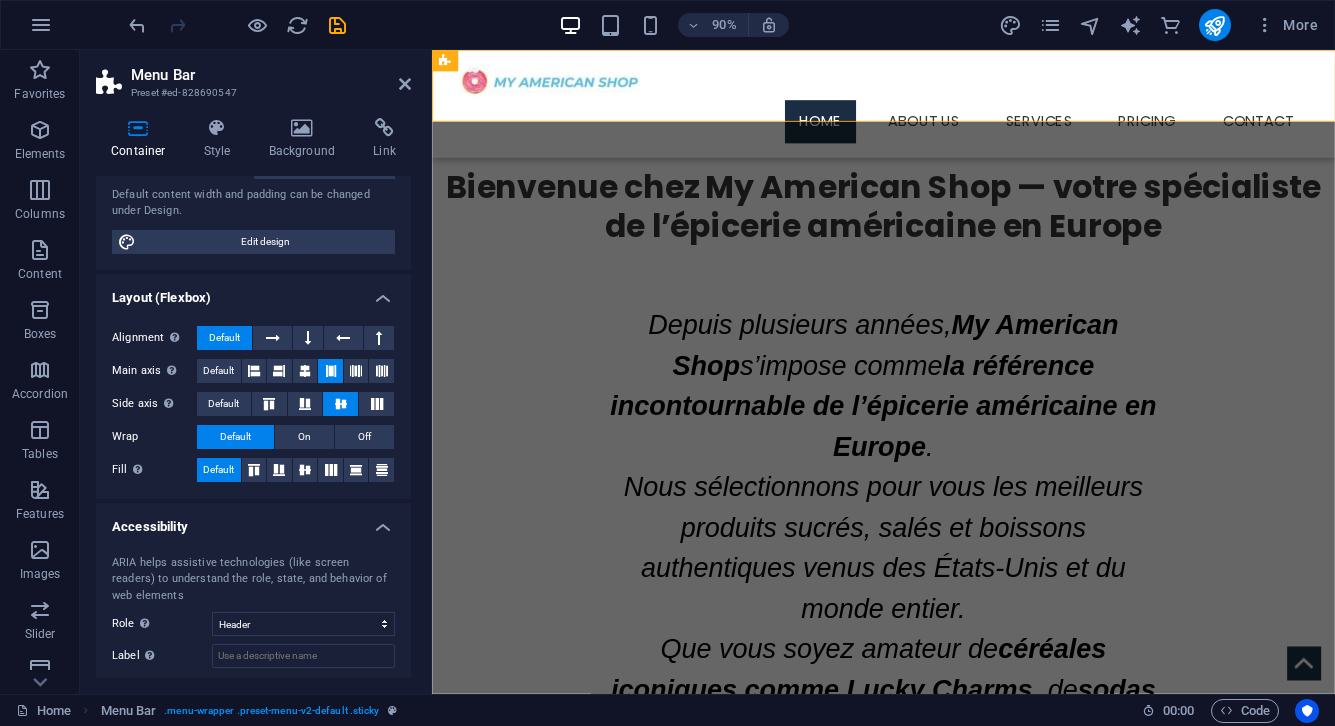 scroll, scrollTop: 0, scrollLeft: 0, axis: both 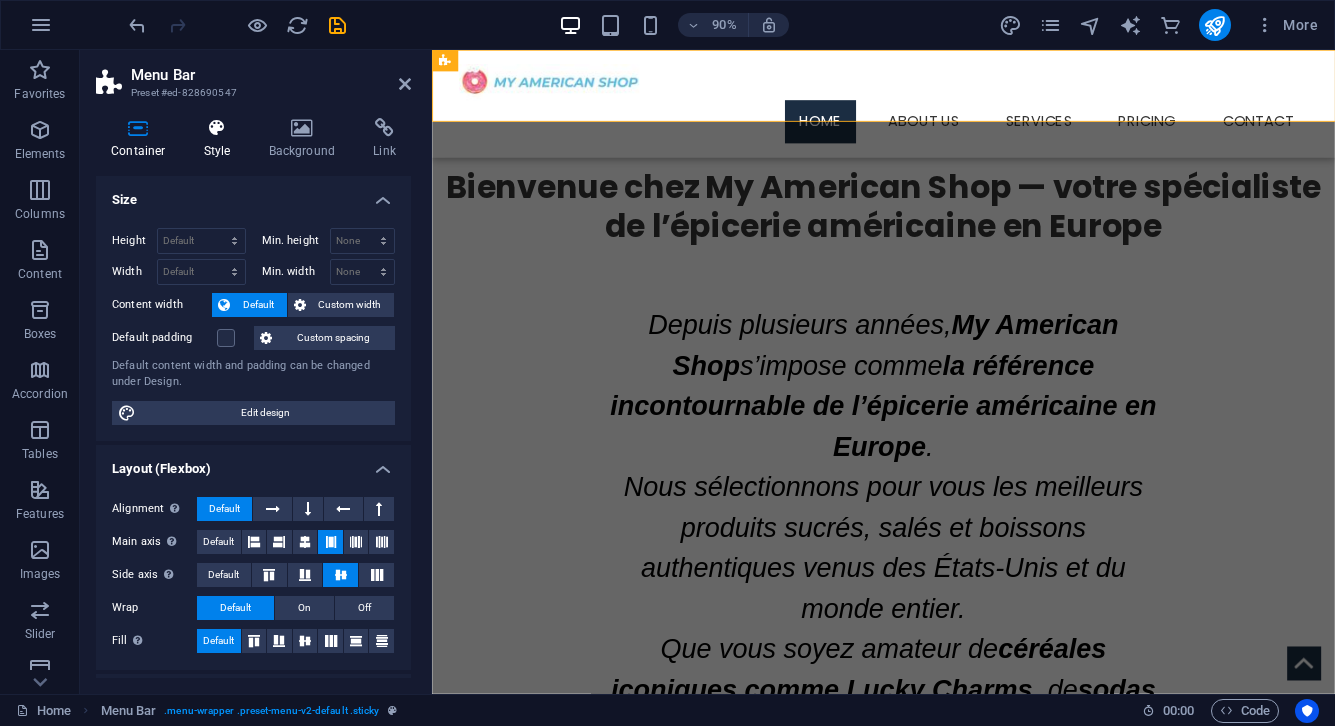 click on "Style" at bounding box center (221, 139) 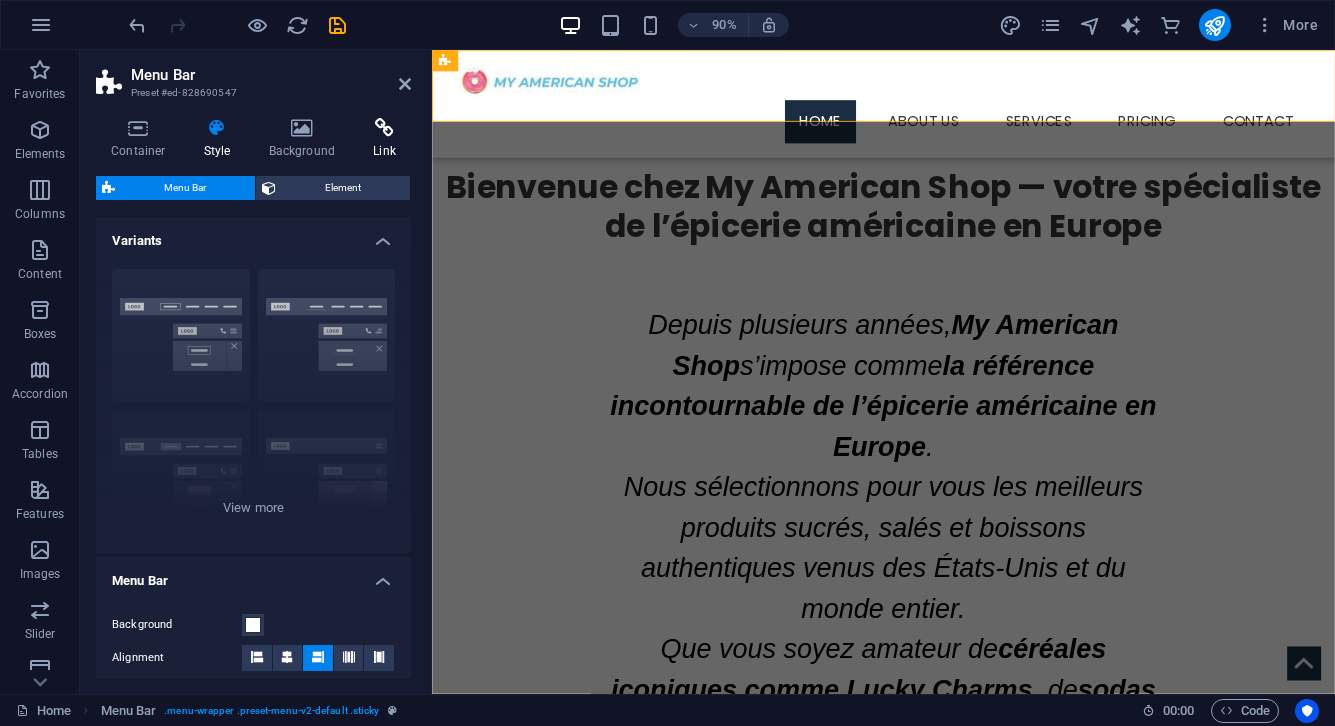click on "Link" at bounding box center (384, 139) 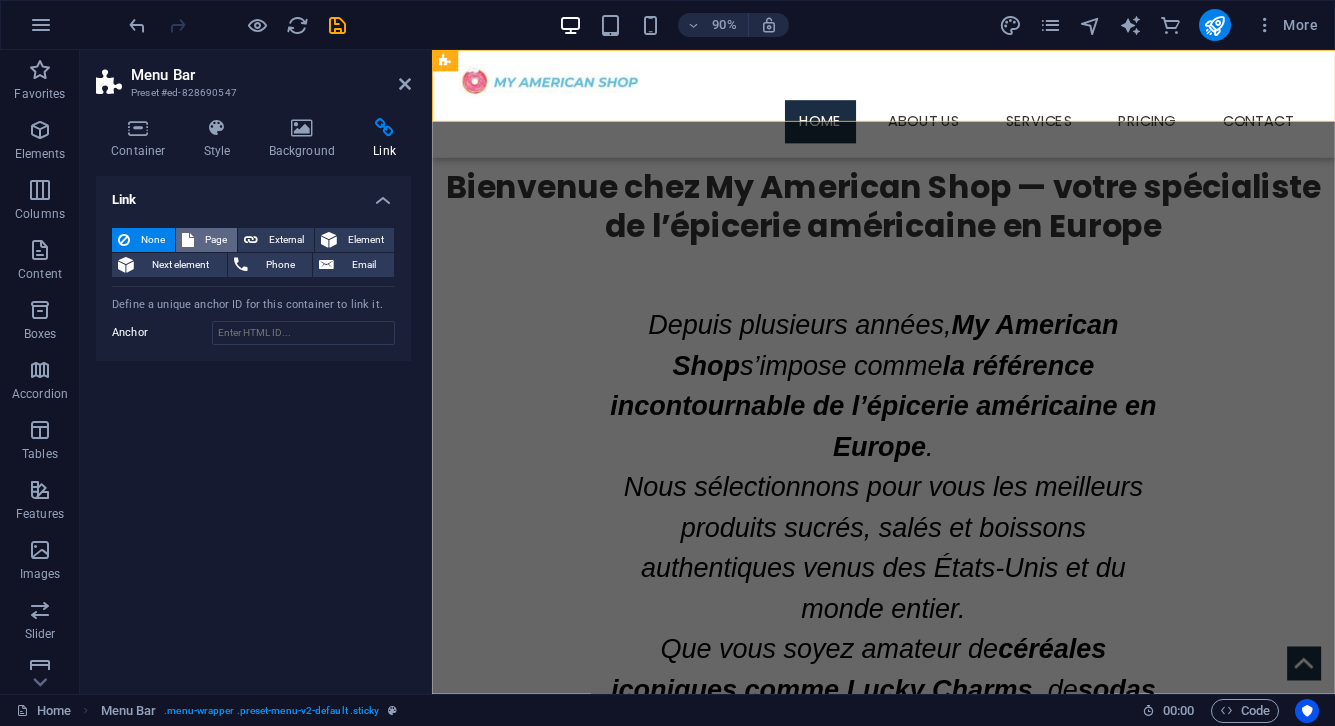 click on "Page" at bounding box center [215, 240] 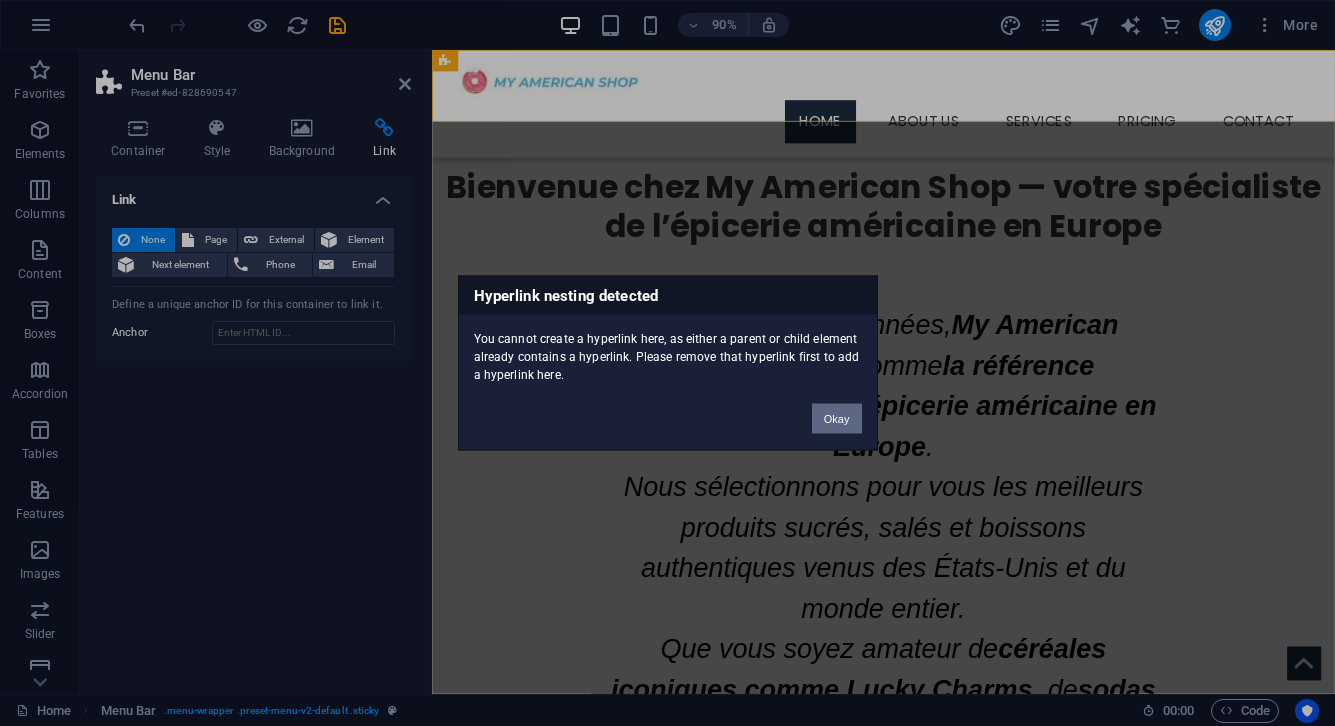 click on "Okay" at bounding box center (837, 419) 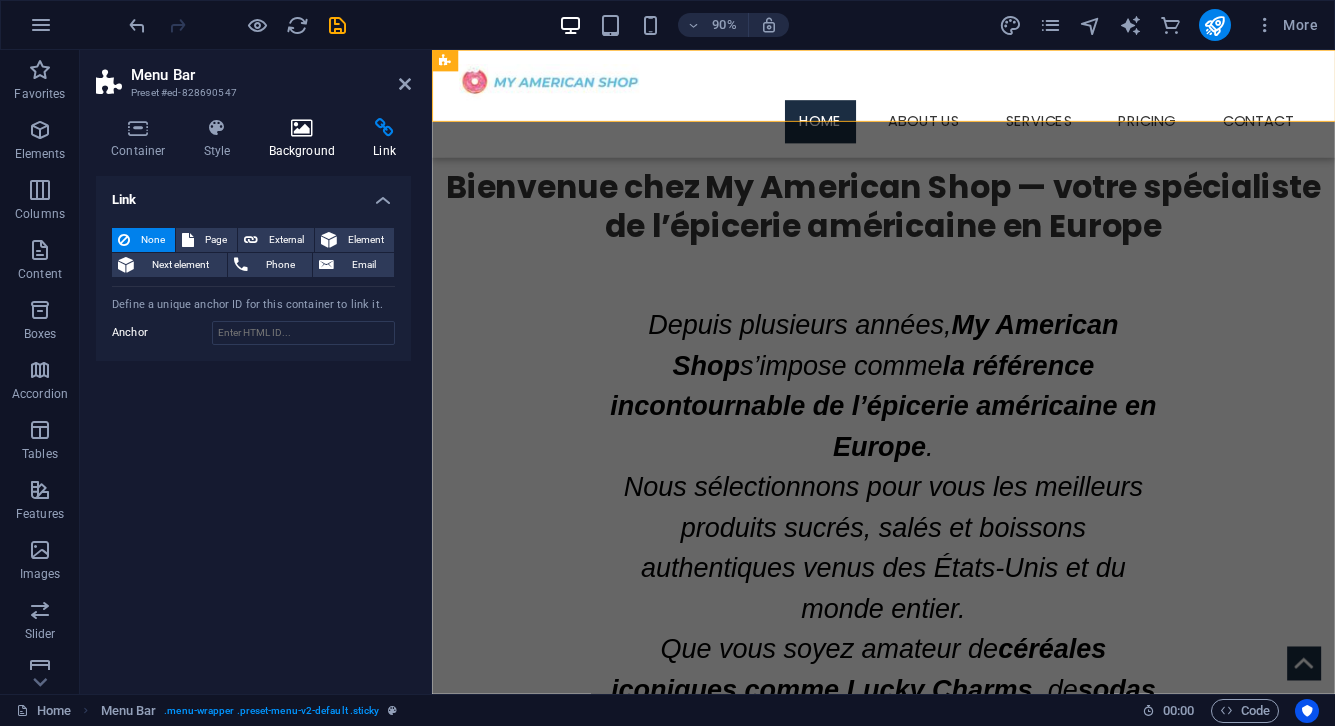 click on "Background" at bounding box center [306, 139] 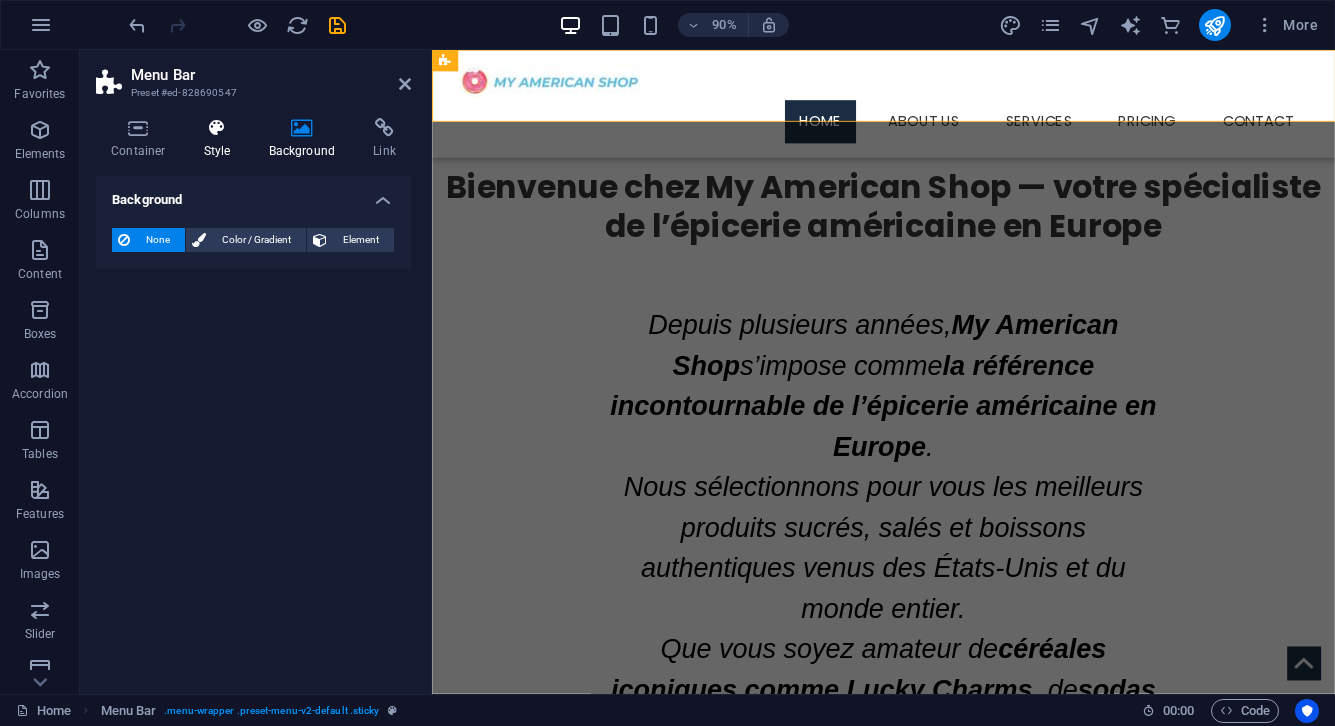 click at bounding box center (217, 128) 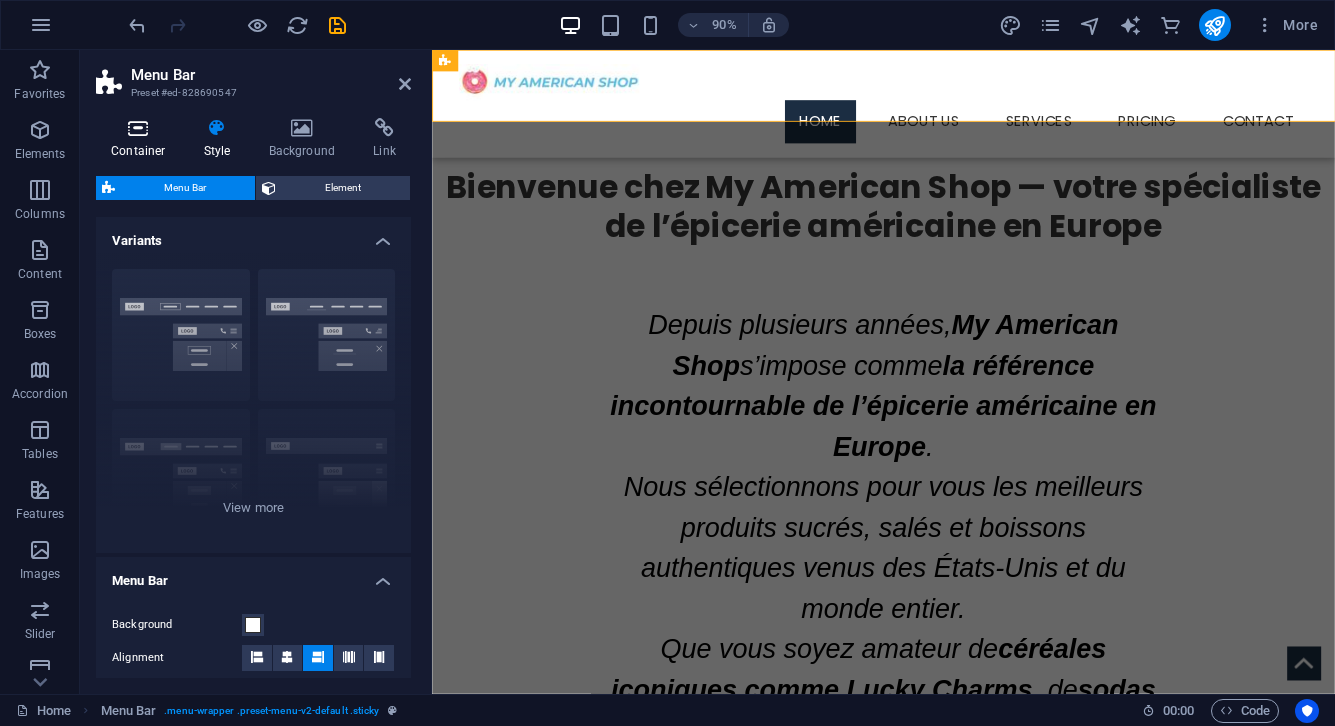 click on "Container" at bounding box center [142, 139] 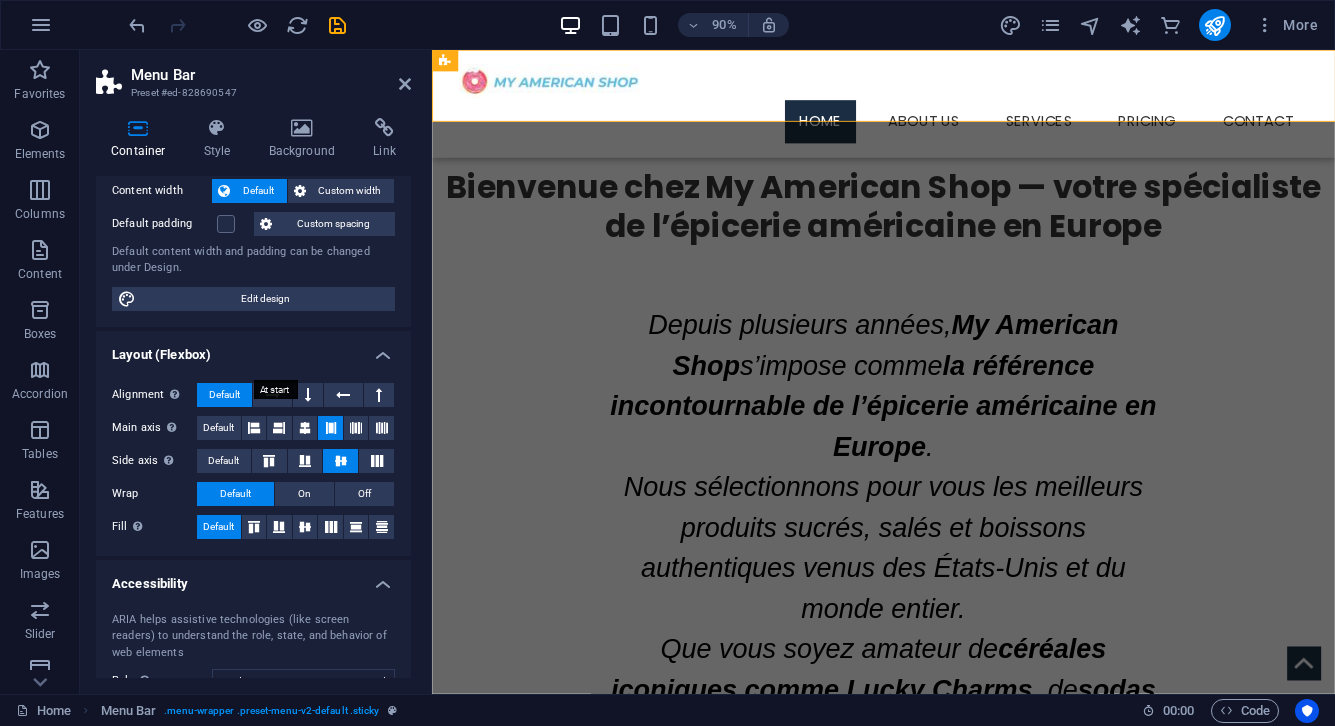 scroll, scrollTop: 0, scrollLeft: 0, axis: both 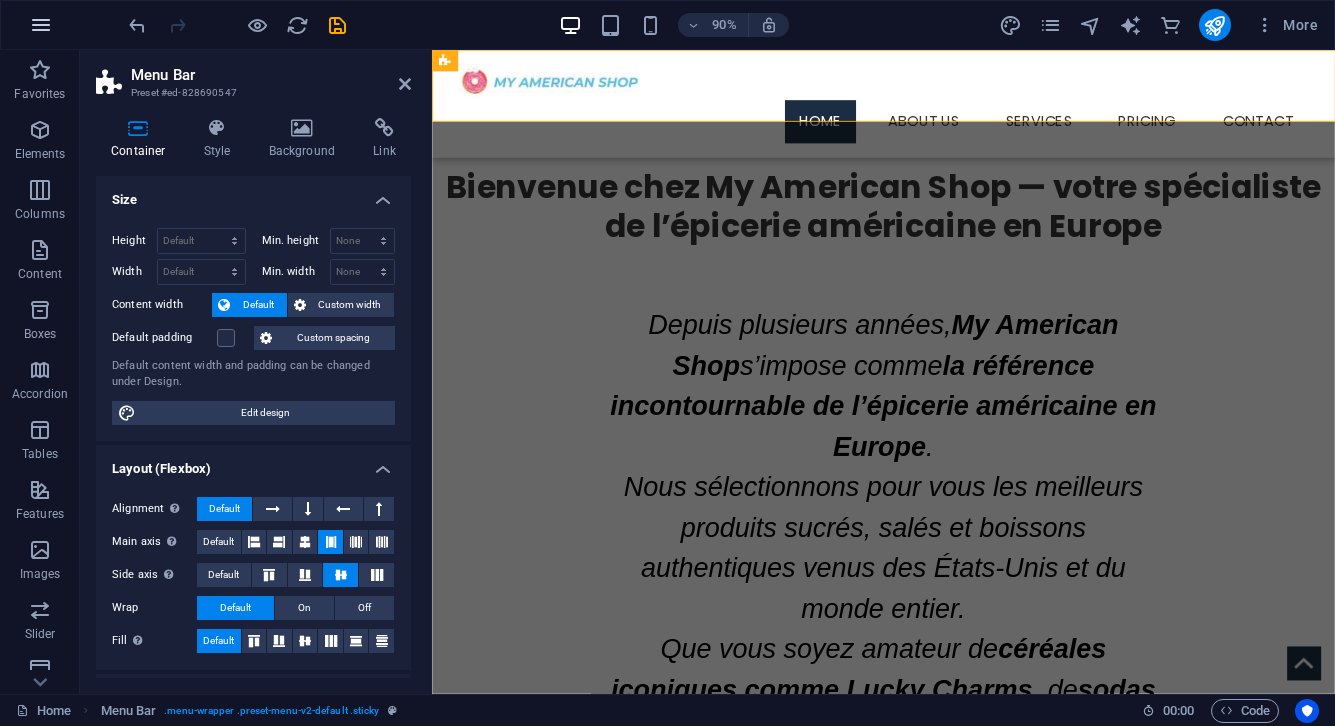 click at bounding box center (41, 25) 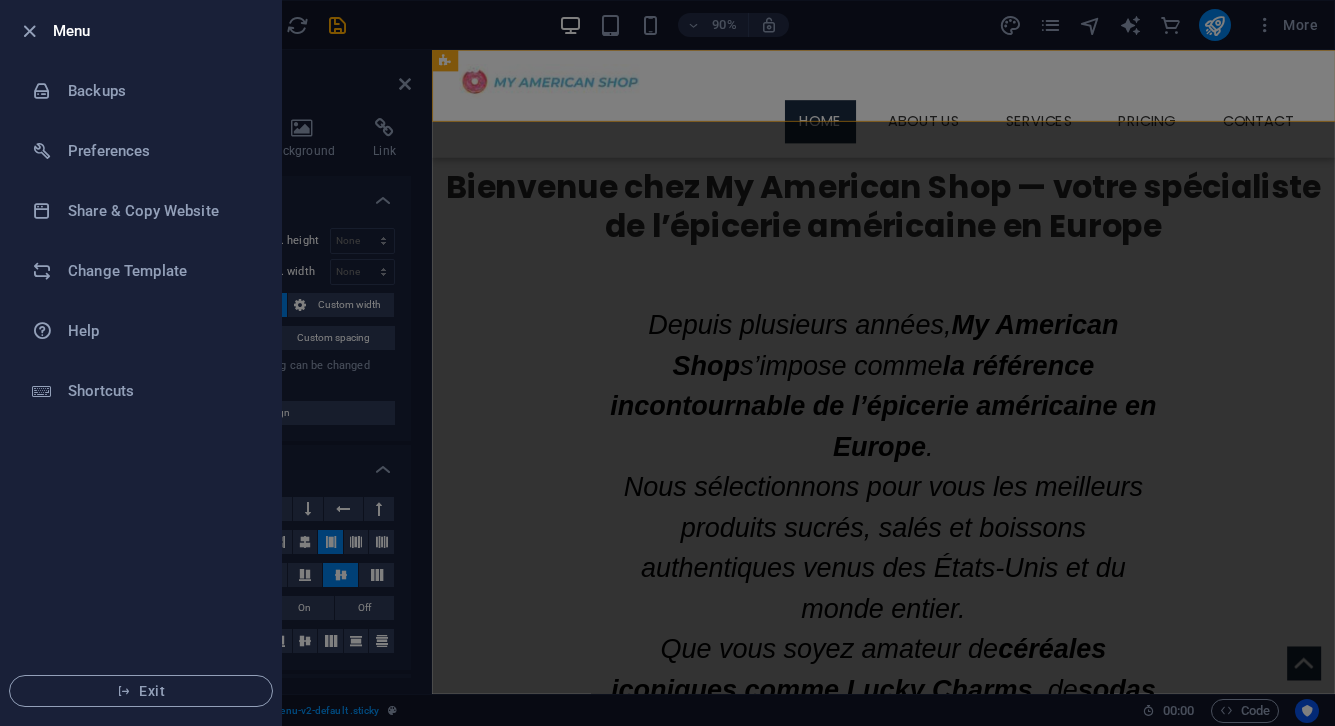 click at bounding box center (29, 31) 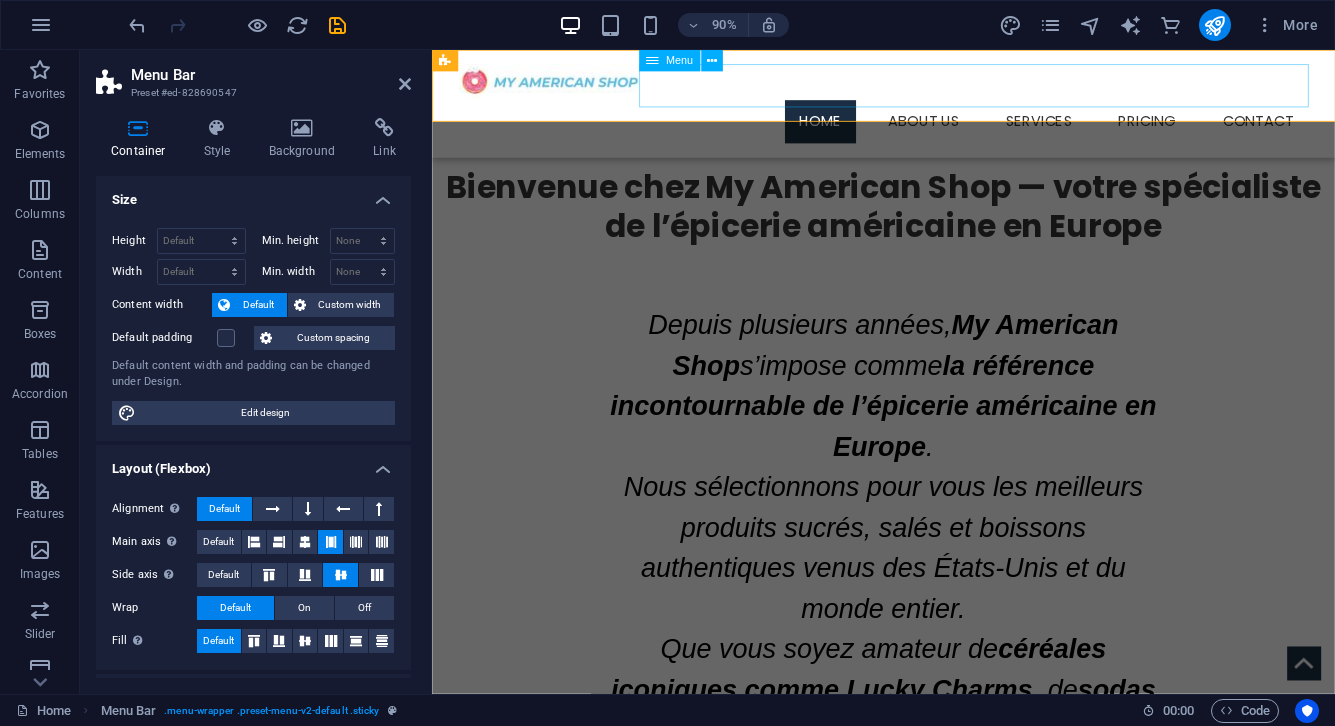 click on "Home About us Services Service Detail Pricing Contact" at bounding box center (934, 130) 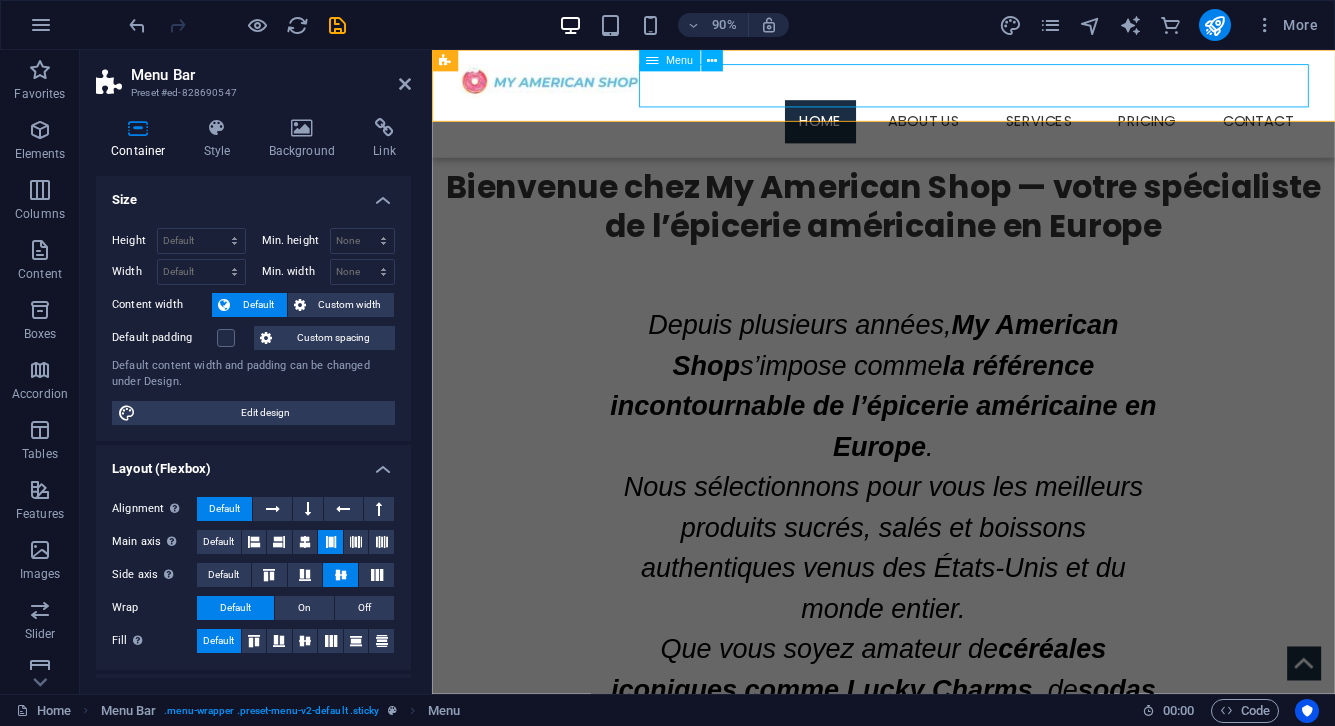 click on "Home About us Services Service Detail Pricing Contact" at bounding box center [934, 130] 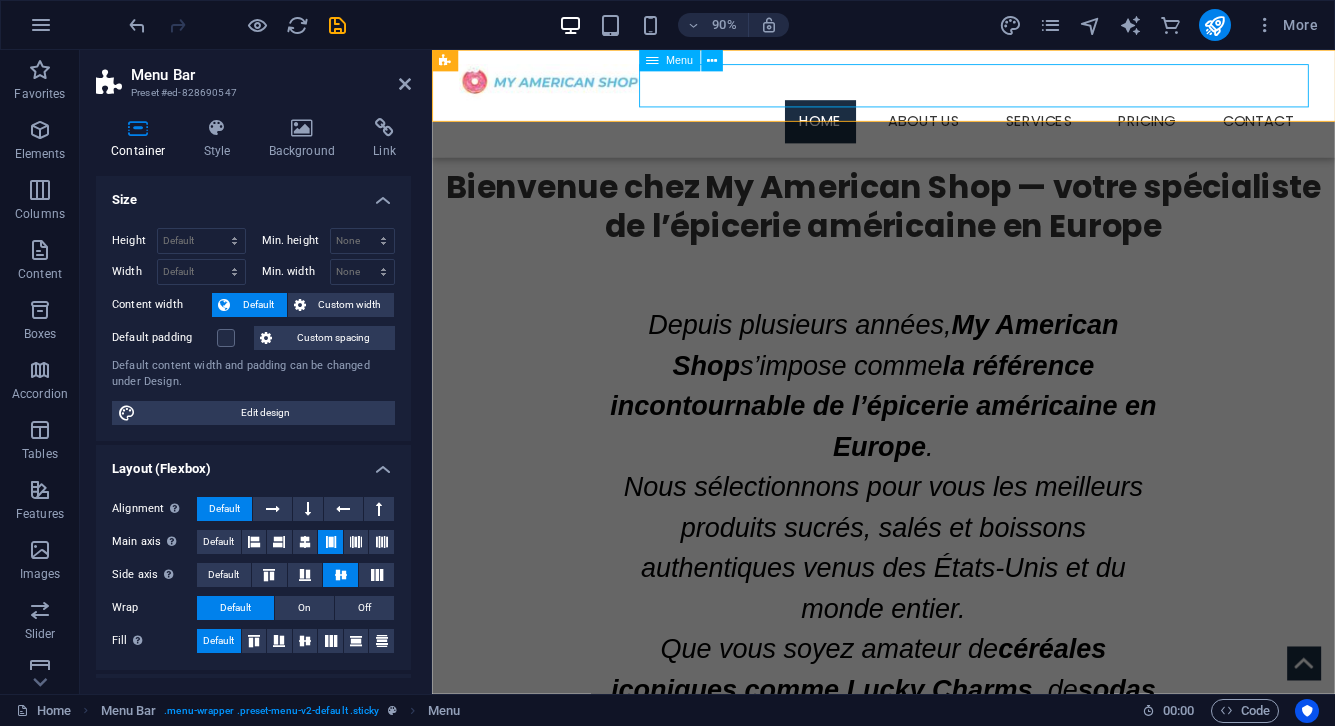 click on "Home About us Services Service Detail Pricing Contact" at bounding box center (934, 130) 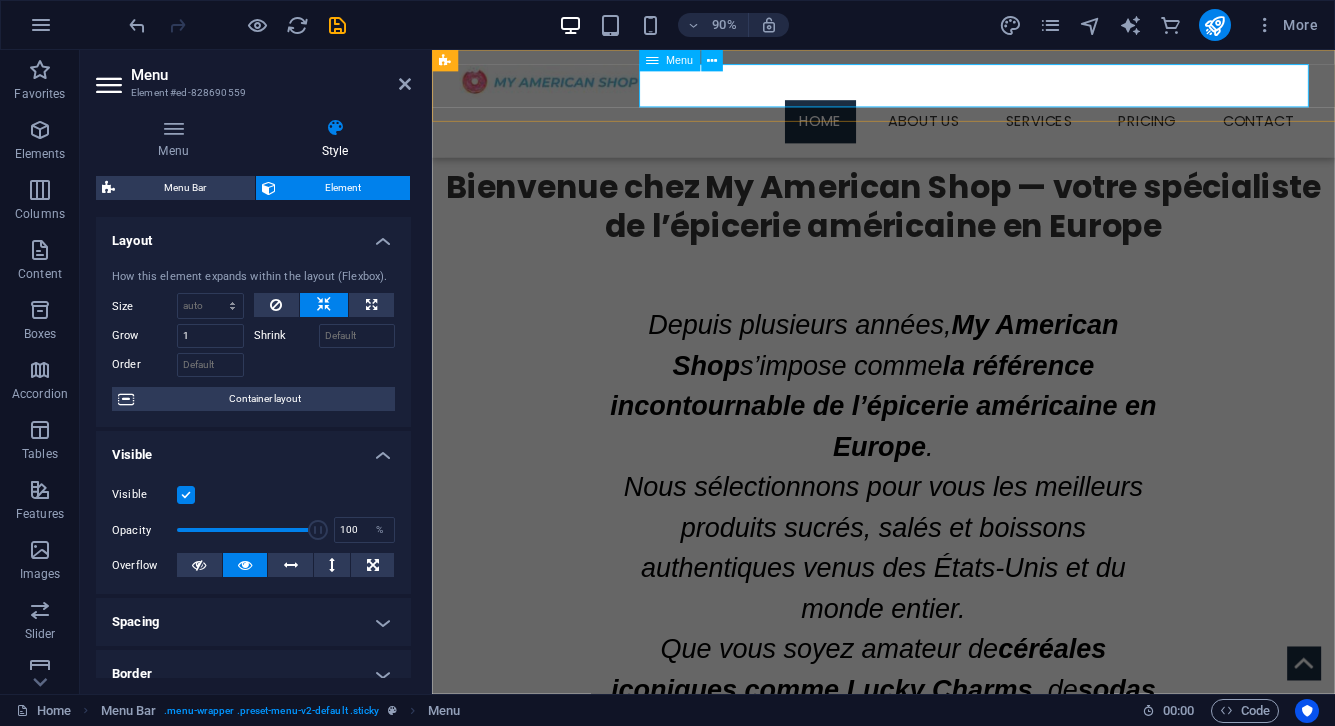 click on "Home About us Services Service Detail Pricing Contact" at bounding box center (934, 130) 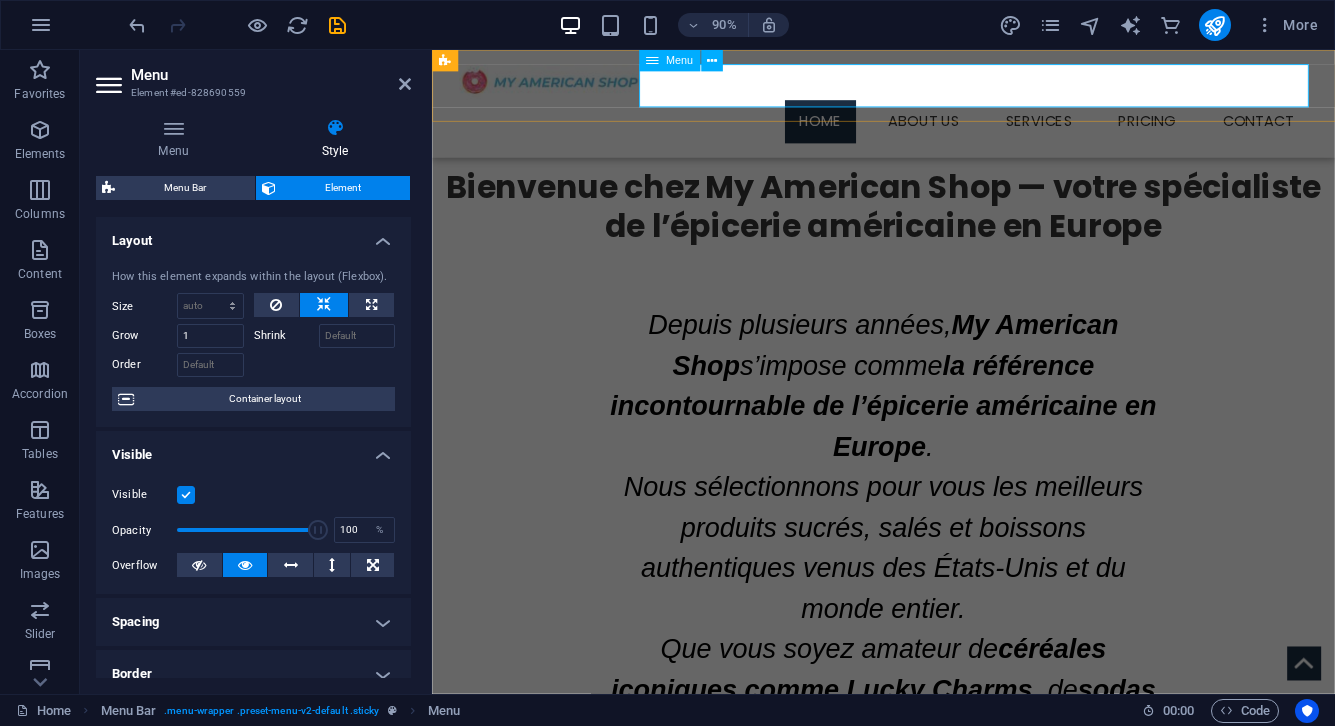 click on "Home About us Services Service Detail Pricing Contact" at bounding box center [934, 130] 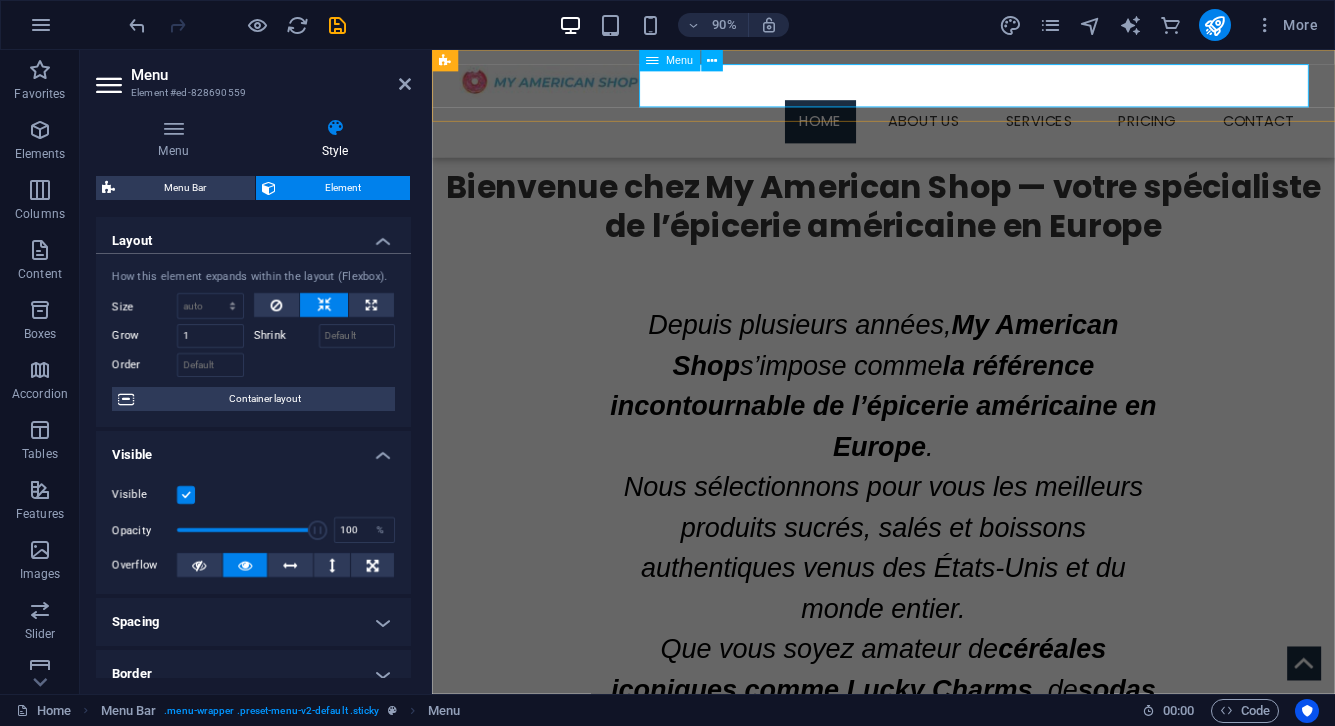 click on "Home About us Services Service Detail Pricing Contact" at bounding box center (934, 130) 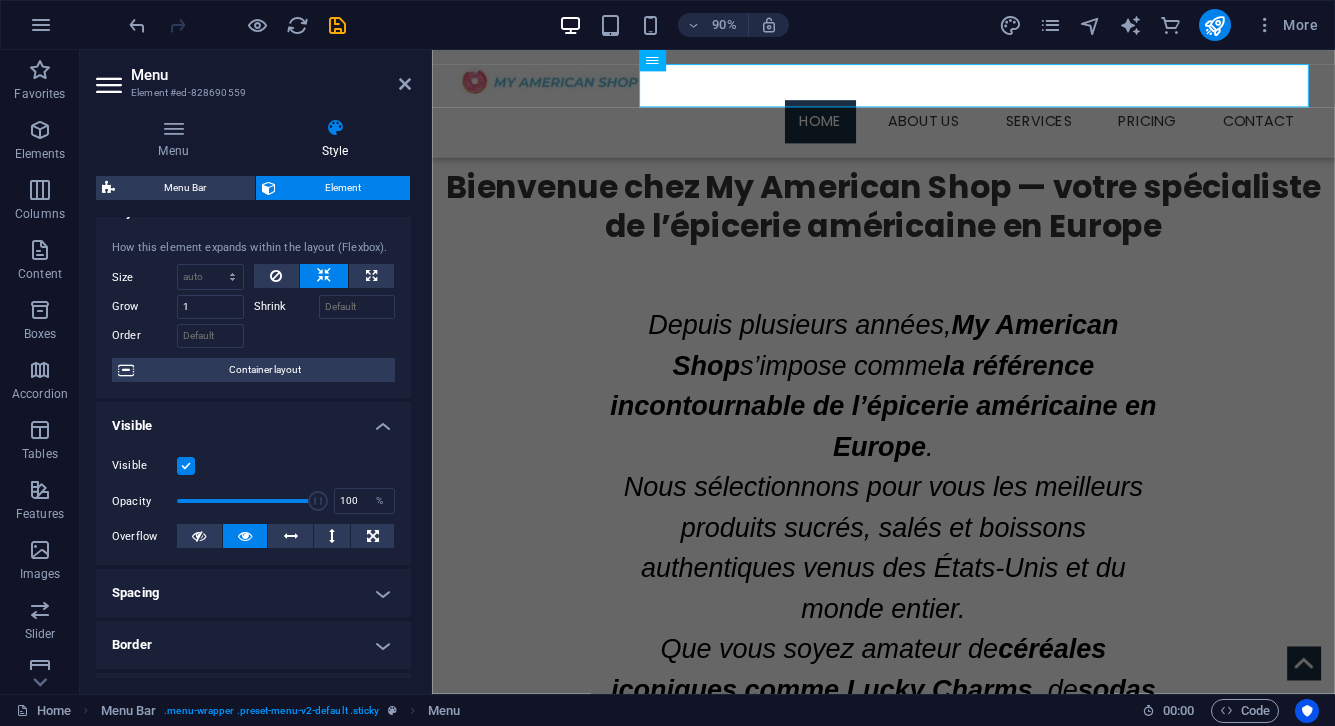 scroll, scrollTop: 45, scrollLeft: 0, axis: vertical 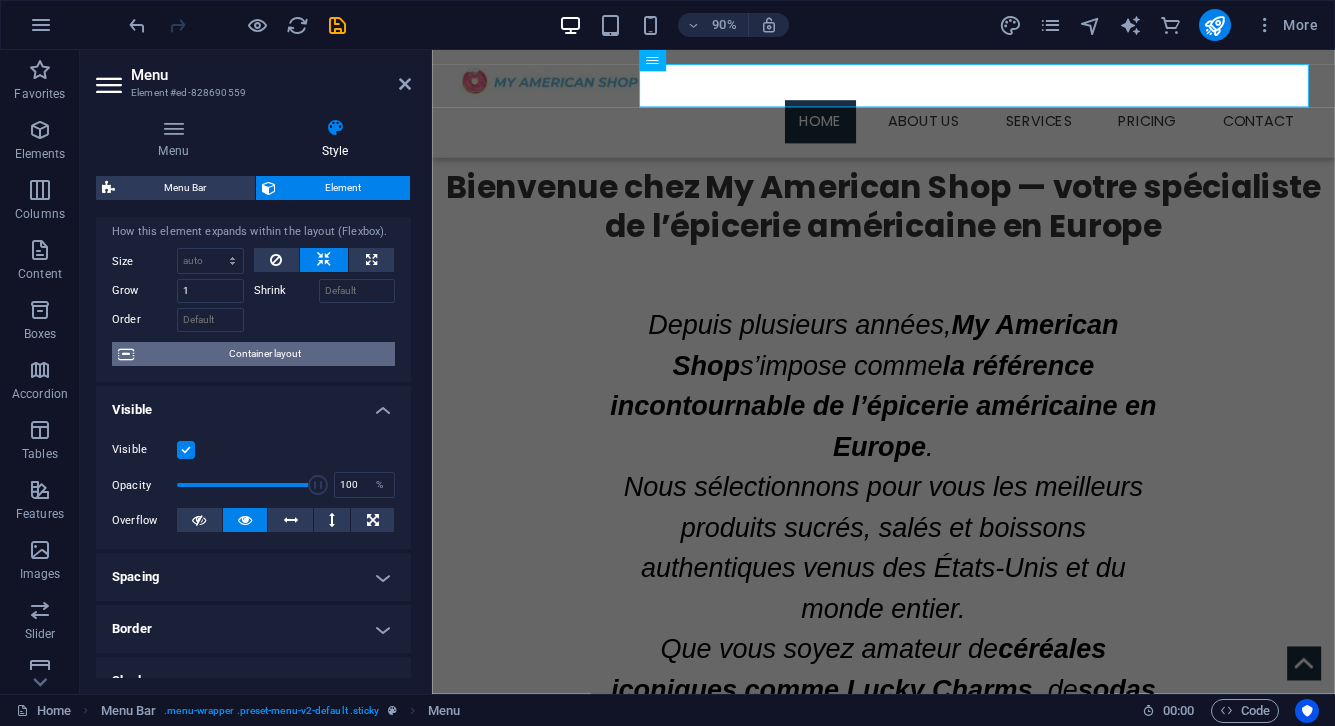 click on "Container layout" at bounding box center [264, 354] 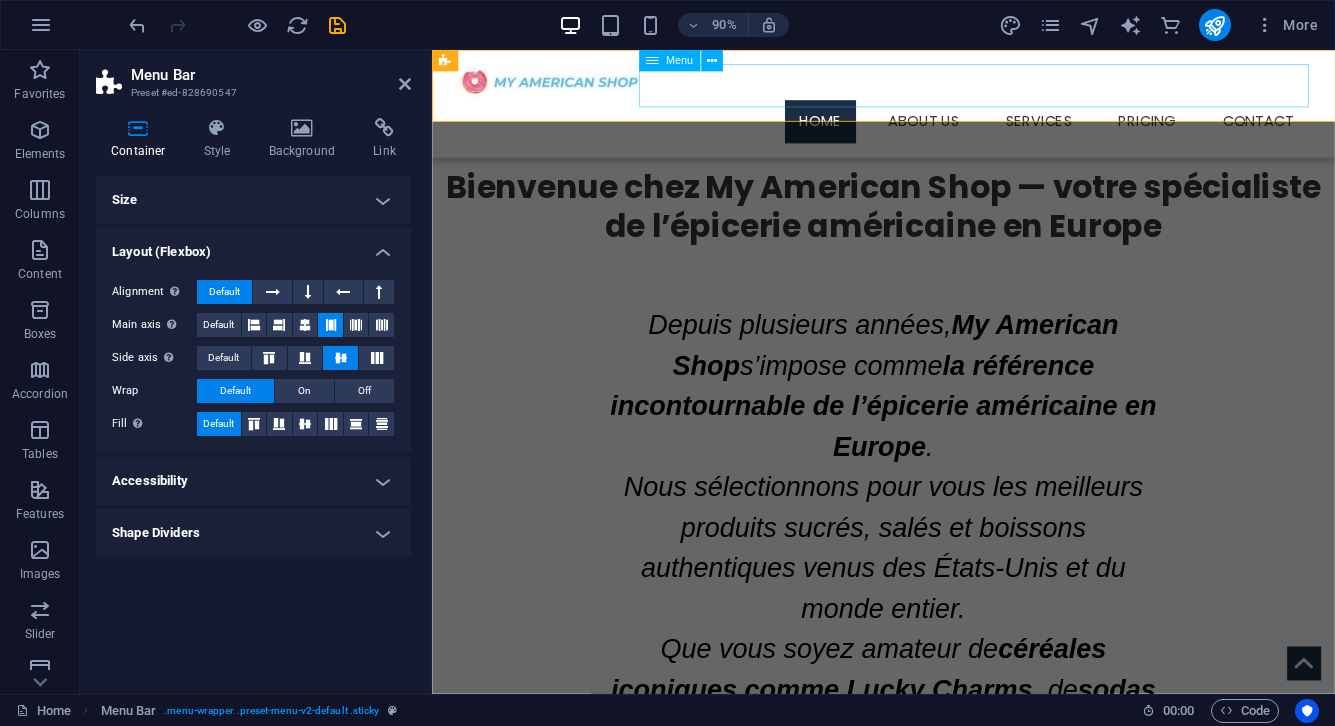 click on "Home About us Services Service Detail Pricing Contact" at bounding box center (934, 130) 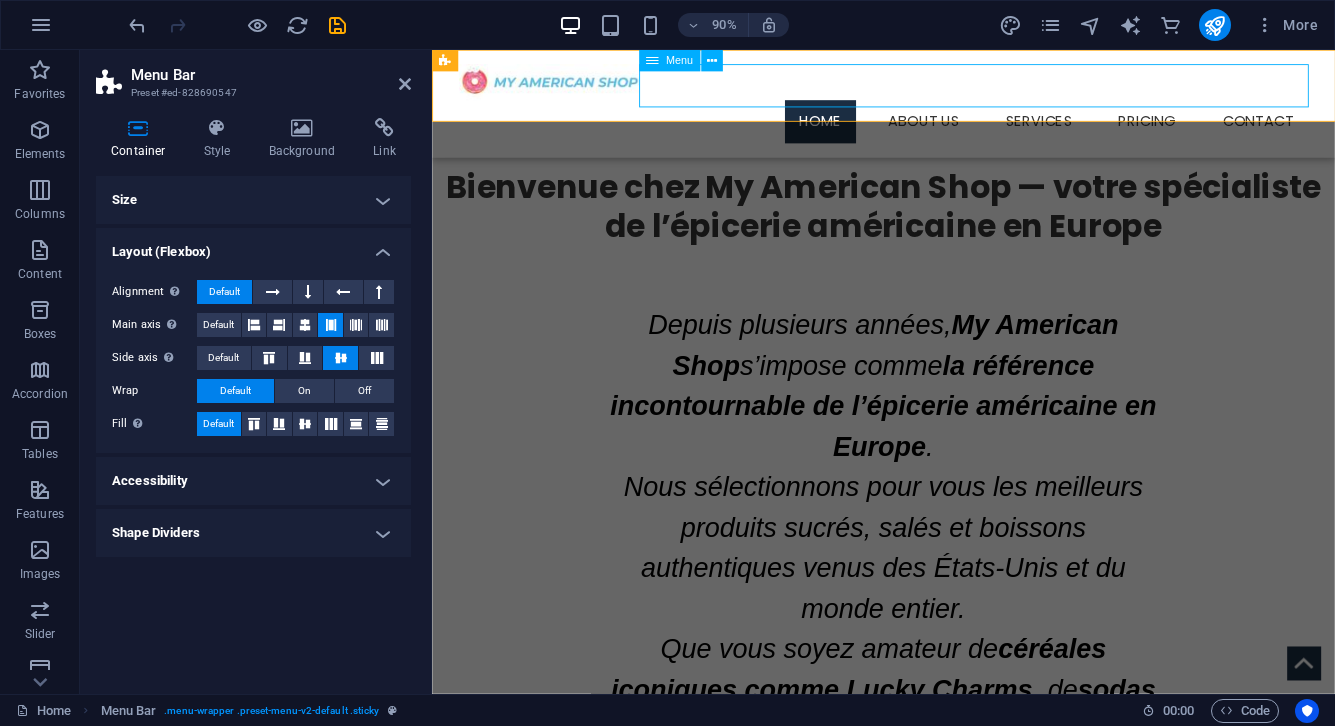 click on "Home About us Services Service Detail Pricing Contact" at bounding box center (934, 130) 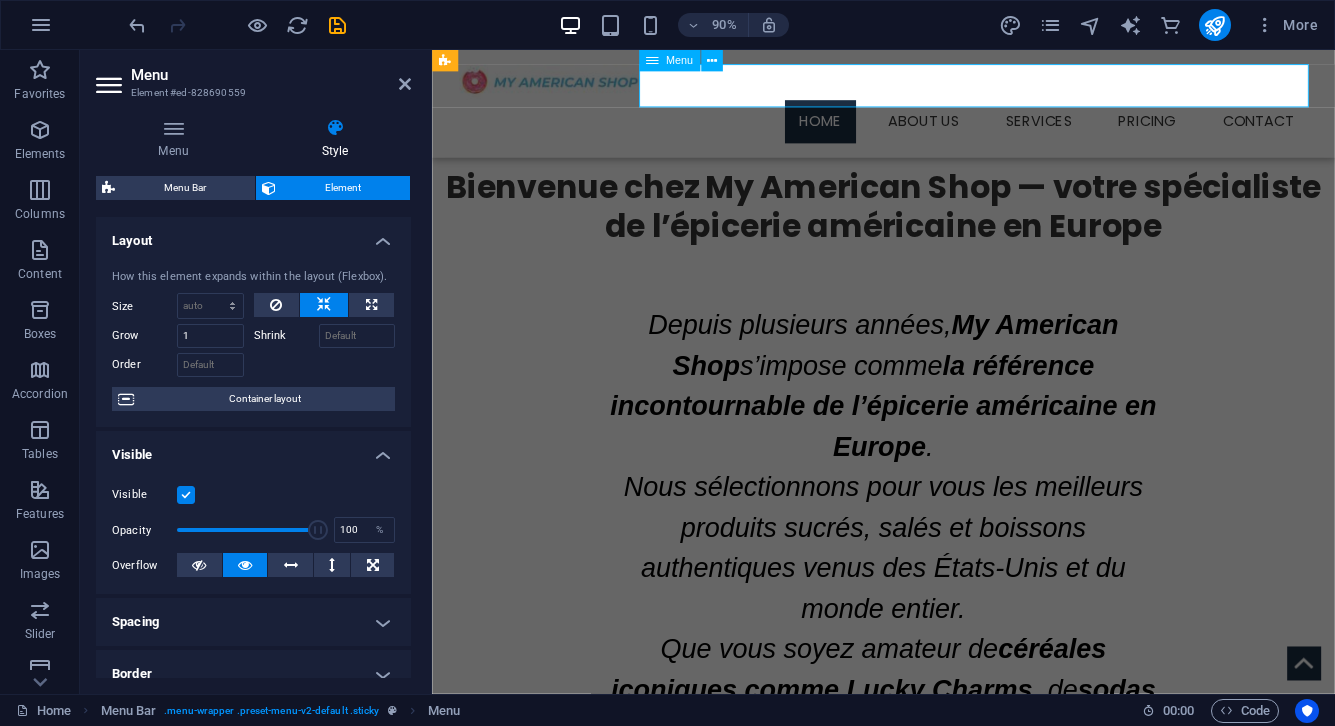 click on "Home About us Services Service Detail Pricing Contact" at bounding box center [934, 130] 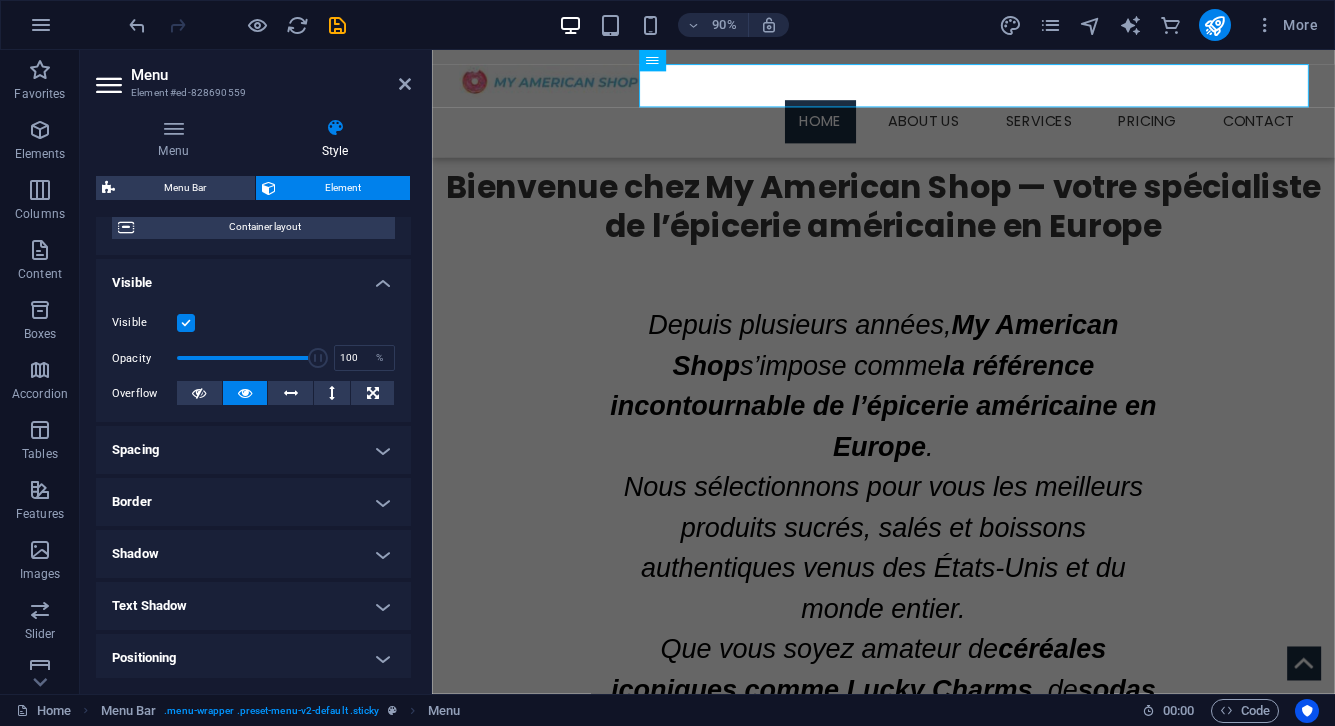 scroll, scrollTop: 0, scrollLeft: 0, axis: both 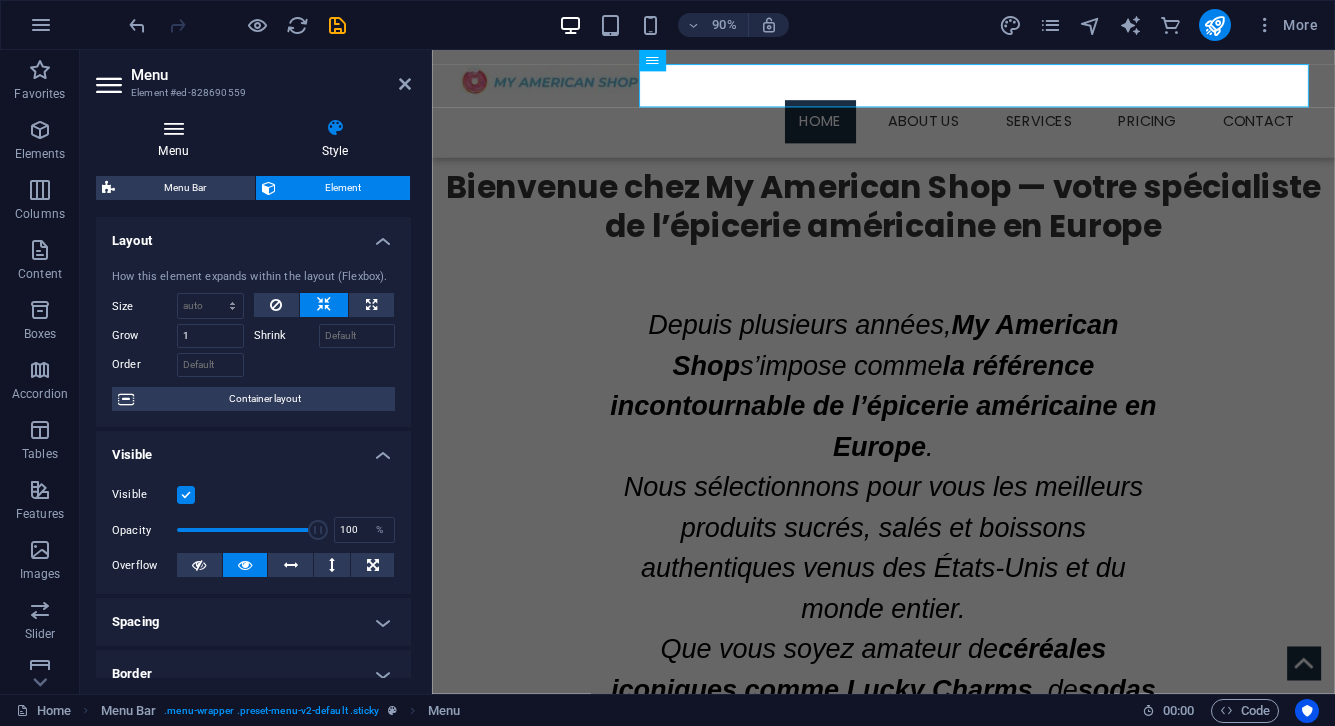click on "Menu" at bounding box center [177, 139] 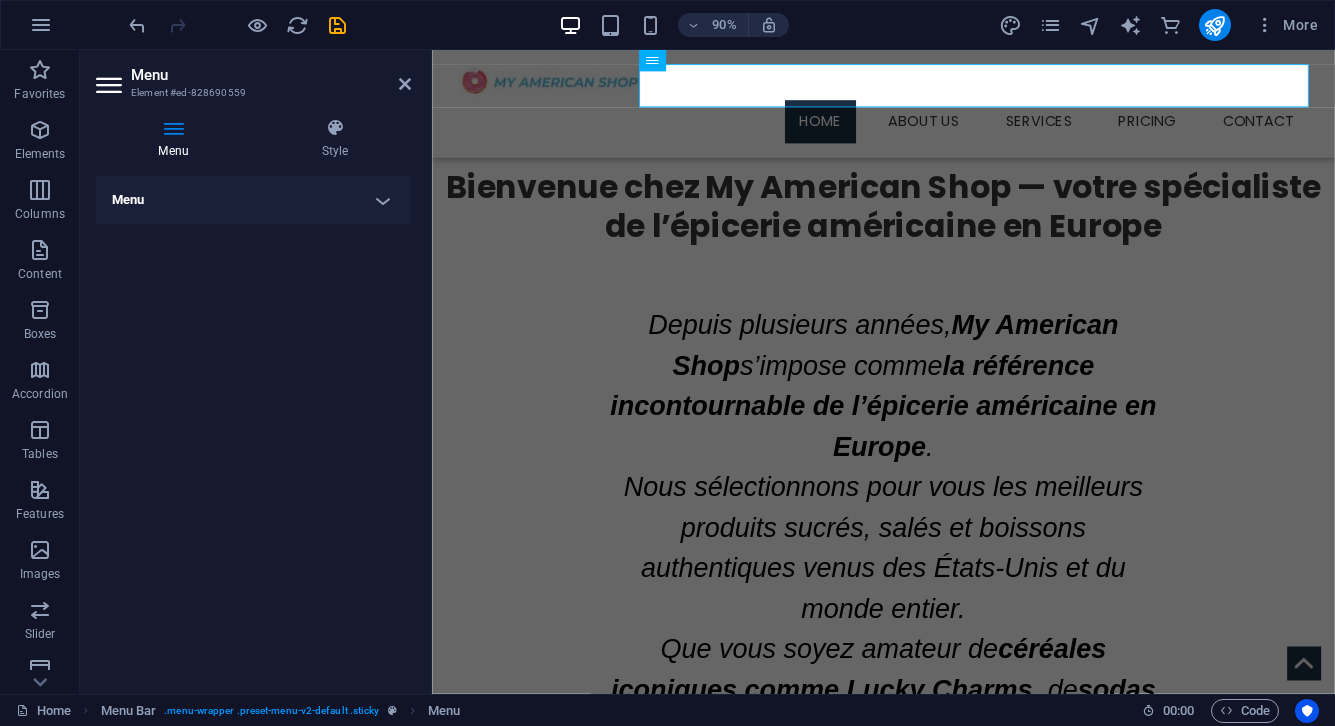 click on "Menu" at bounding box center [253, 200] 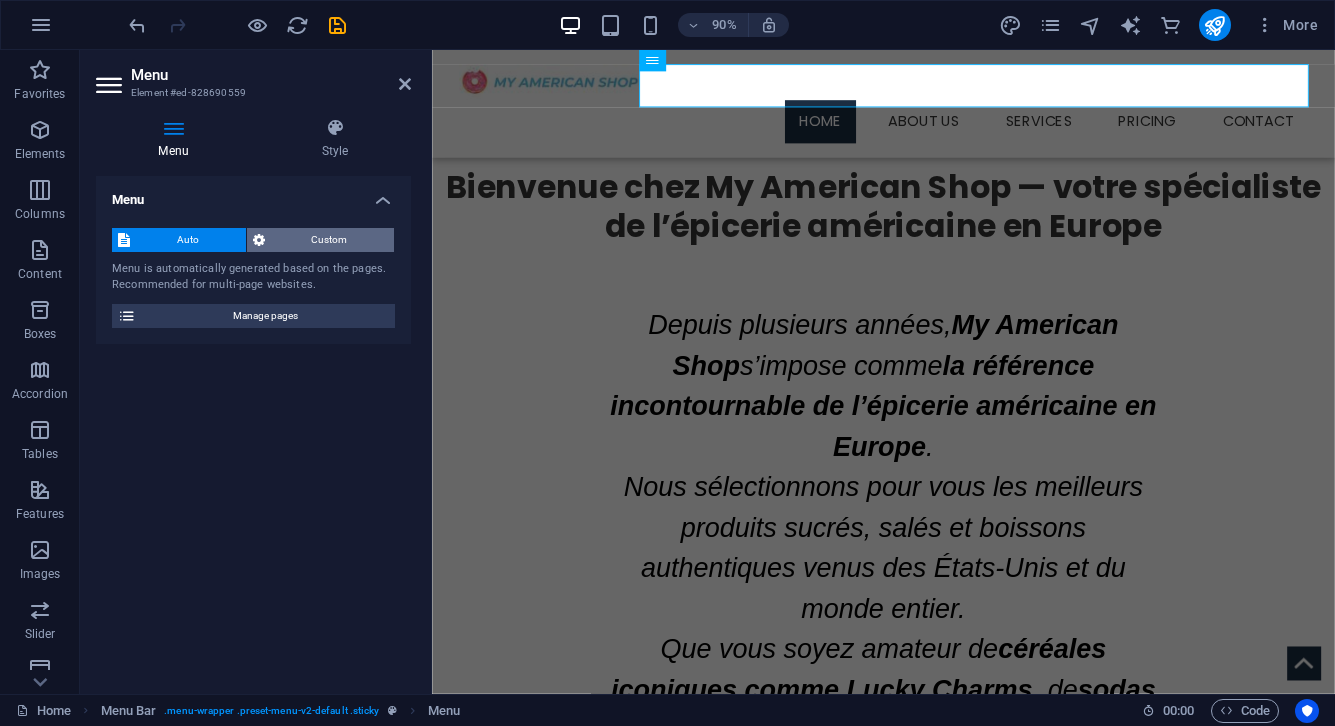 click on "Custom" at bounding box center (330, 240) 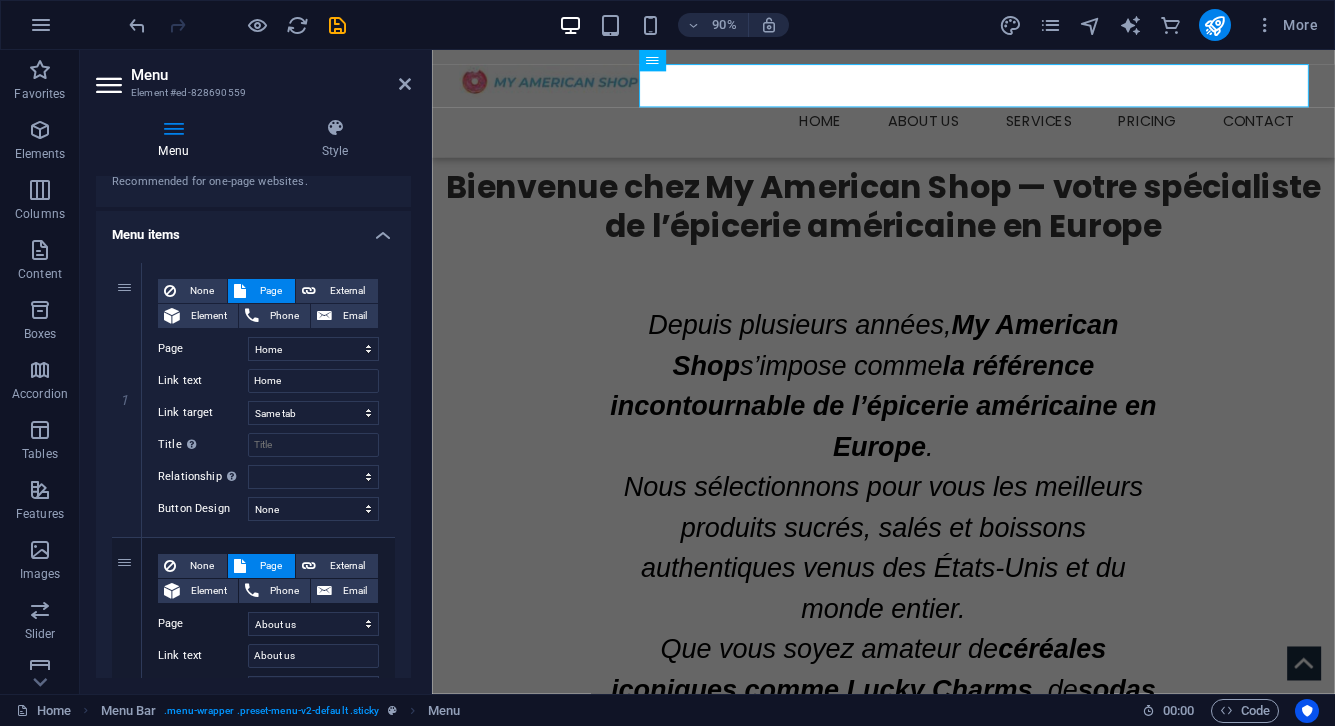 scroll, scrollTop: 102, scrollLeft: 0, axis: vertical 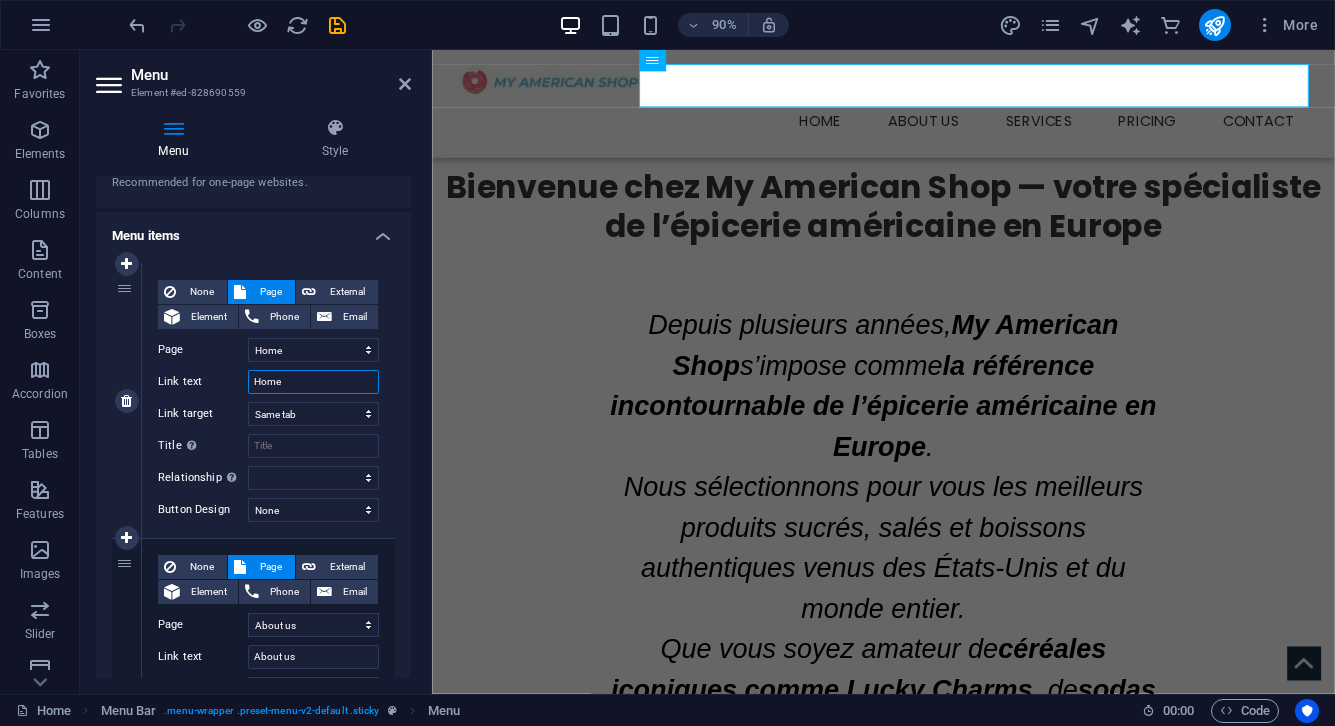 click on "Home" at bounding box center (313, 382) 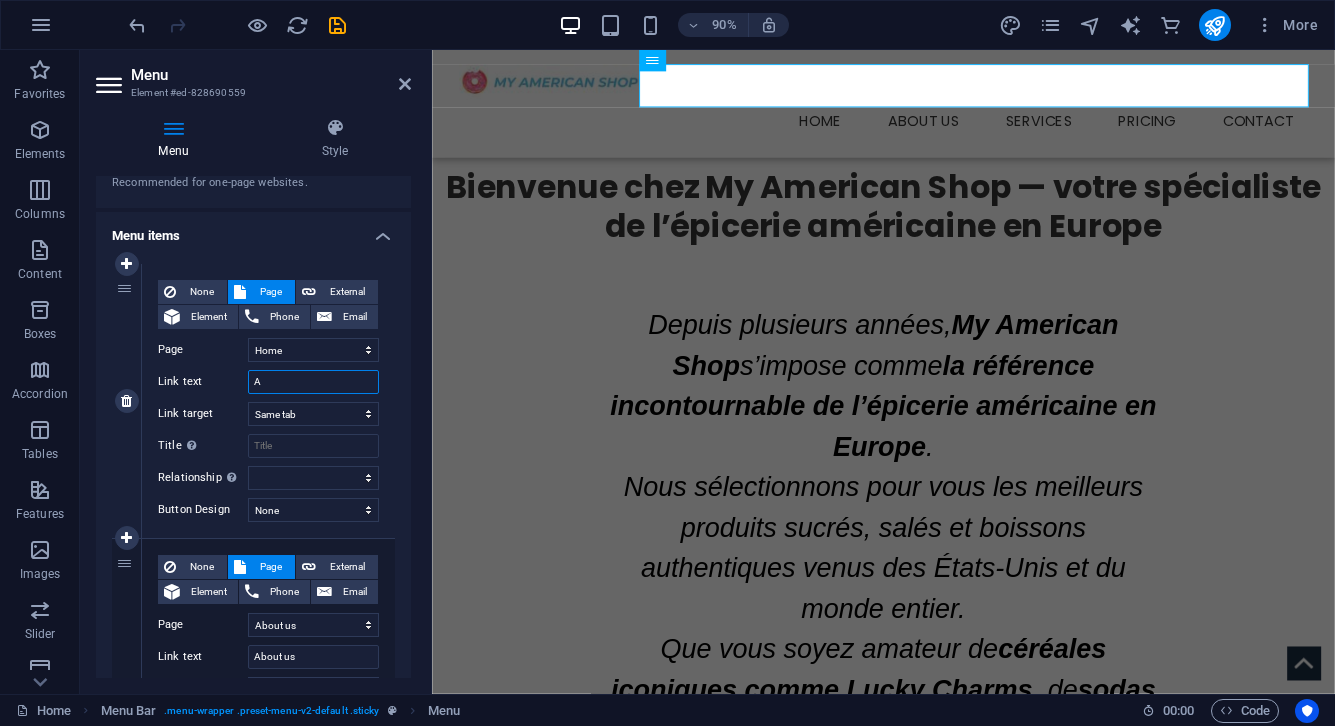 type on "AC" 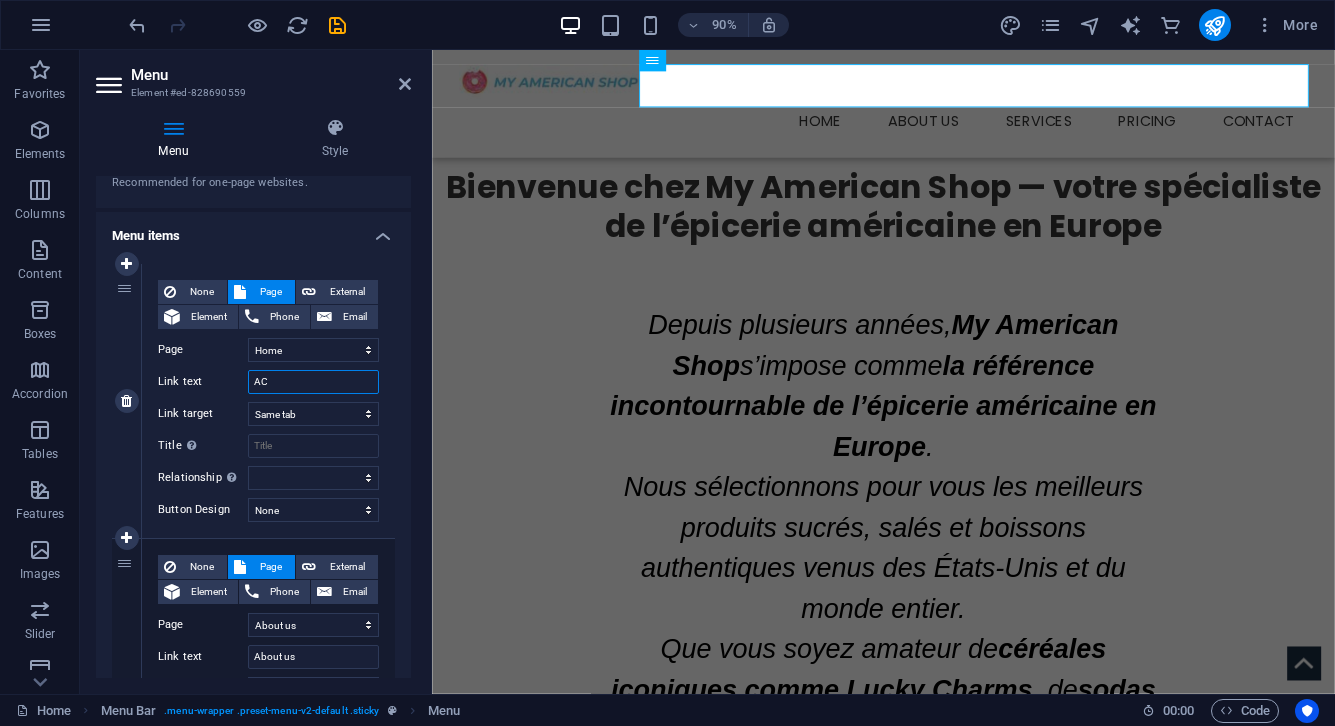 select 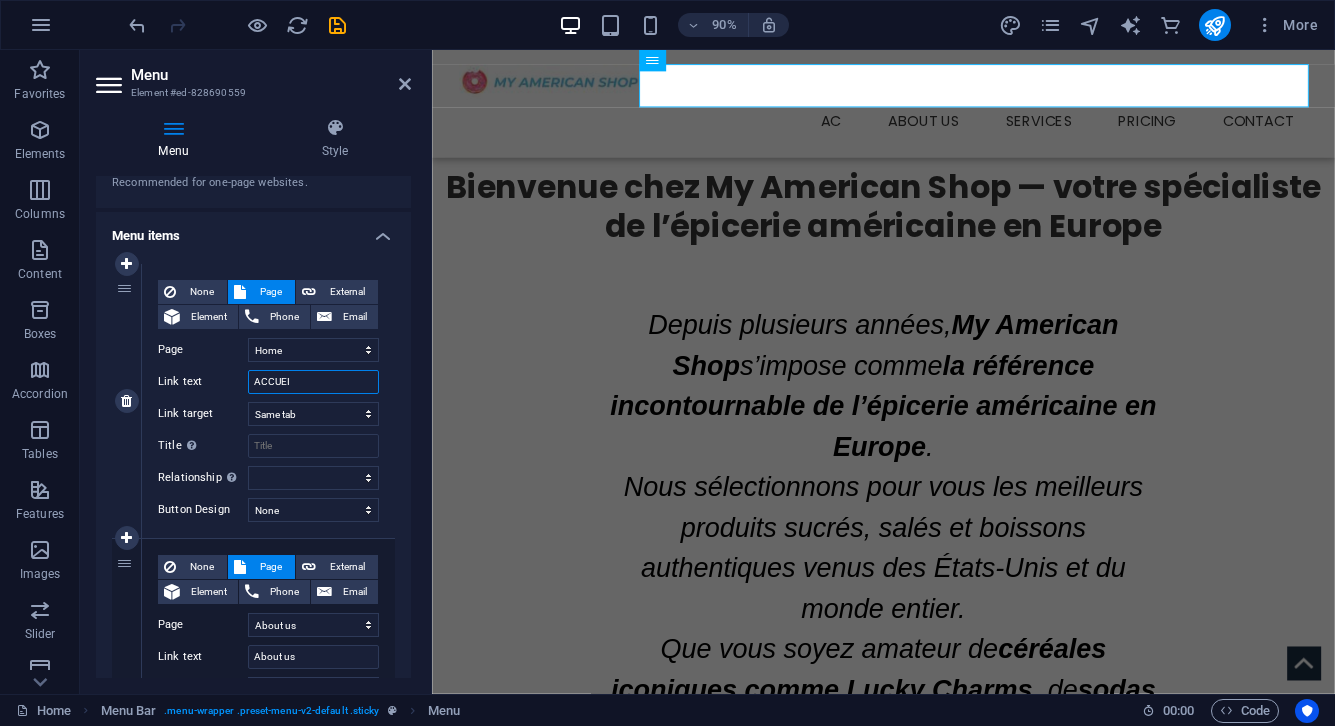 type on "ACCUEII" 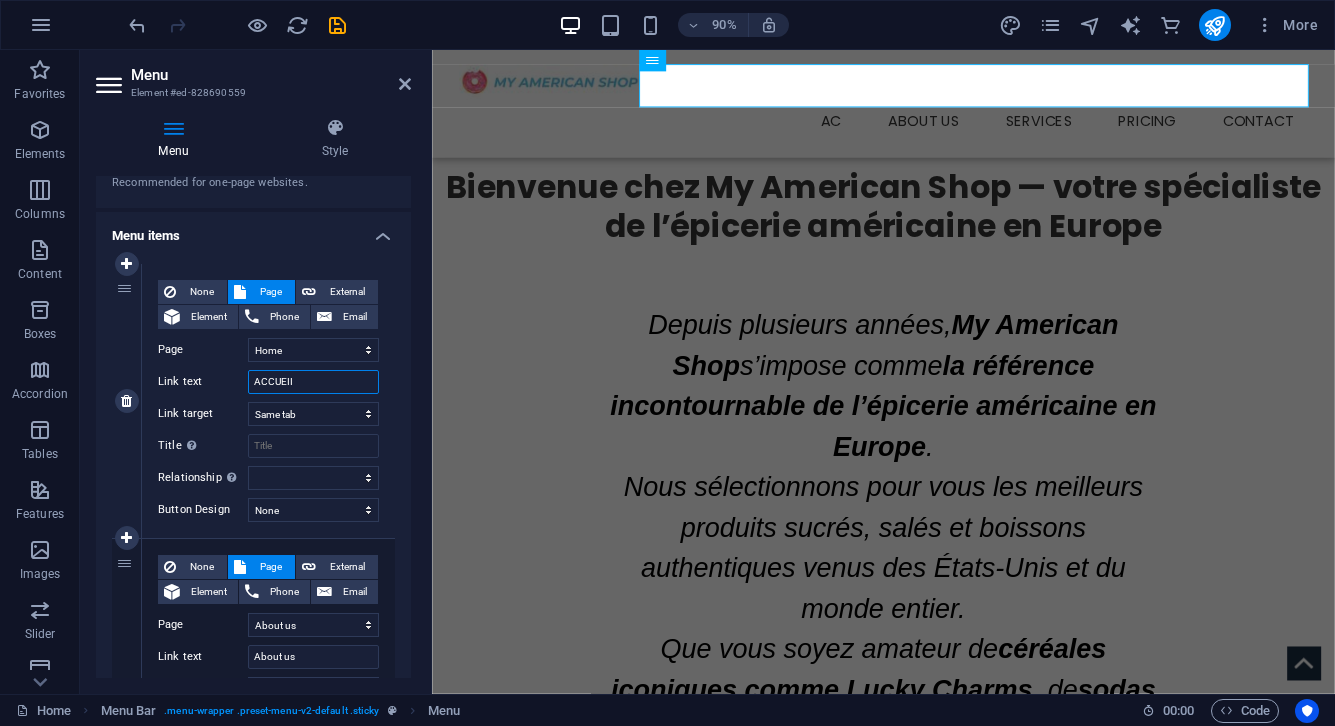 select 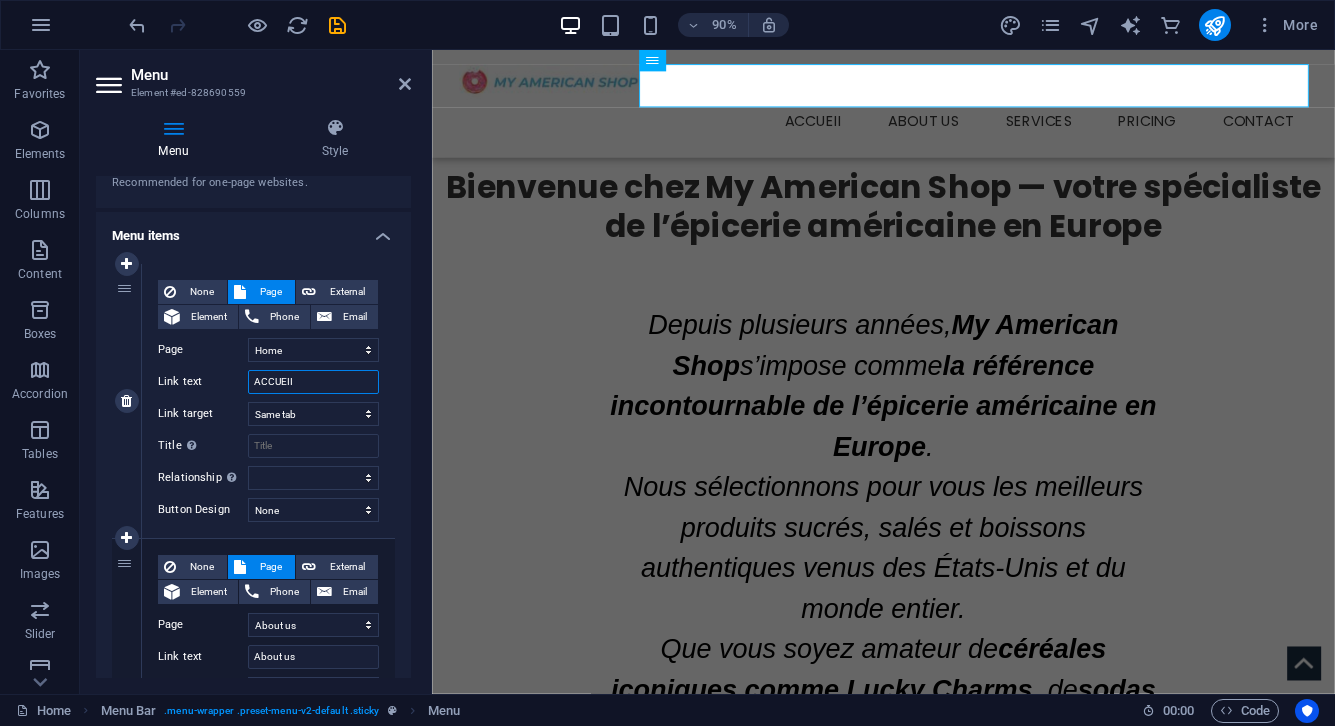 type on "ACCUEI" 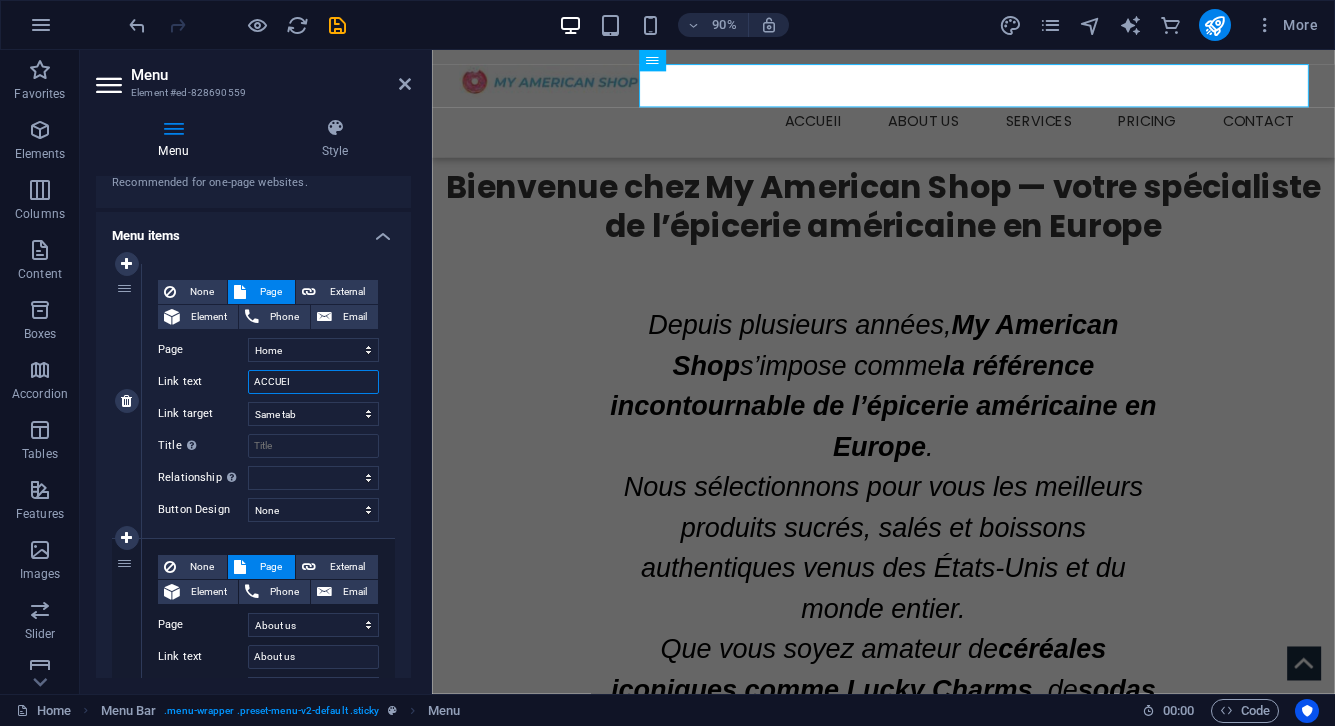 select 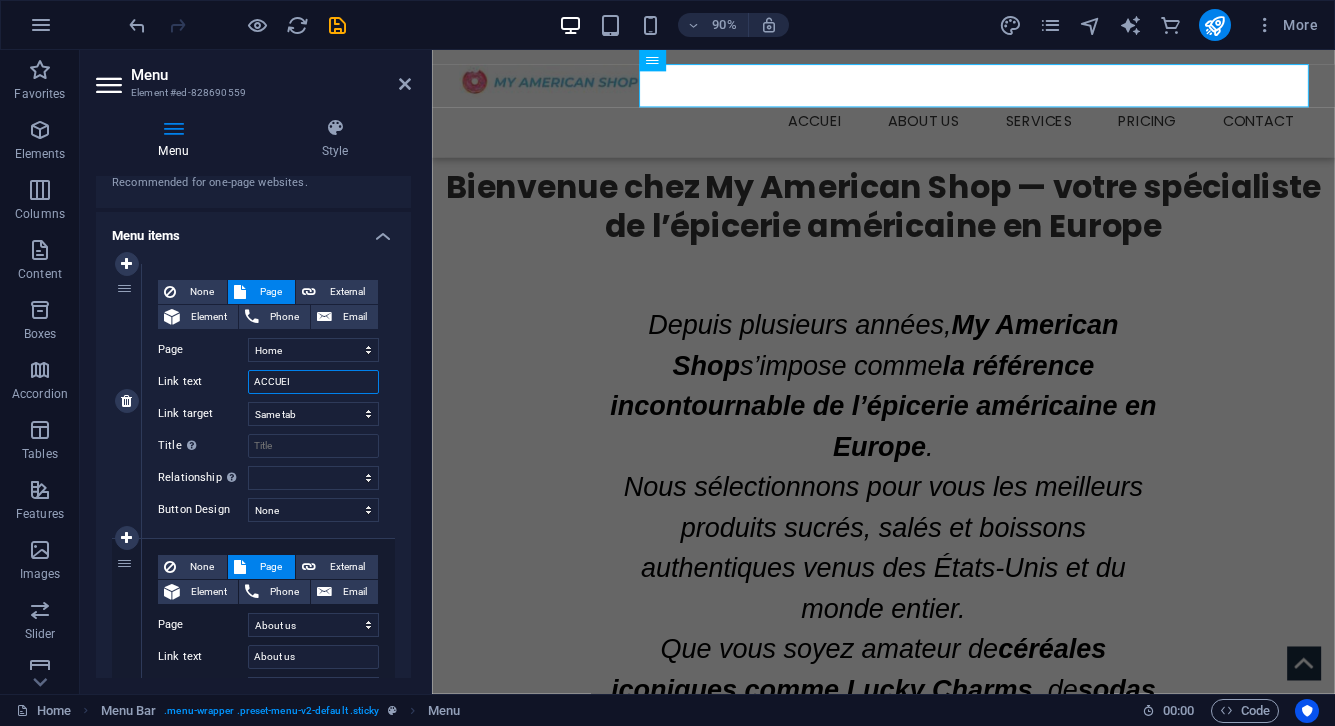 type on "ACCUE" 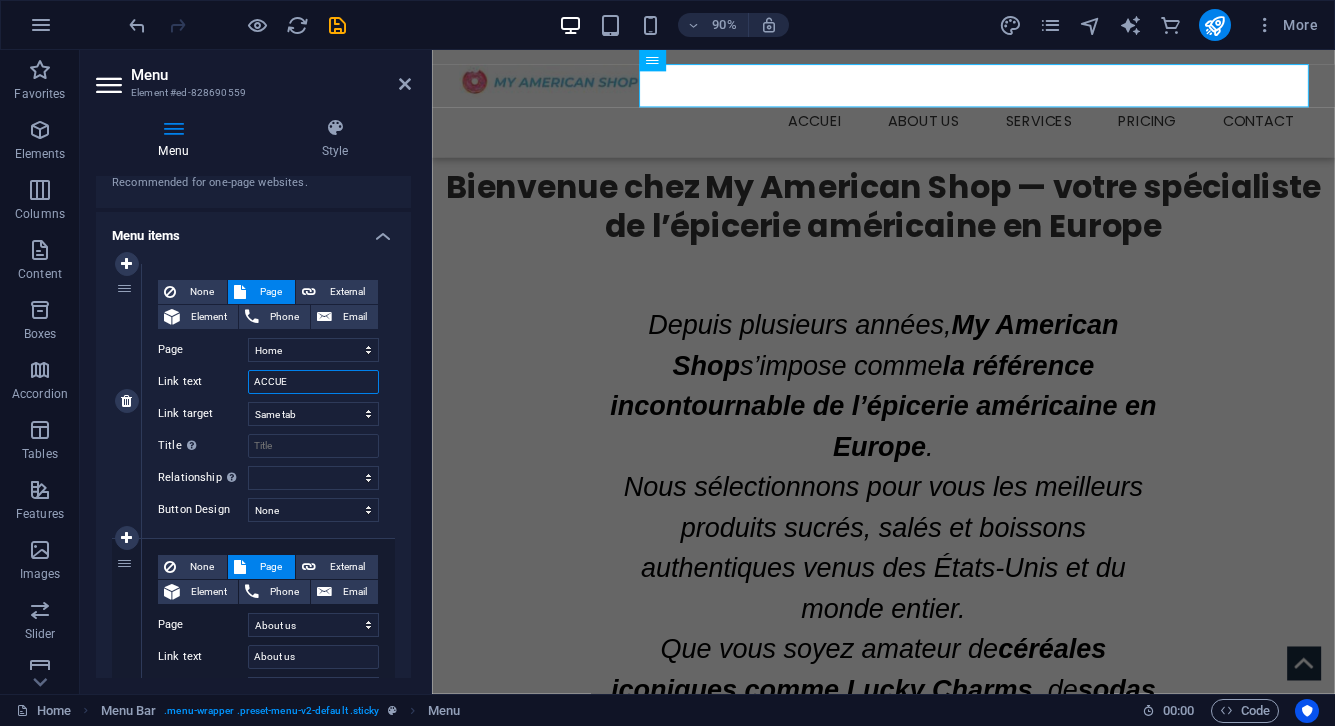 select 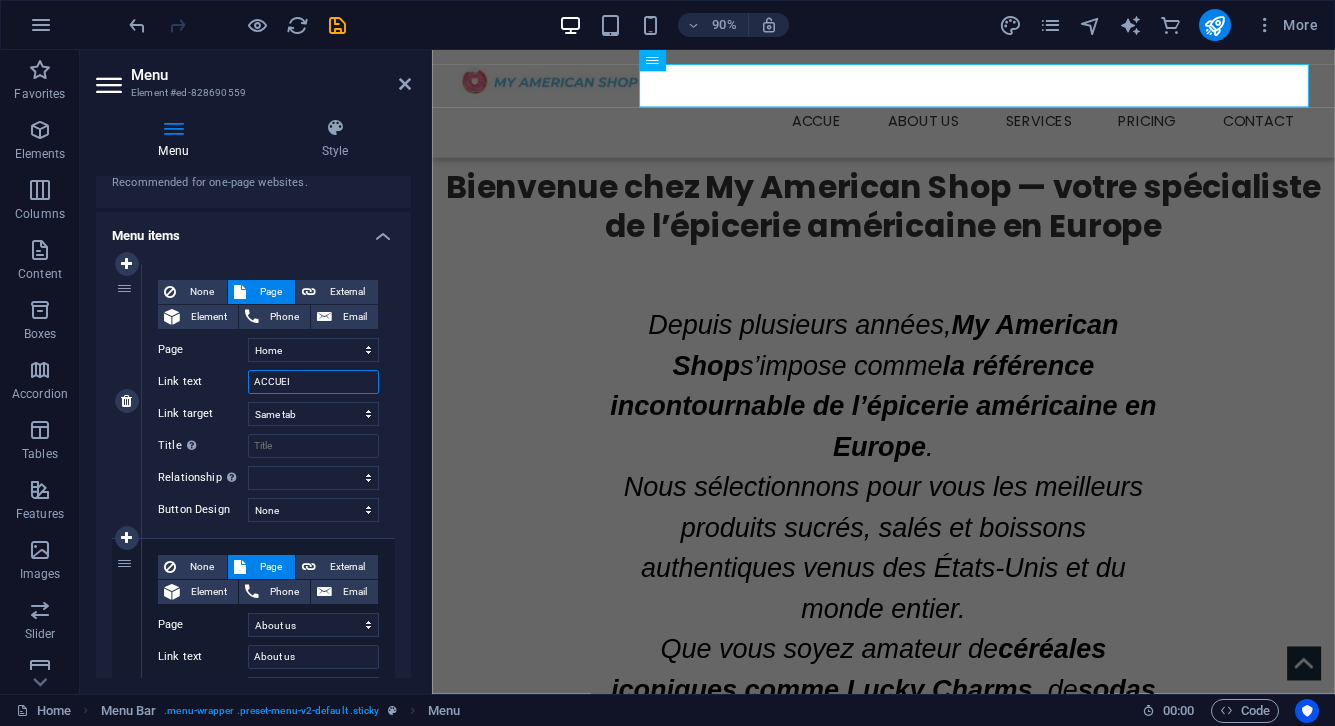 type on "ACCUEIL" 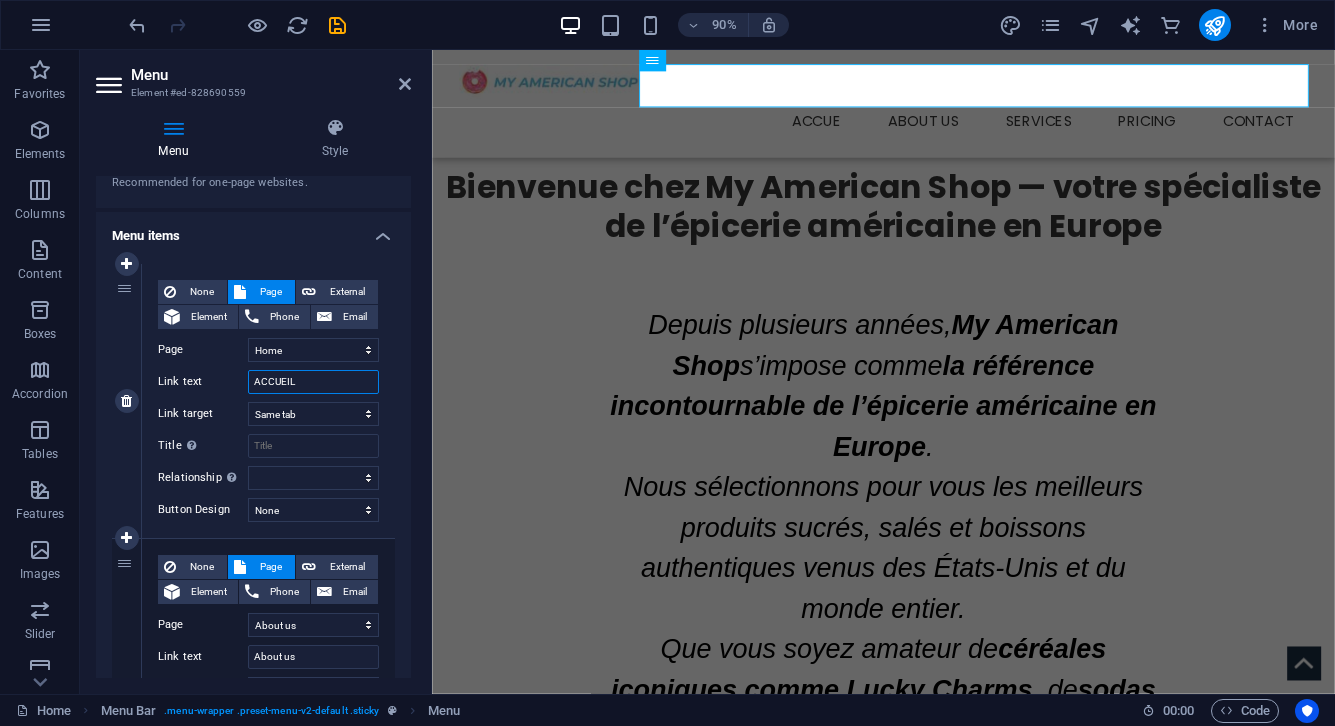 select 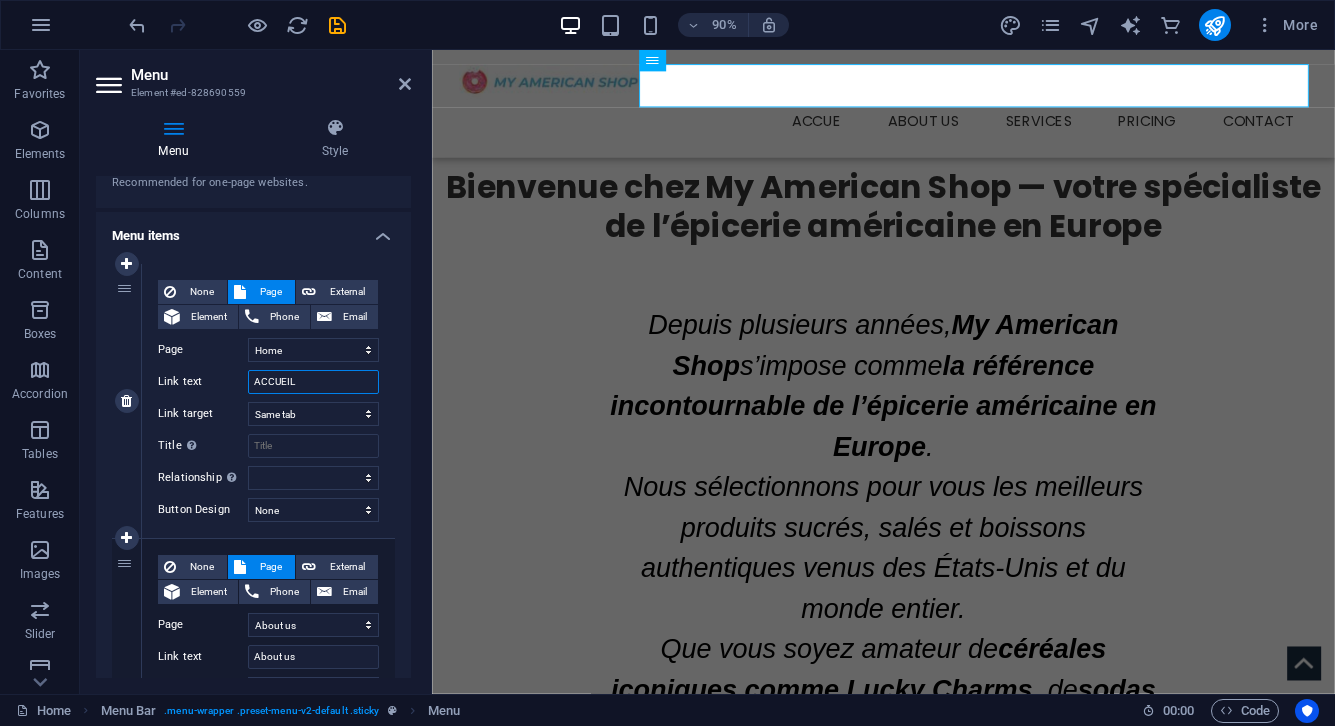 select 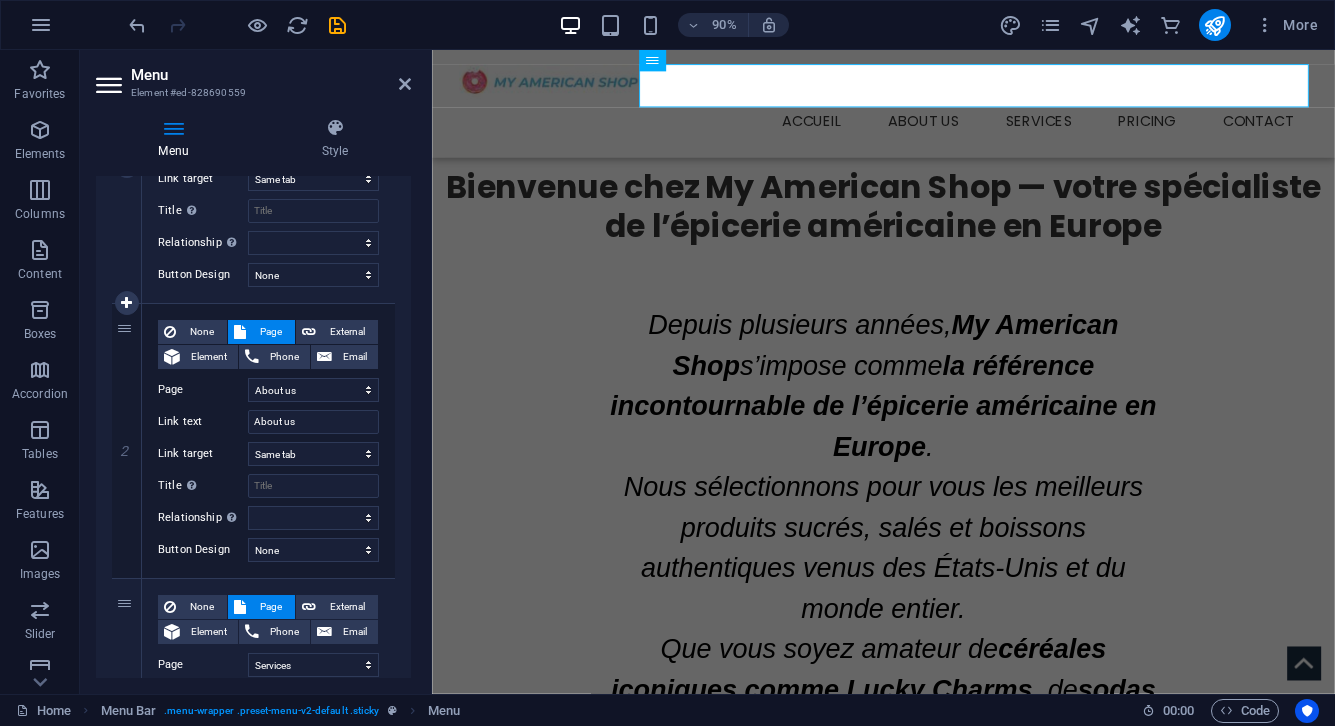 scroll, scrollTop: 340, scrollLeft: 0, axis: vertical 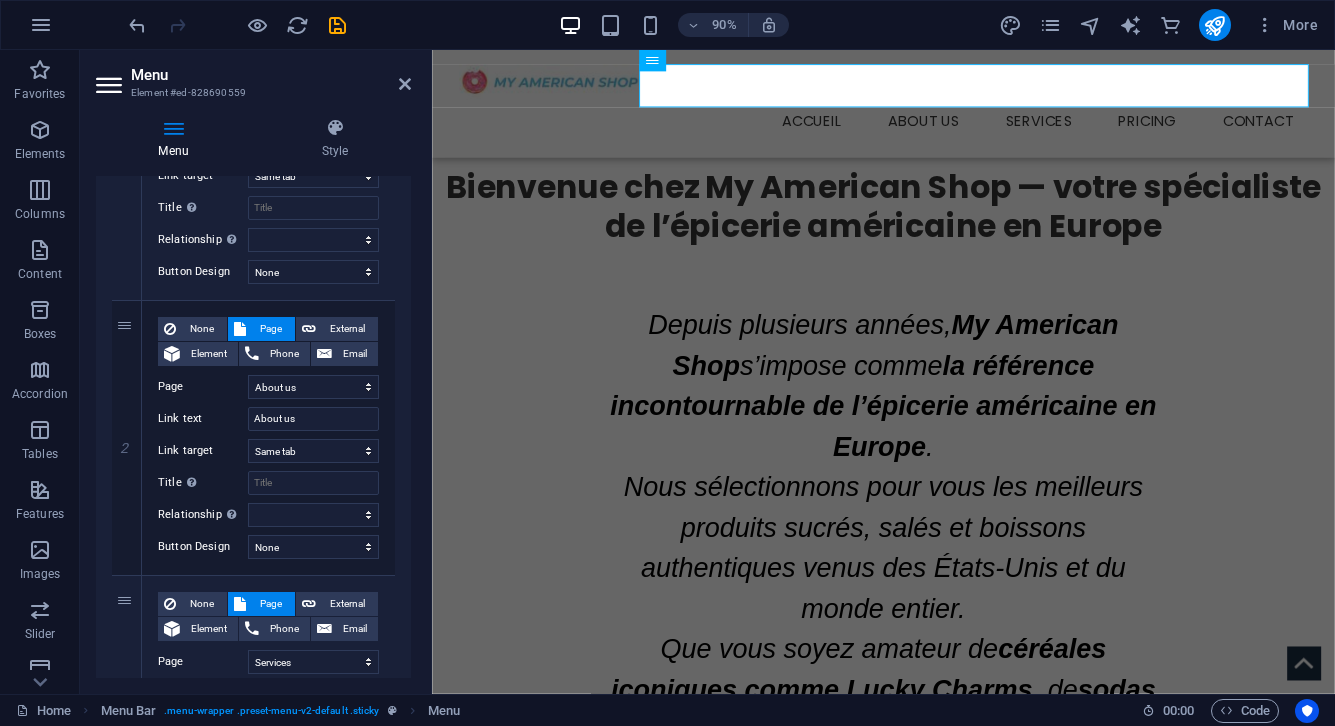 type on "ACCUEIL" 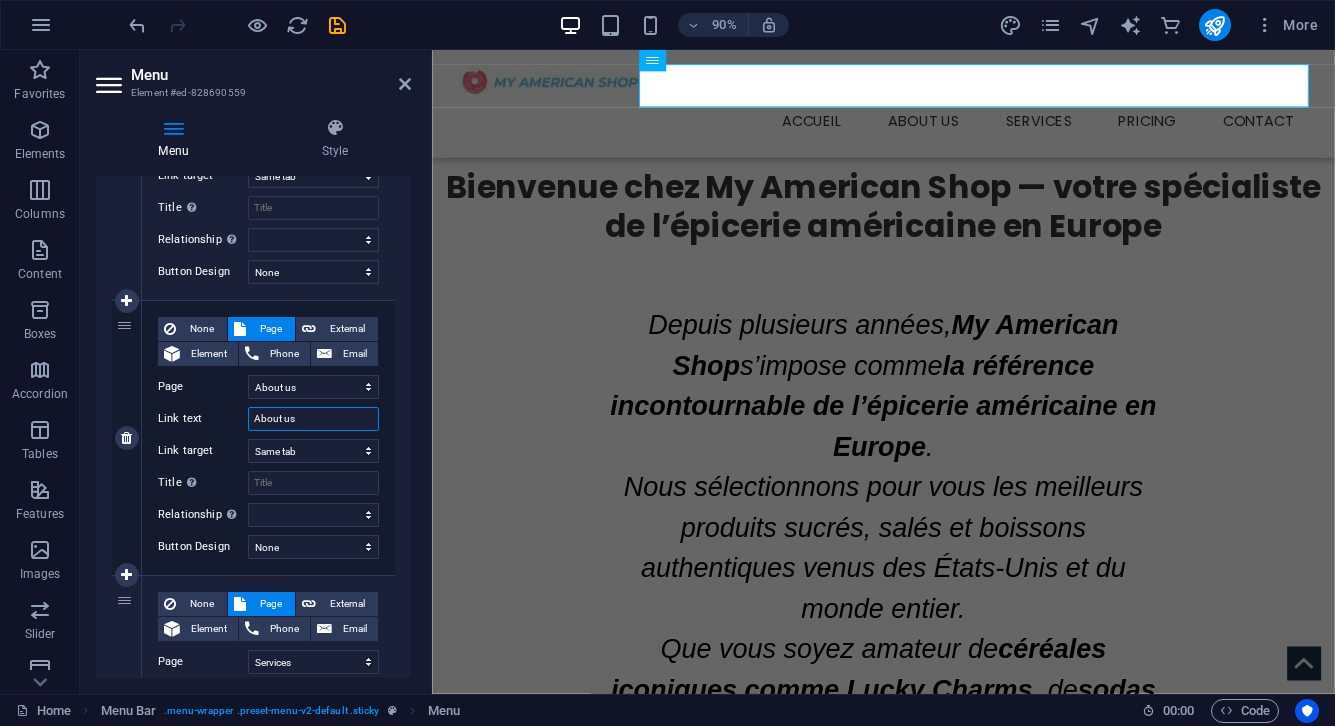 click on "About us" at bounding box center [313, 419] 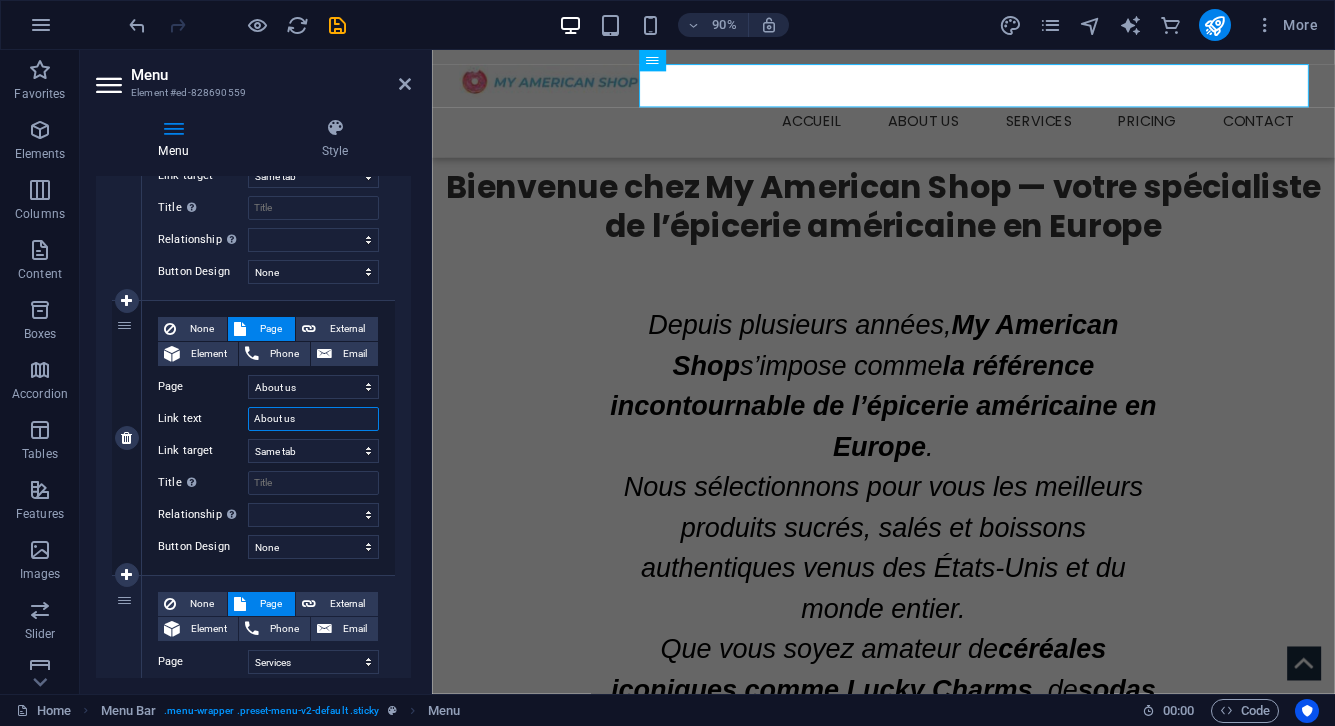 click on "About us" at bounding box center (313, 419) 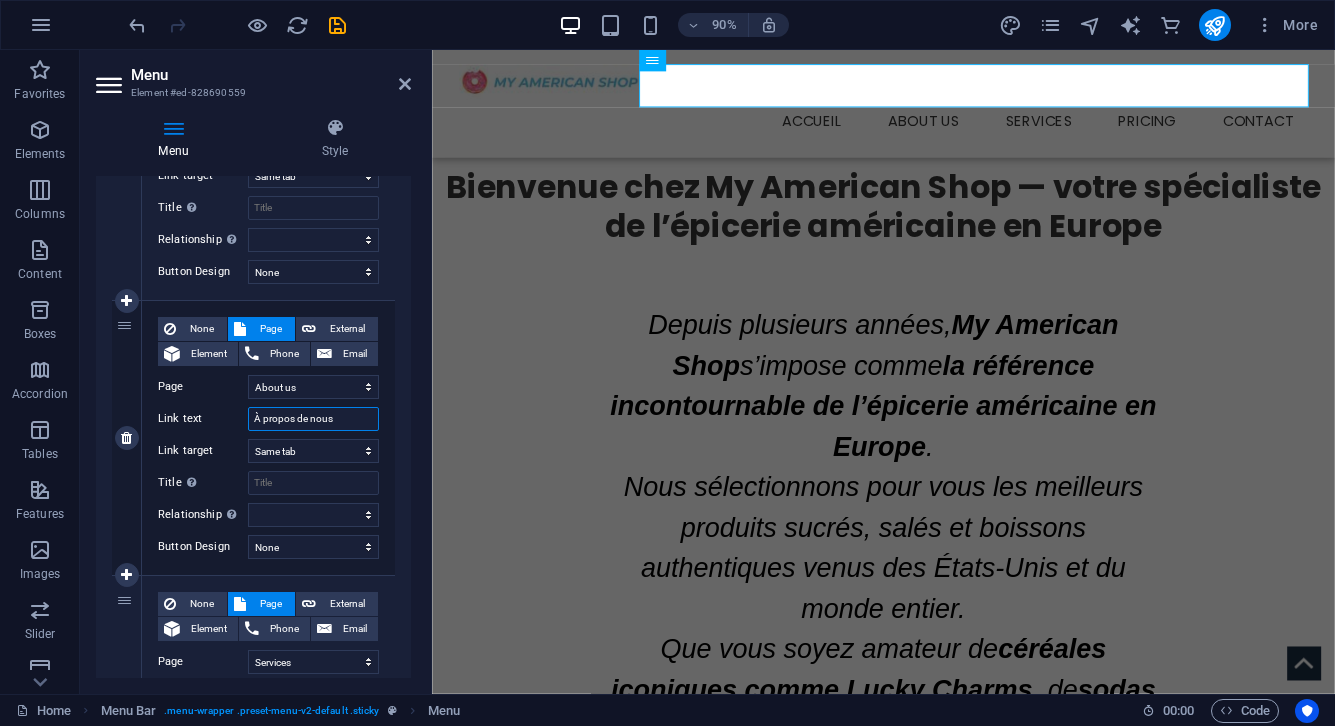 select 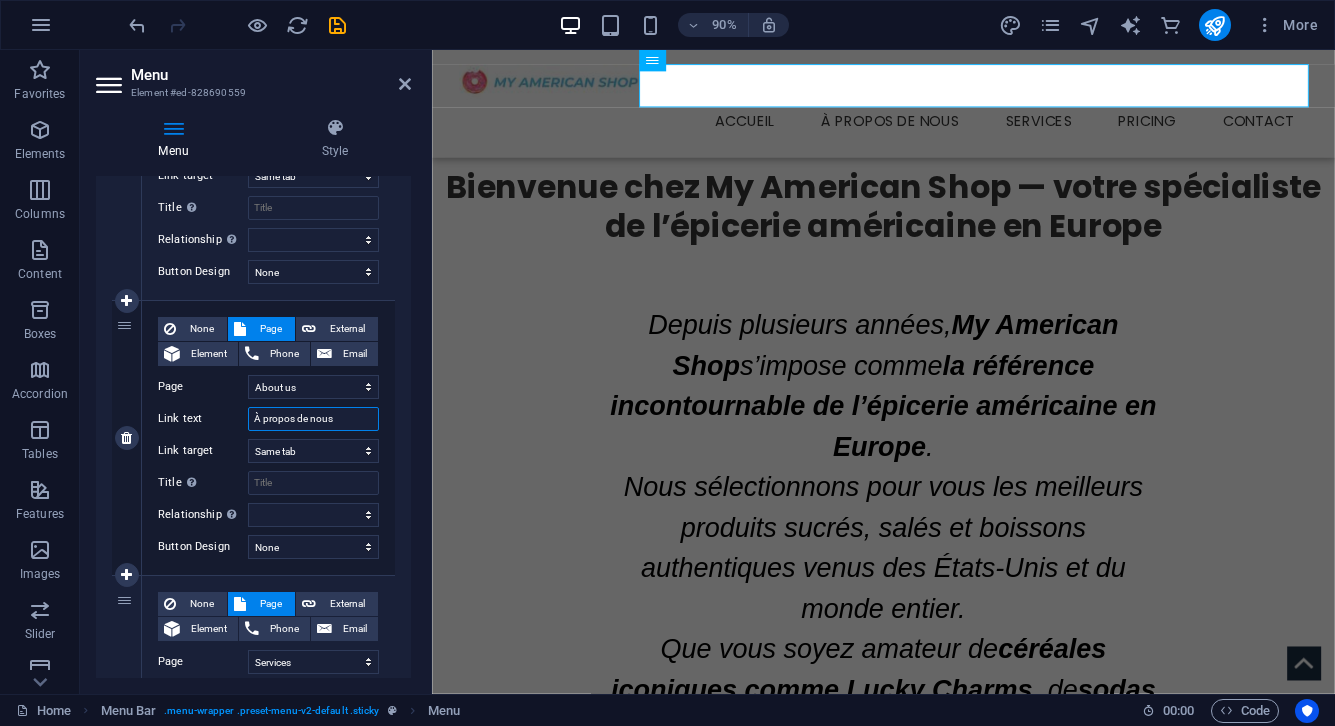 type on "À propos de nous" 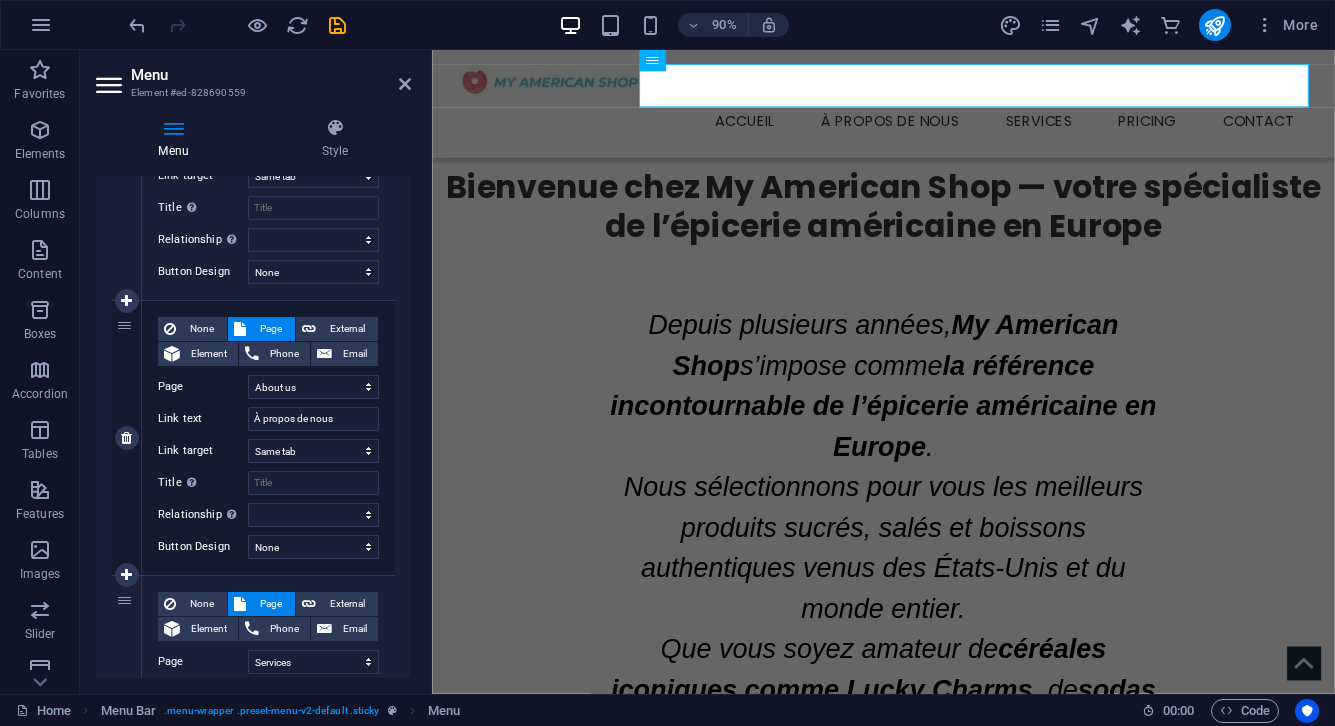 click on "None Page External Element Phone Email Page Home About us Services -- Service Detail Pricing Contact Legal Notice Privacy Element
URL /about-us Phone Email Link text À propos de nous Link target New tab Same tab Overlay Title Additional link description, should not be the same as the link text. The title is most often shown as a tooltip text when the mouse moves over the element. Leave empty if uncertain. Relationship Sets the  relationship of this link to the link target . For example, the value "nofollow" instructs search engines not to follow the link. Can be left empty. alternate author bookmark external help license next nofollow noreferrer noopener prev search tag Button Design None Default Primary Secondary" at bounding box center (268, 438) 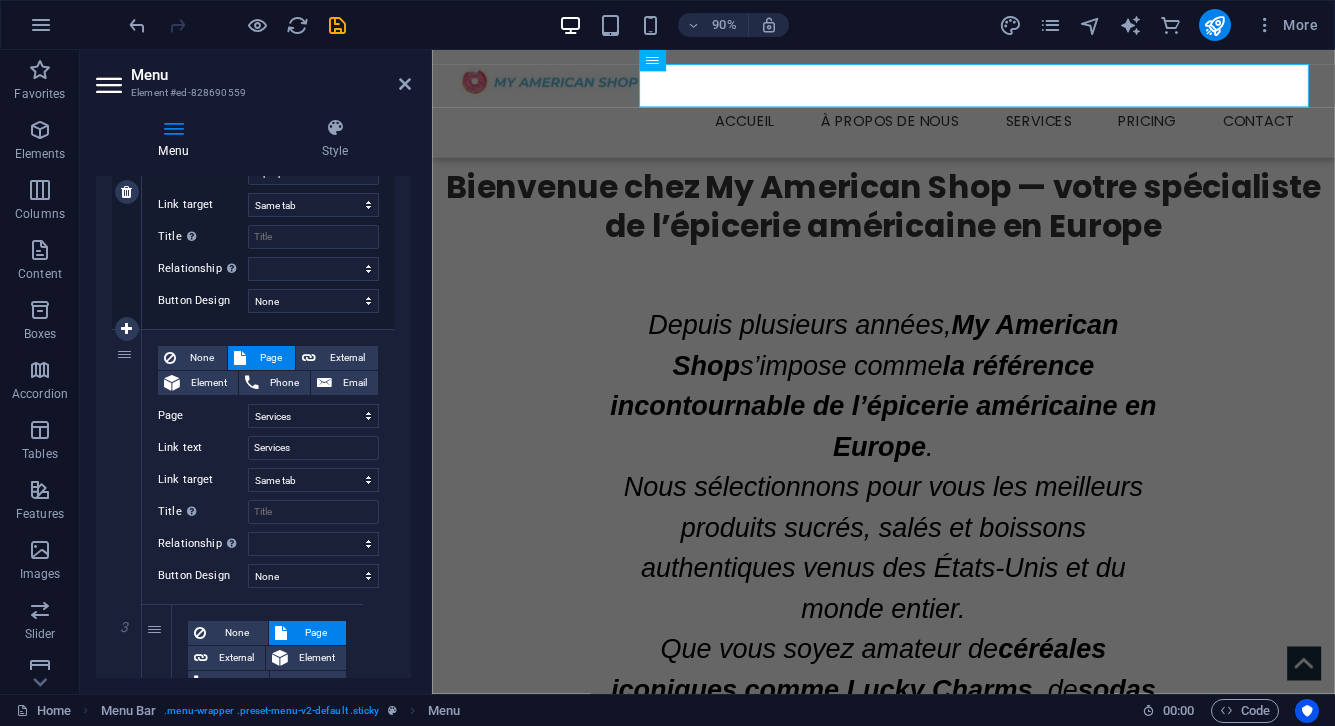 scroll, scrollTop: 628, scrollLeft: 0, axis: vertical 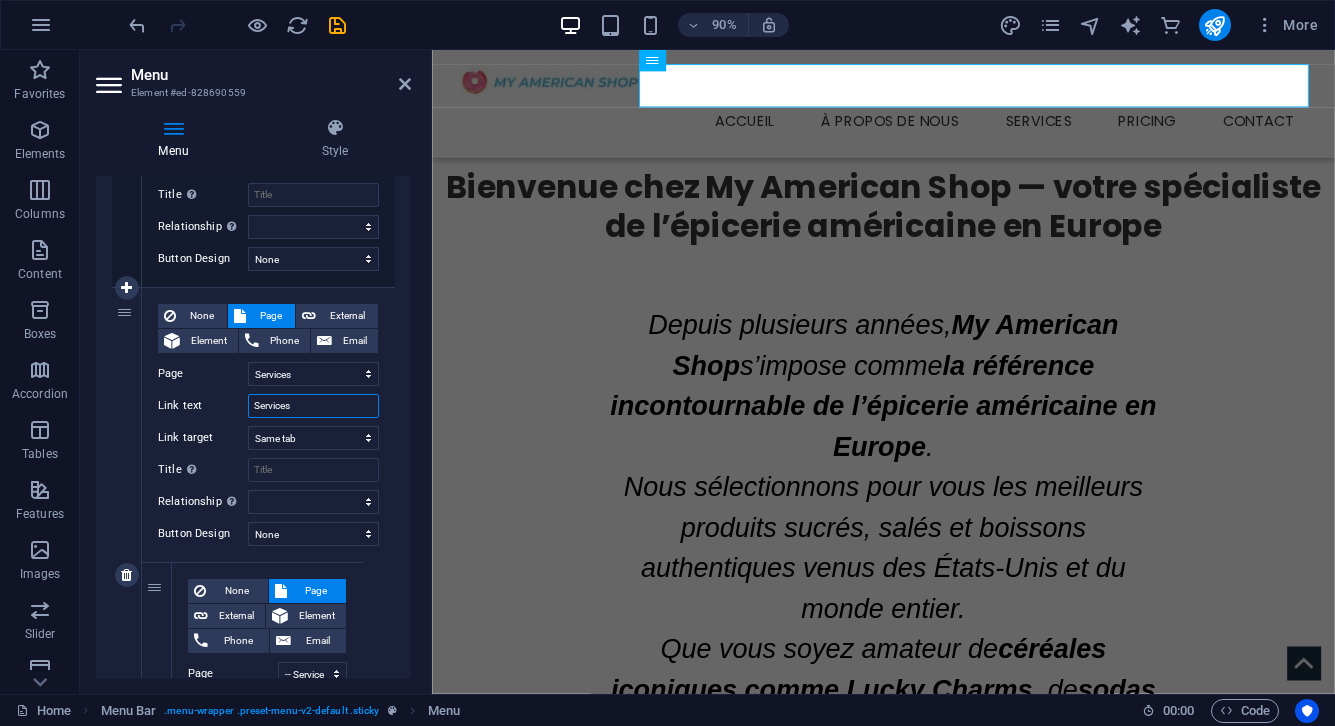 click on "Services" at bounding box center (313, 406) 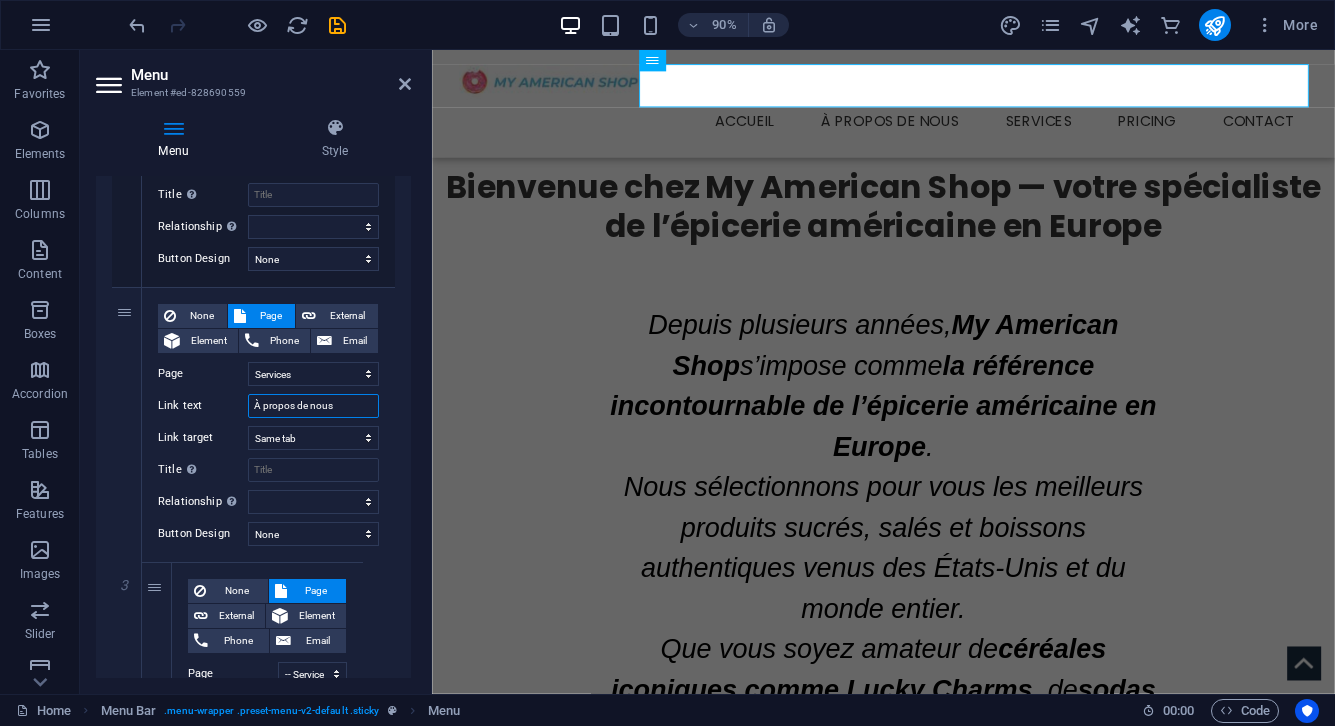 select 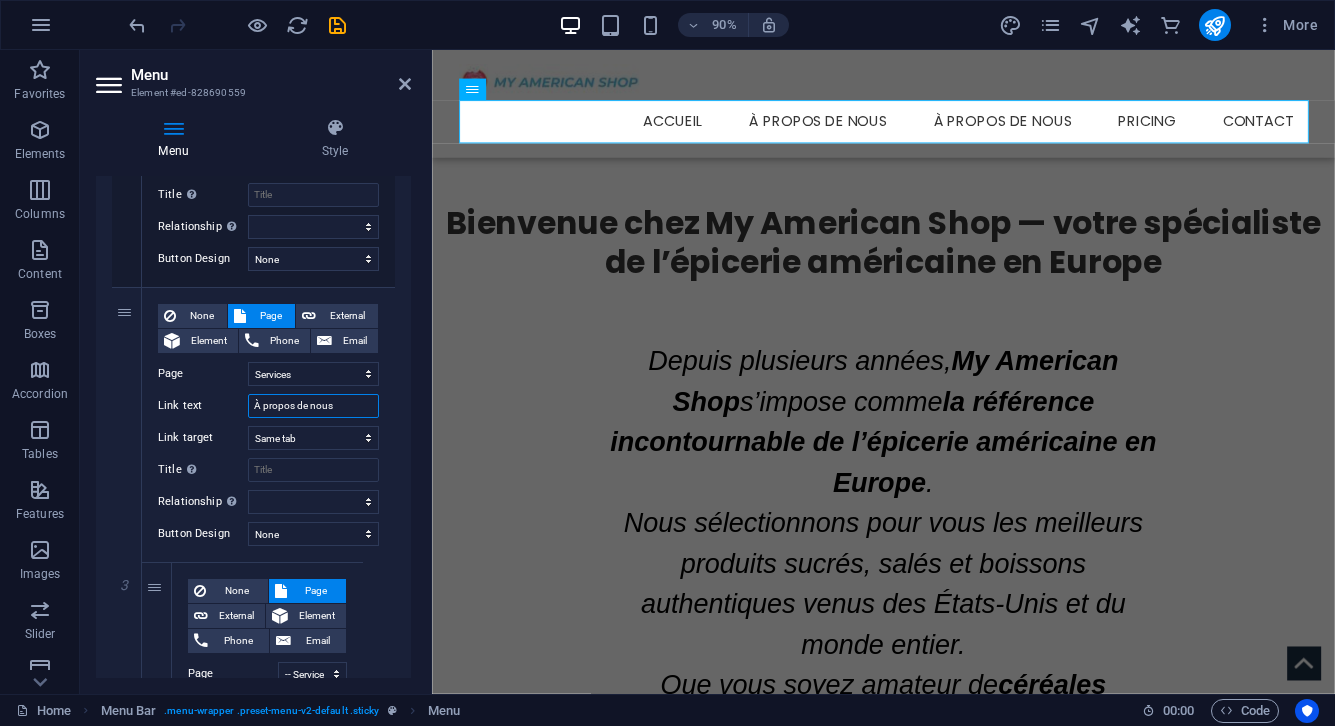 type on "À propos de nous" 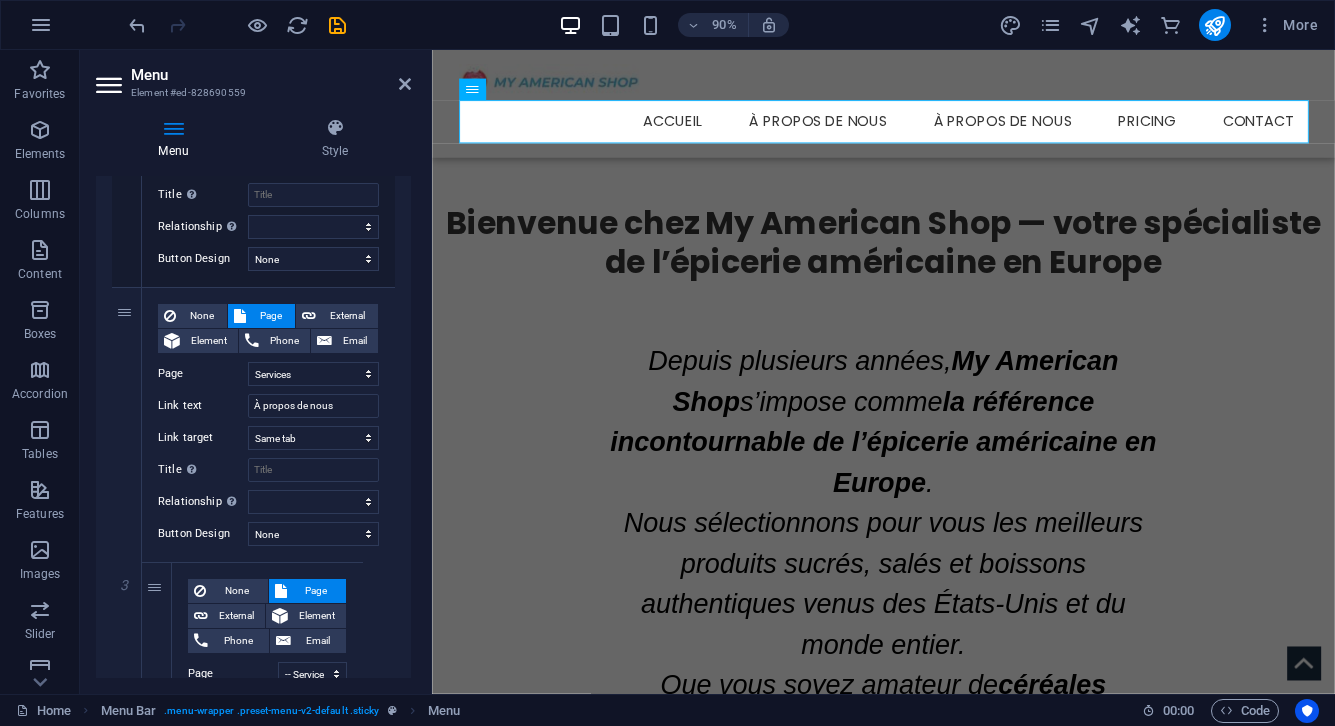 click on "1 None Page External Element Phone Email Page Home About us Services -- Service Detail Pricing Contact Legal Notice Privacy Element
URL / Phone Email Link text ACCUEIL Link target New tab Same tab Overlay Title Additional link description, should not be the same as the link text. The title is most often shown as a tooltip text when the mouse moves over the element. Leave empty if uncertain. Relationship Sets the  relationship of this link to the link target . For example, the value "nofollow" instructs search engines not to follow the link. Can be left empty. alternate author bookmark external help license next nofollow noreferrer noopener prev search tag Button Design None Default Primary Secondary 2 None Page External Element Phone Email Page Home About us Services -- Service Detail Pricing Contact Legal Notice Privacy Element
URL /about-us Phone Email Link text À propos de nous Link target New tab Same tab Overlay Title Relationship Sets the  alternate help" at bounding box center (253, 575) 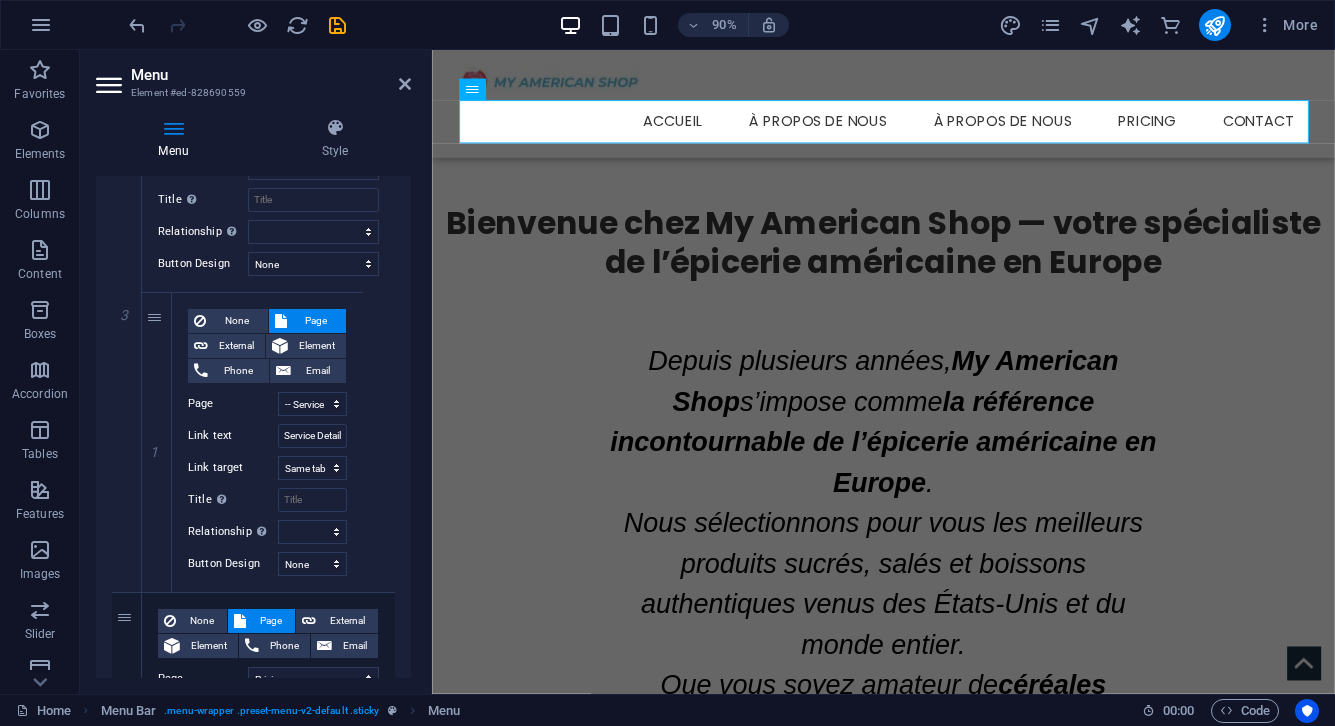 scroll, scrollTop: 884, scrollLeft: 0, axis: vertical 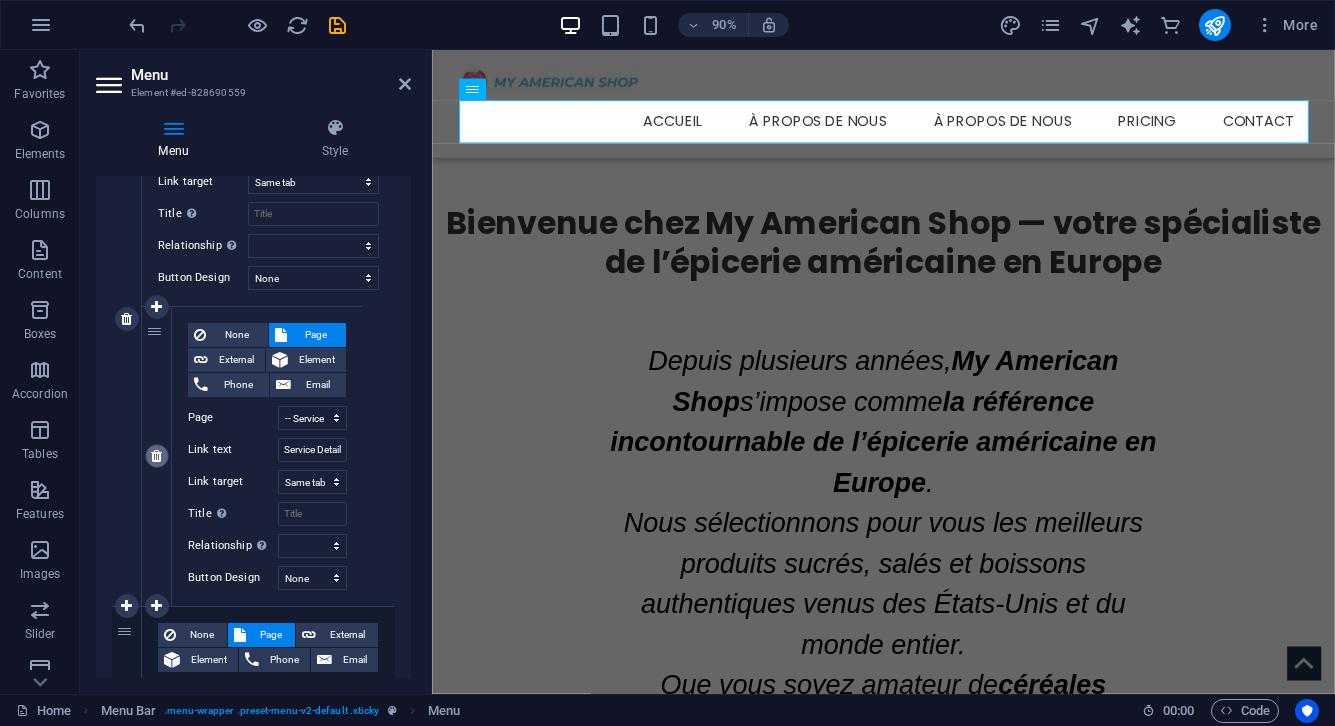 click at bounding box center (156, 456) 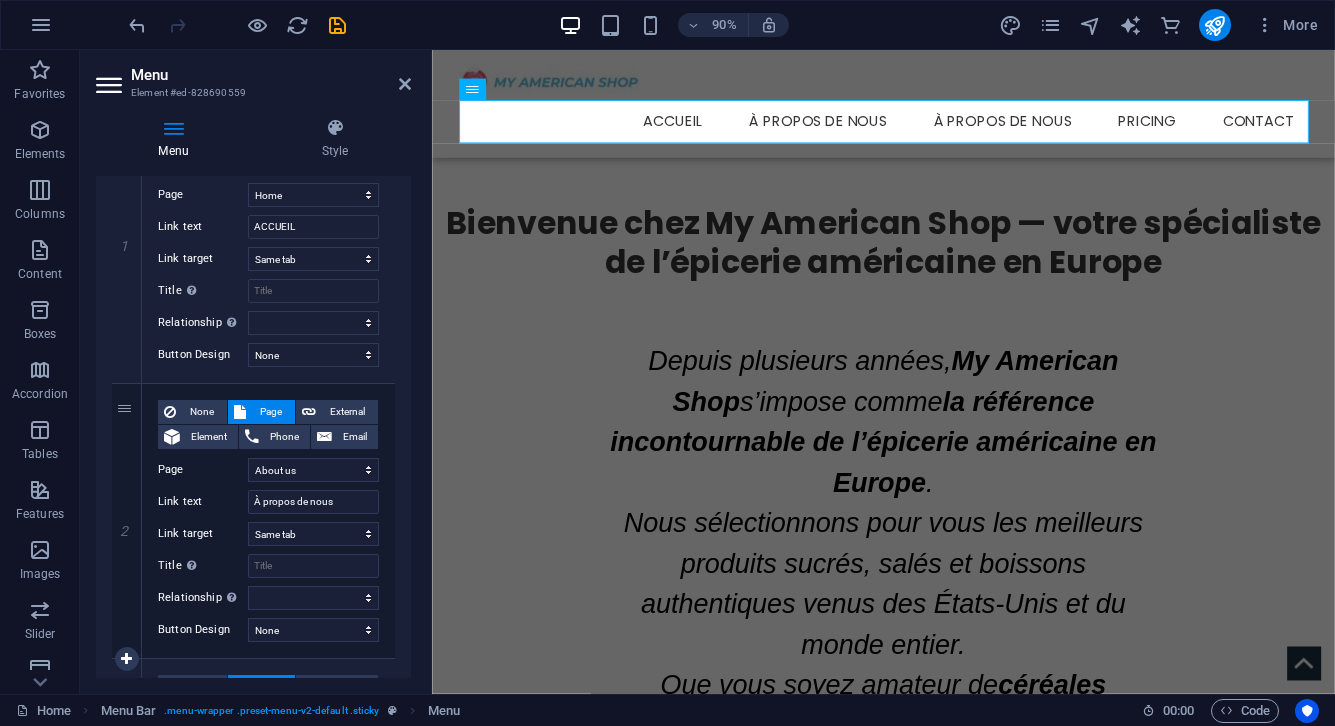 scroll, scrollTop: 160, scrollLeft: 0, axis: vertical 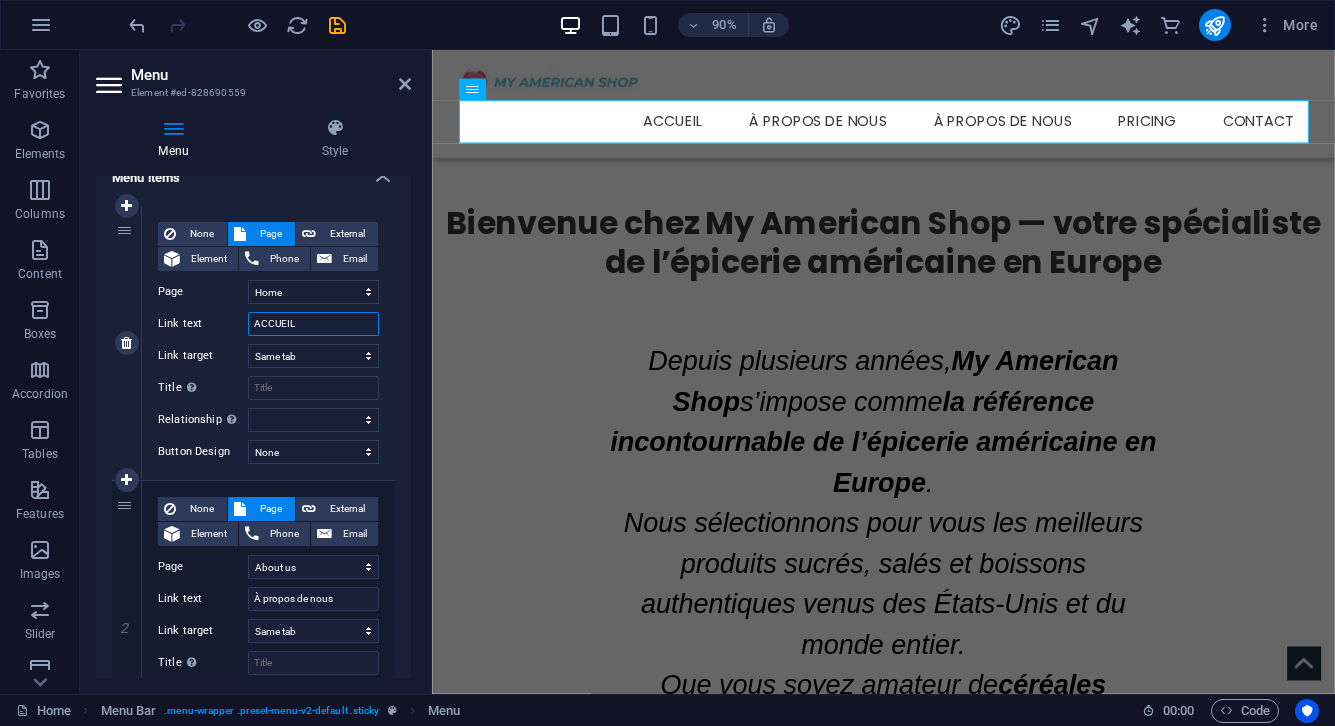 click on "ACCUEIL" at bounding box center [313, 324] 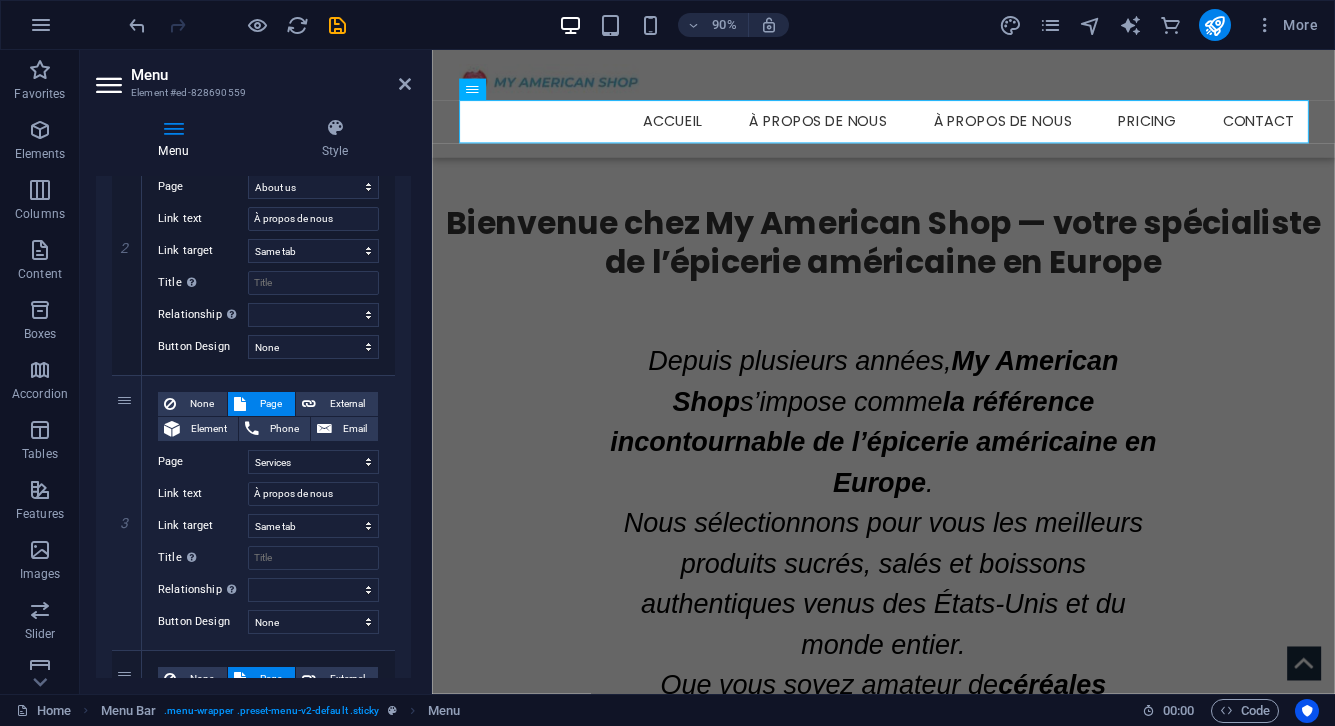 scroll, scrollTop: 585, scrollLeft: 0, axis: vertical 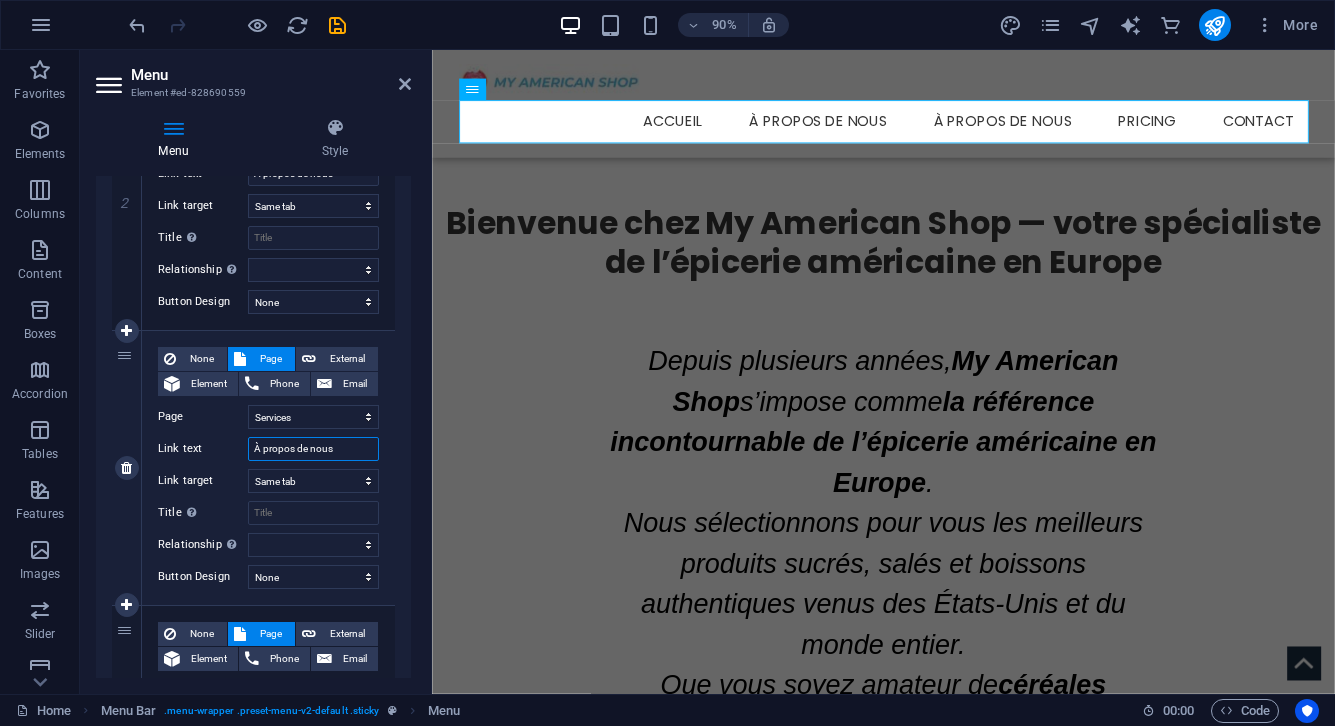 click on "À propos de nous" at bounding box center [313, 449] 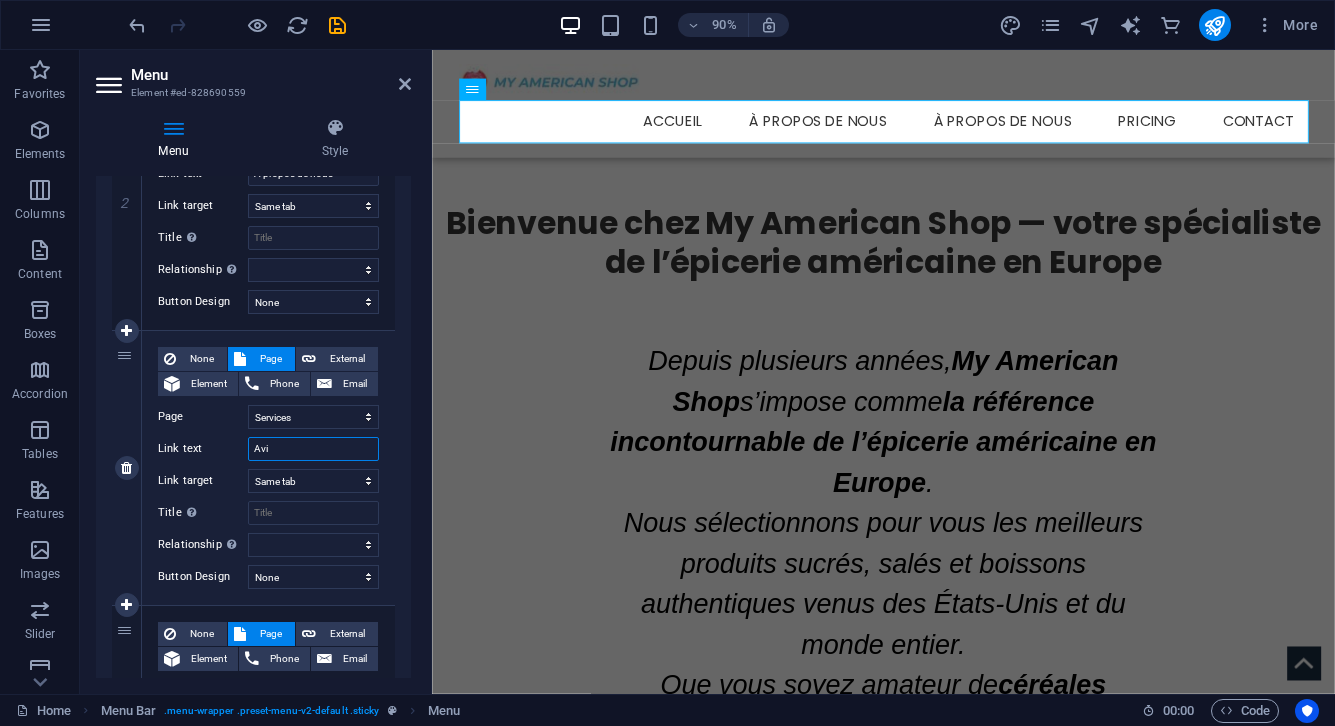 type on "Avis" 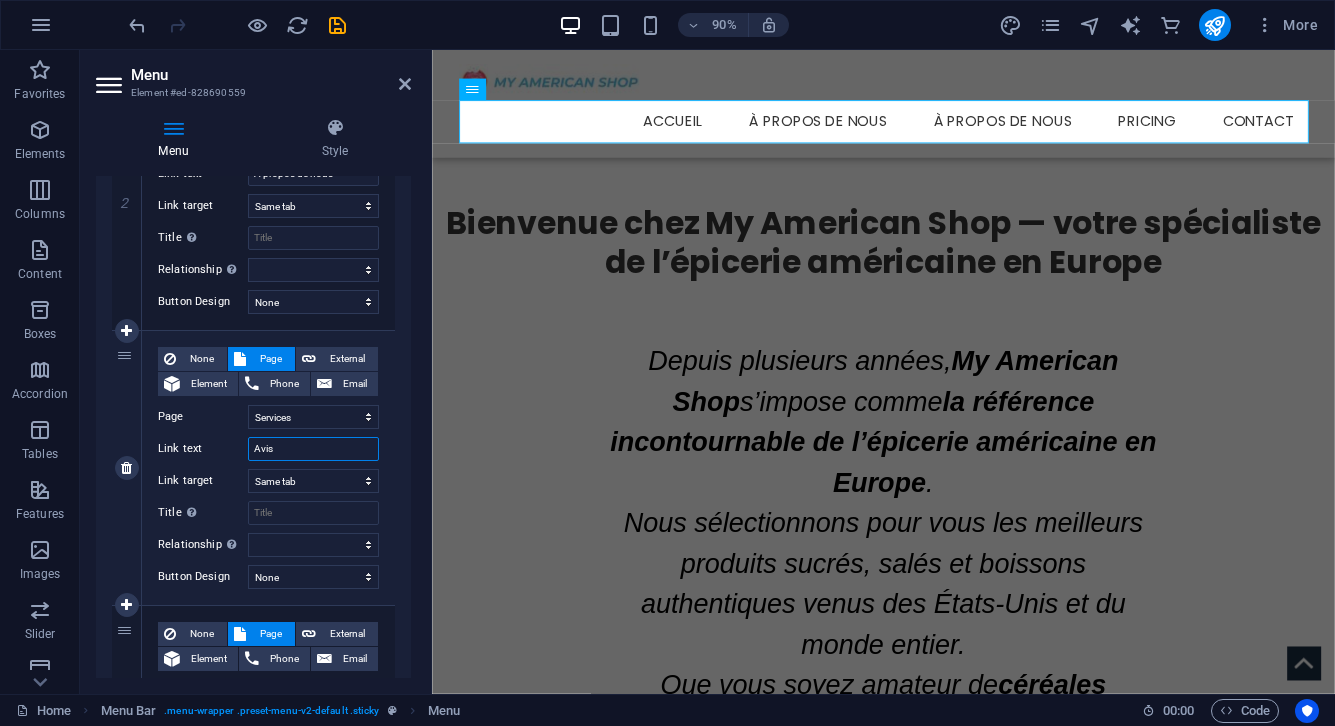 select 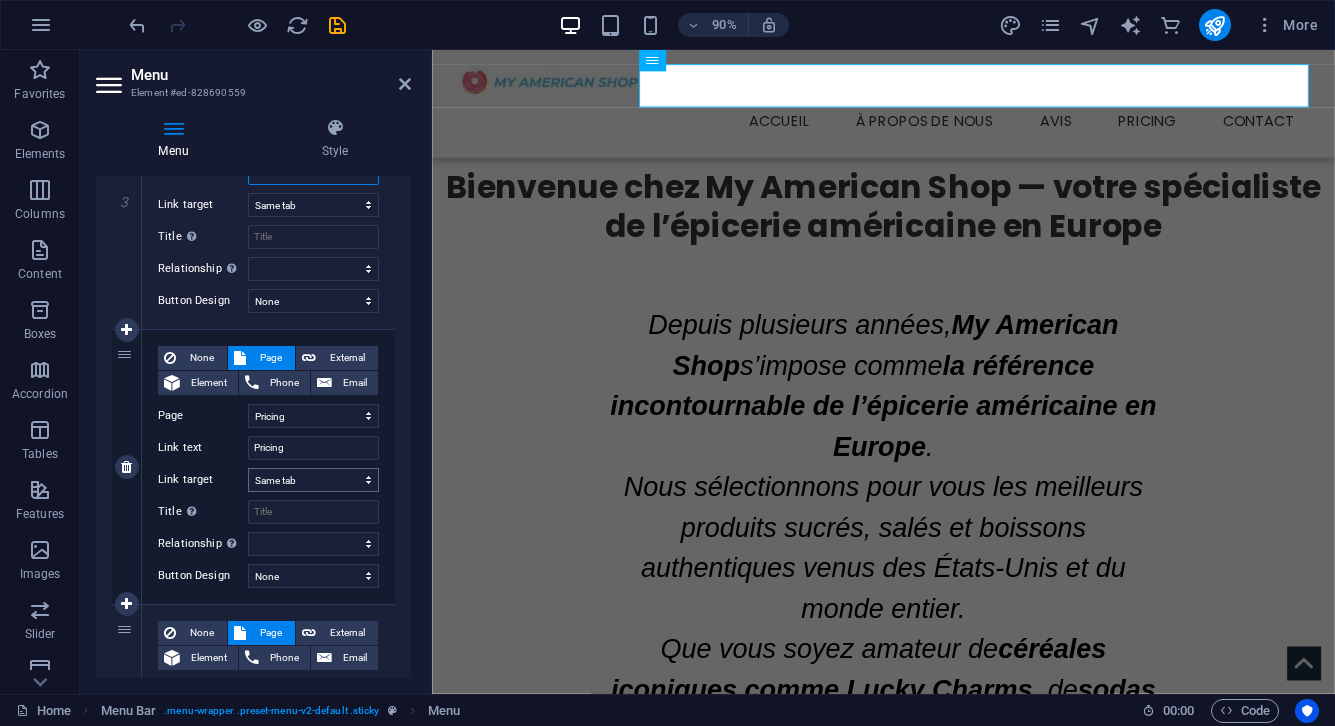scroll, scrollTop: 867, scrollLeft: 0, axis: vertical 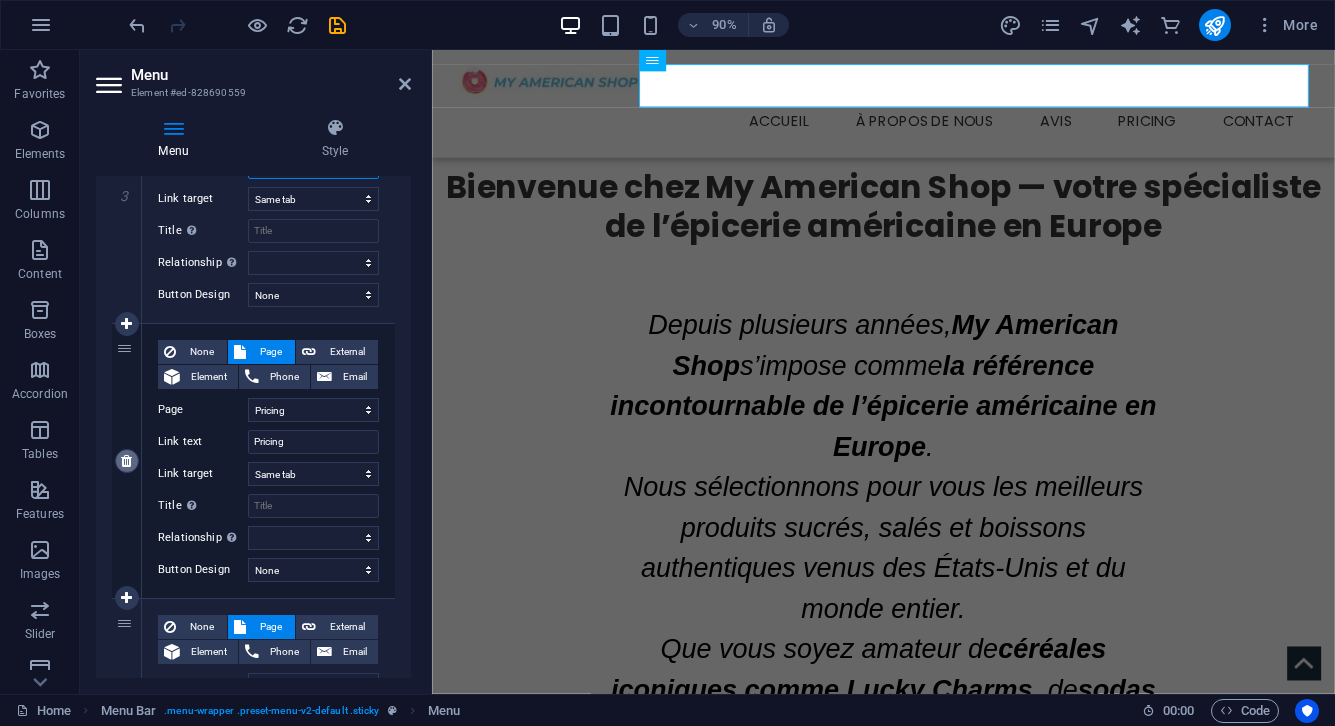 type on "Avis" 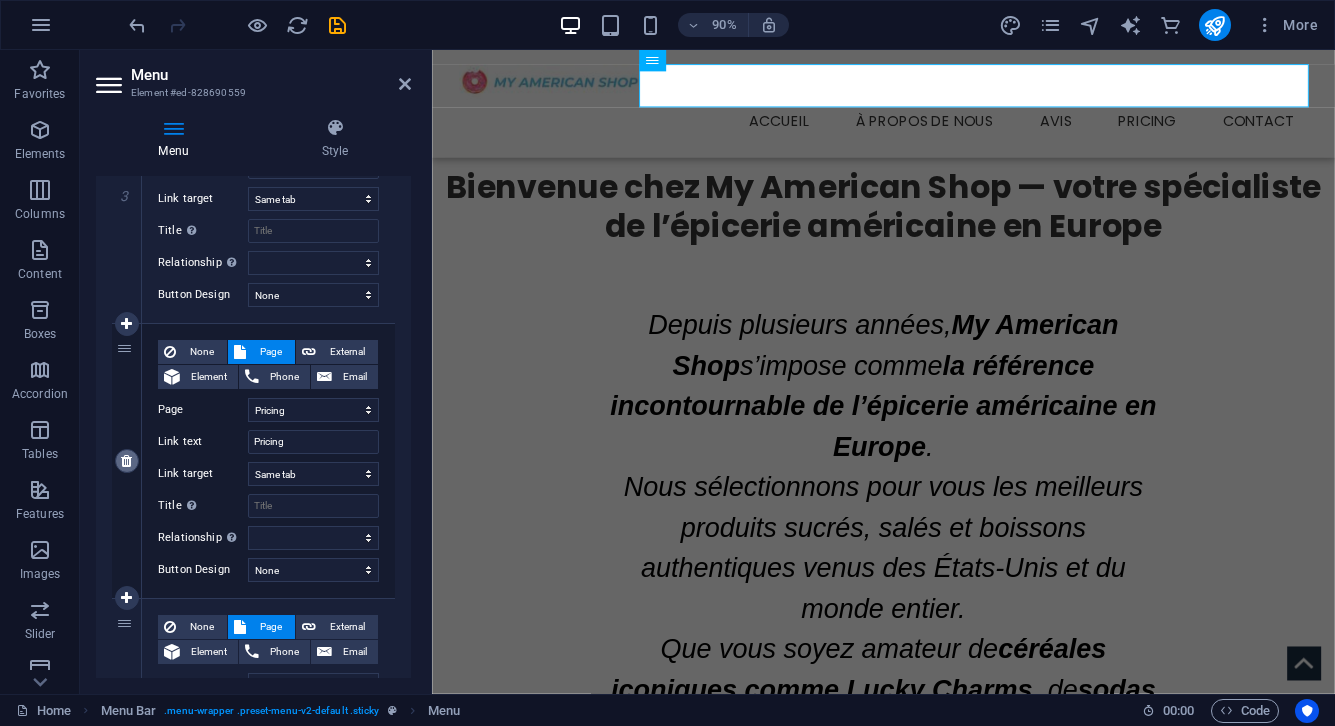click at bounding box center (126, 461) 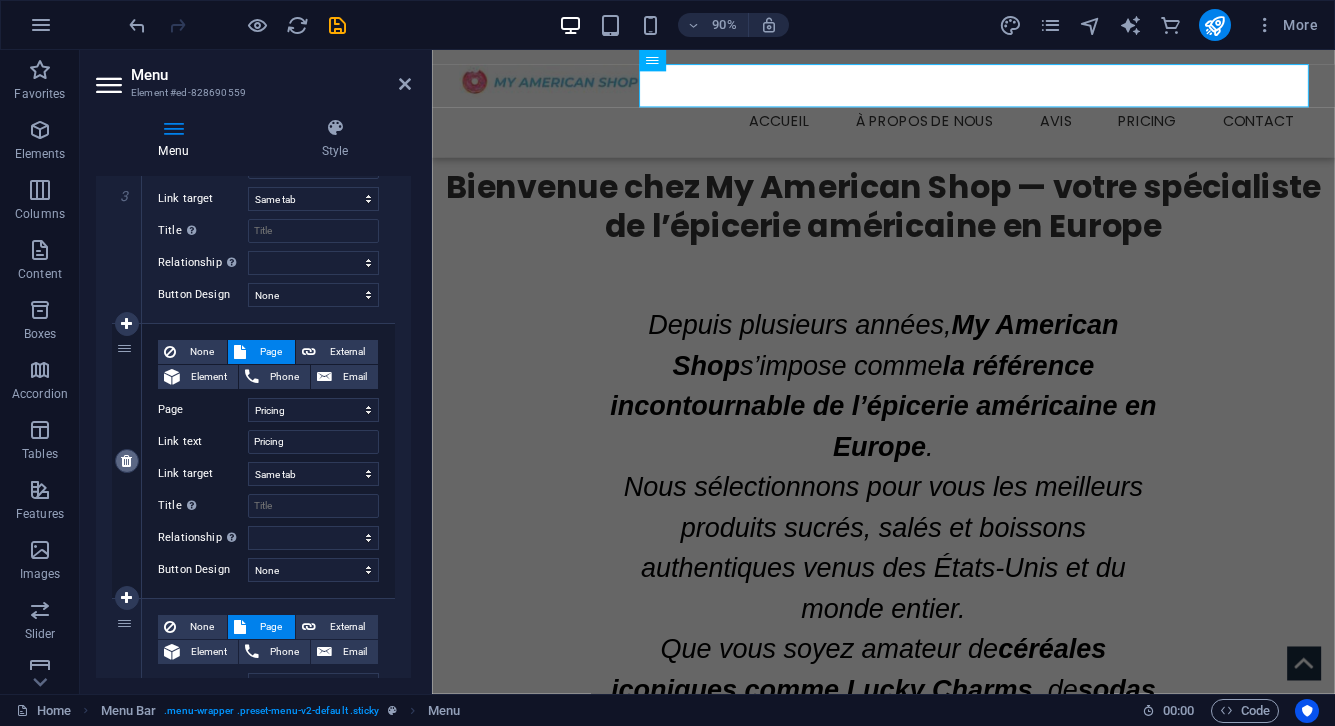 type on "Contact" 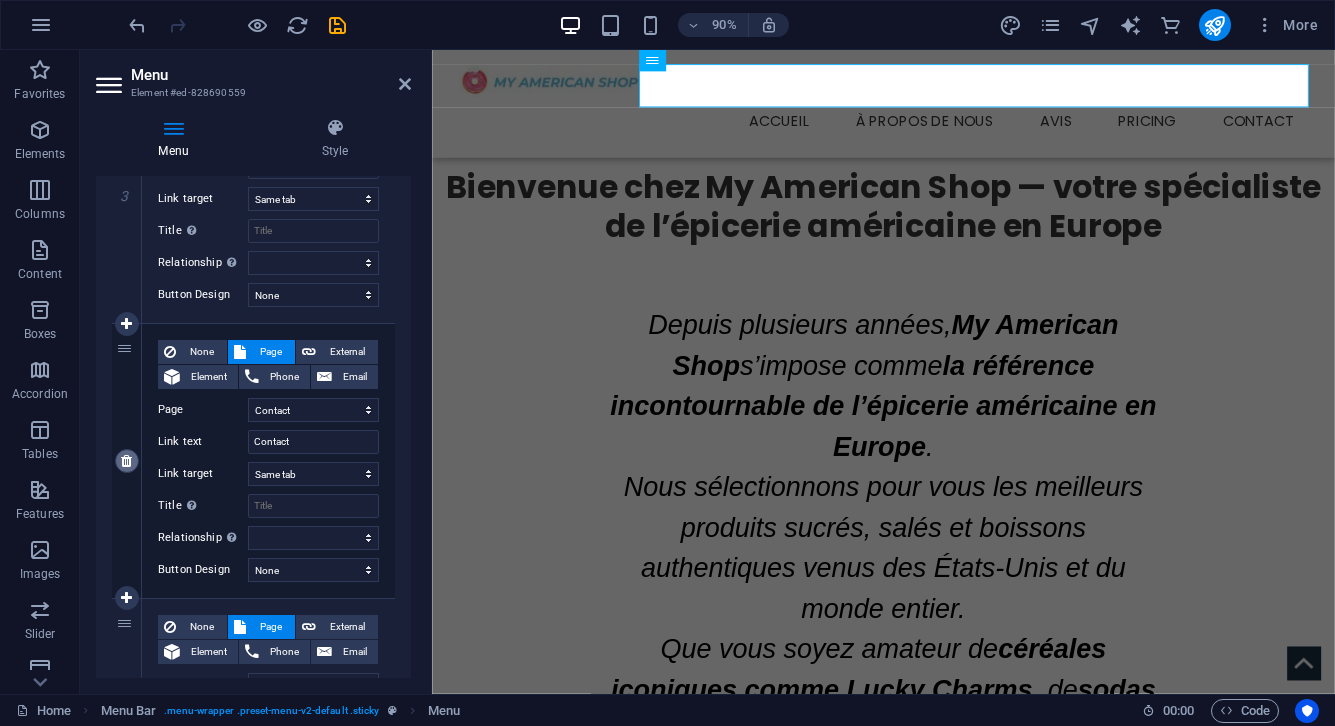 scroll, scrollTop: 843, scrollLeft: 0, axis: vertical 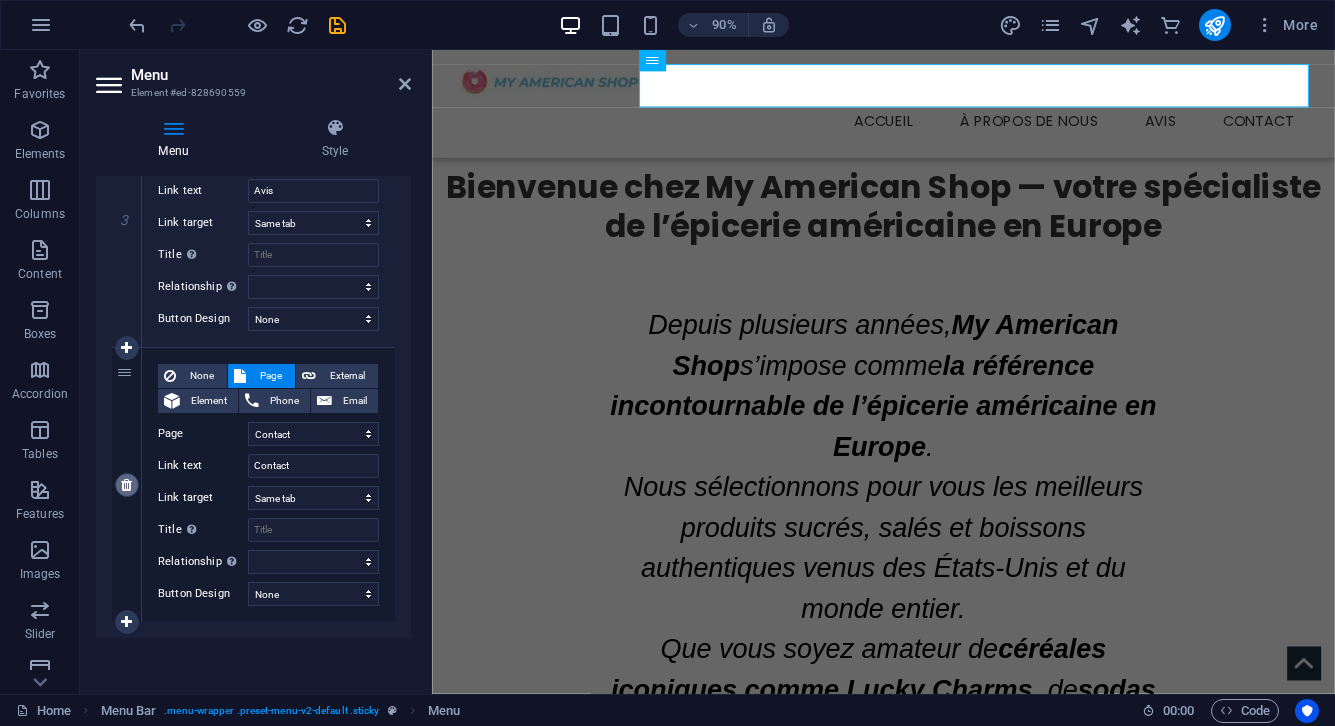 click at bounding box center [126, 485] 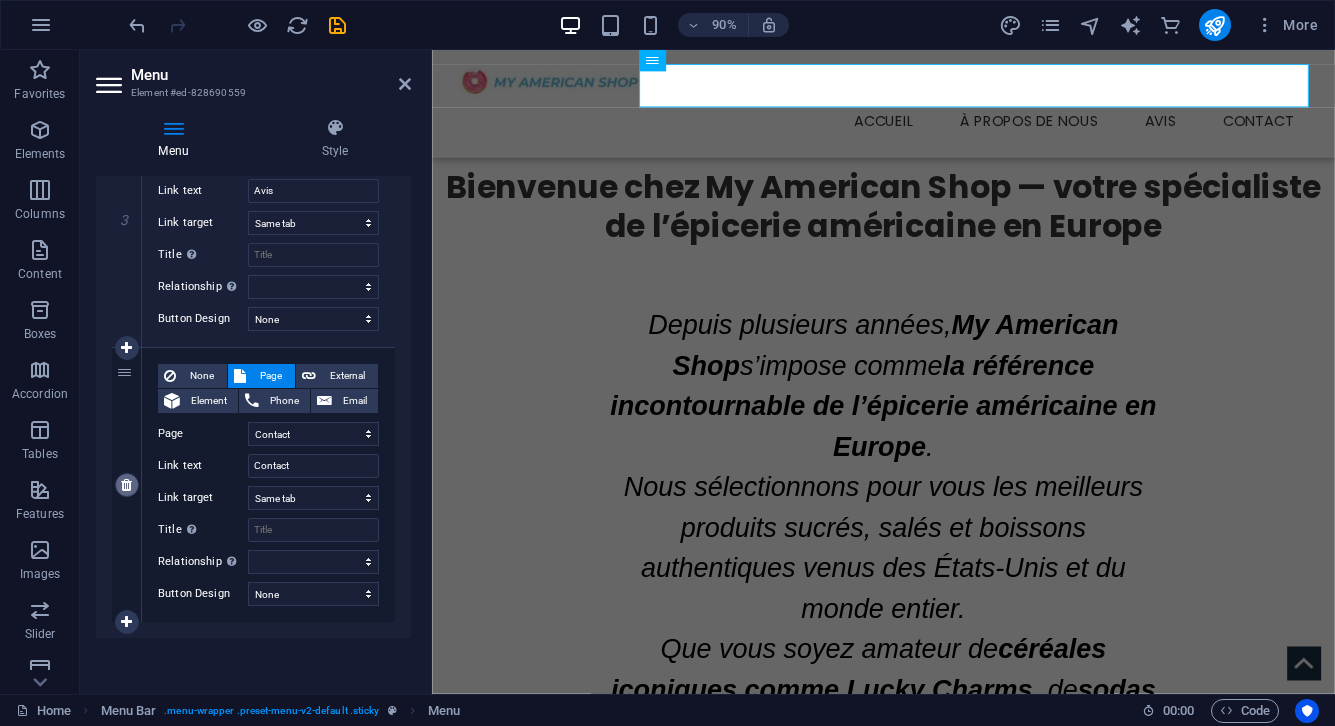 scroll, scrollTop: 568, scrollLeft: 0, axis: vertical 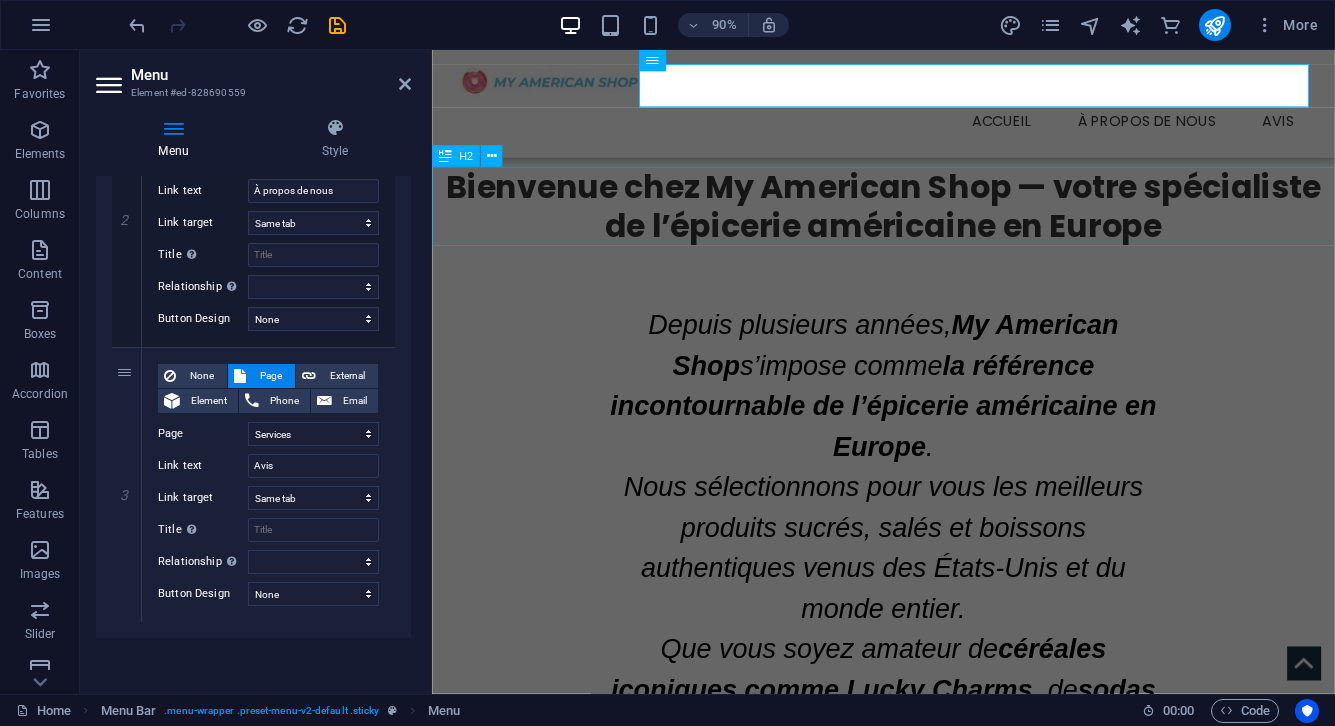 click on "Bienvenue chez My American Shop — votre spécialiste de l’épicerie américaine en Europe" at bounding box center (933, 224) 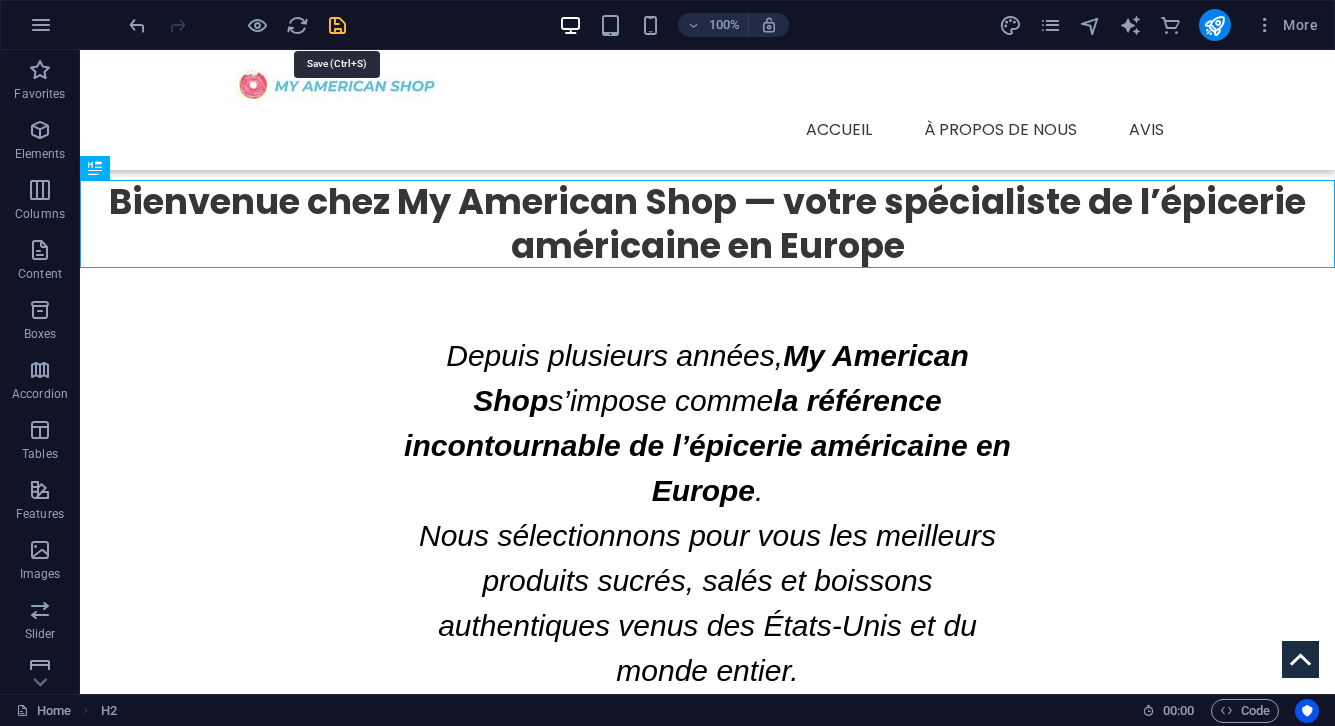 click at bounding box center [337, 25] 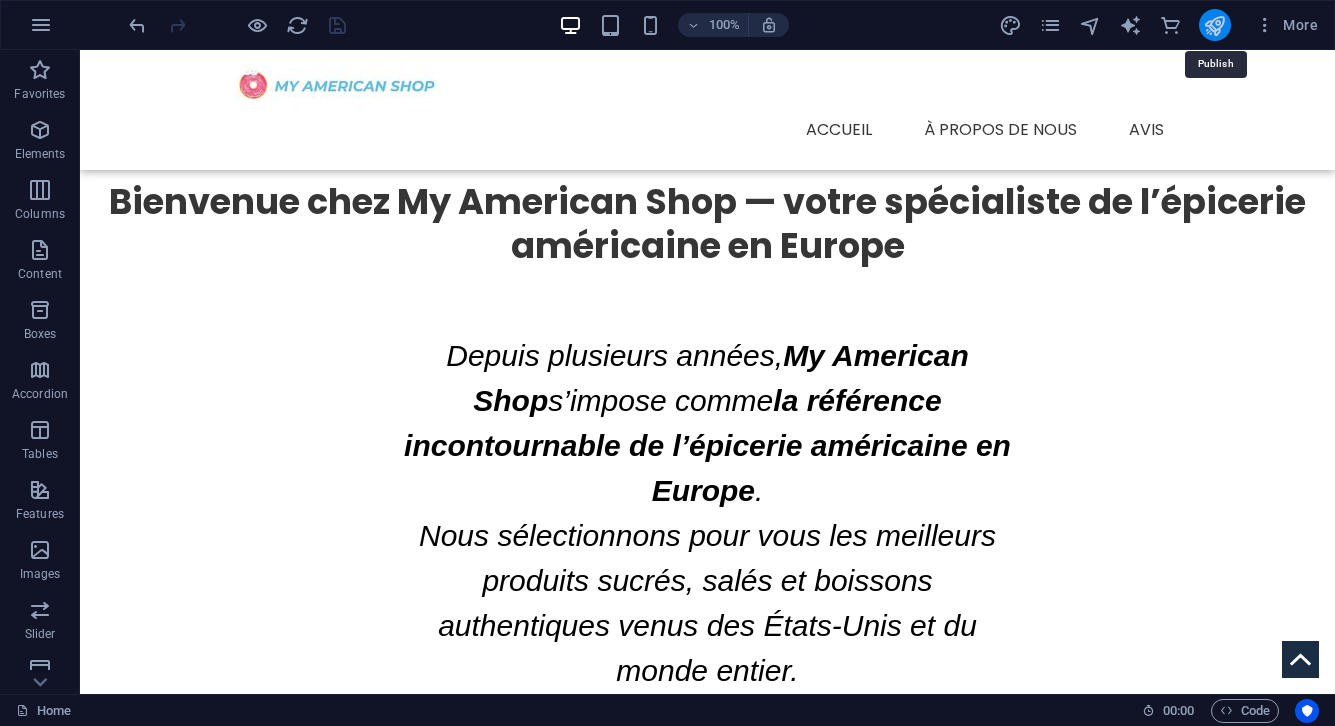 click at bounding box center [1214, 25] 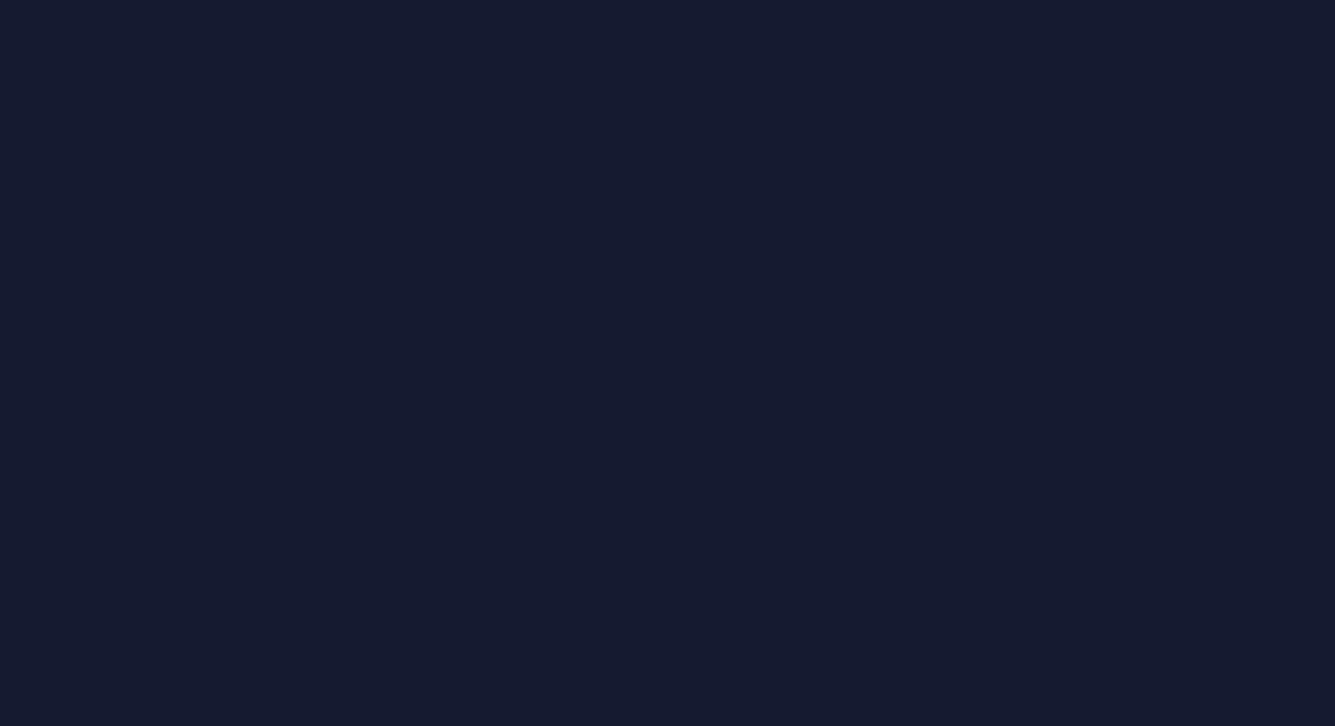 scroll, scrollTop: 0, scrollLeft: 0, axis: both 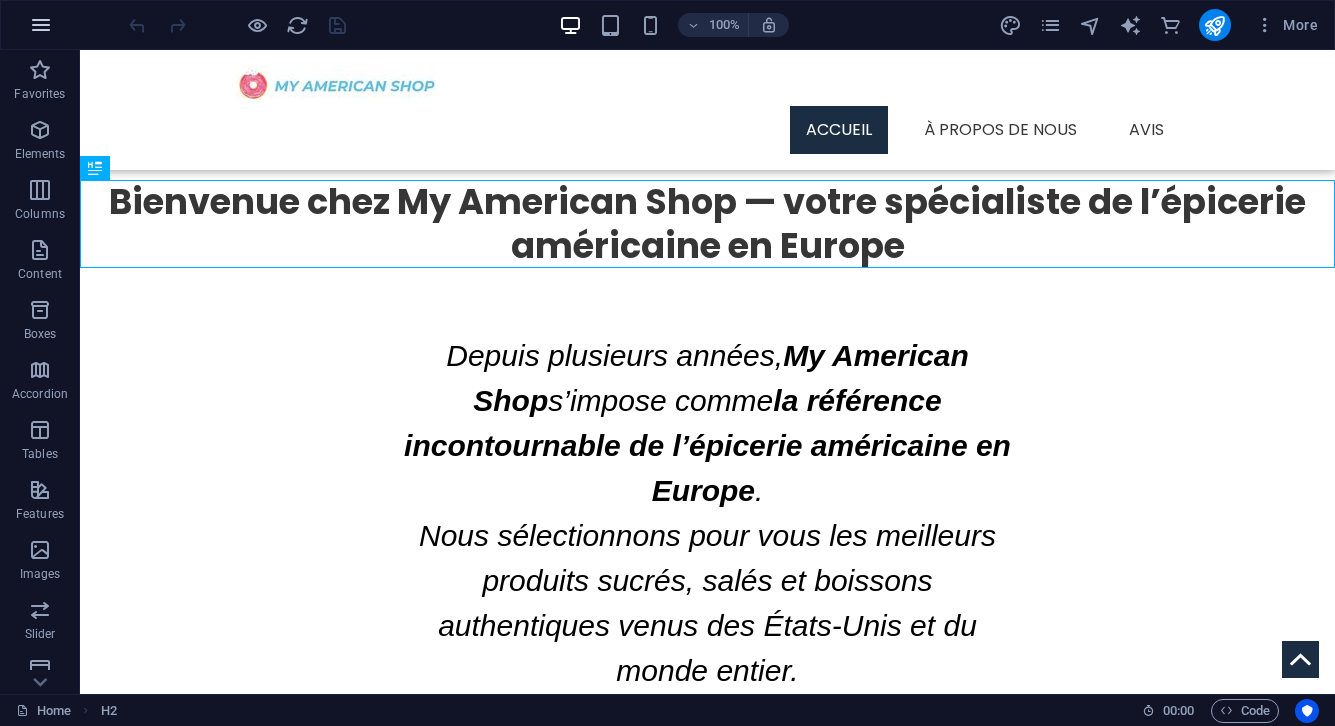 click at bounding box center (41, 25) 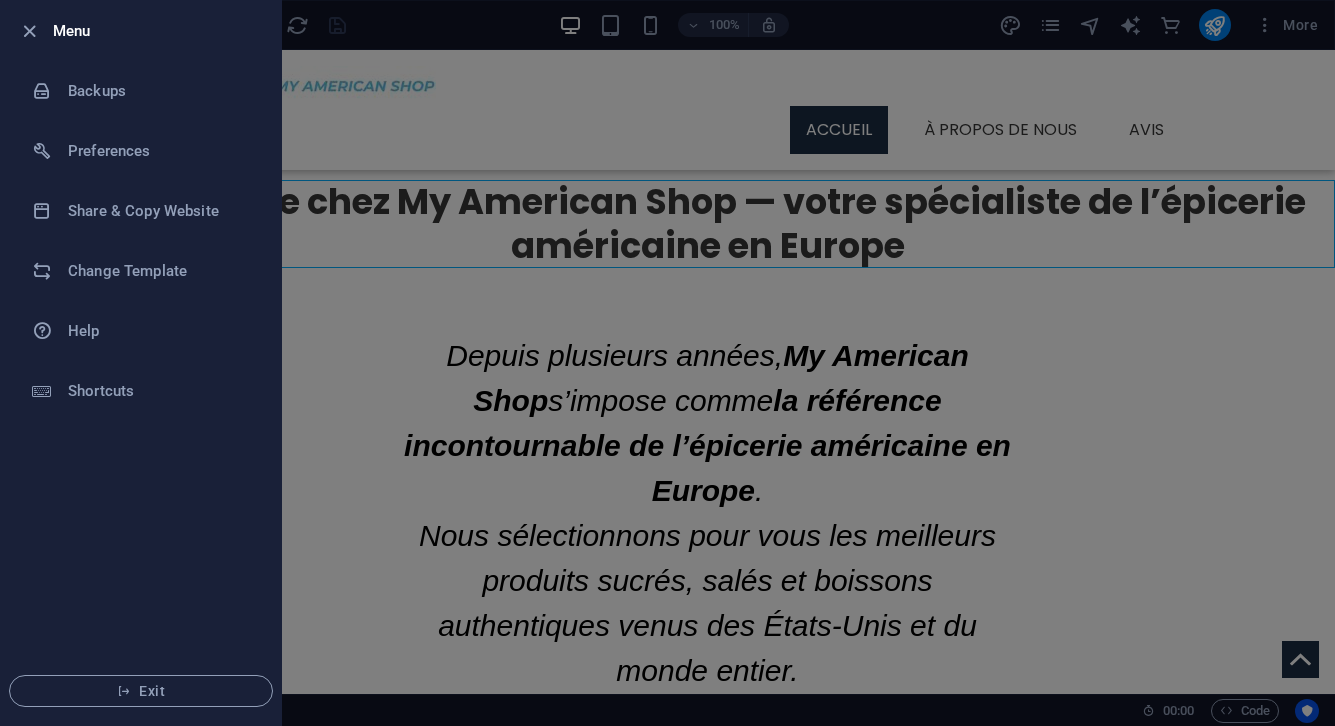 click at bounding box center (667, 363) 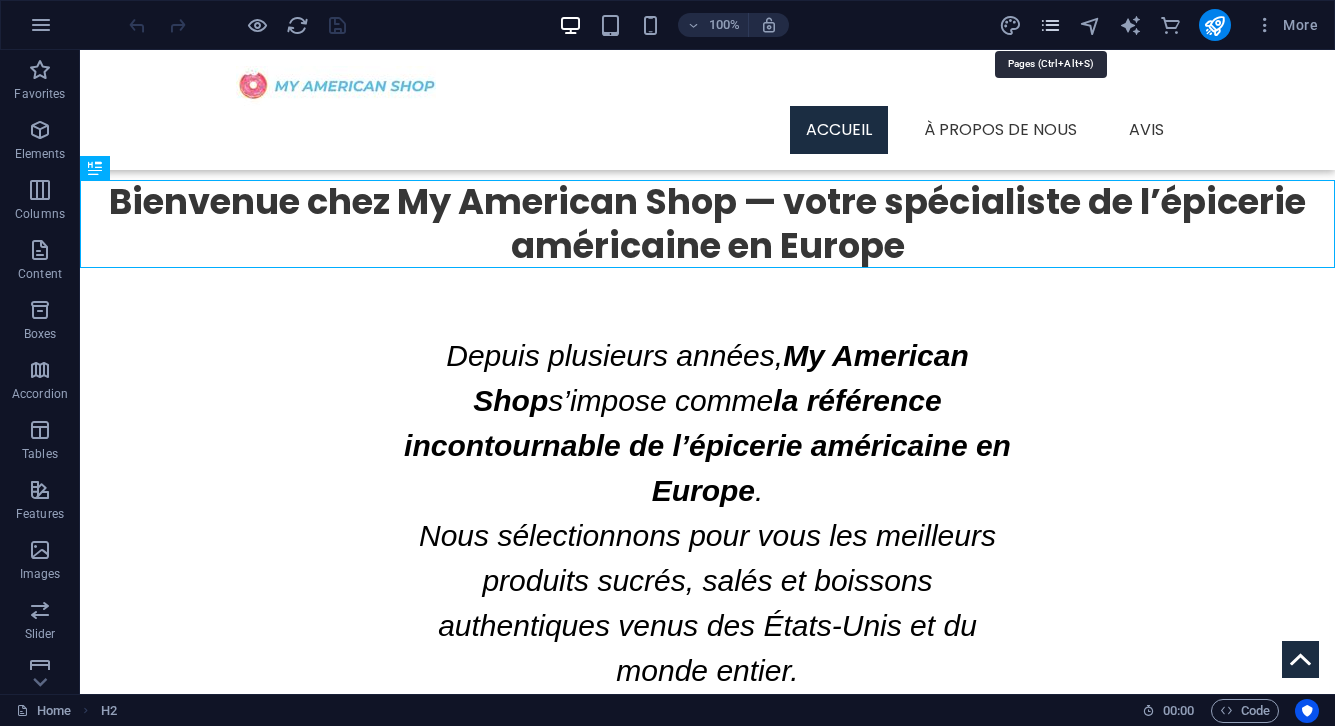 click at bounding box center (1050, 25) 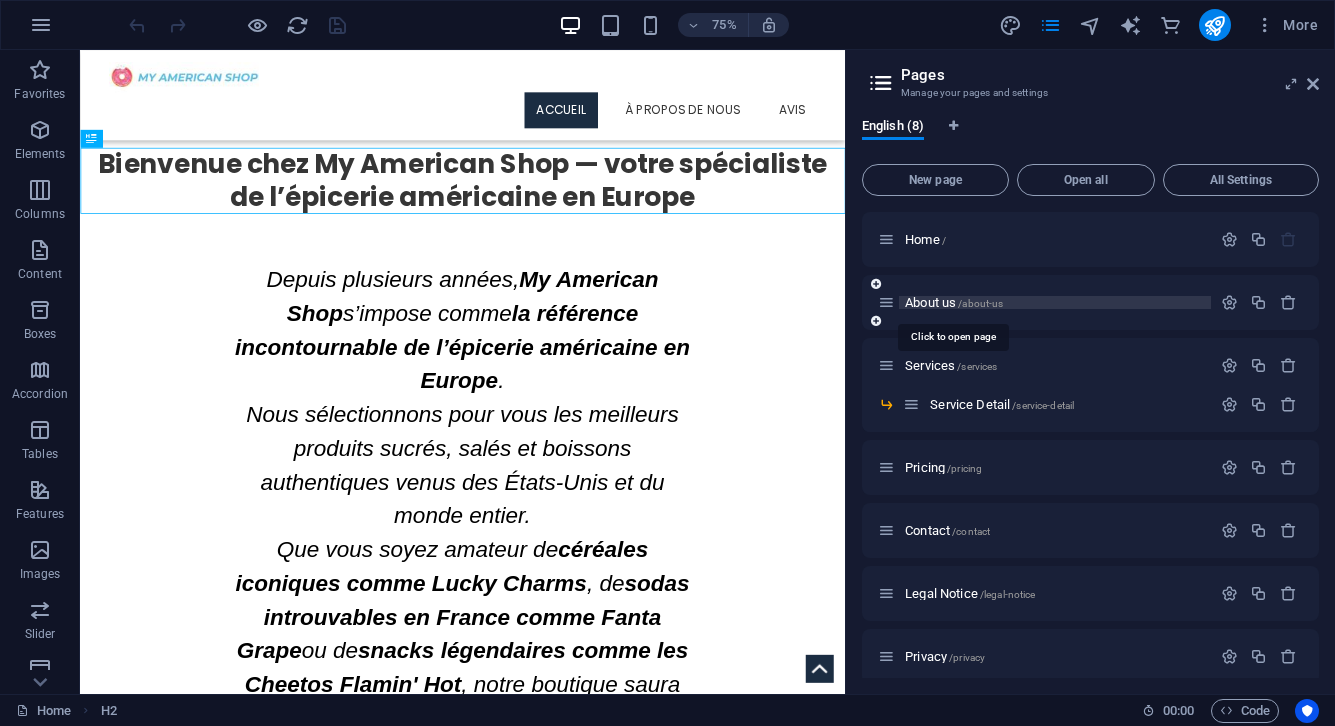 click on "/about-us" at bounding box center (980, 303) 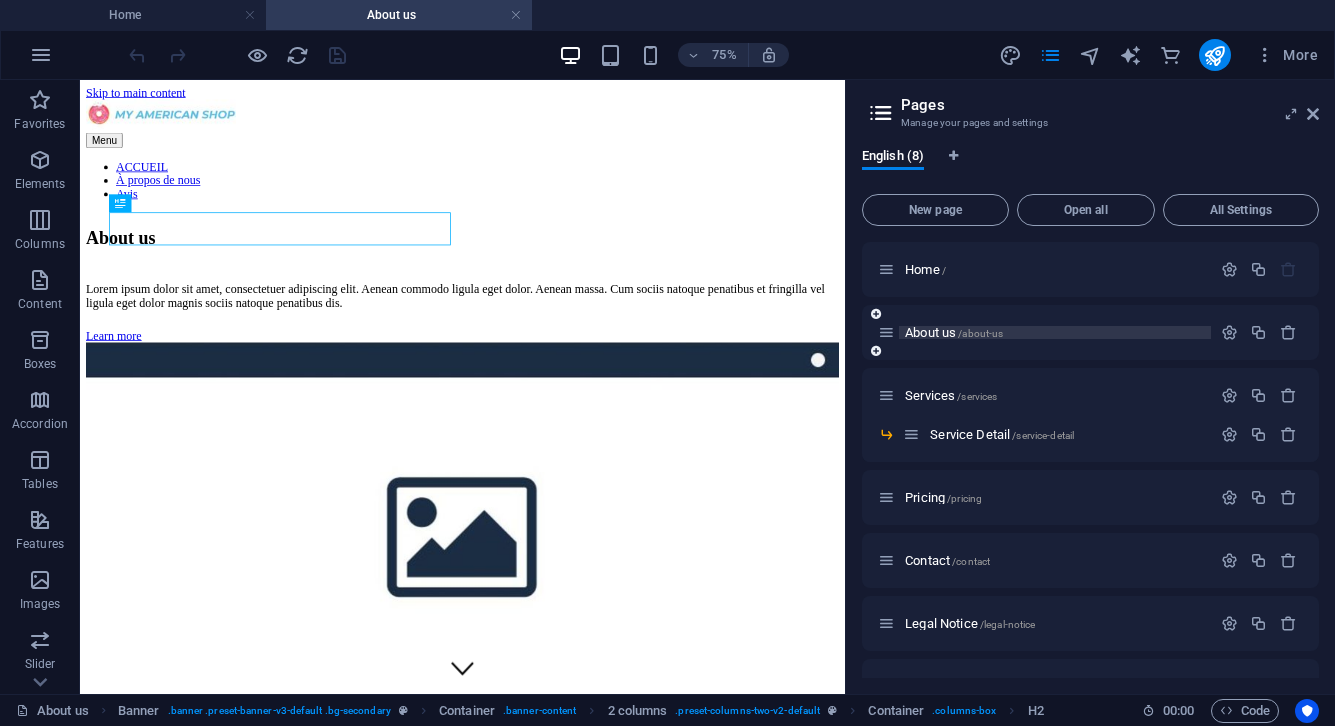 scroll, scrollTop: 0, scrollLeft: 0, axis: both 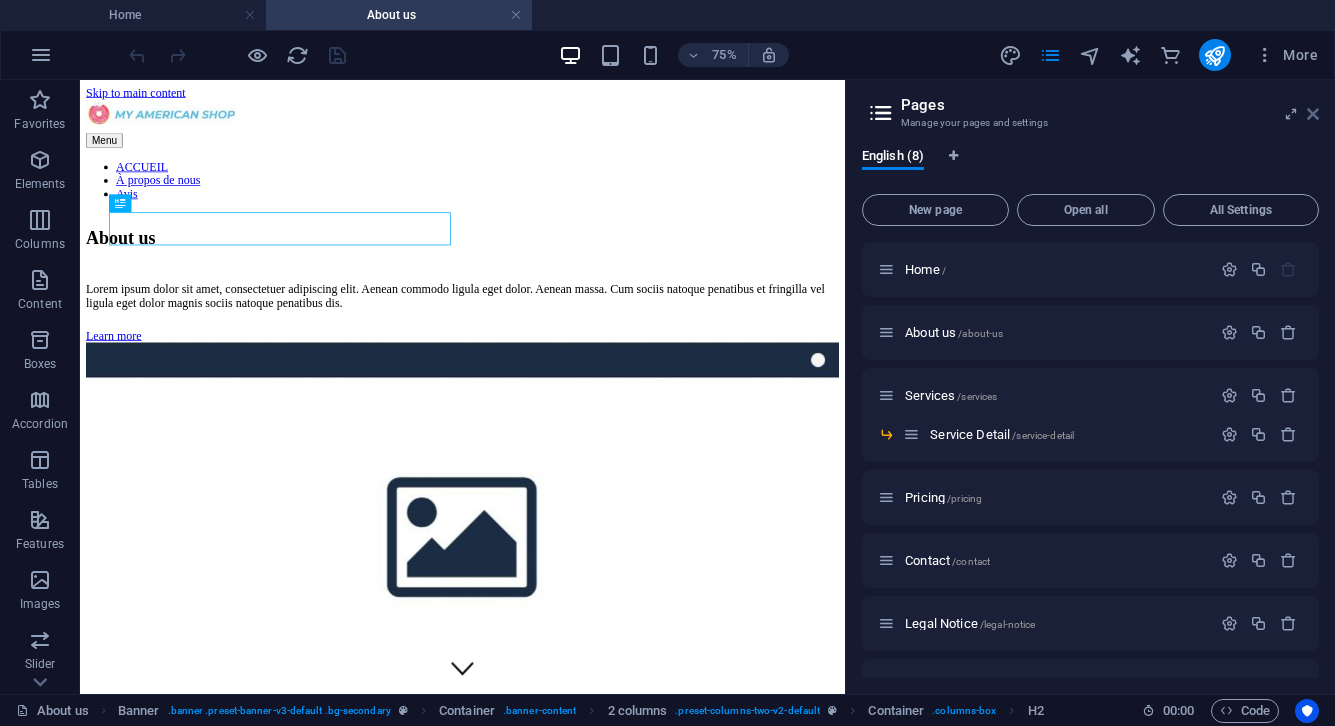 click at bounding box center (1313, 114) 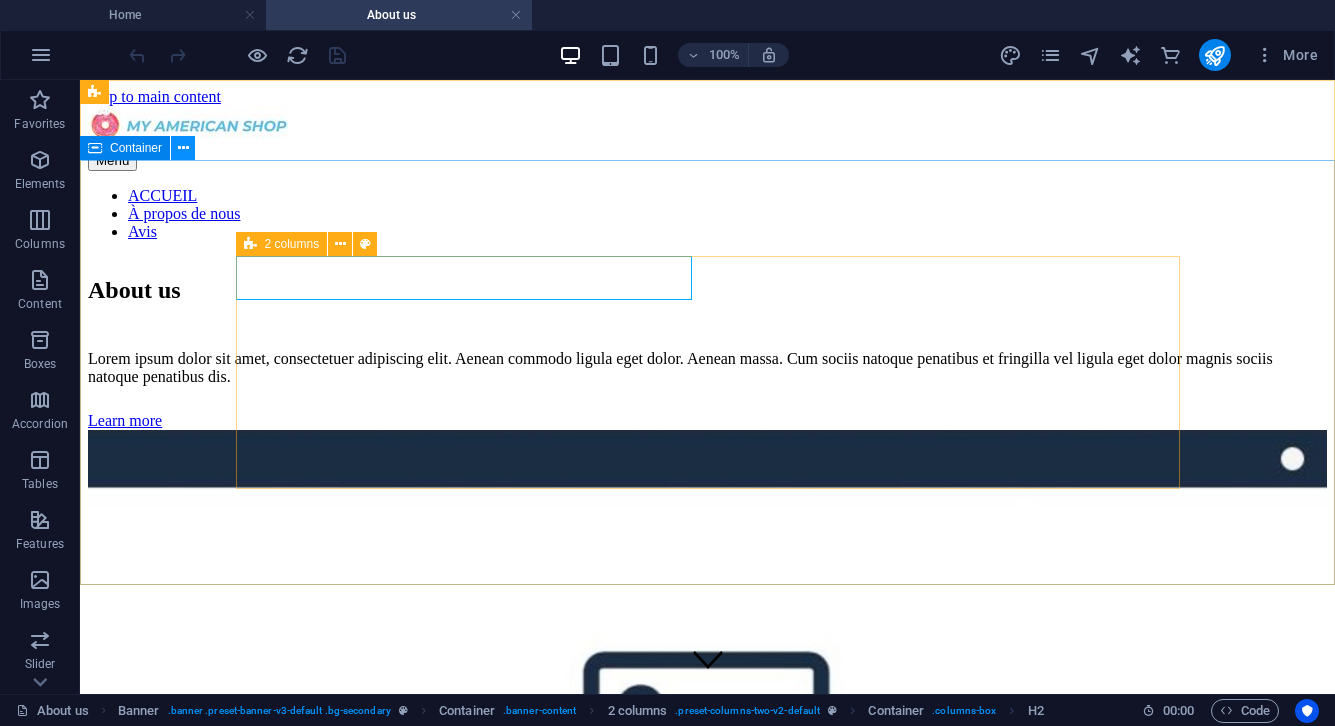 click at bounding box center [183, 148] 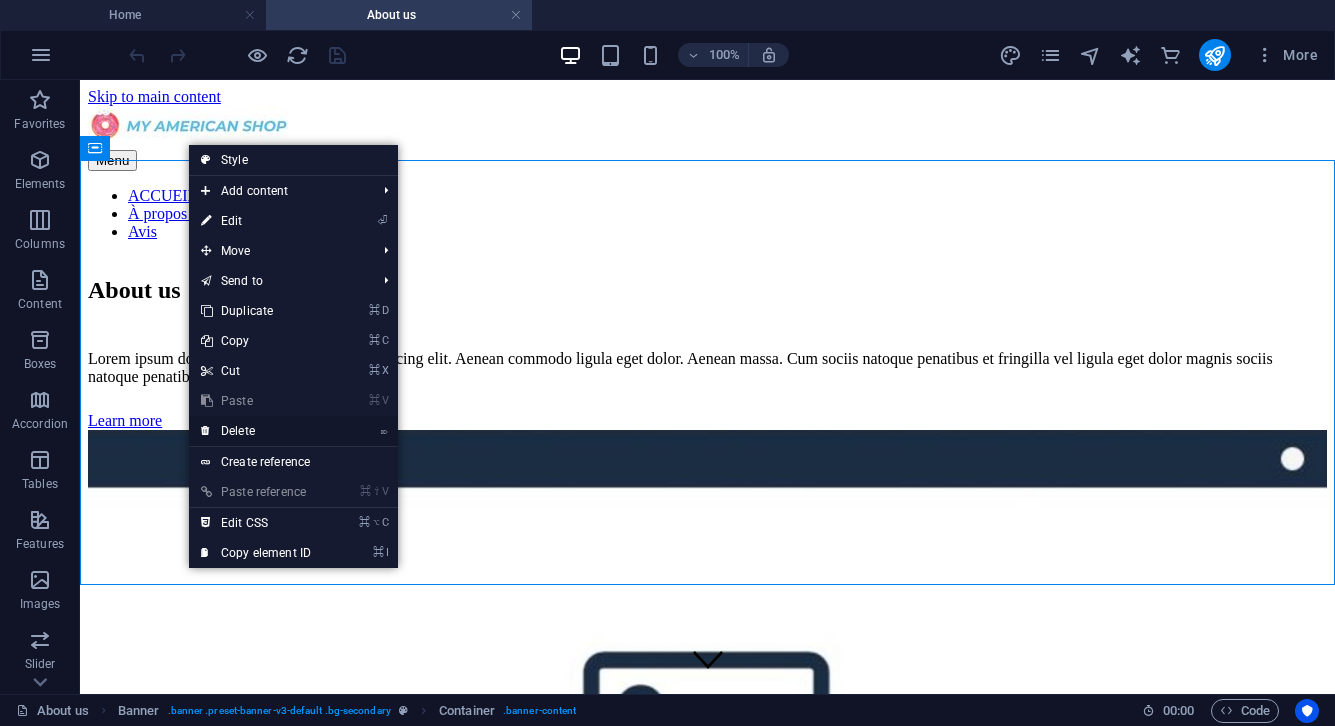 click on "⌦  Delete" at bounding box center (256, 431) 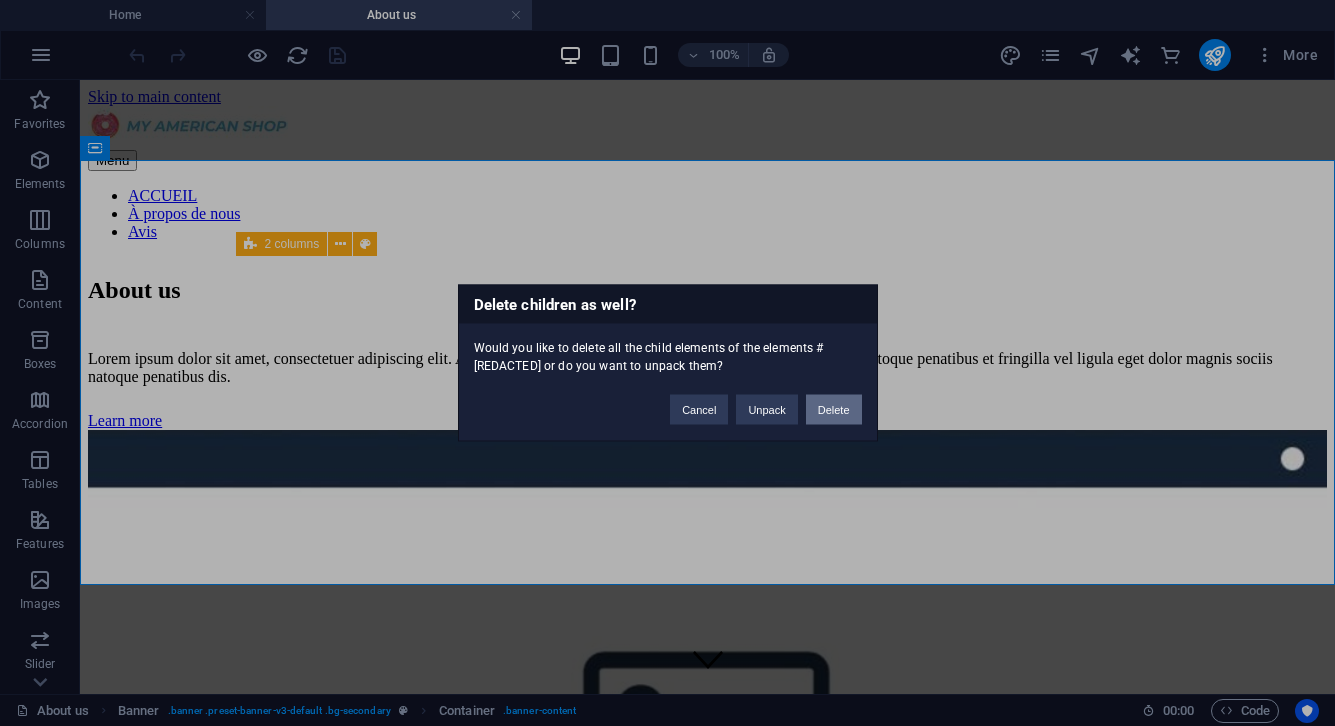 click on "Delete" at bounding box center (834, 410) 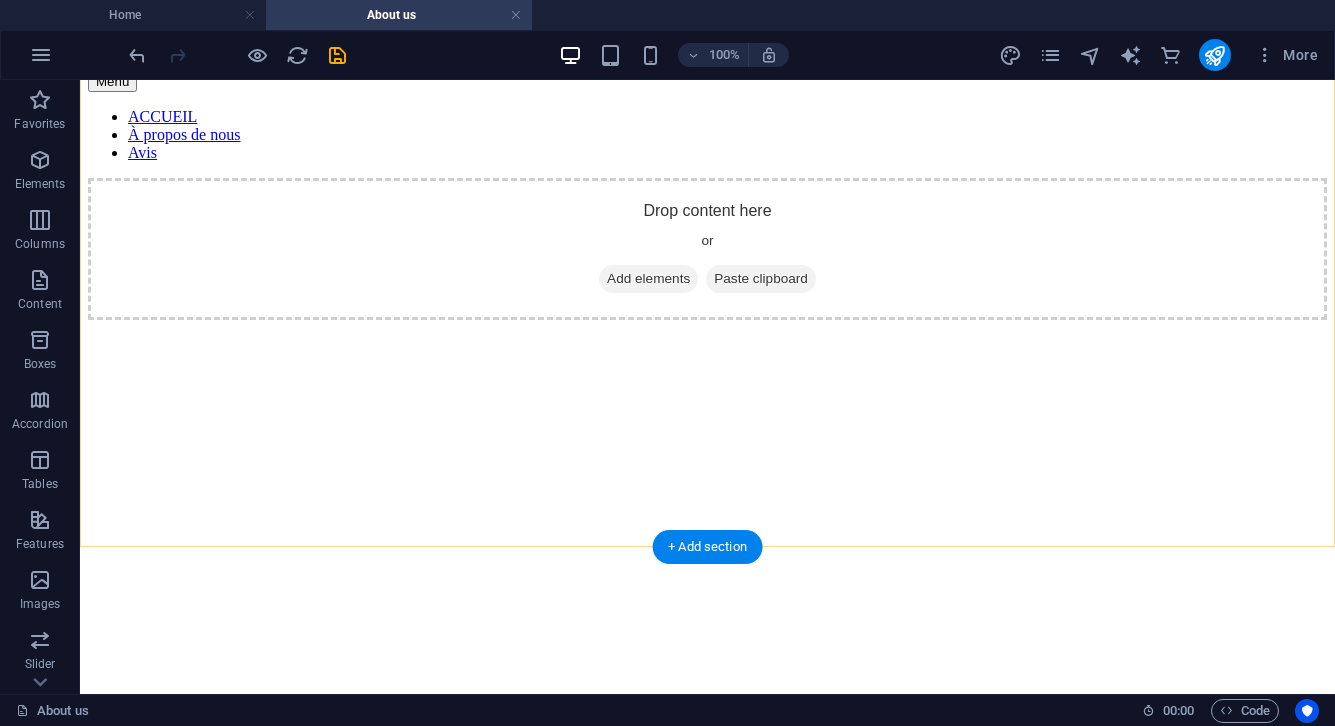 scroll, scrollTop: 157, scrollLeft: 0, axis: vertical 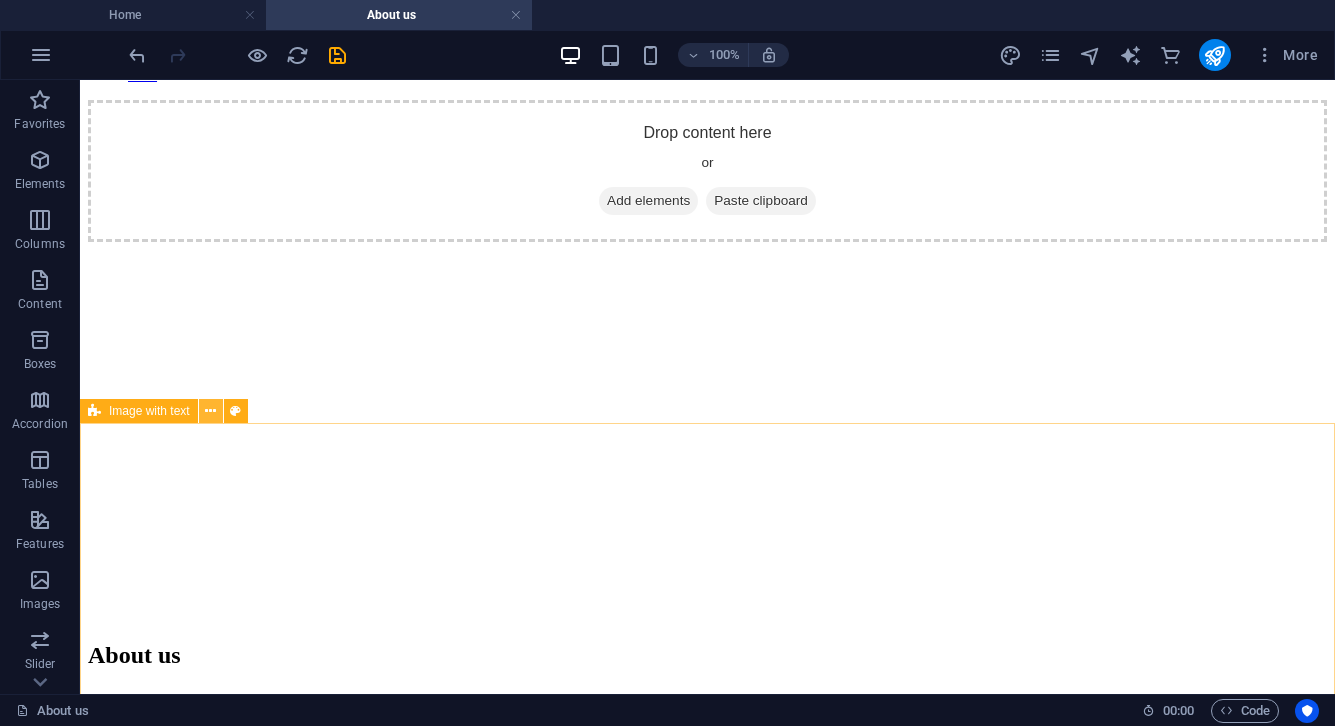click at bounding box center (210, 411) 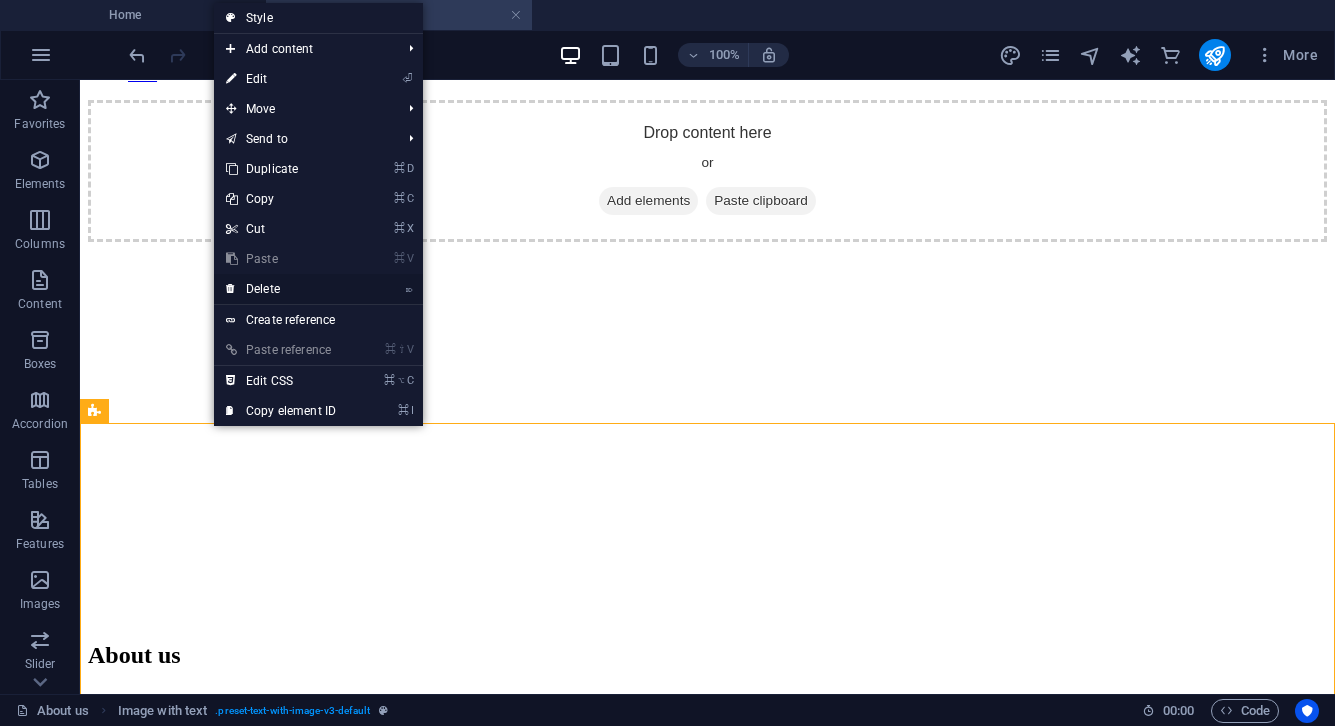 click on "⌦  Delete" at bounding box center [281, 289] 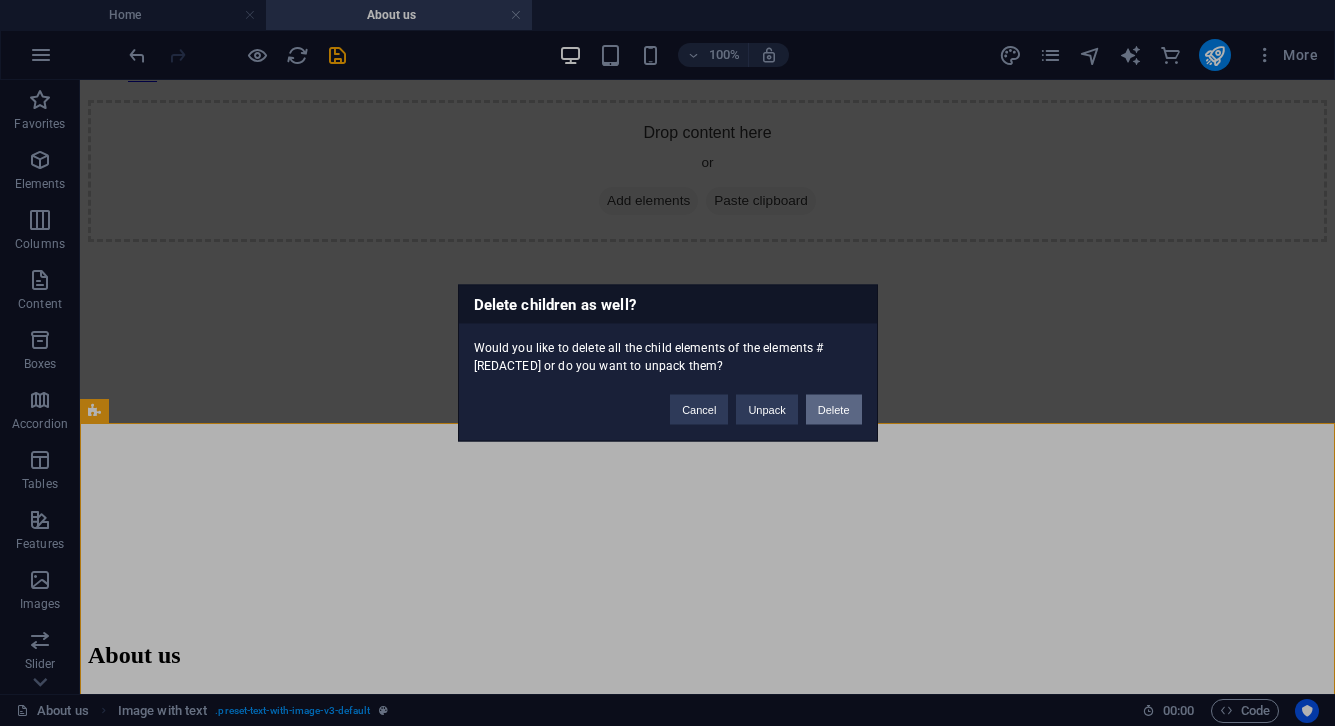 click on "Delete" at bounding box center [834, 410] 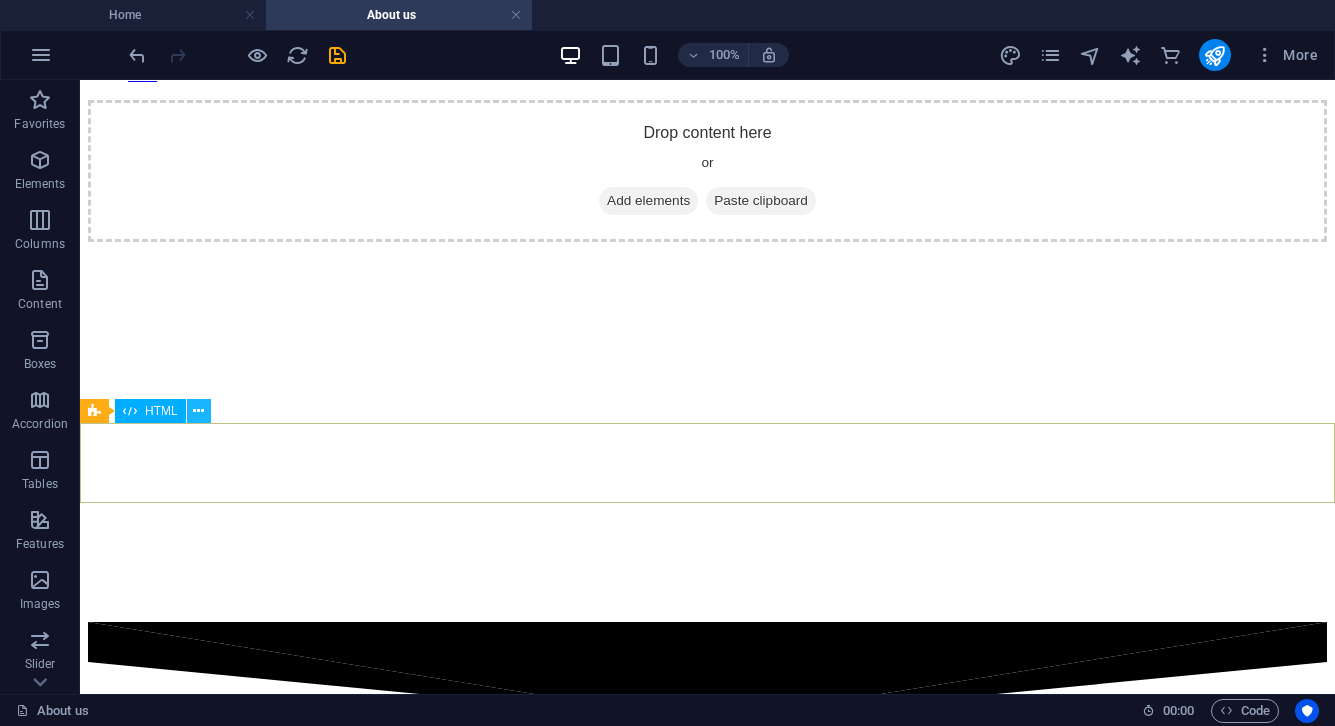 click at bounding box center [199, 411] 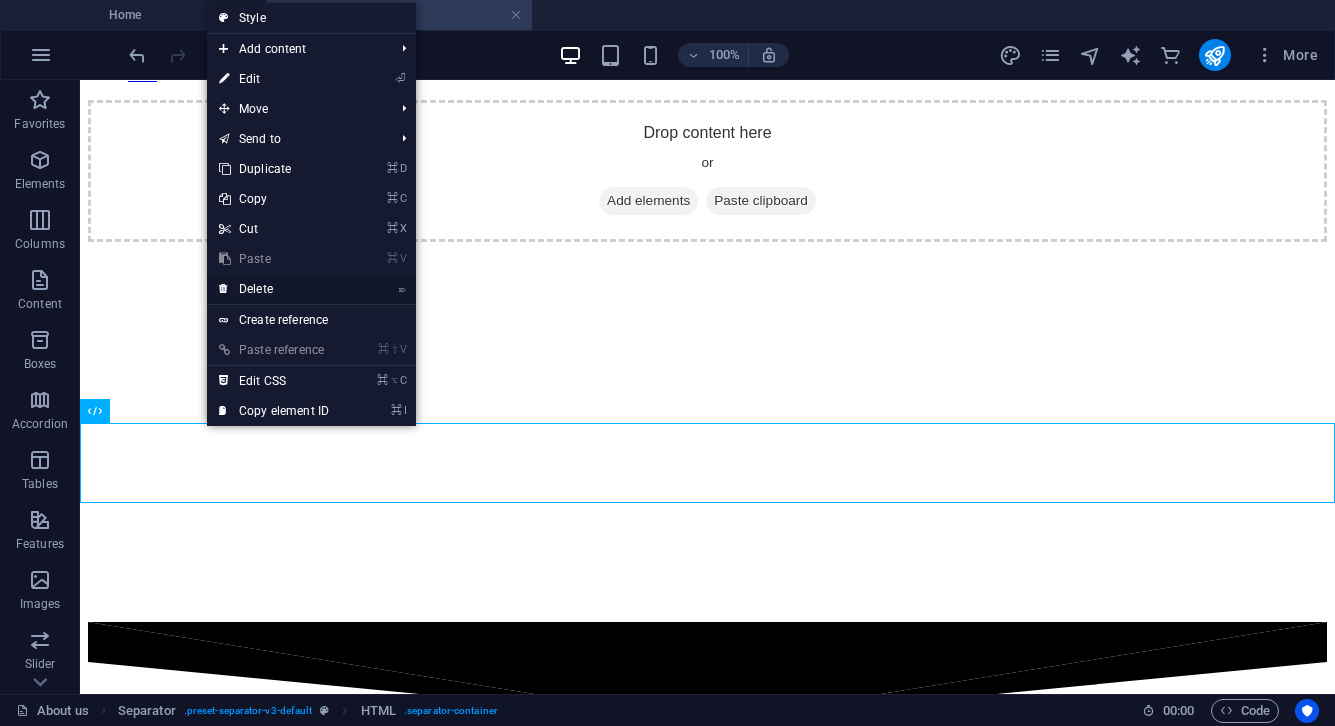click on "⌦  Delete" at bounding box center [274, 289] 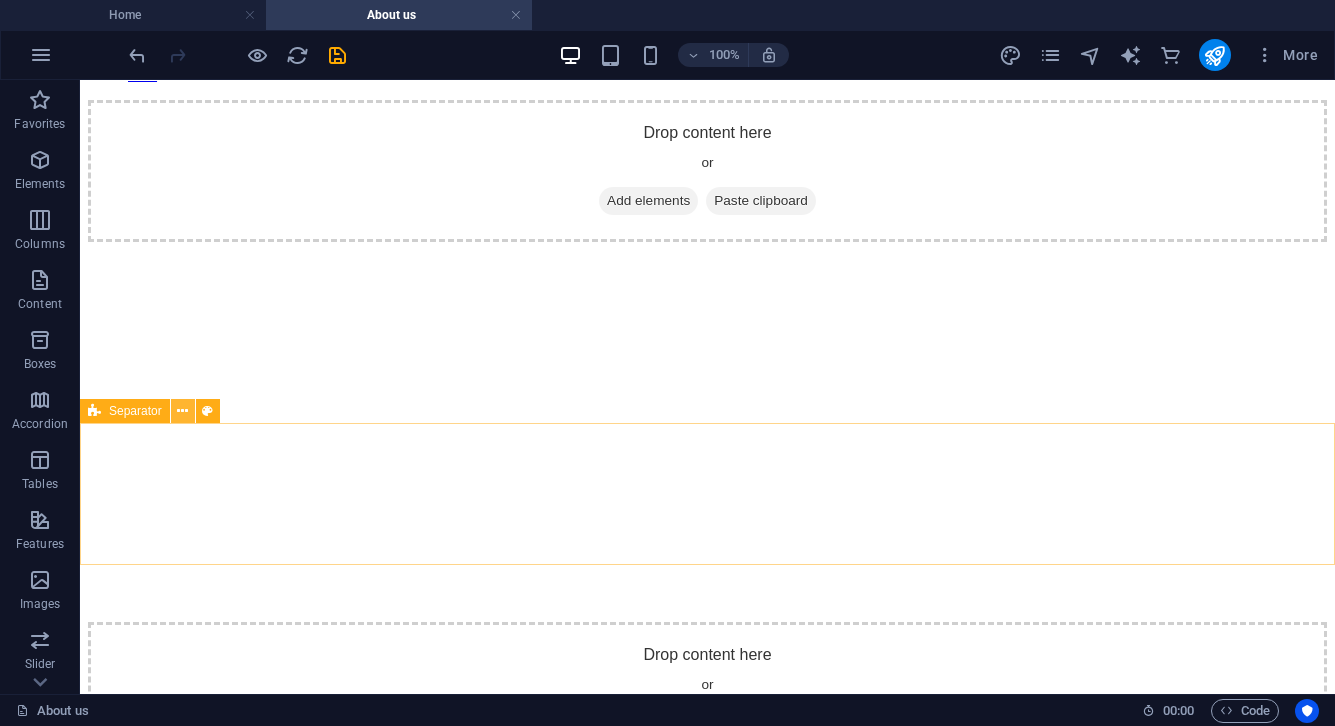 click at bounding box center (182, 411) 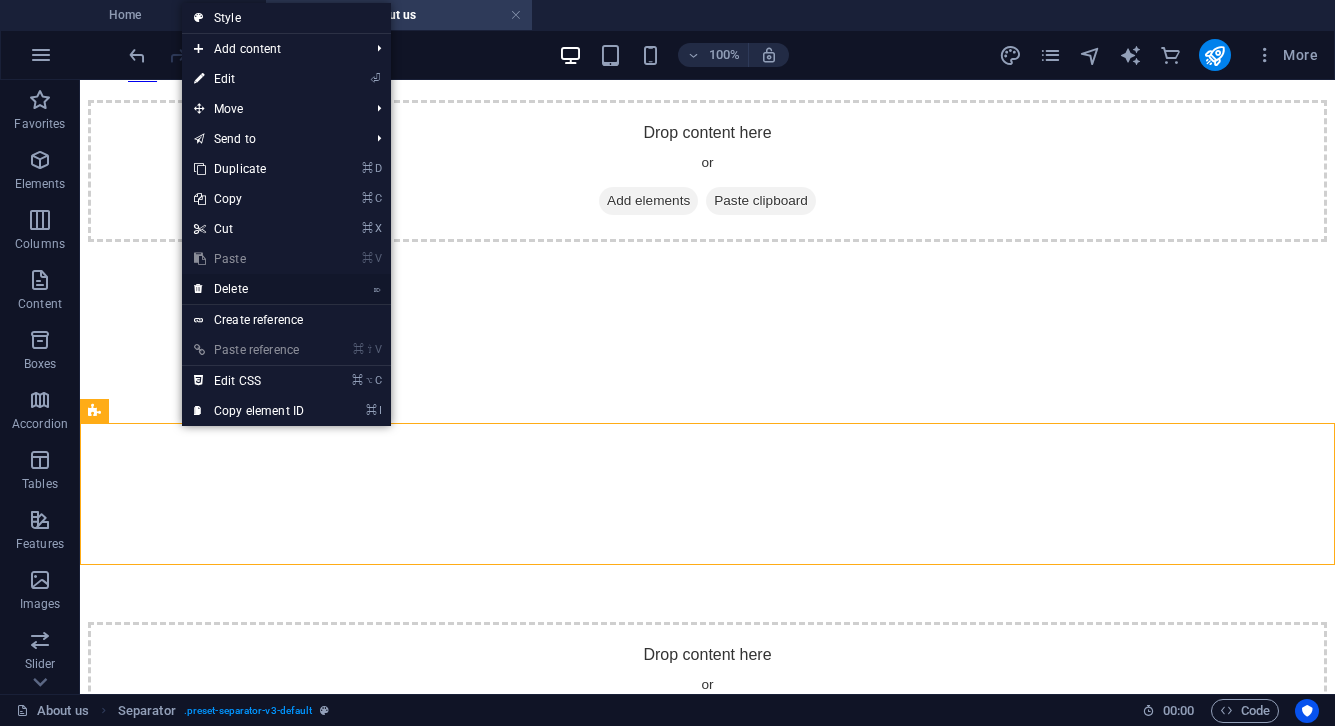 click on "⌦  Delete" at bounding box center [249, 289] 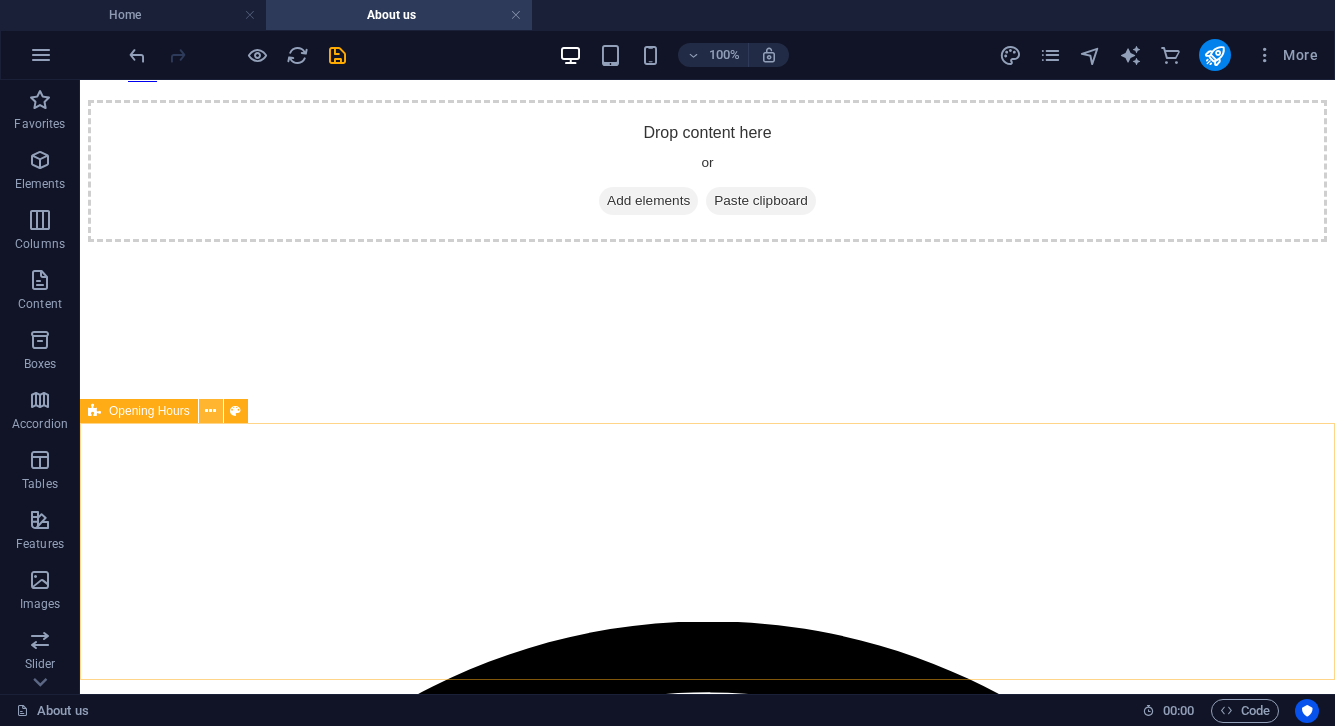 click at bounding box center (210, 411) 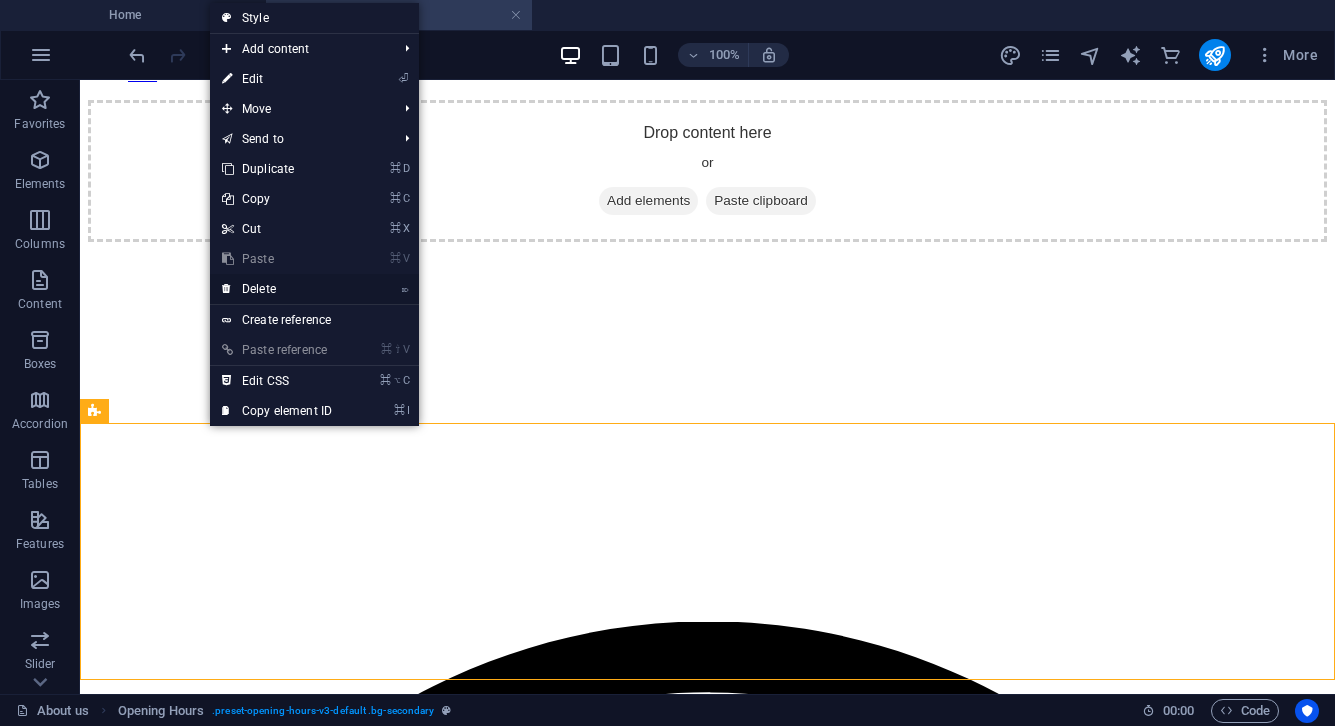 click on "⌦  Delete" at bounding box center [277, 289] 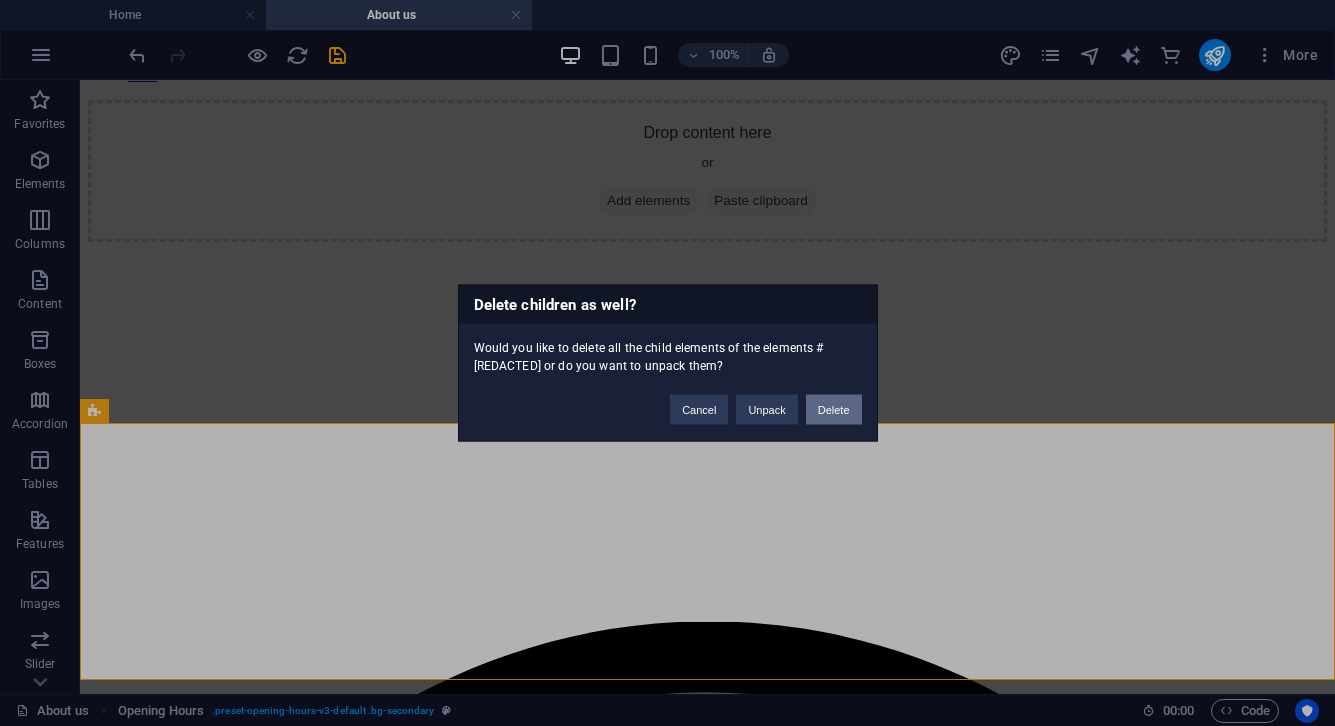 click on "Delete" at bounding box center [834, 410] 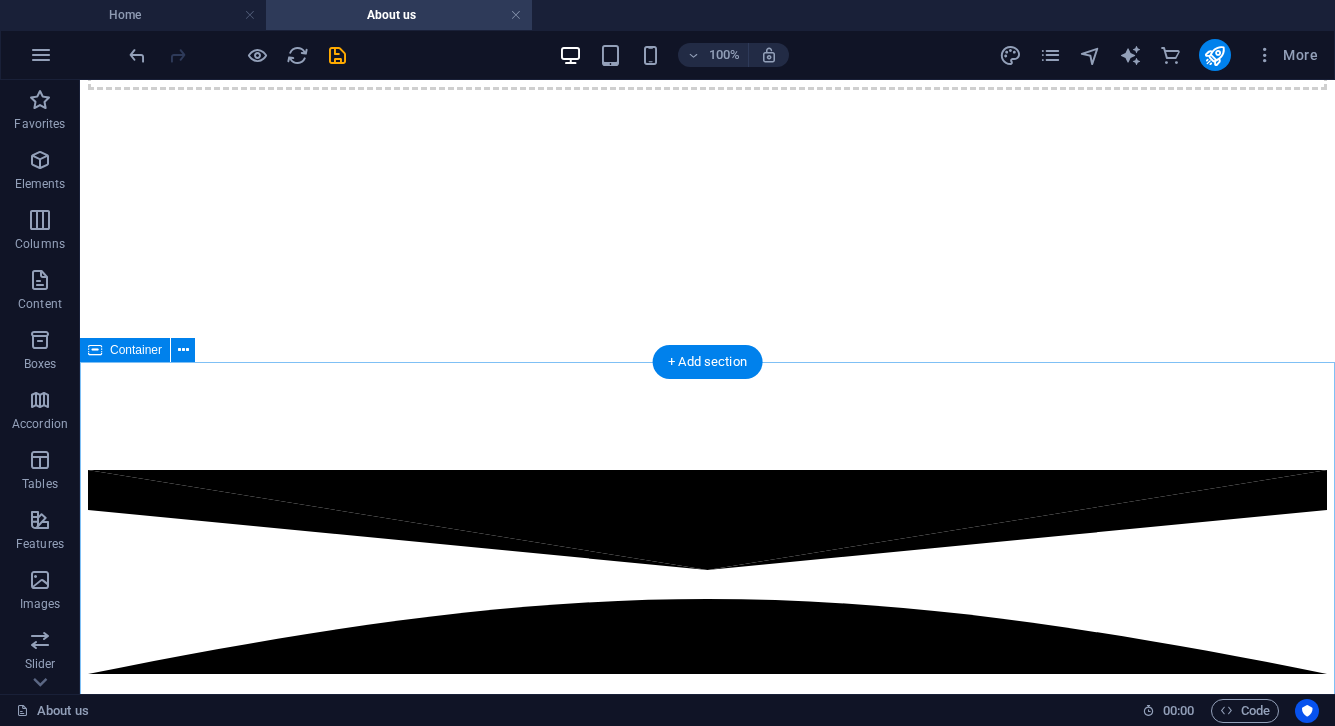scroll, scrollTop: 292, scrollLeft: 0, axis: vertical 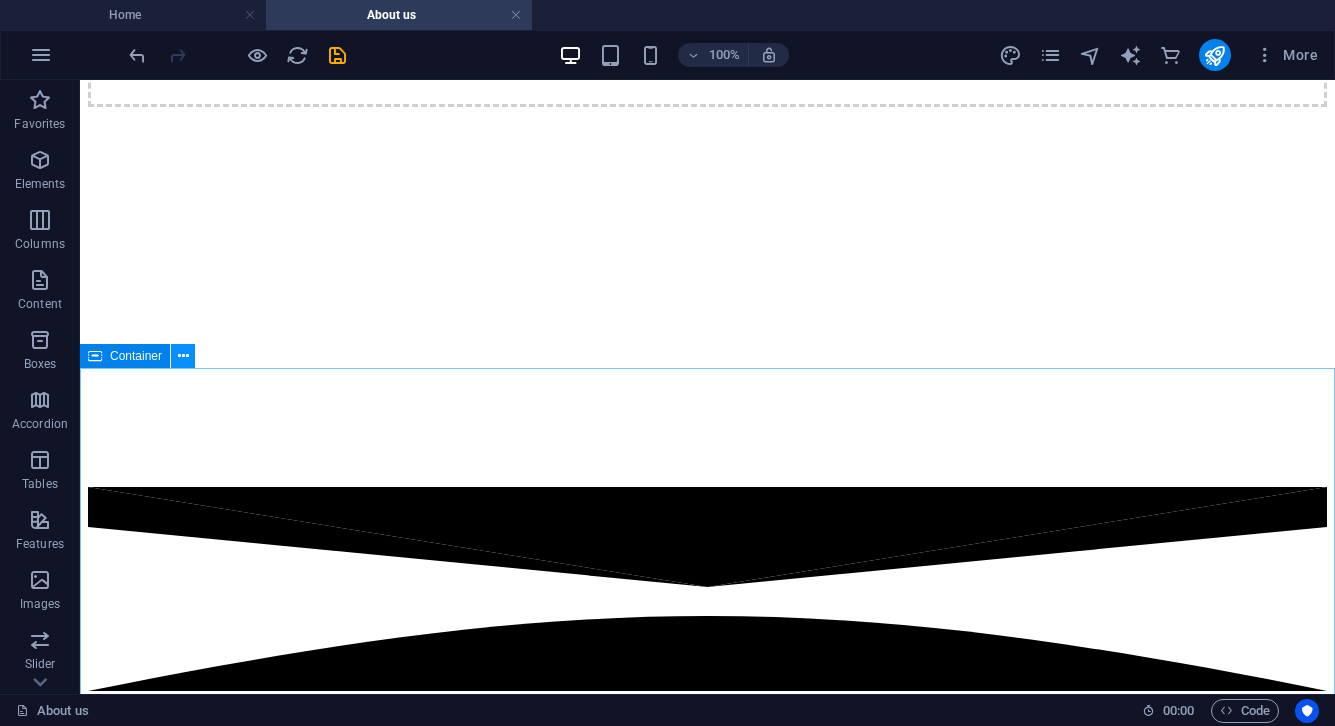 click at bounding box center (183, 356) 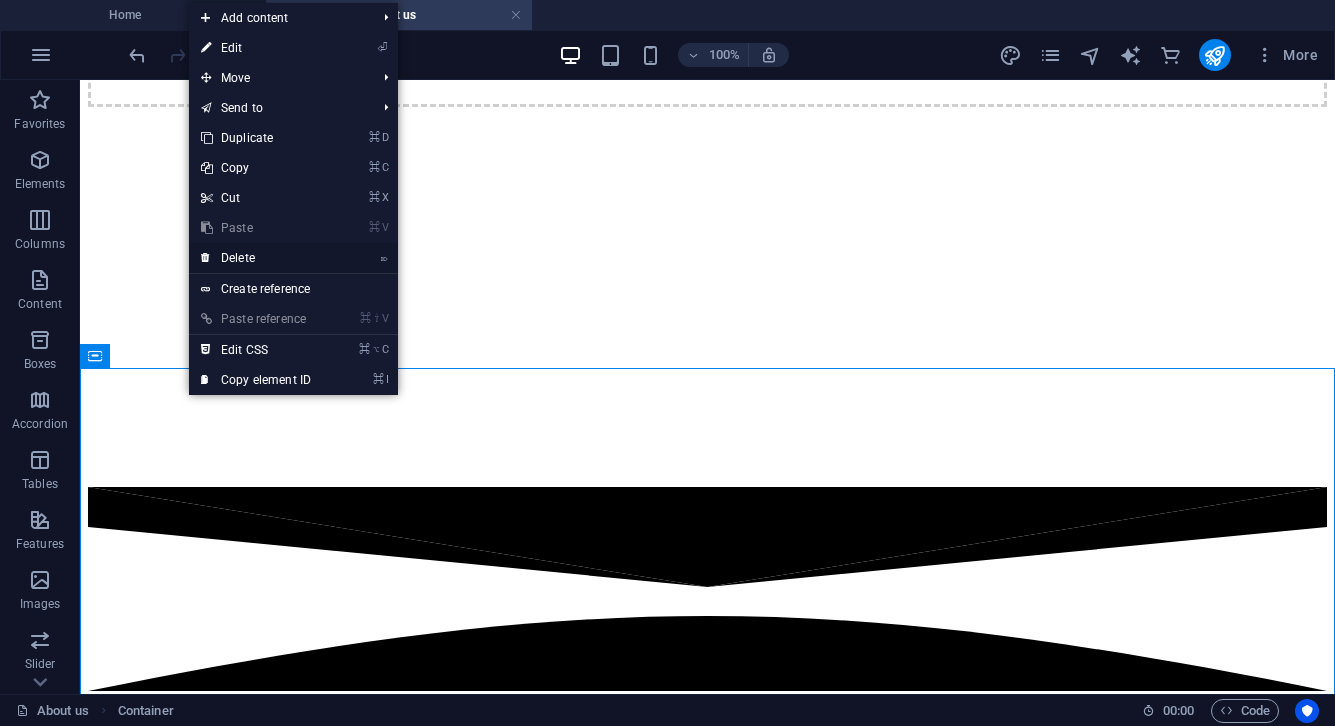 click on "⌦  Delete" at bounding box center [256, 258] 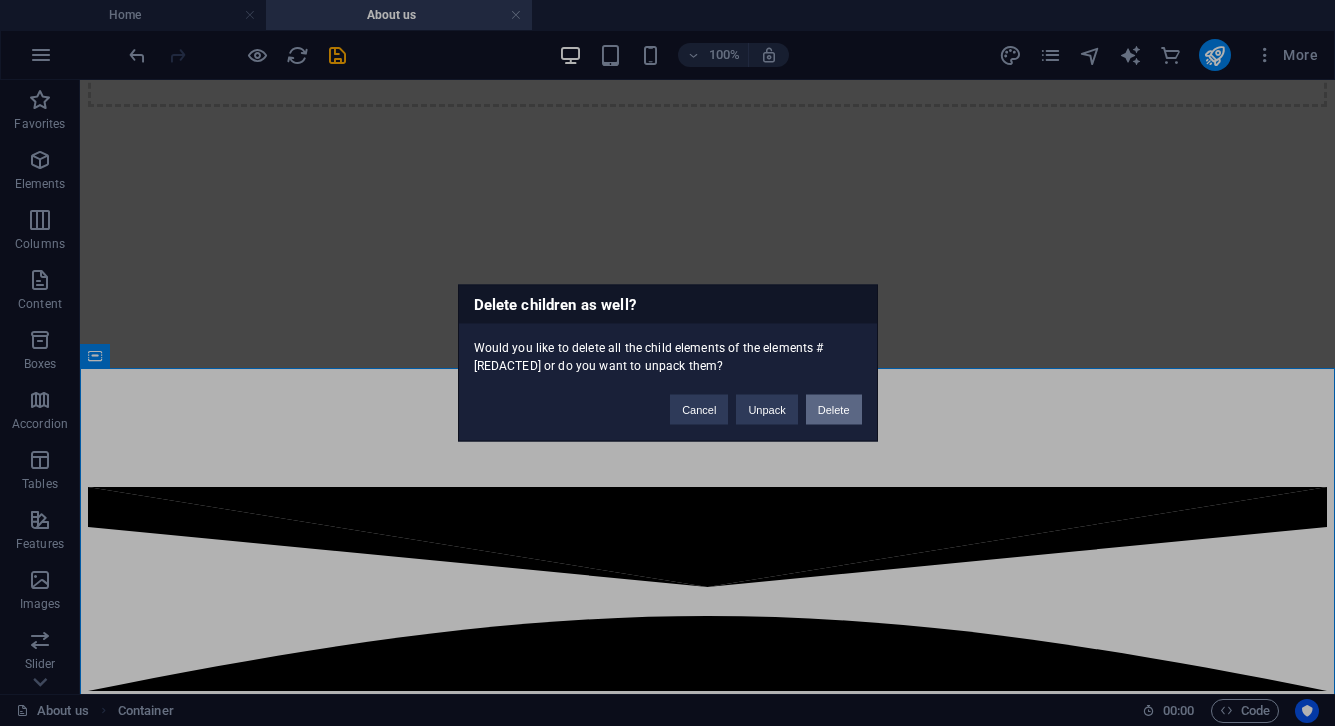 click on "Delete" at bounding box center [834, 410] 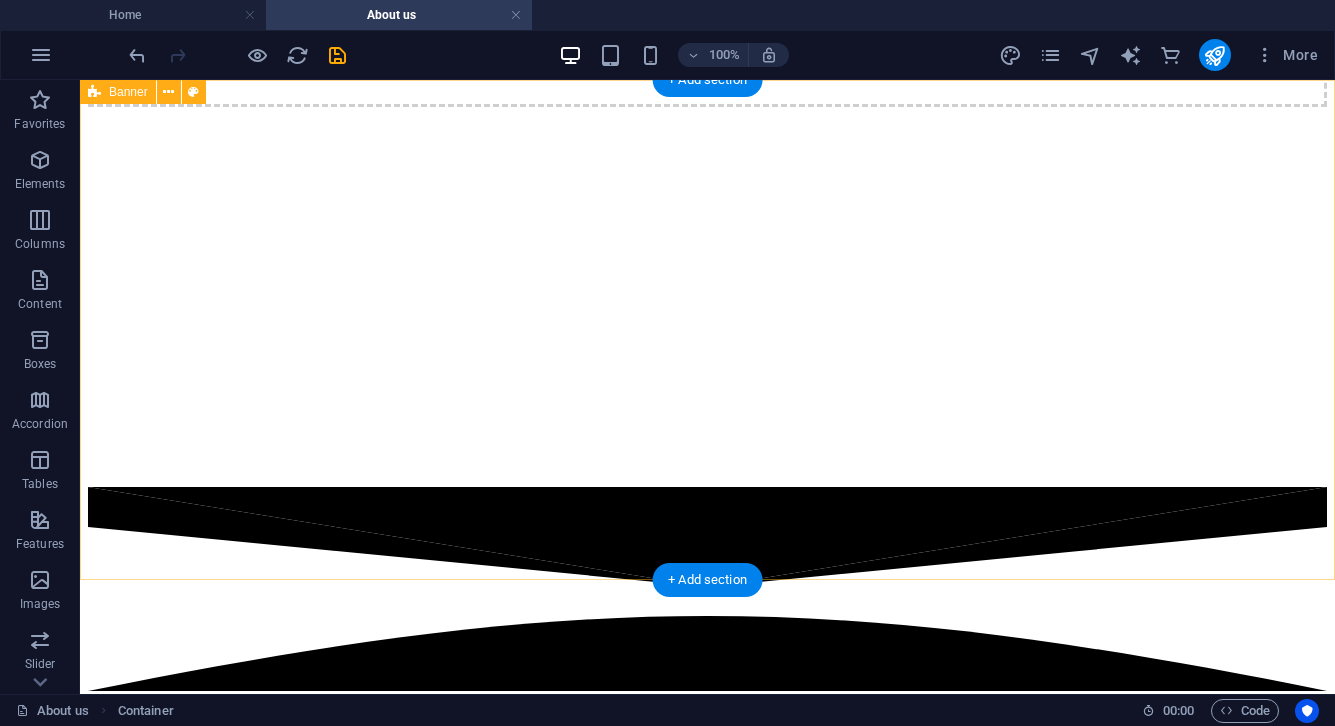 scroll, scrollTop: 0, scrollLeft: 0, axis: both 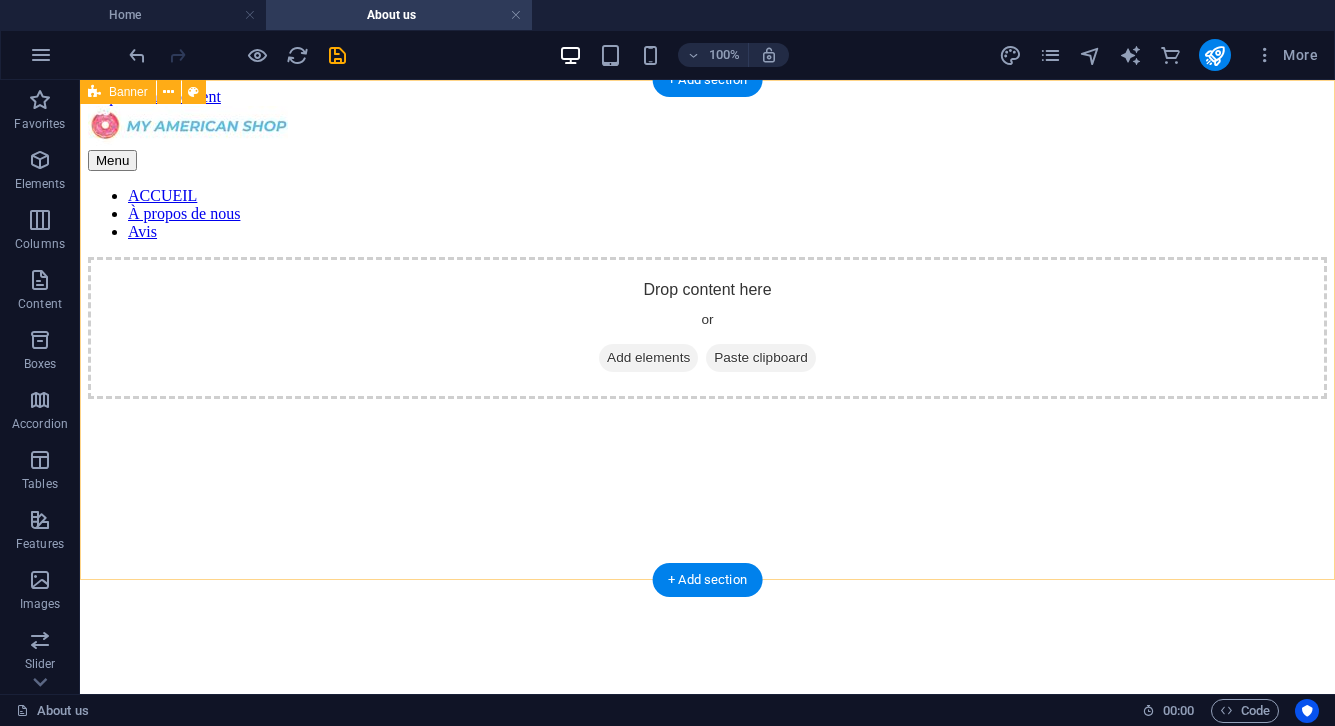 click on "Add elements" at bounding box center (648, 358) 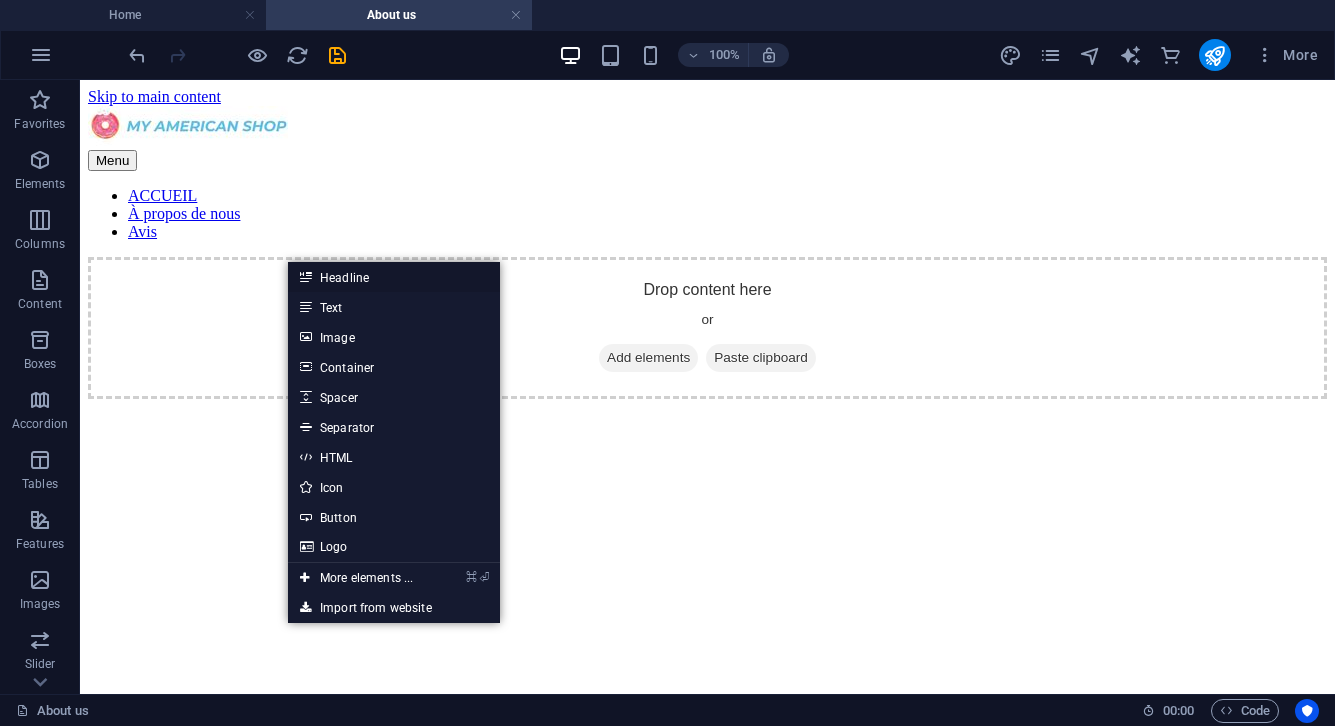 click on "Headline" at bounding box center [394, 277] 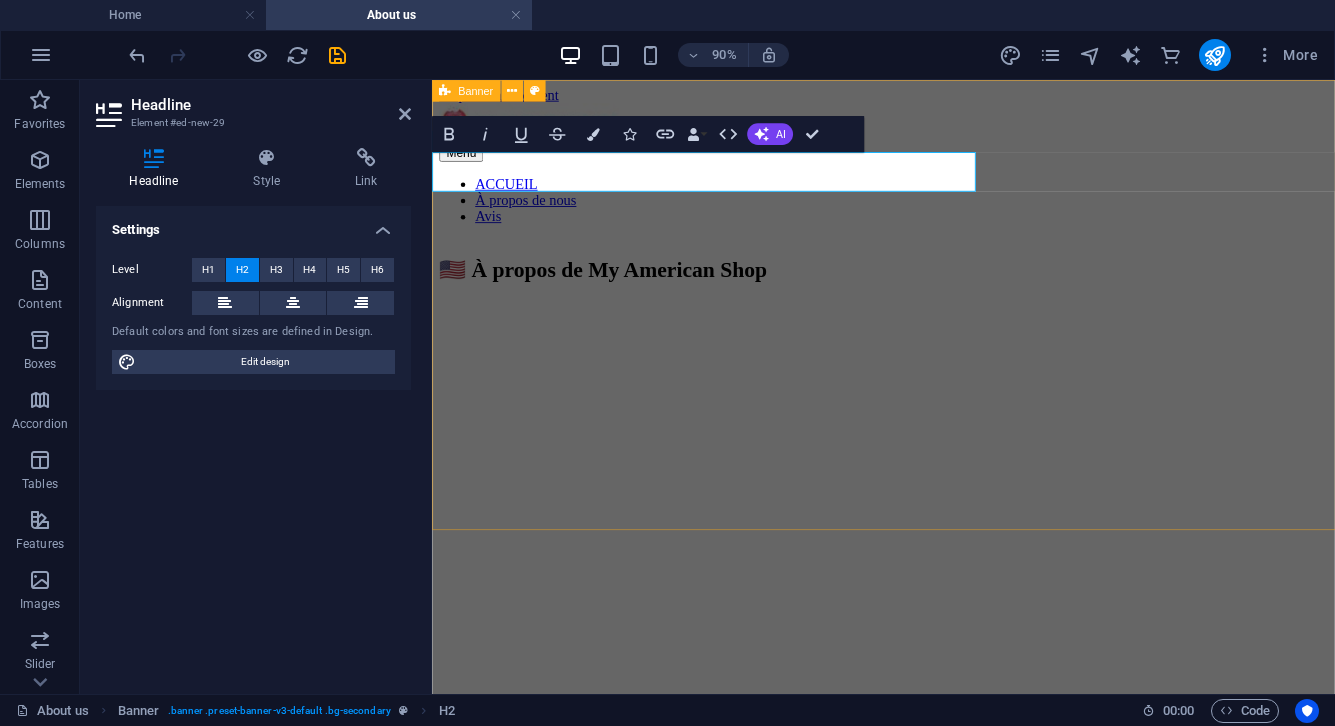 click on "🇺🇸 À propos de My American Shop" at bounding box center [933, 547] 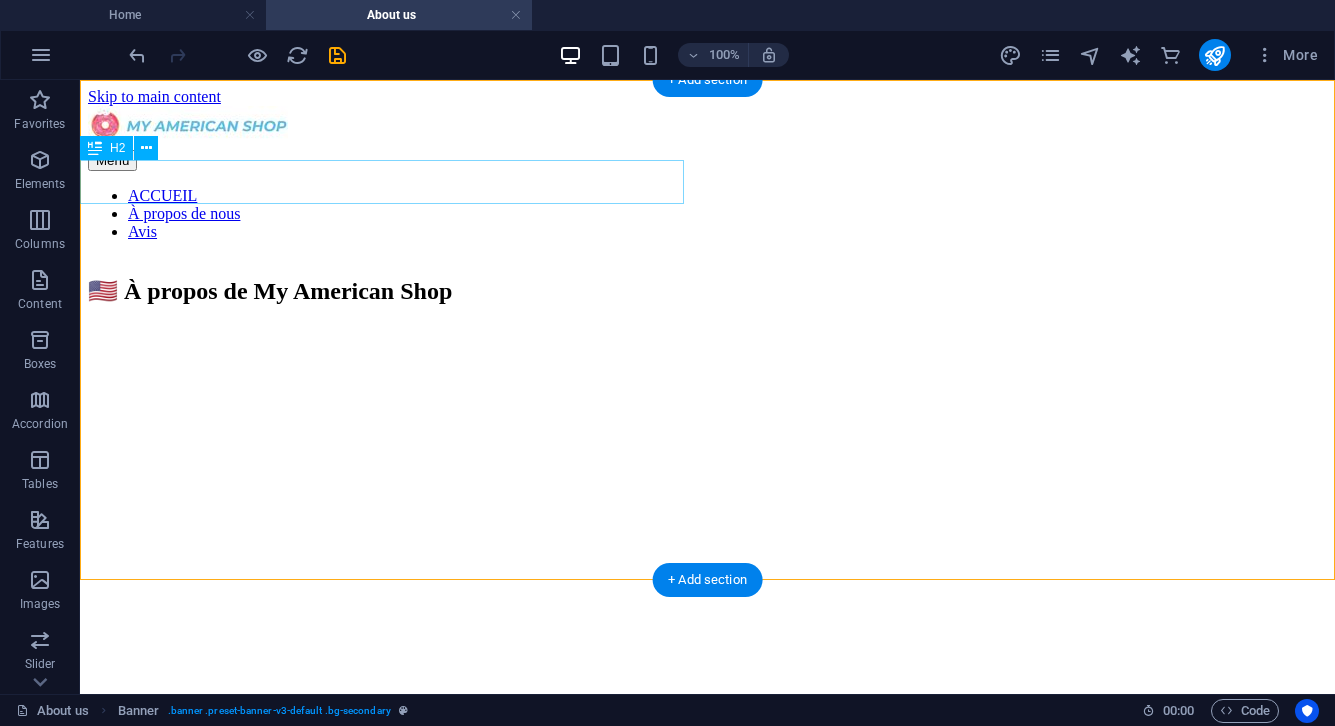 click on "🇺🇸 À propos de My American Shop" at bounding box center (707, 291) 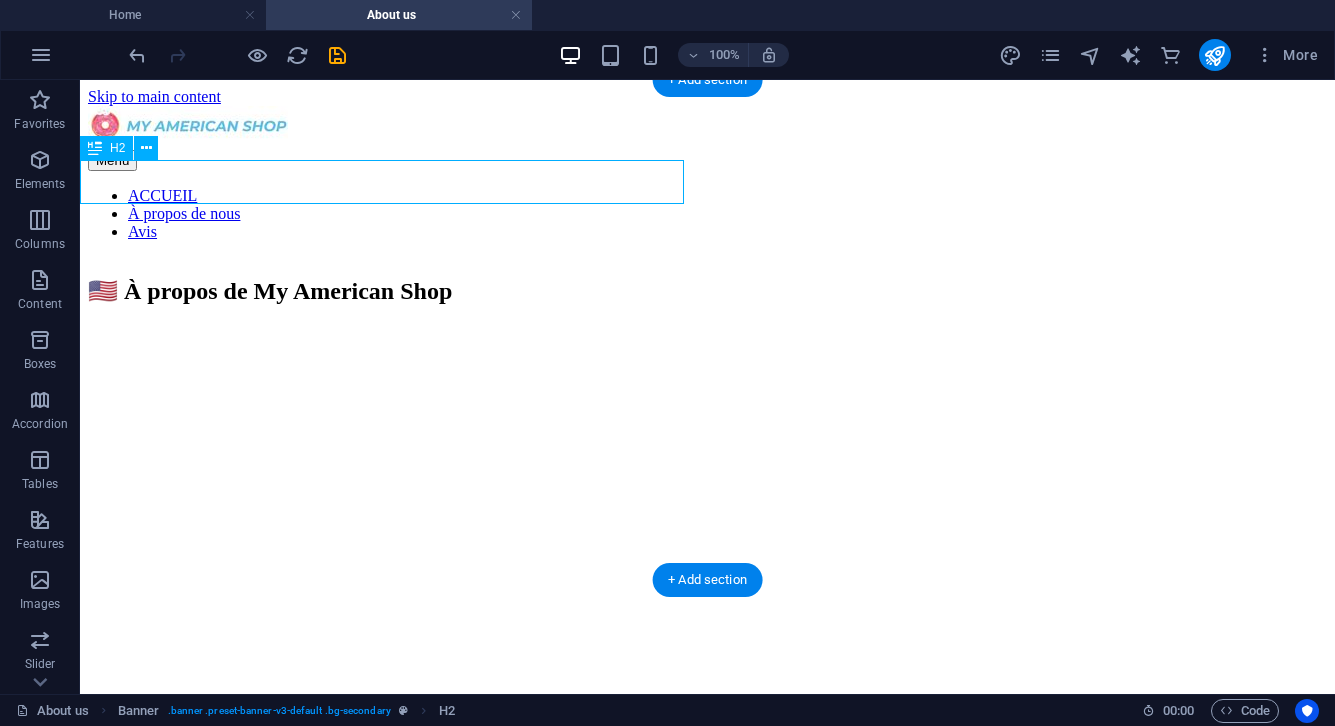 click on "🇺🇸 À propos de My American Shop" at bounding box center (707, 291) 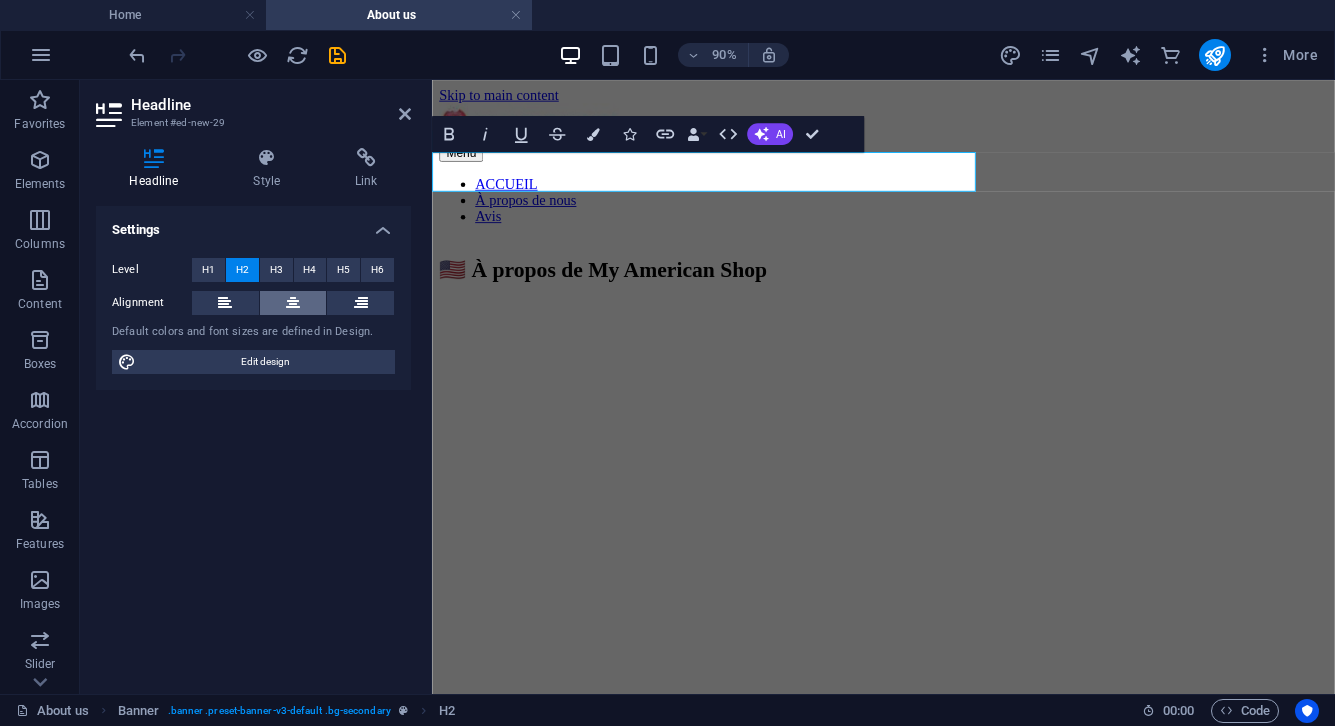 click at bounding box center [293, 303] 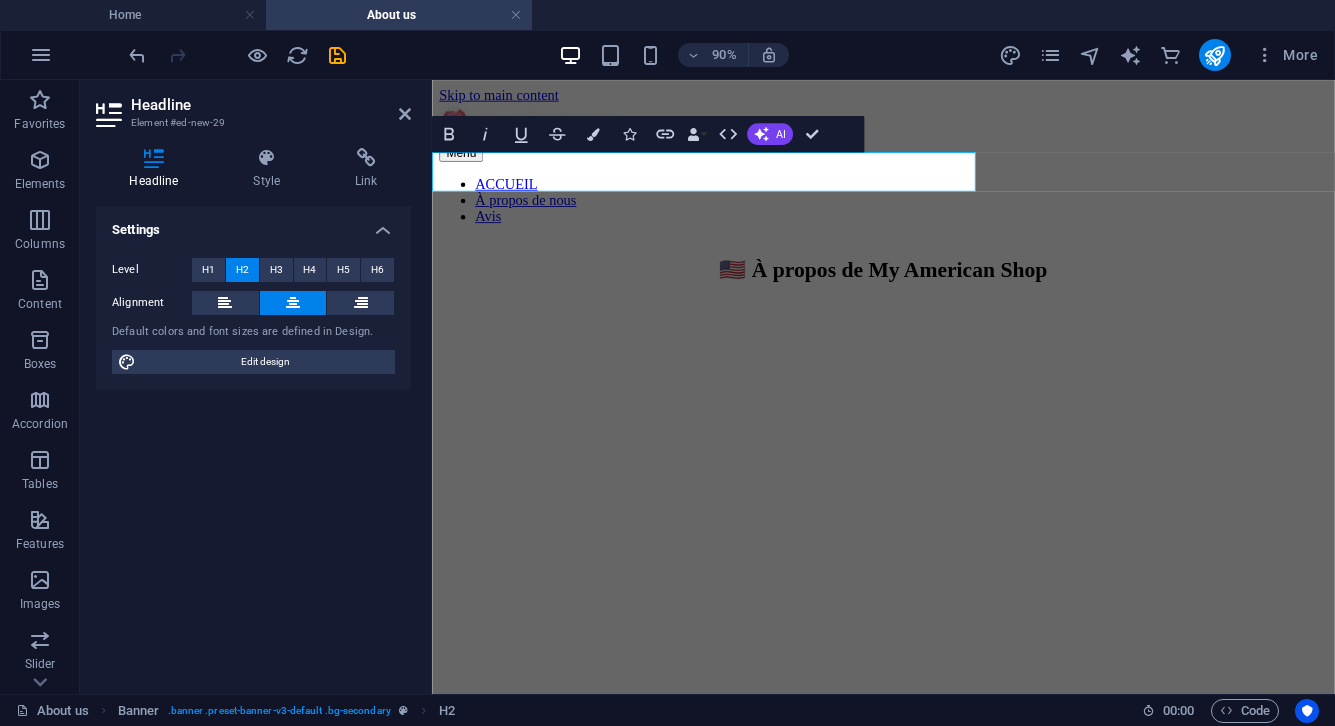 click at bounding box center [293, 303] 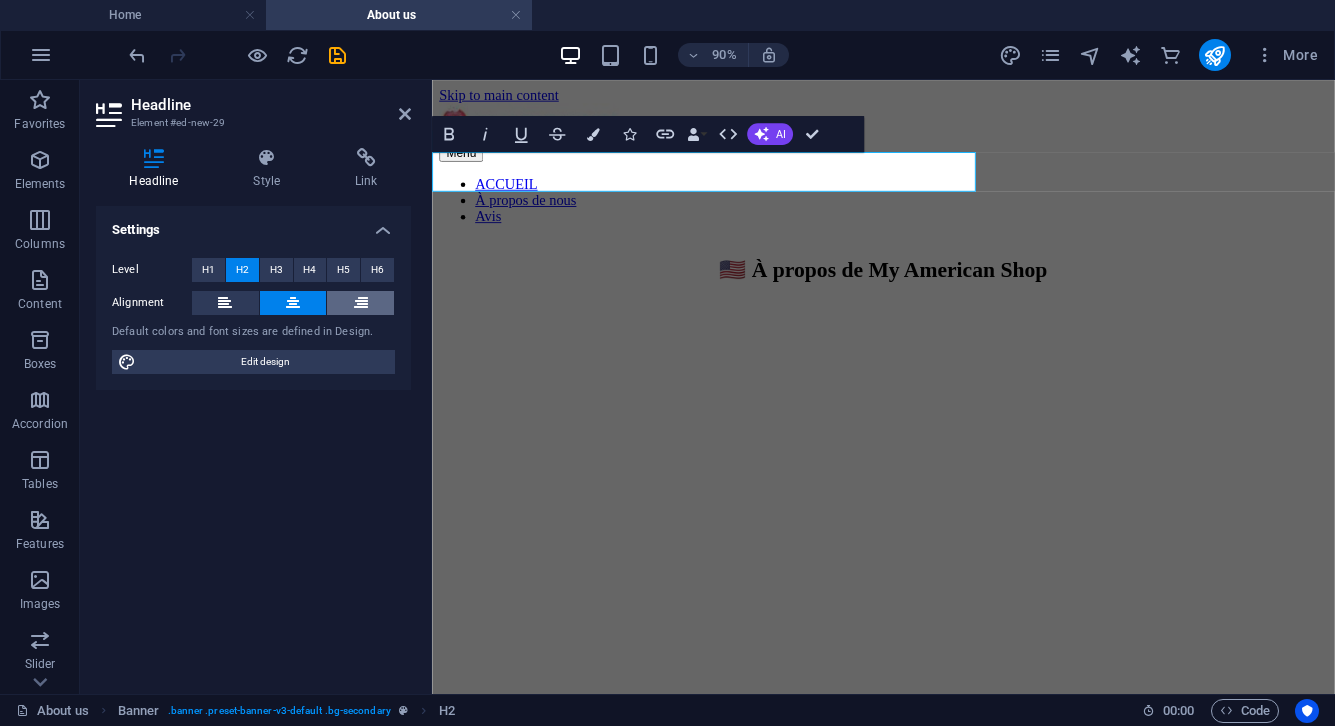click at bounding box center (361, 303) 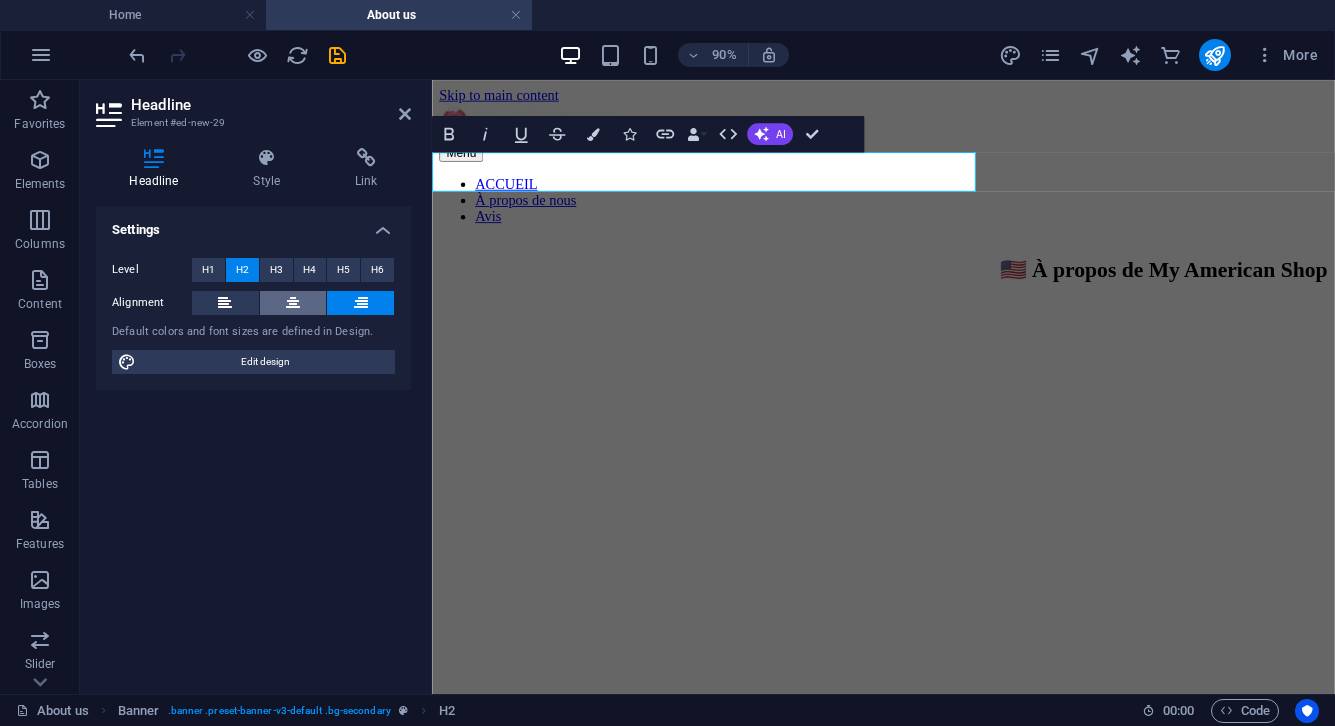 click at bounding box center [293, 303] 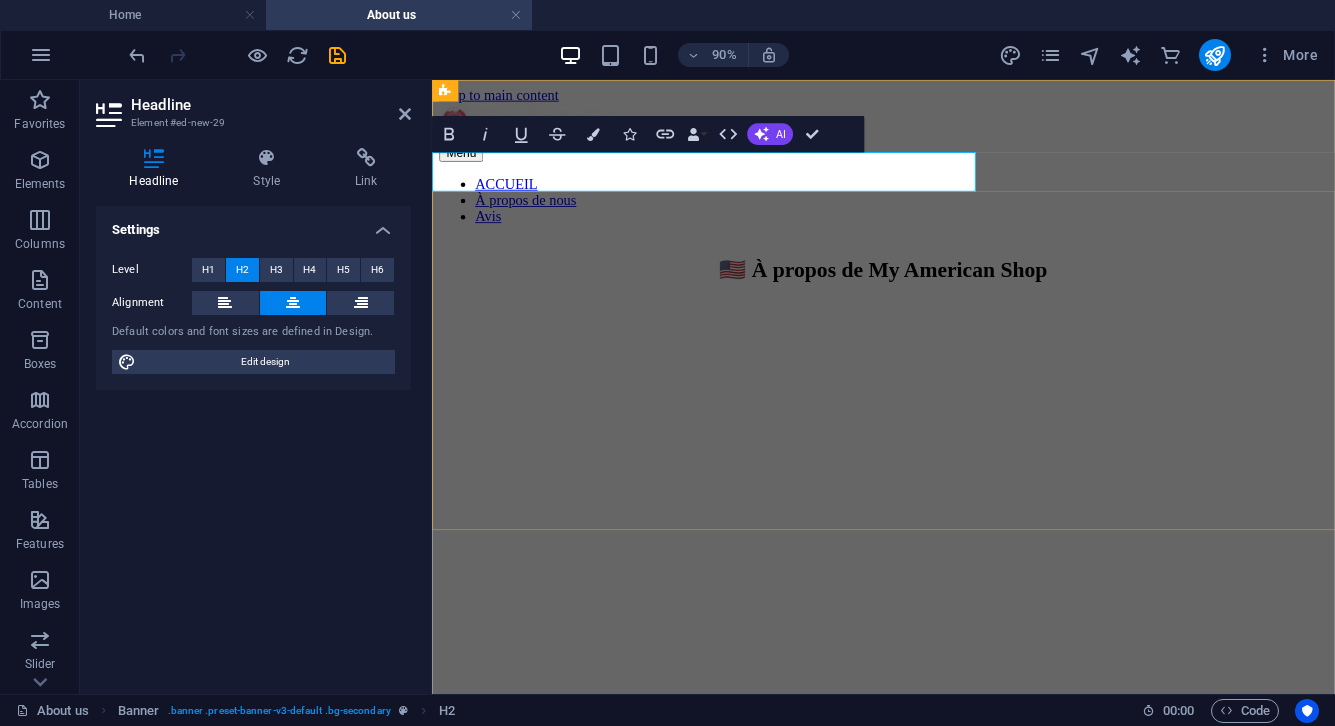 click on "🇺🇸 À propos de My American Shop" at bounding box center [933, 291] 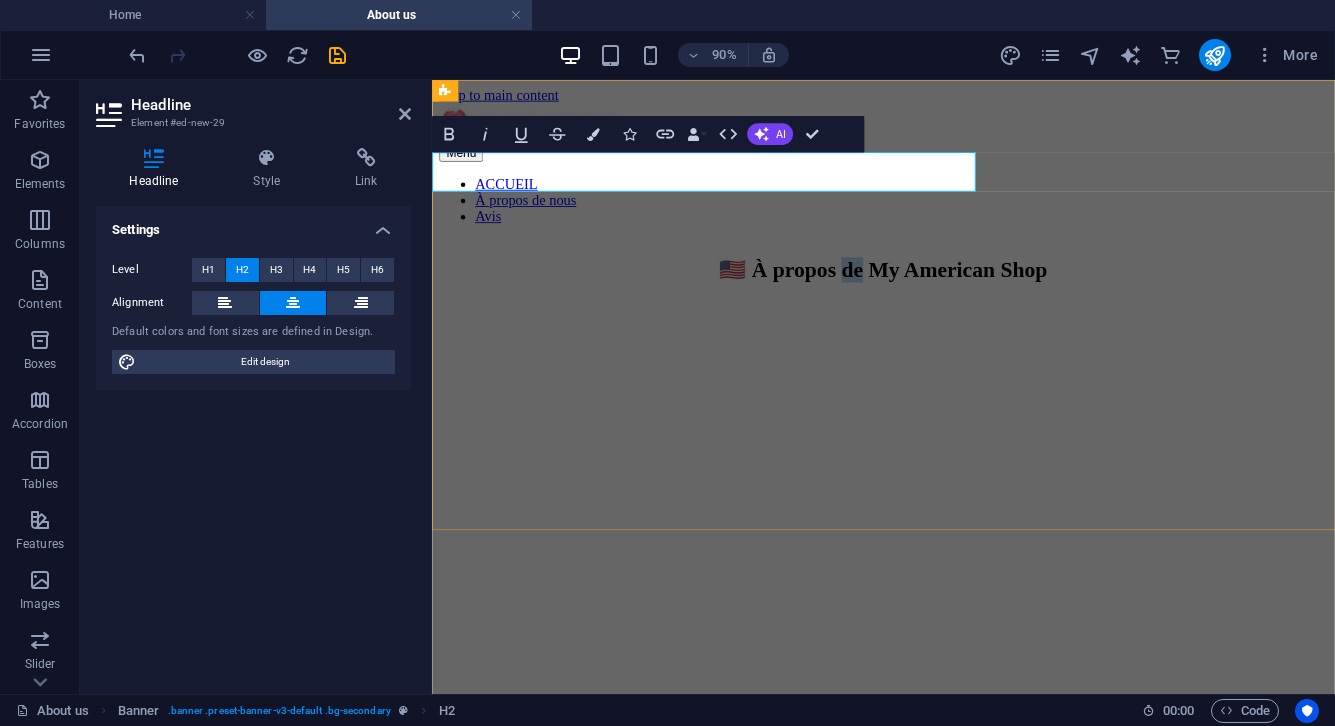 click on "🇺🇸 À propos de My American Shop" at bounding box center (933, 291) 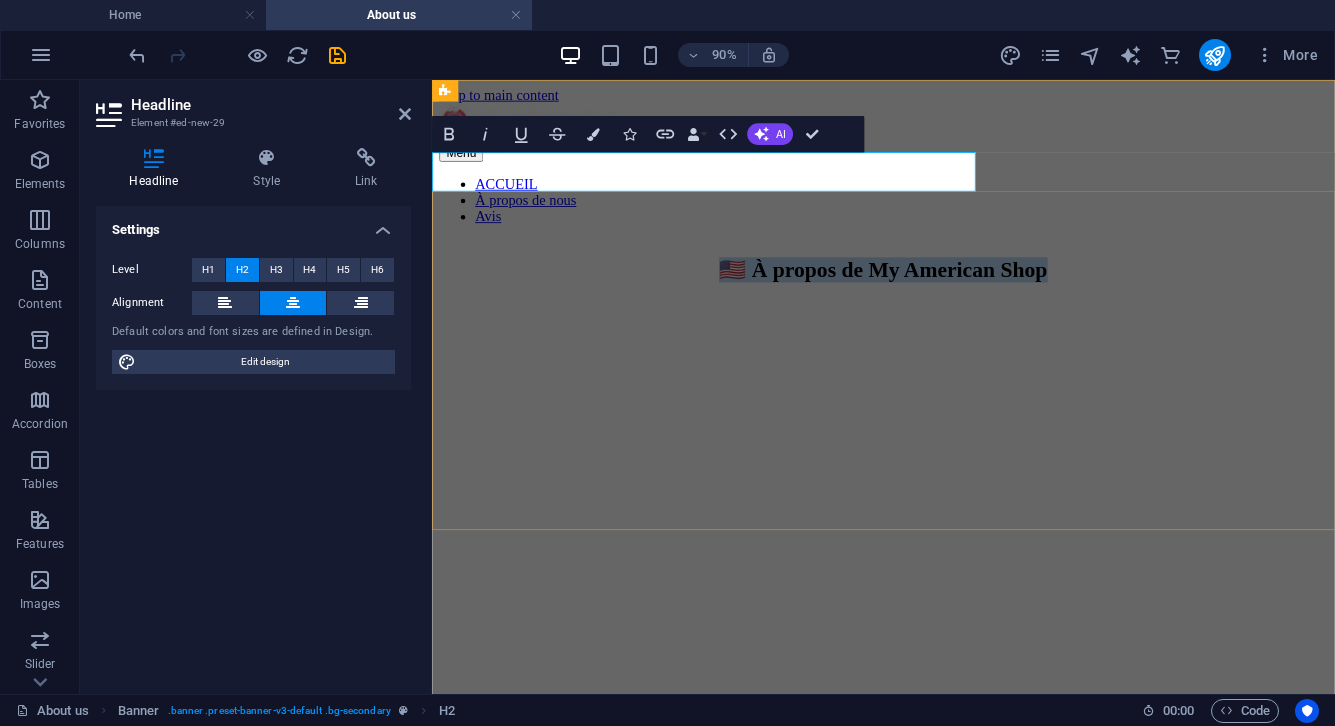 click on "🇺🇸 À propos de My American Shop" at bounding box center (933, 291) 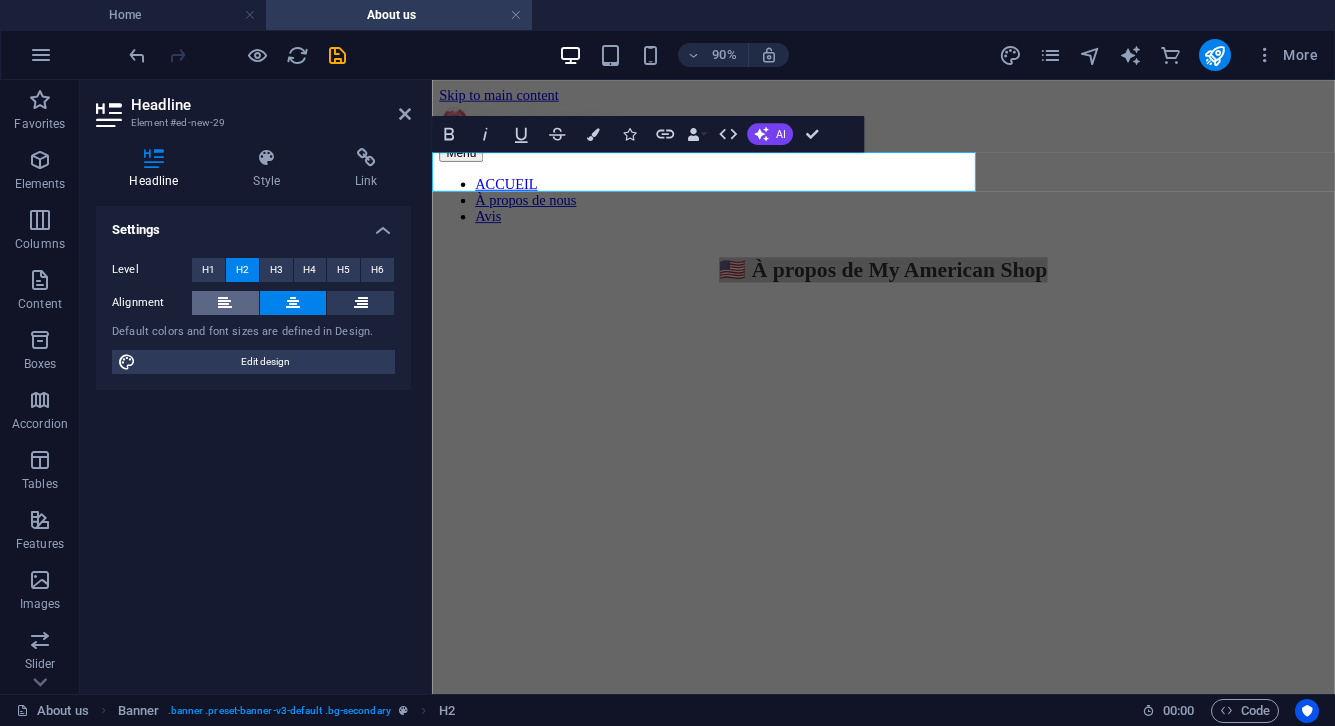 click at bounding box center [225, 303] 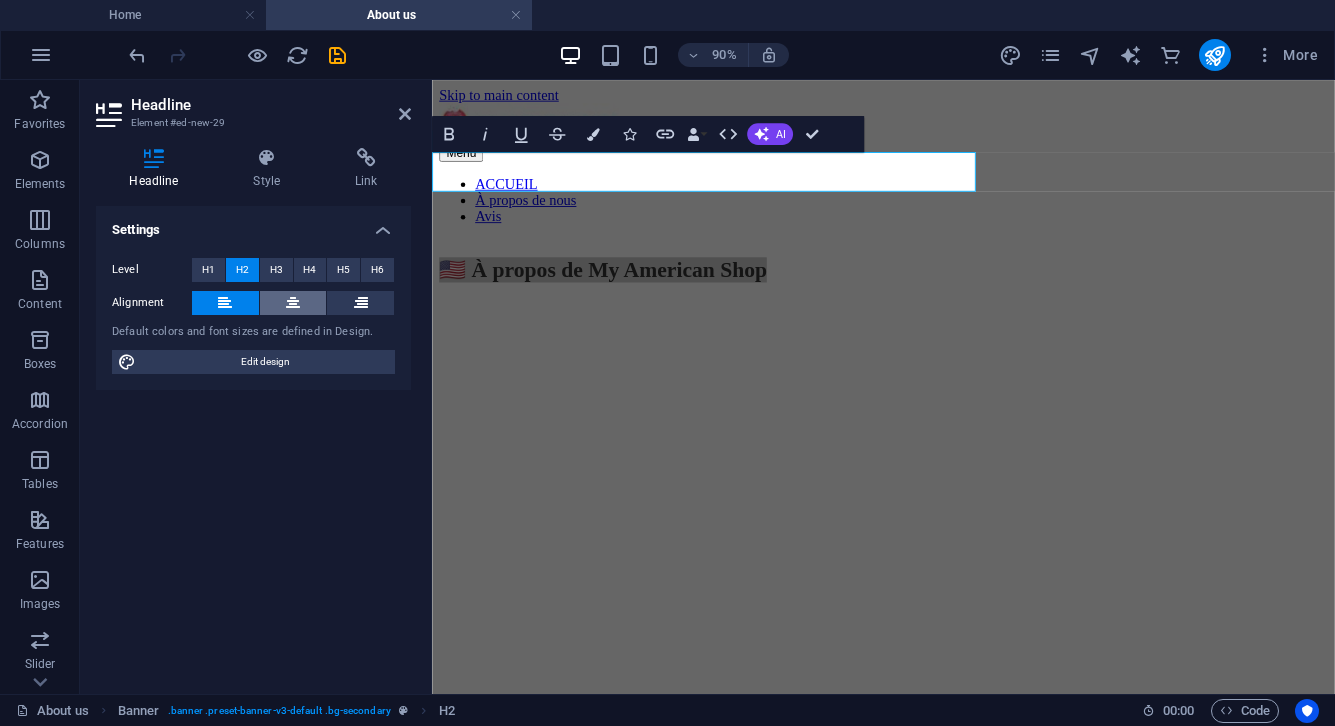 click at bounding box center [293, 303] 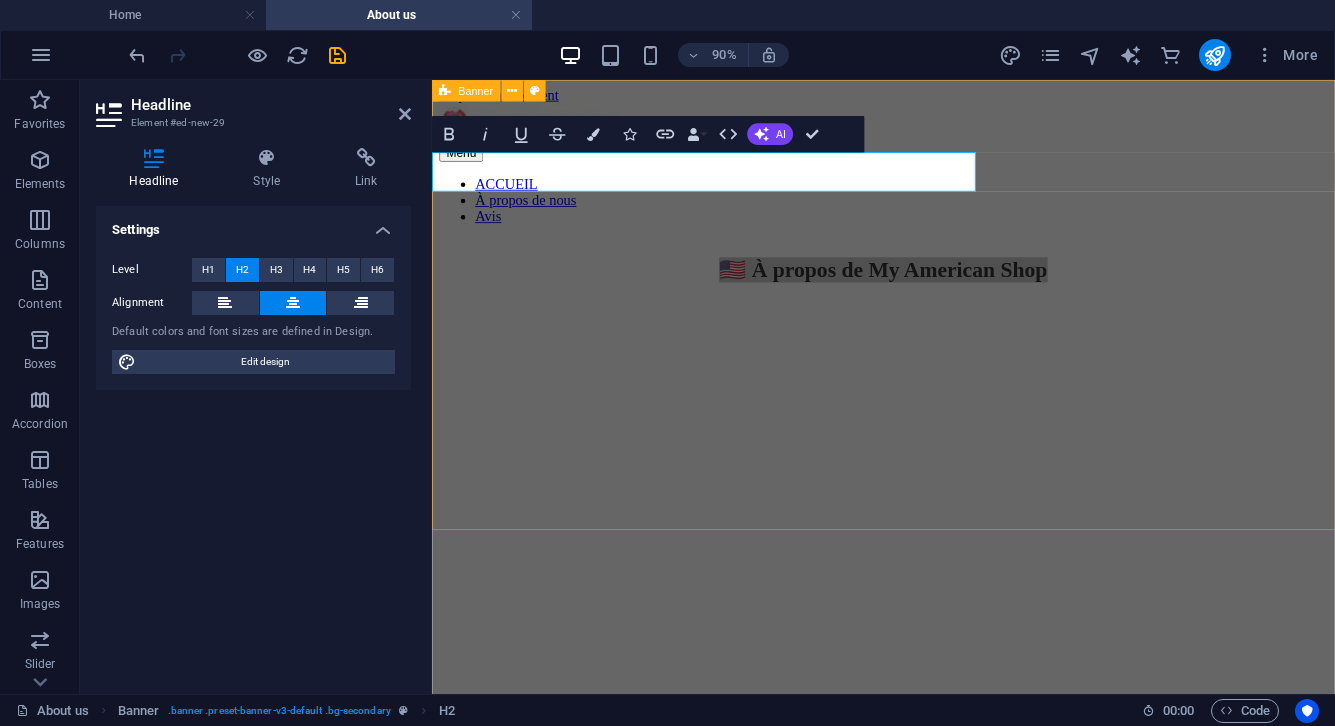 click on "🇺🇸 À propos de My American Shop" at bounding box center [933, 547] 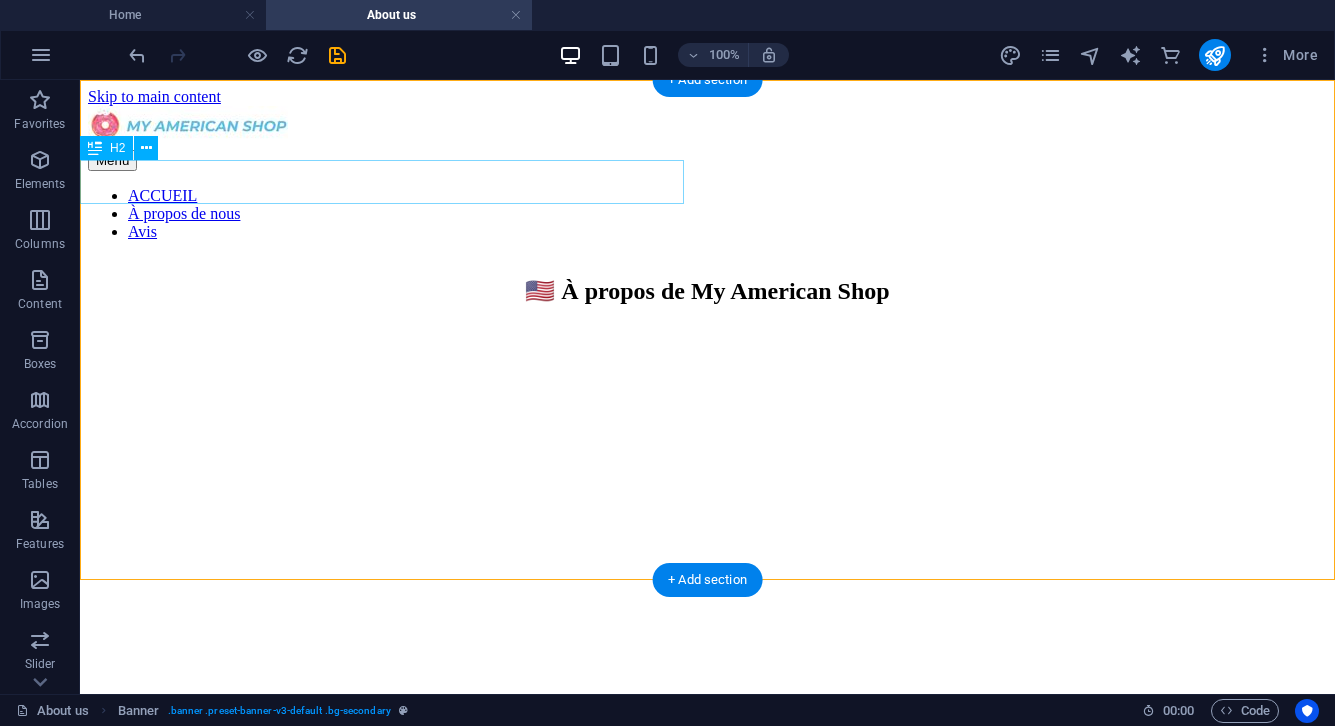 click on "🇺🇸 À propos de My American Shop" at bounding box center [707, 291] 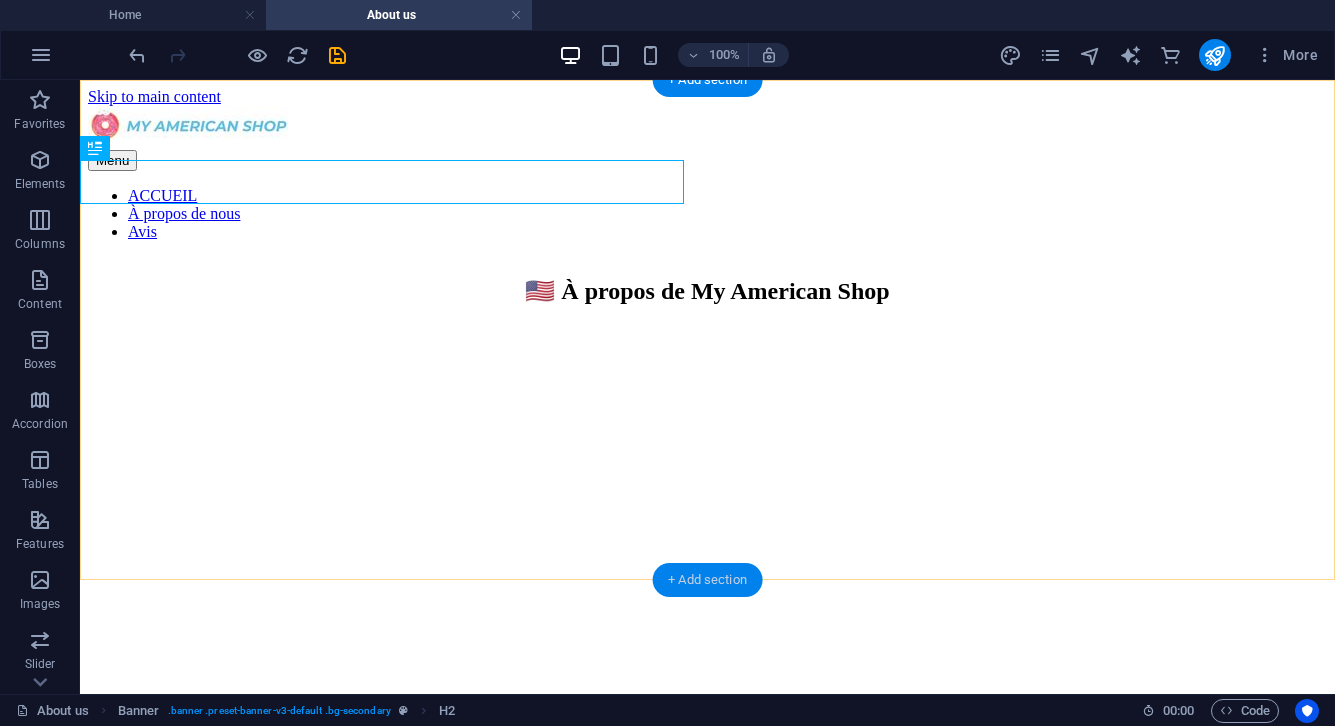 click on "+ Add section" at bounding box center [707, 580] 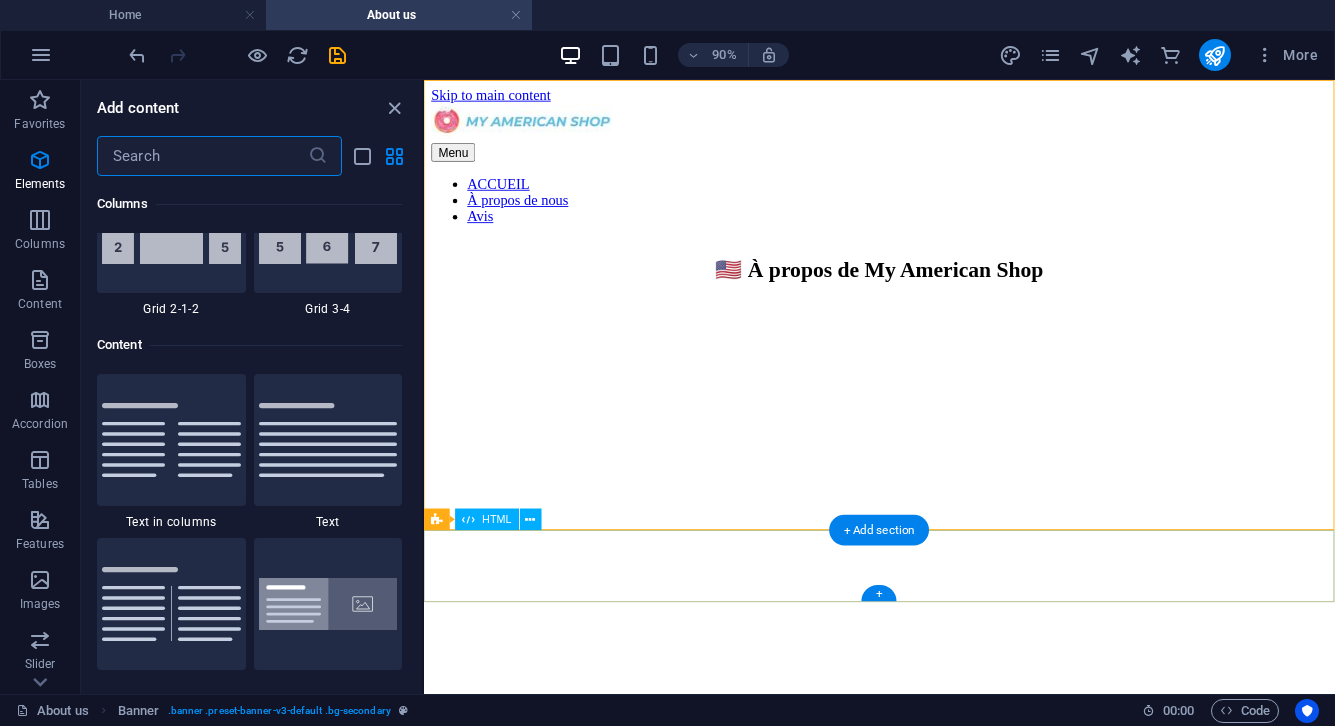 scroll, scrollTop: 3499, scrollLeft: 0, axis: vertical 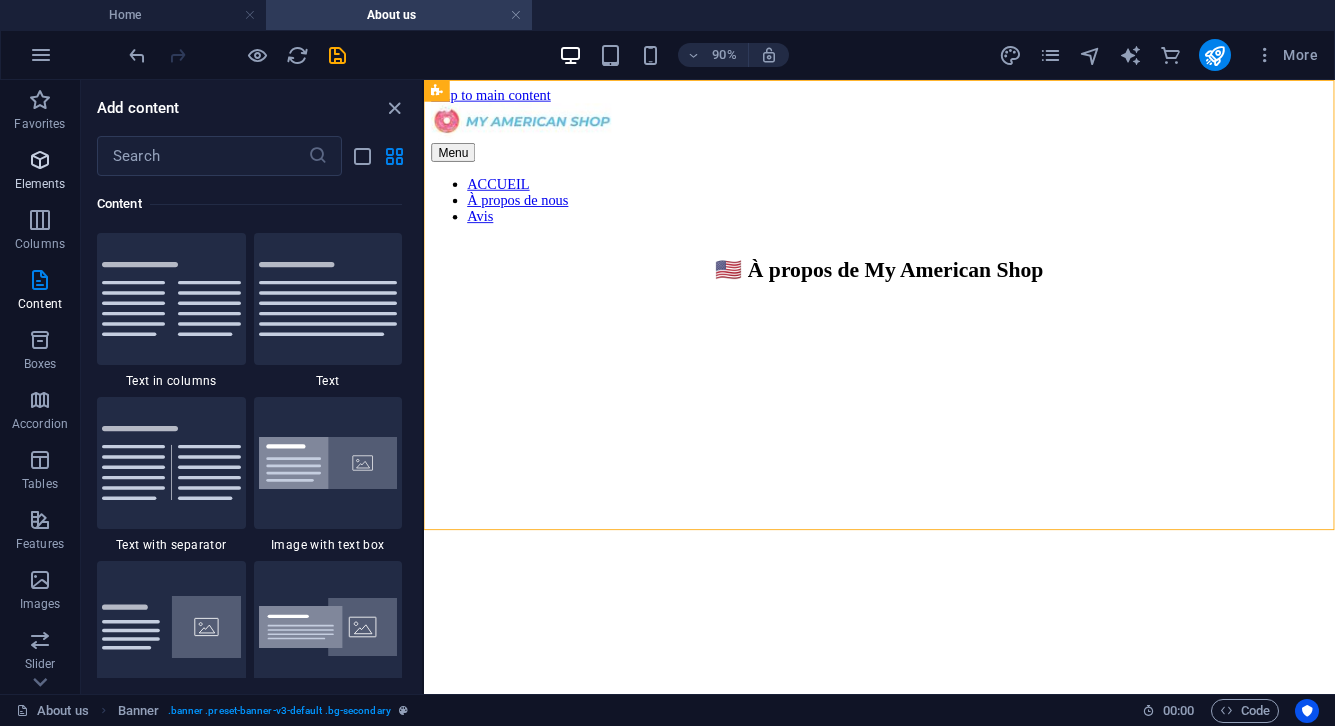 click at bounding box center (40, 160) 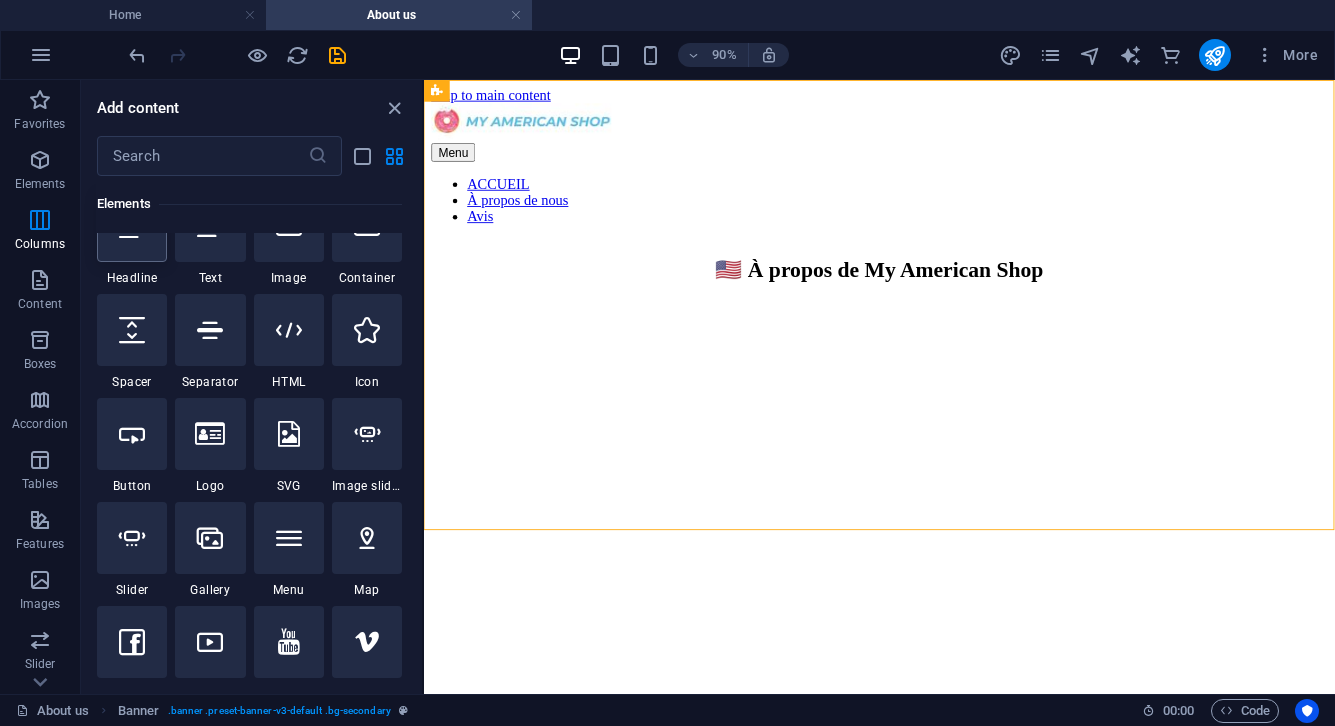 scroll, scrollTop: 213, scrollLeft: 0, axis: vertical 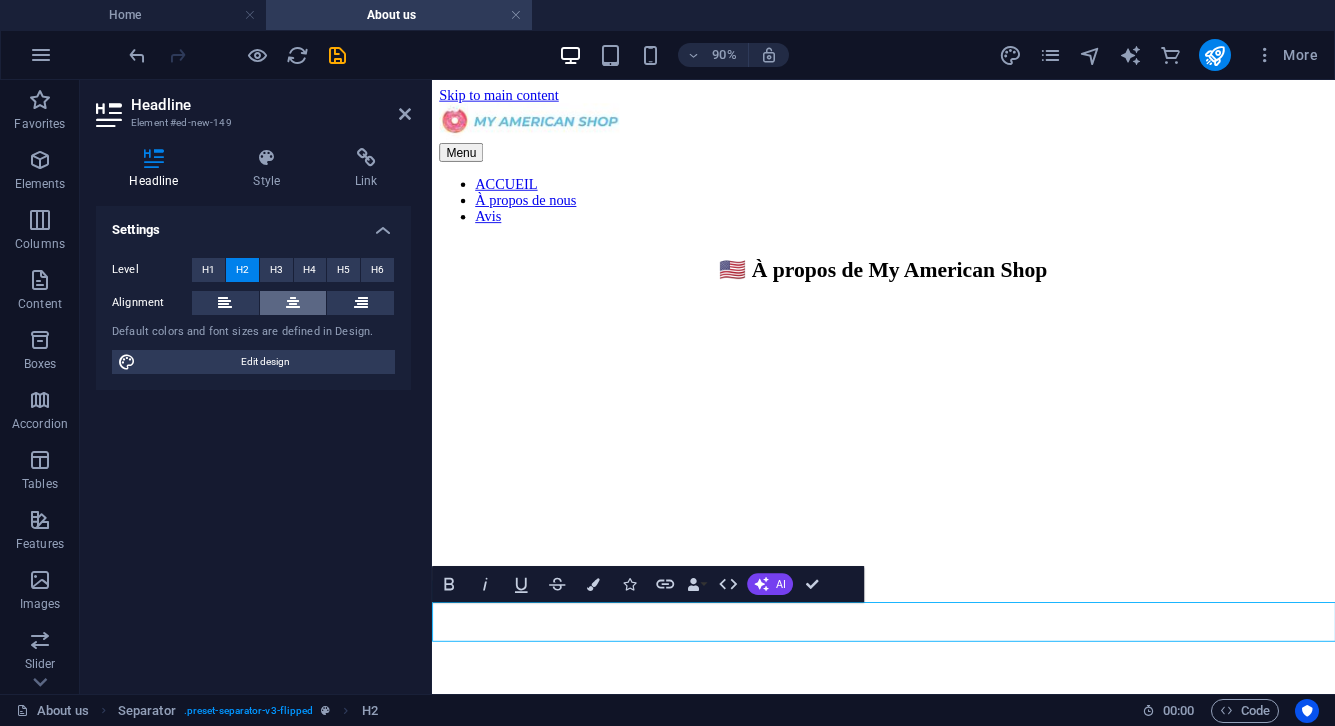 click at bounding box center [293, 303] 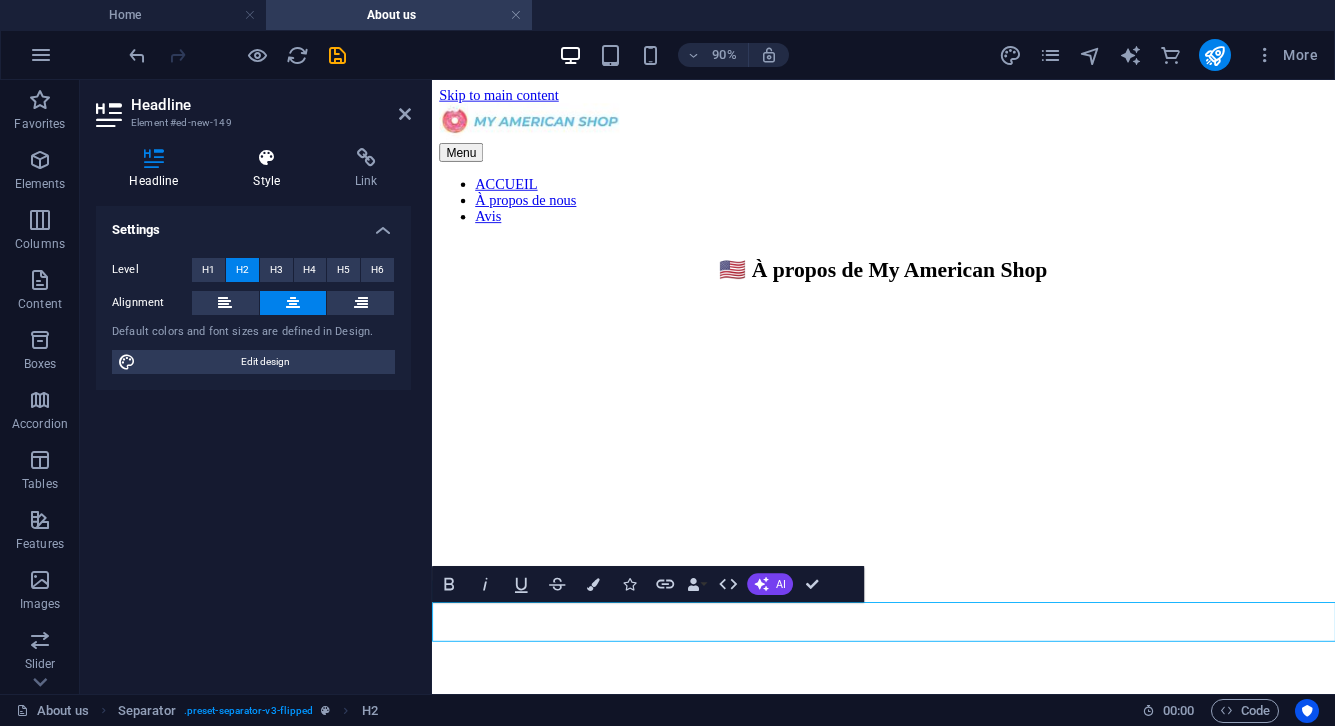 click on "Style" at bounding box center (271, 169) 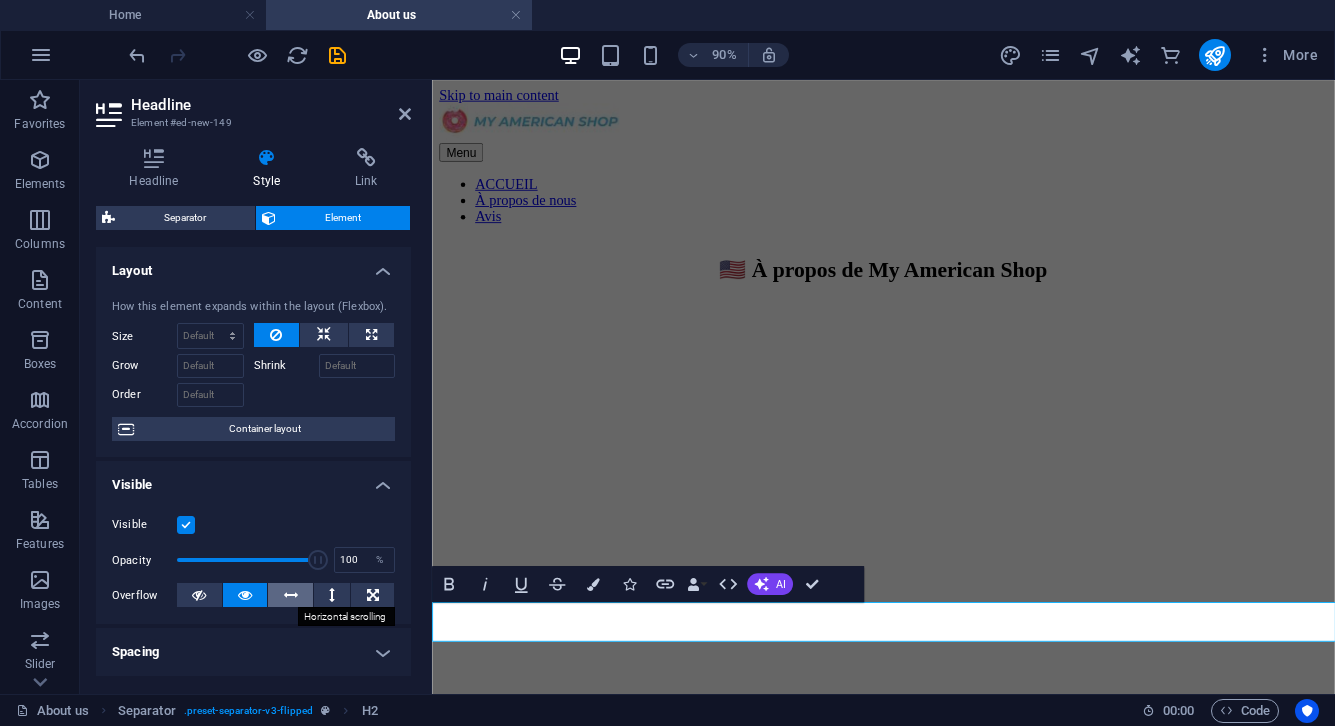 click at bounding box center [291, 595] 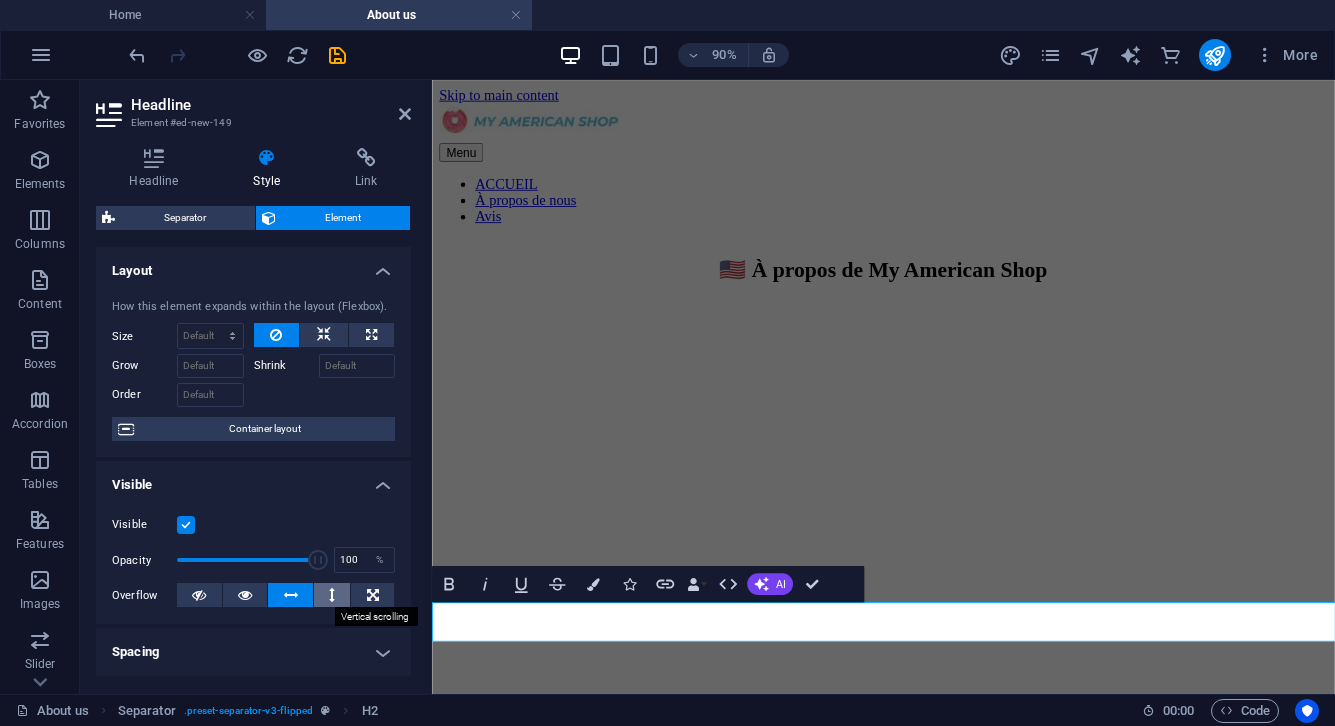 click at bounding box center [332, 595] 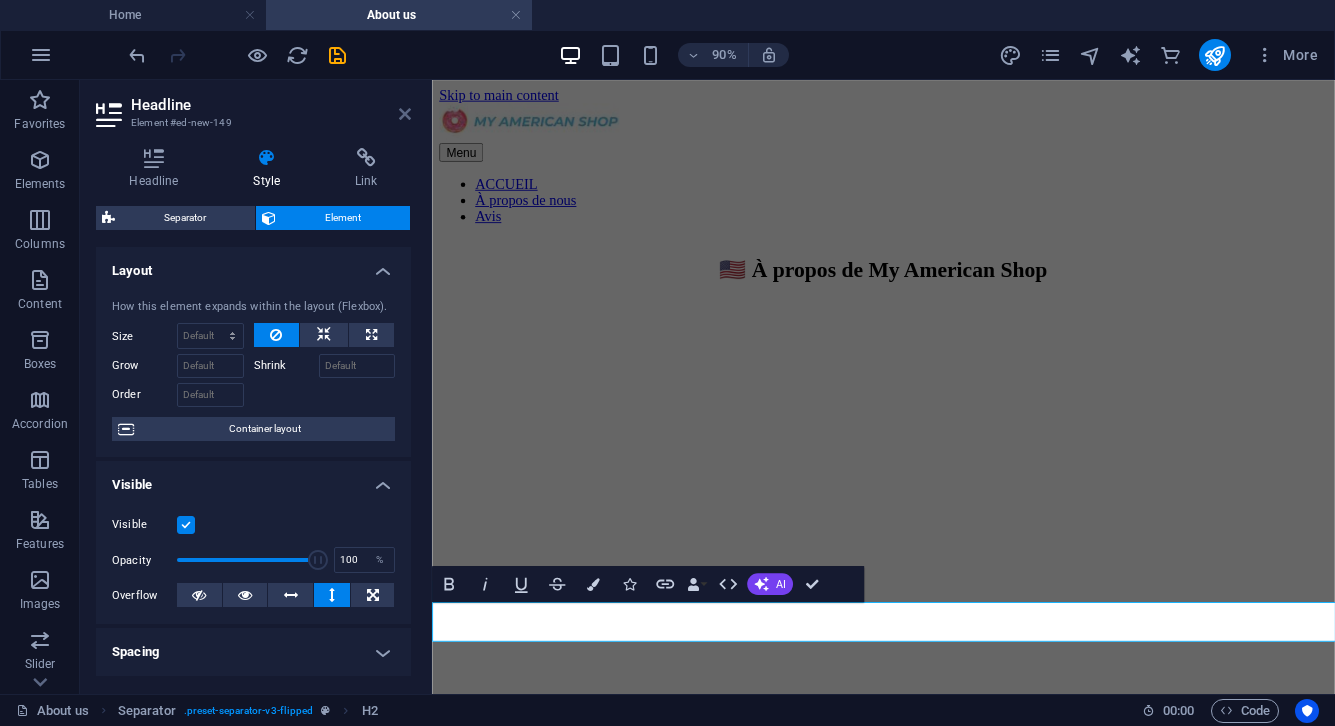 click at bounding box center [405, 114] 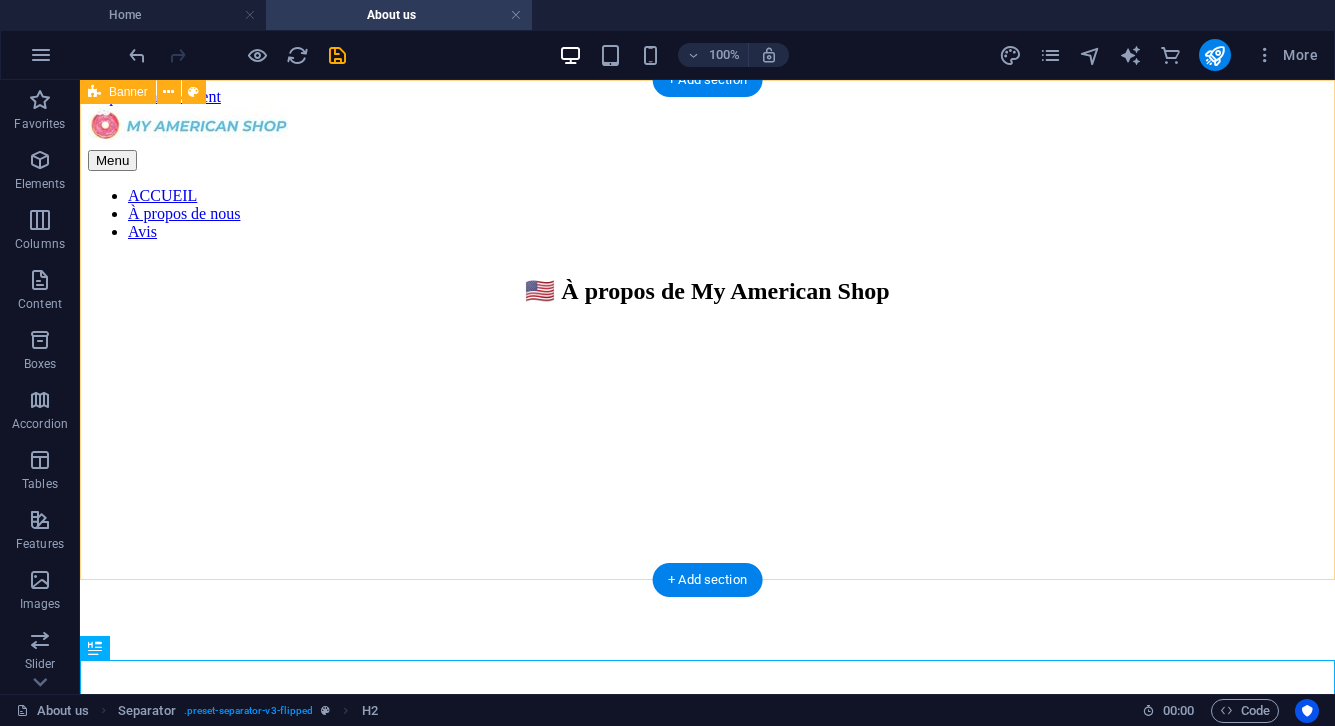 scroll, scrollTop: 10, scrollLeft: 0, axis: vertical 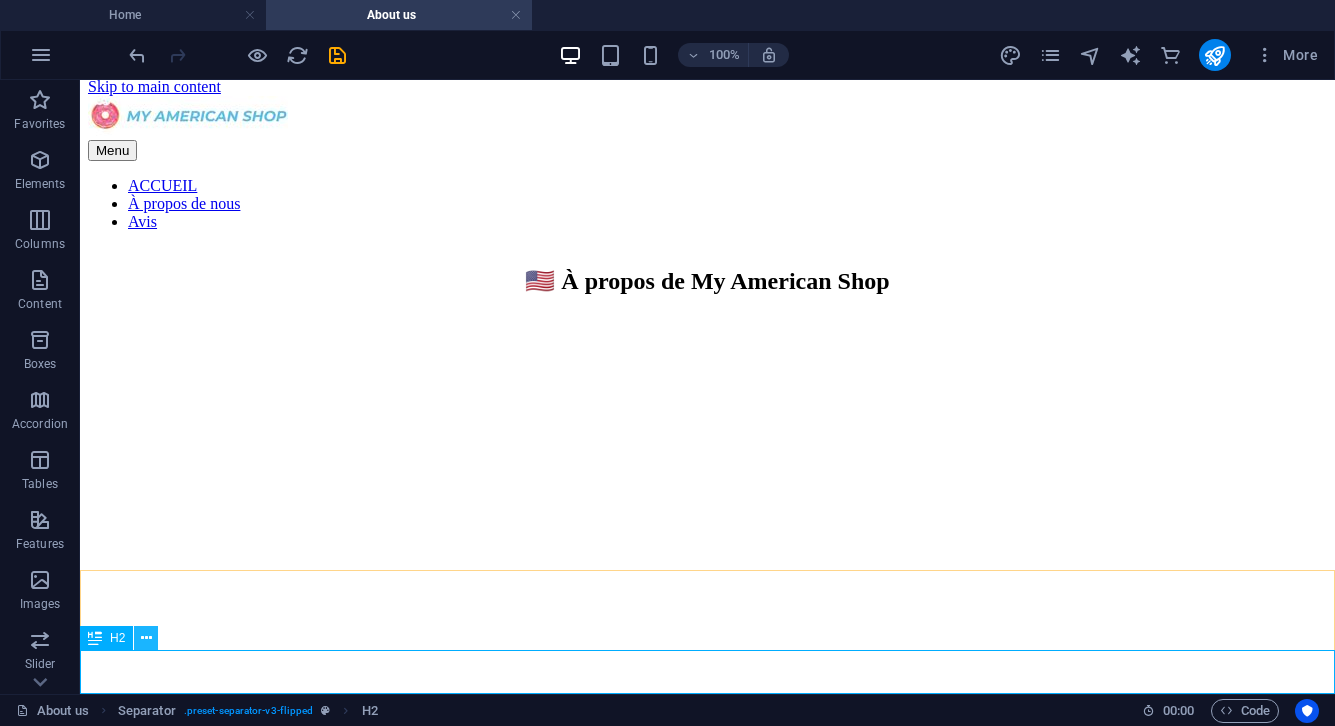 click at bounding box center [146, 638] 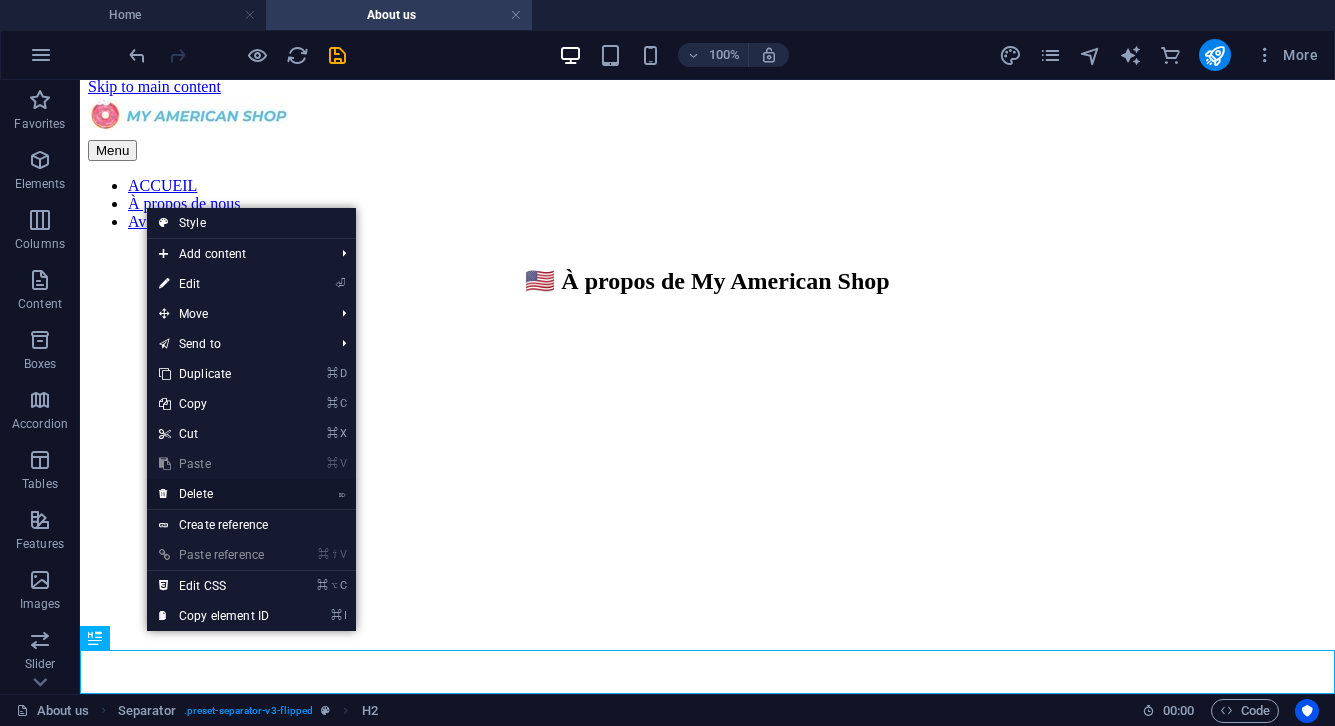 click on "⌦  Delete" at bounding box center [214, 494] 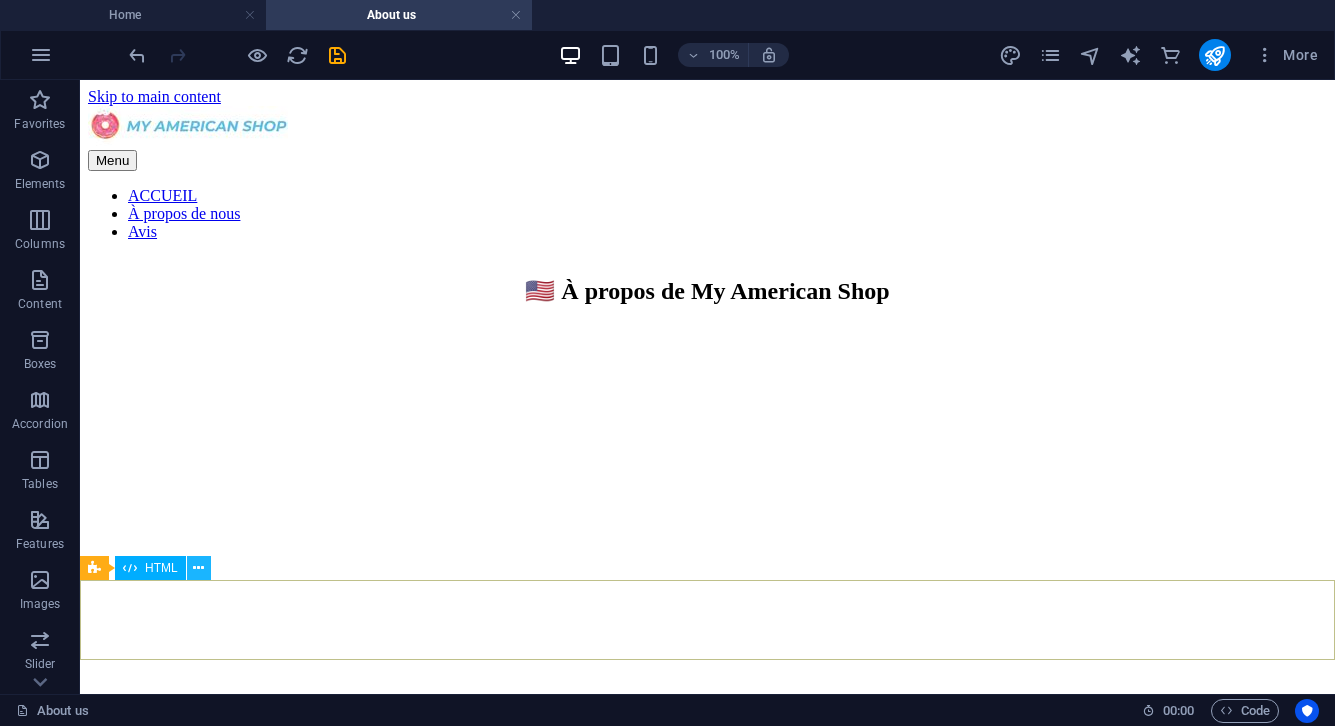 click at bounding box center (198, 568) 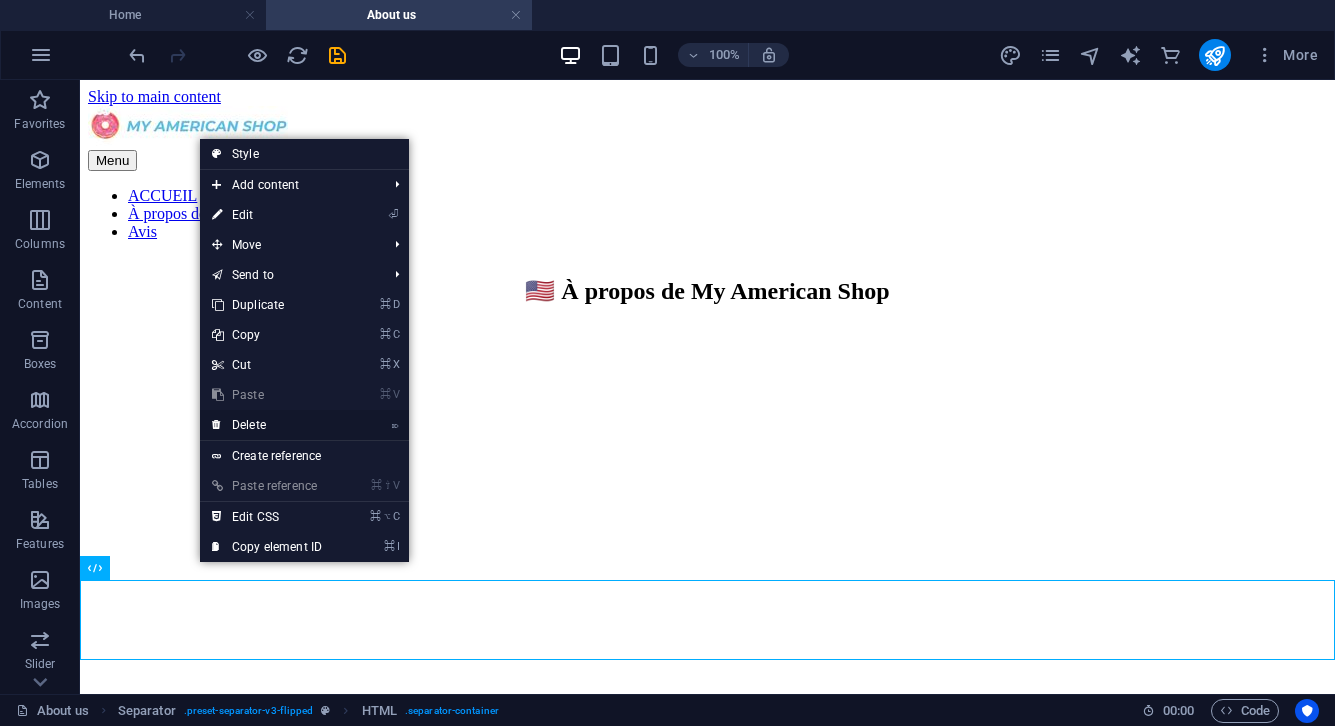 click on "⌦  Delete" at bounding box center (267, 425) 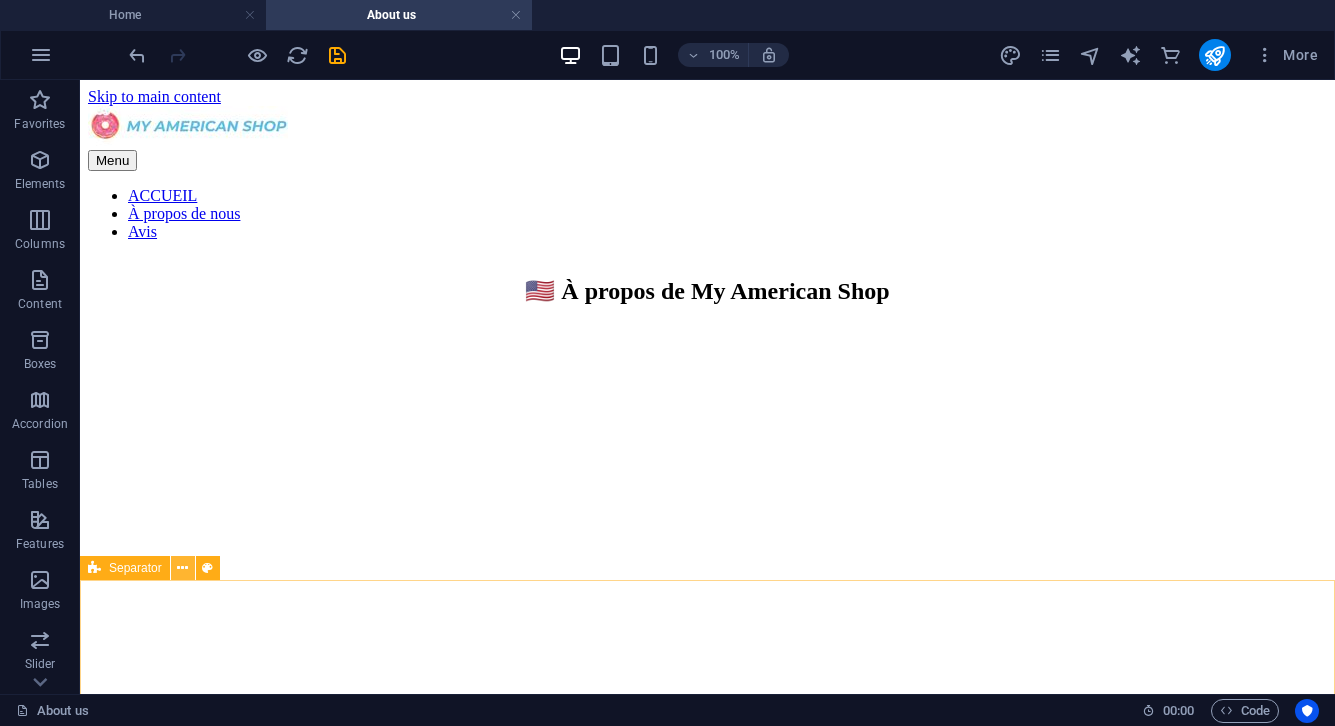 click at bounding box center (182, 568) 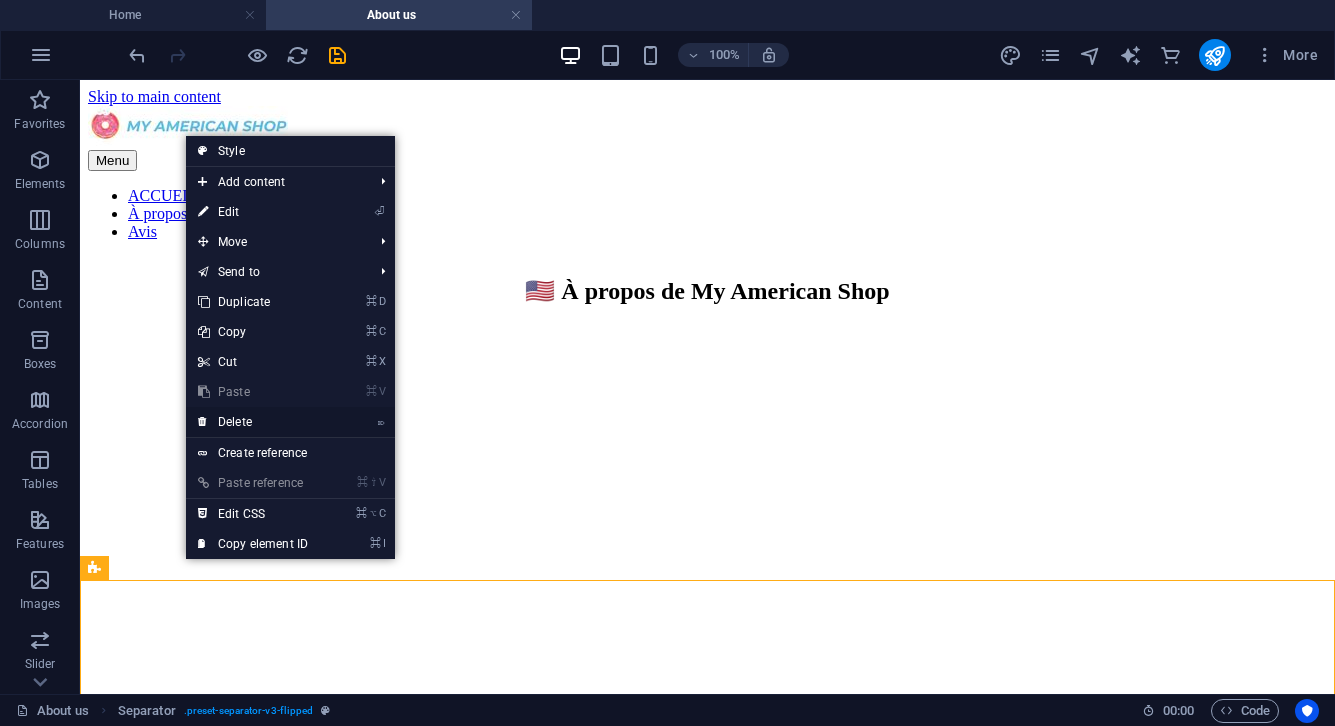 click on "⌦  Delete" at bounding box center [253, 422] 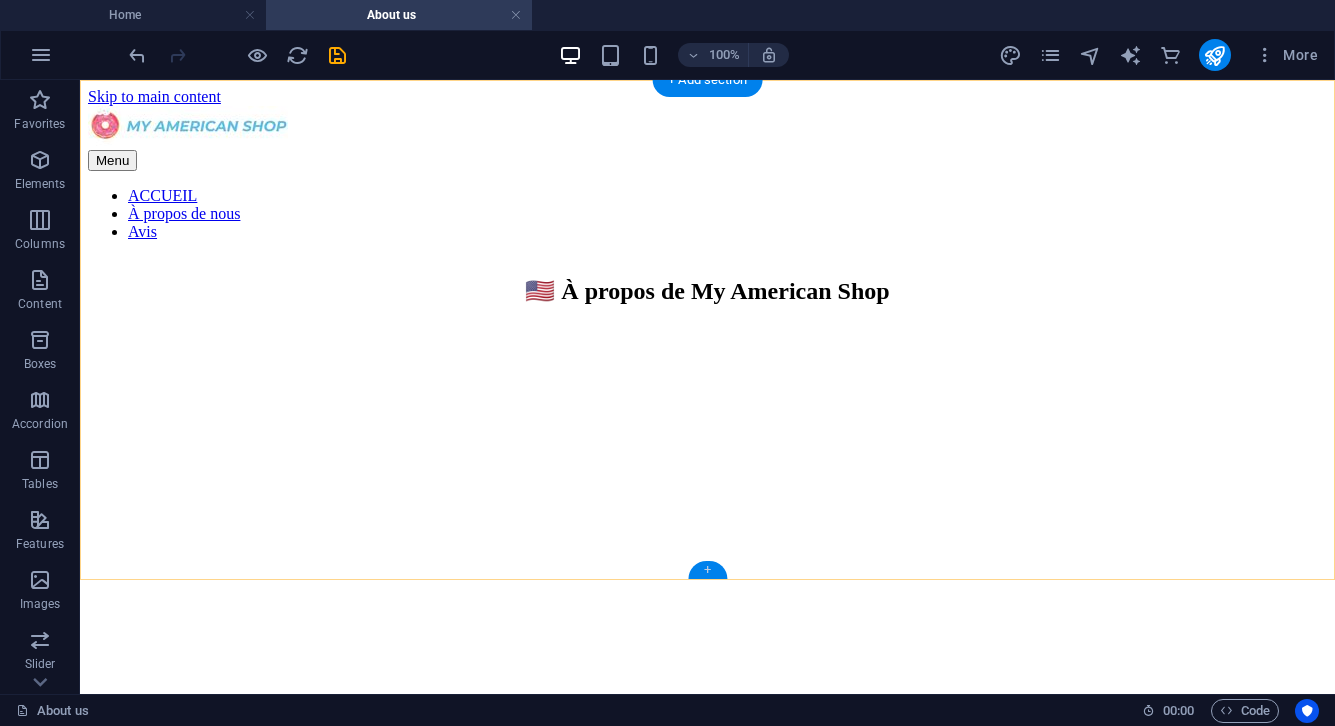 click on "+" at bounding box center [707, 570] 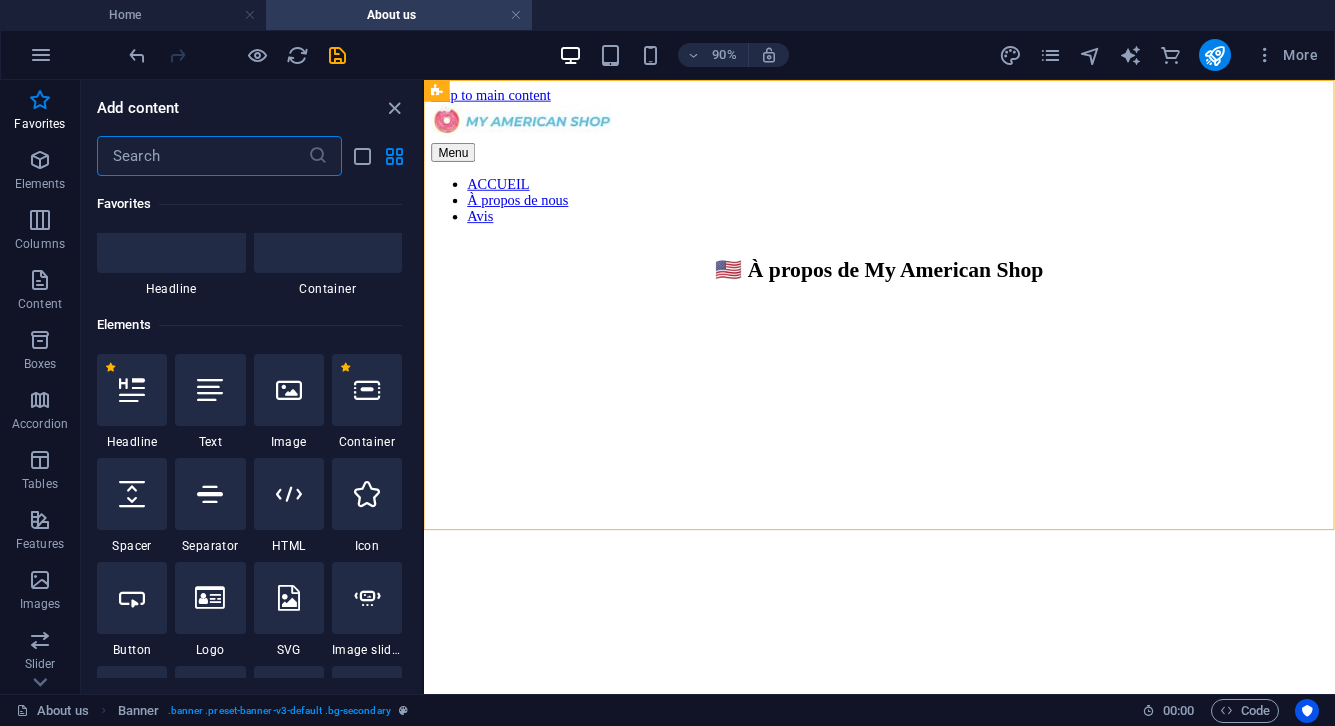 scroll, scrollTop: 93, scrollLeft: 0, axis: vertical 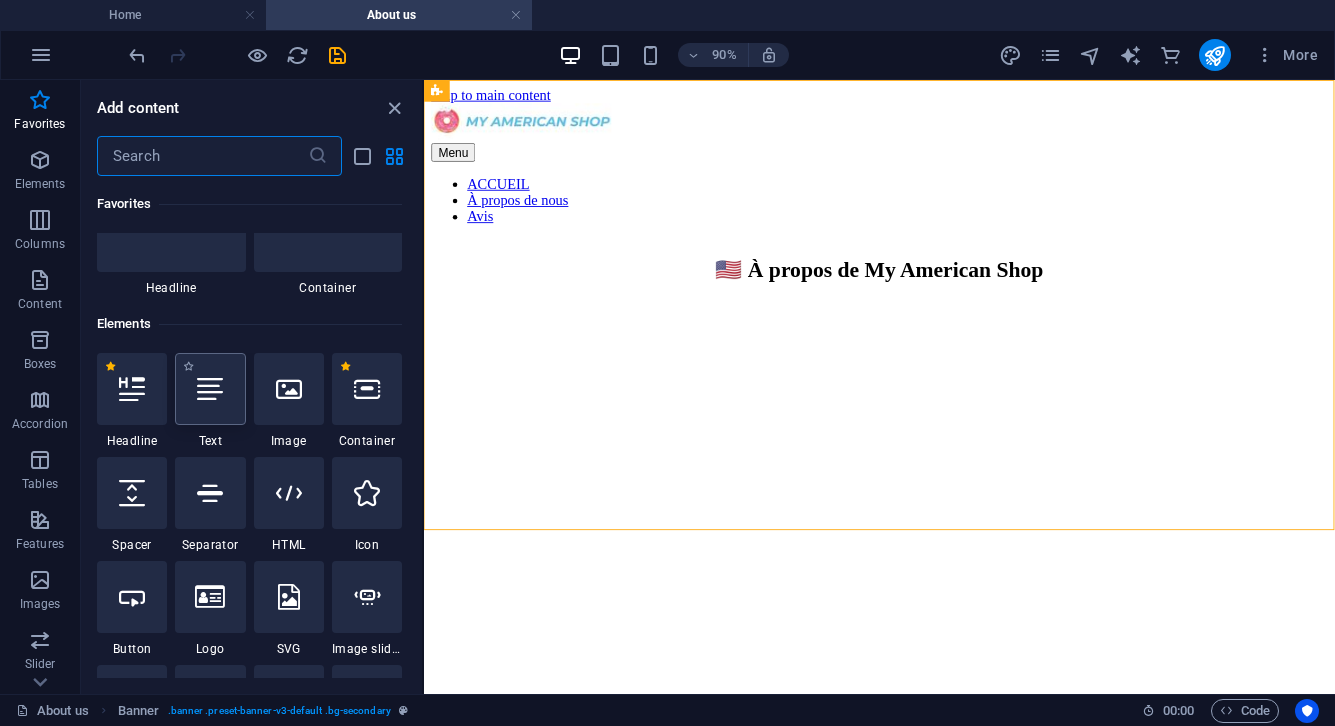 click at bounding box center (210, 389) 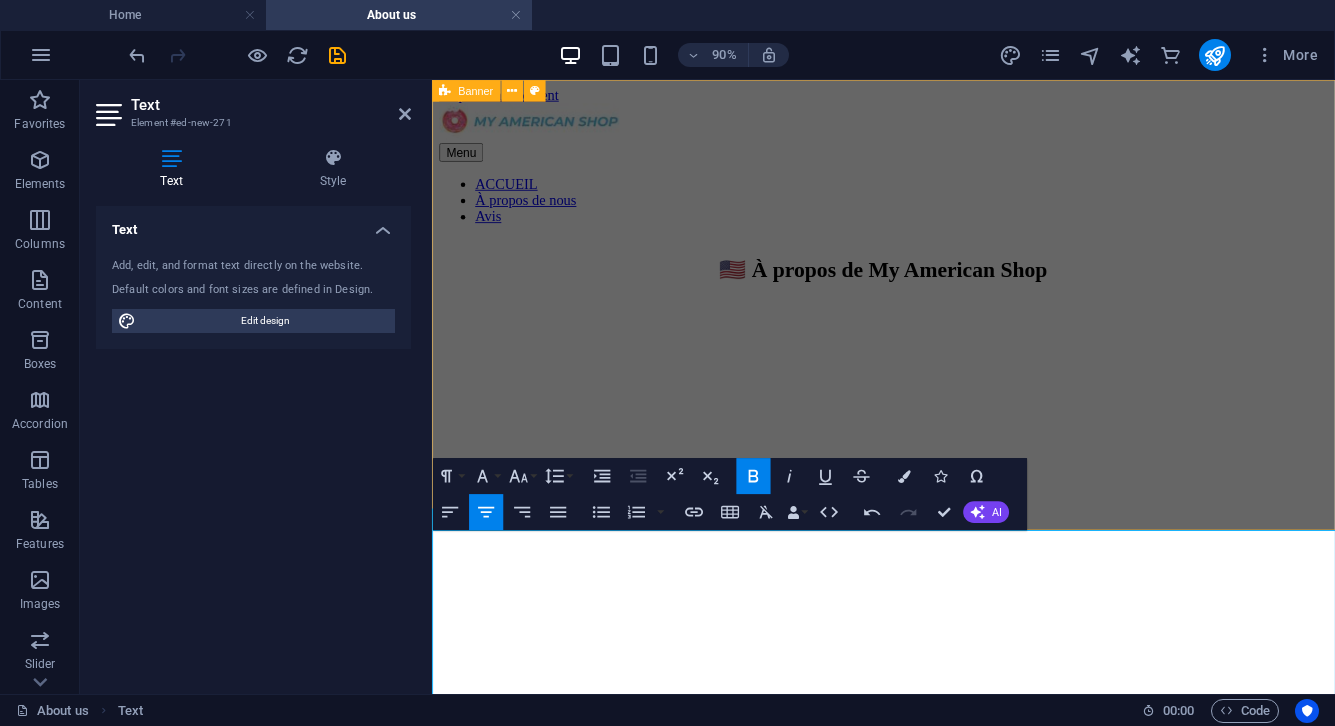 click on "🇺🇸 À propos de My American Shop" at bounding box center (933, 547) 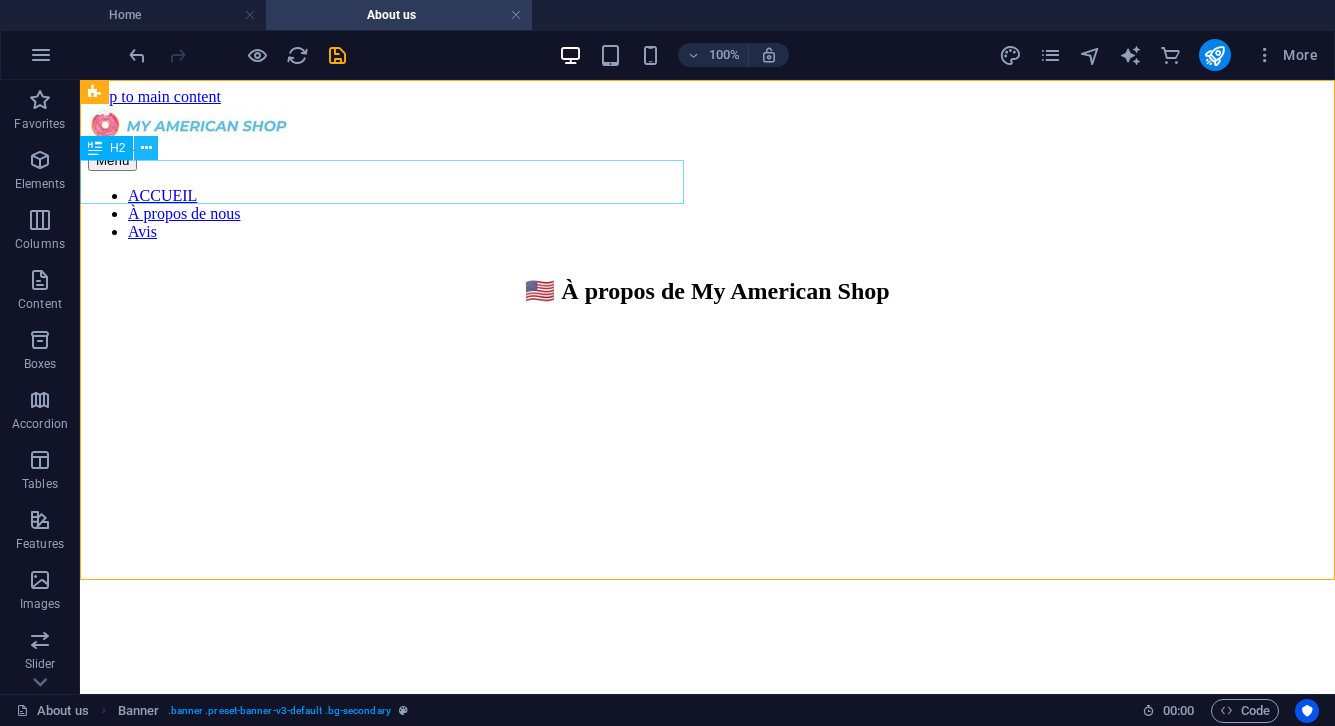 click at bounding box center (146, 148) 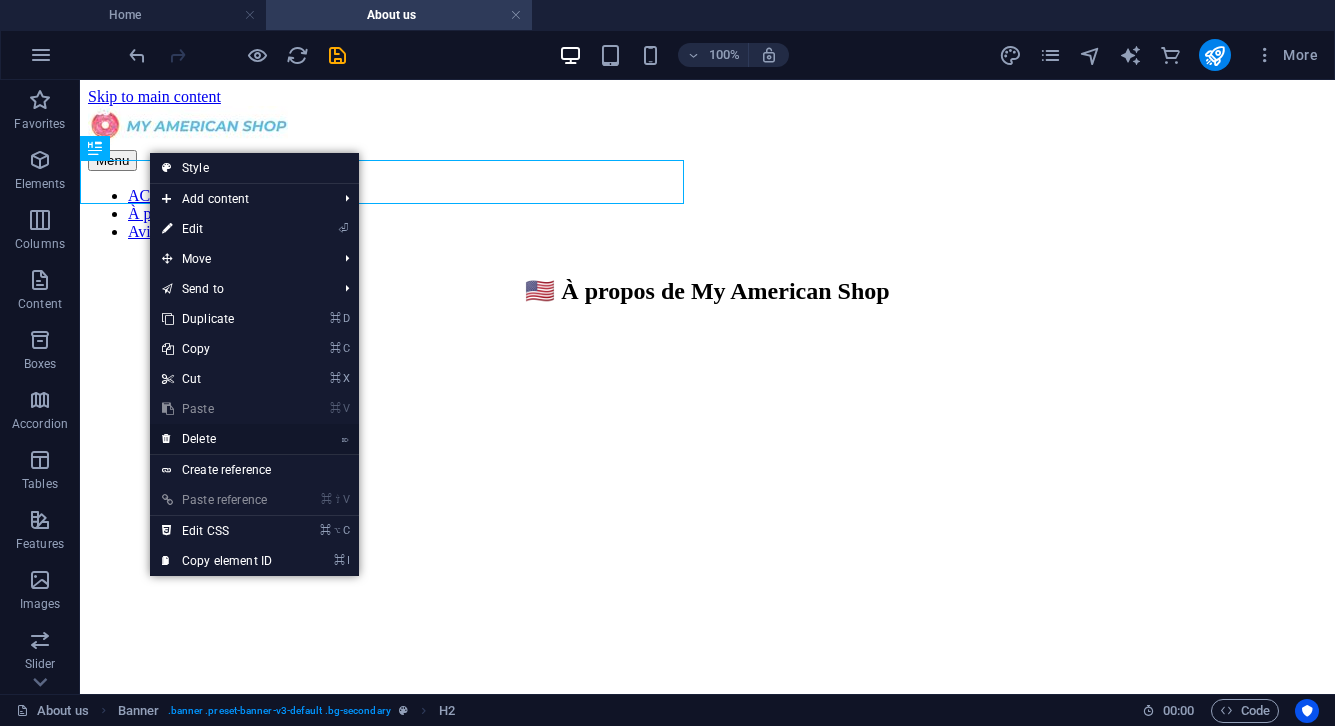 click on "⌦  Delete" at bounding box center [217, 439] 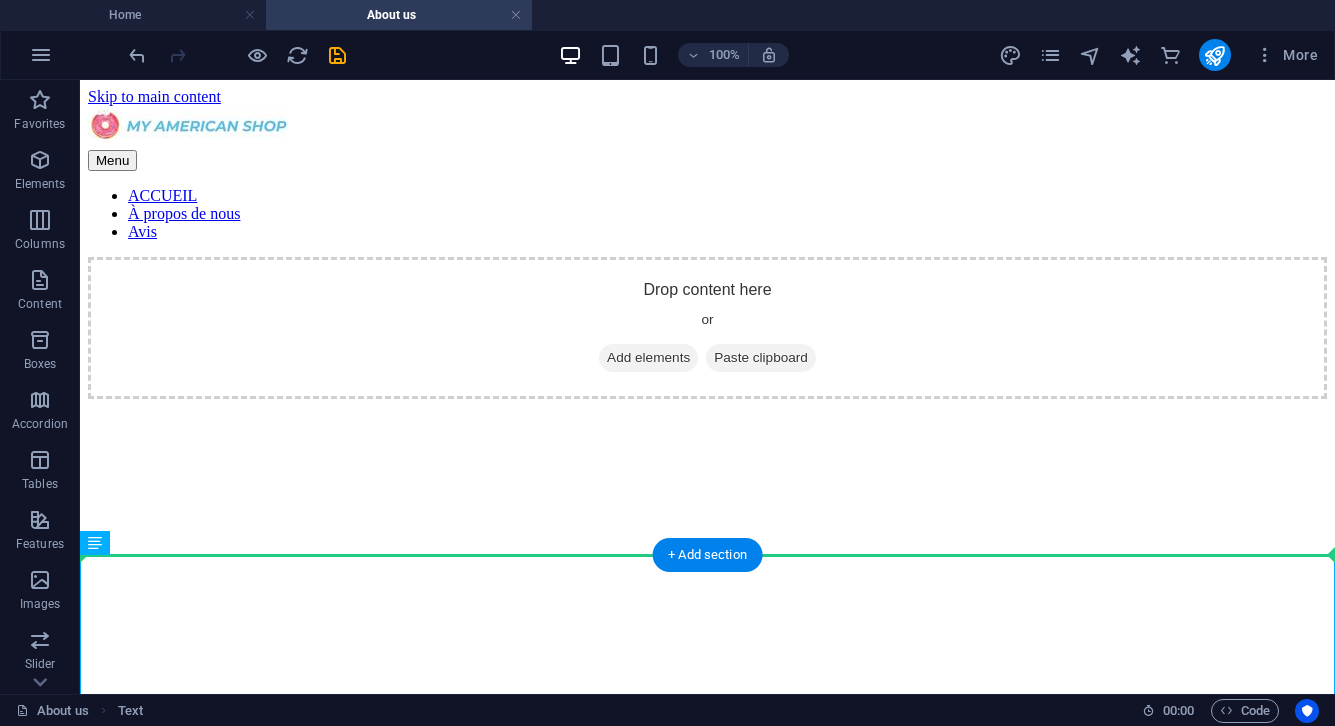 scroll, scrollTop: 25, scrollLeft: 0, axis: vertical 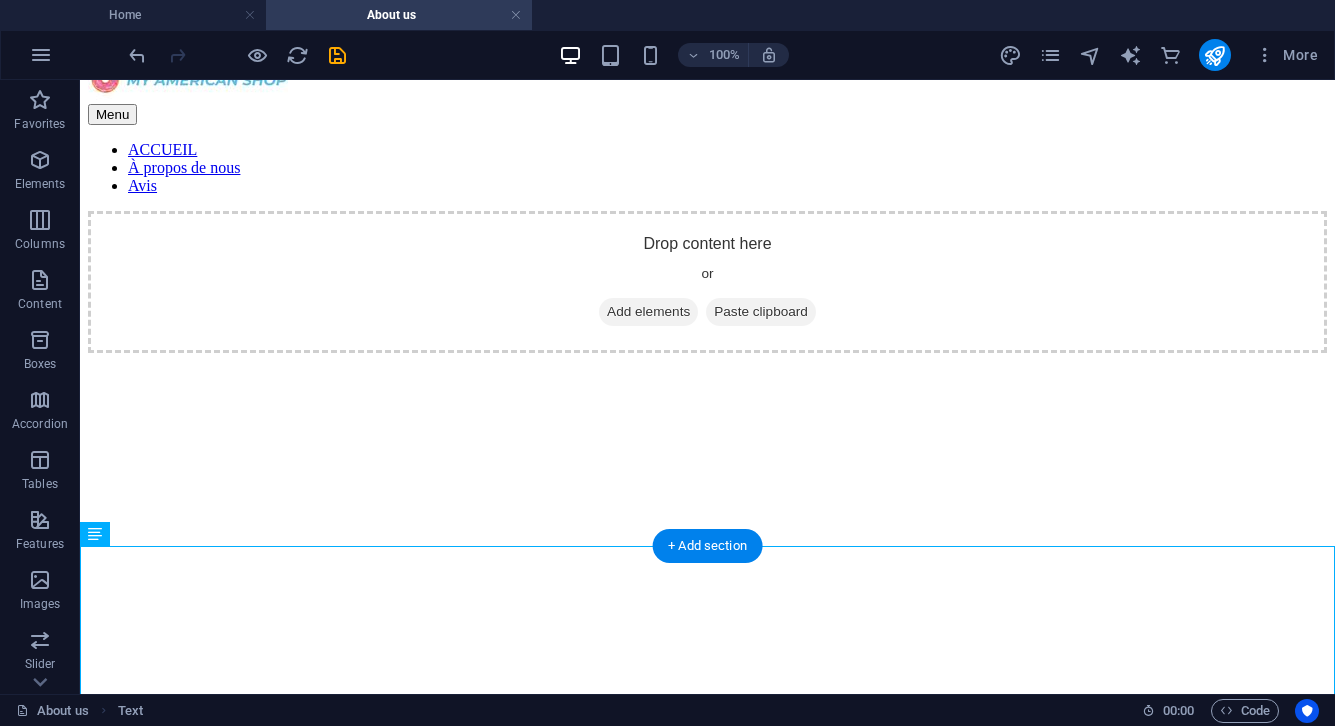 drag, startPoint x: 200, startPoint y: 651, endPoint x: 204, endPoint y: 604, distance: 47.169907 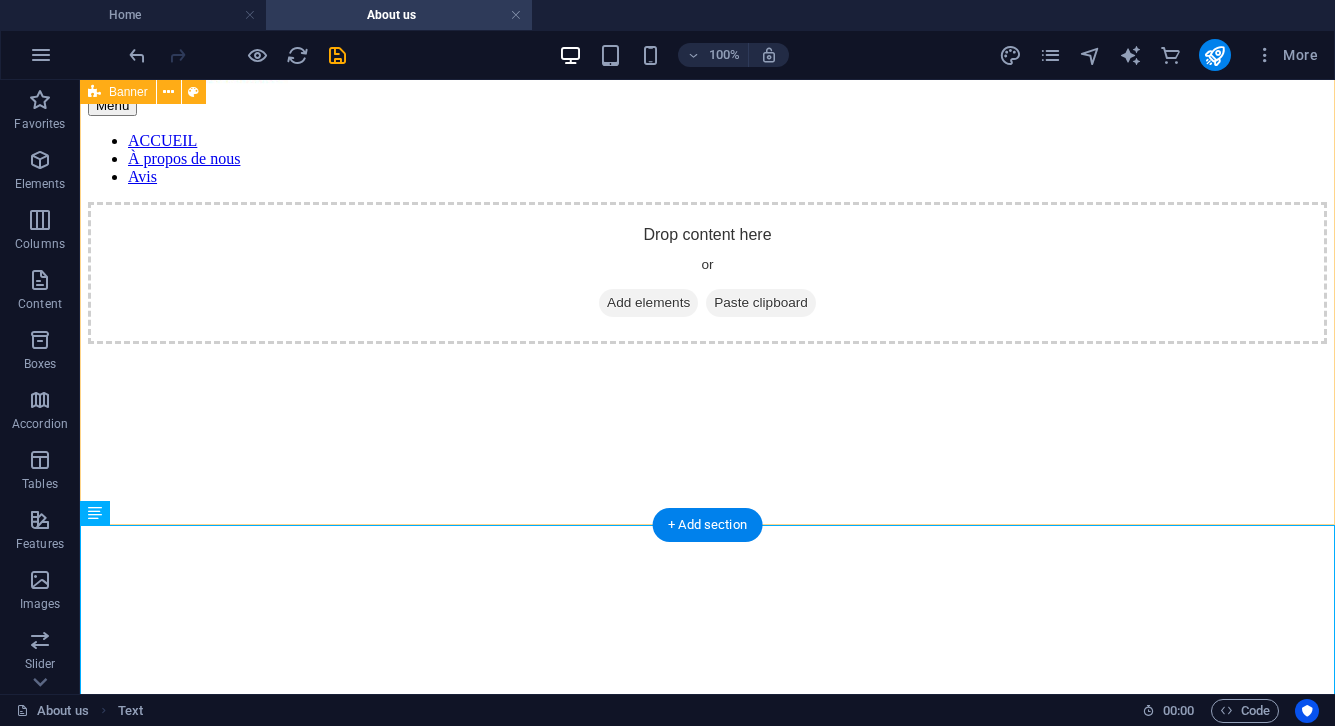 scroll, scrollTop: 0, scrollLeft: 0, axis: both 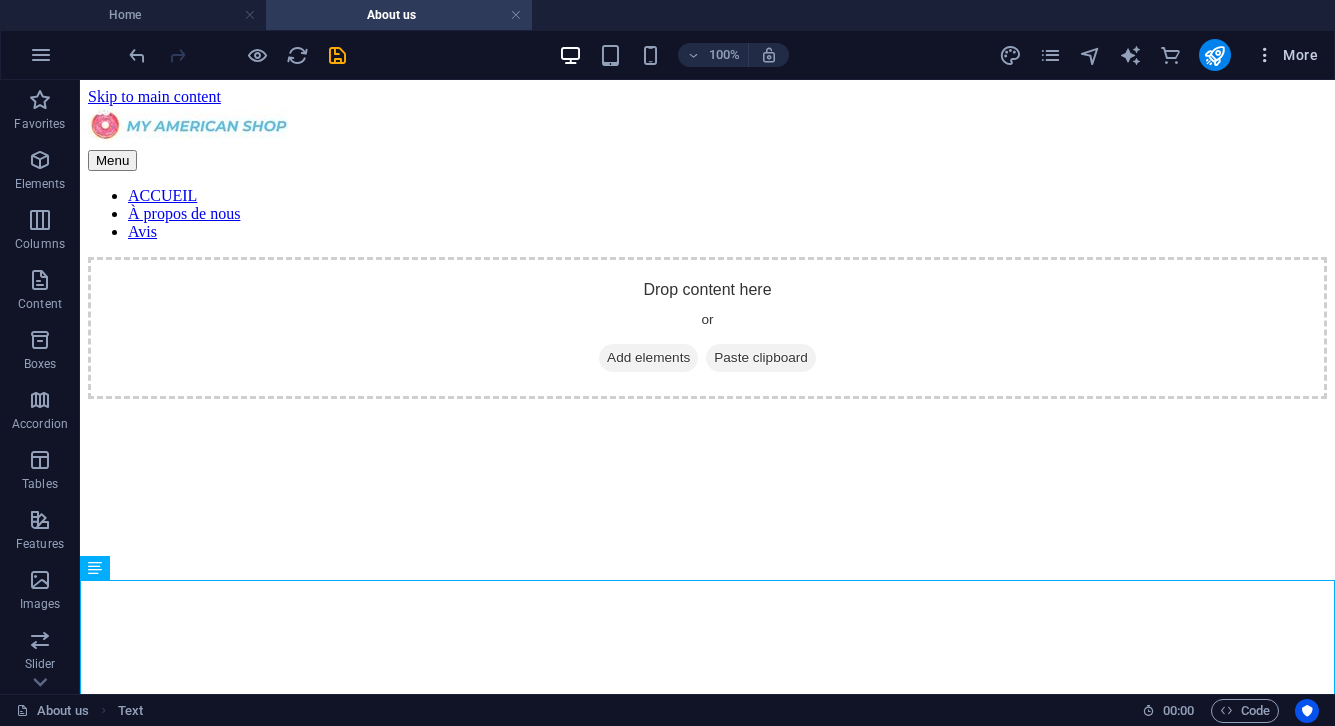 click at bounding box center [1265, 55] 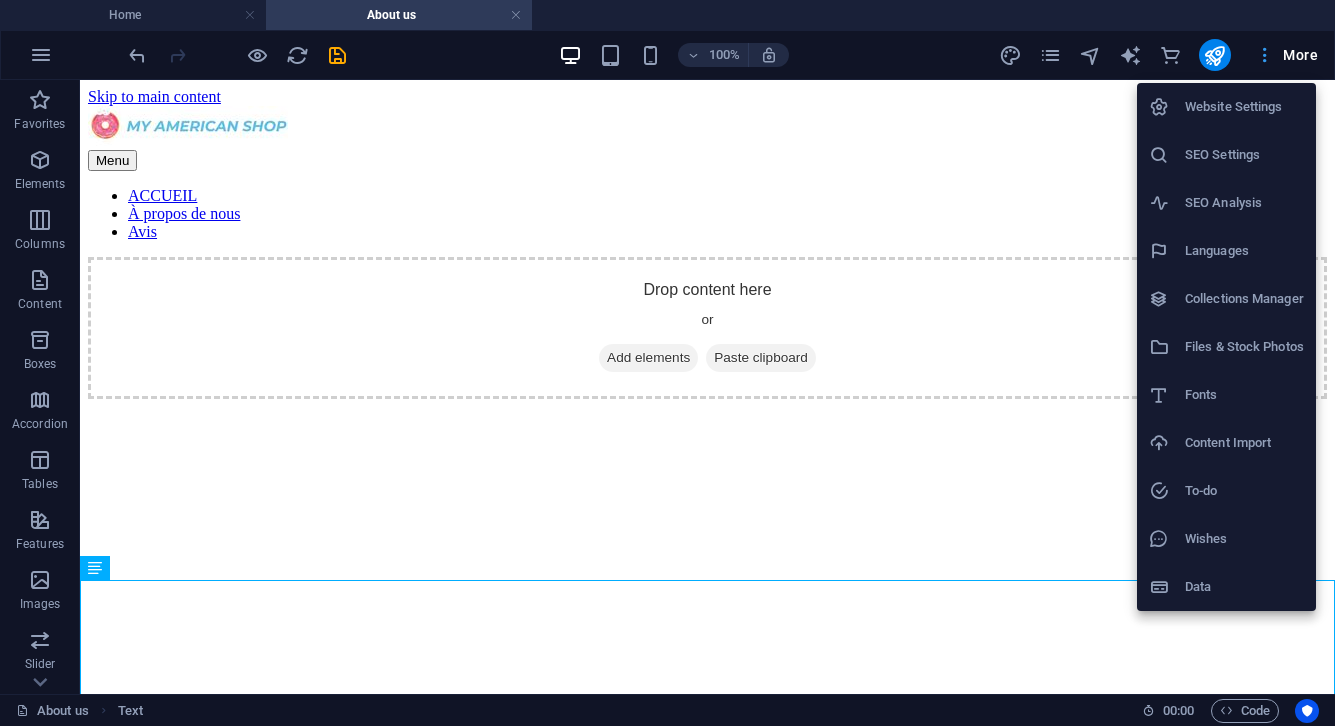 click at bounding box center (667, 363) 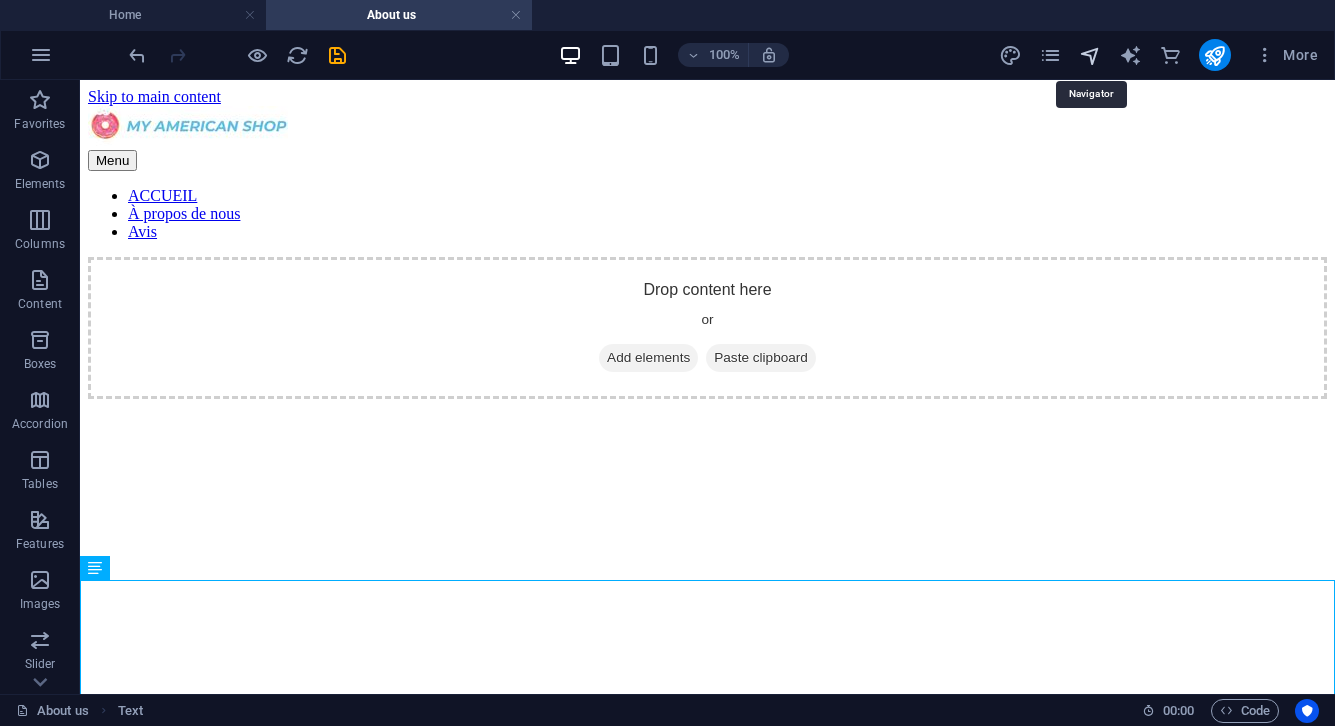 click at bounding box center (1090, 55) 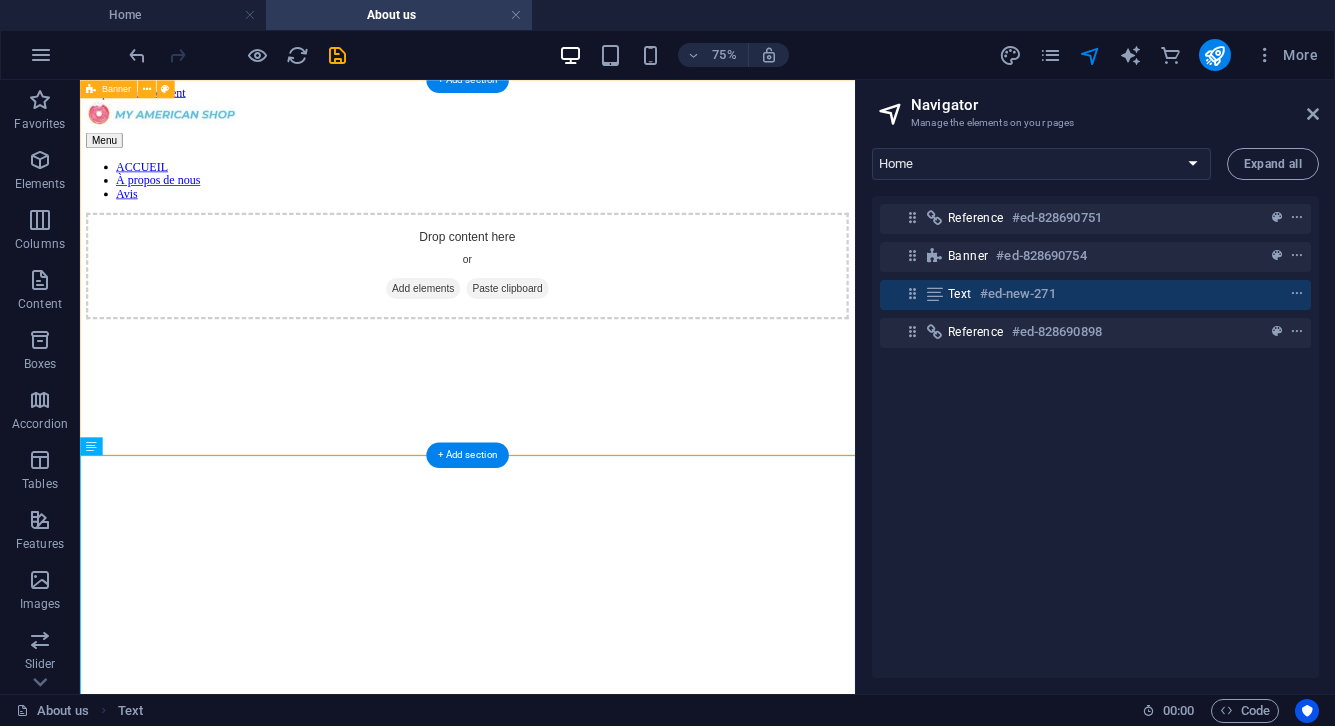 click on "Drop content here or  Add elements  Paste clipboard" at bounding box center (596, 328) 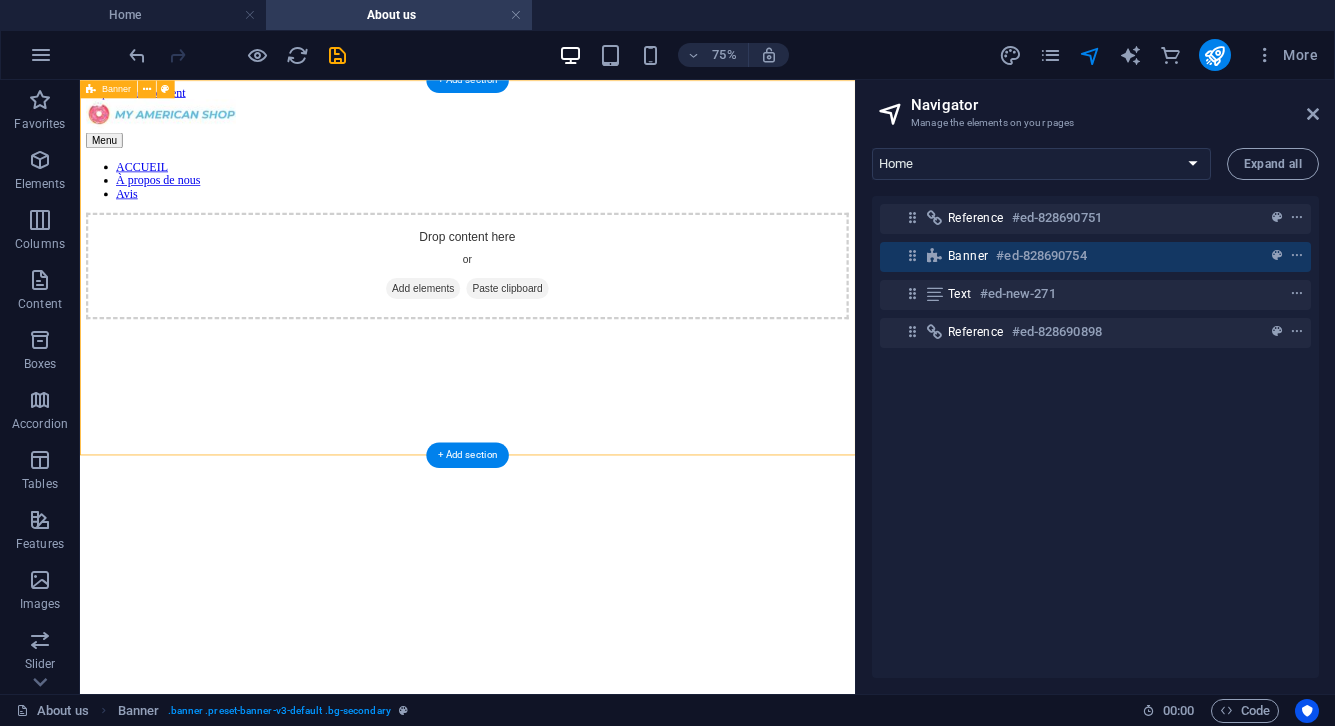 click on "Drop content here or  Add elements  Paste clipboard" at bounding box center [596, 328] 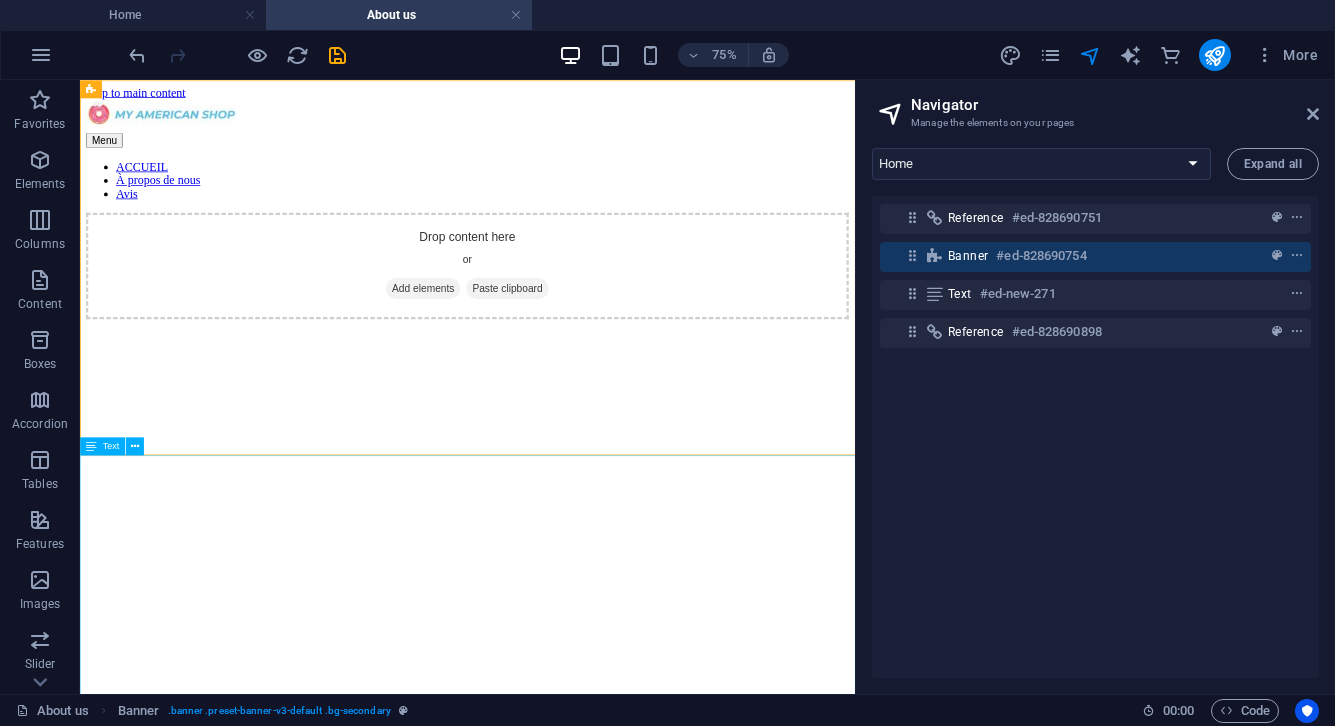 click on "Text" at bounding box center (102, 446) 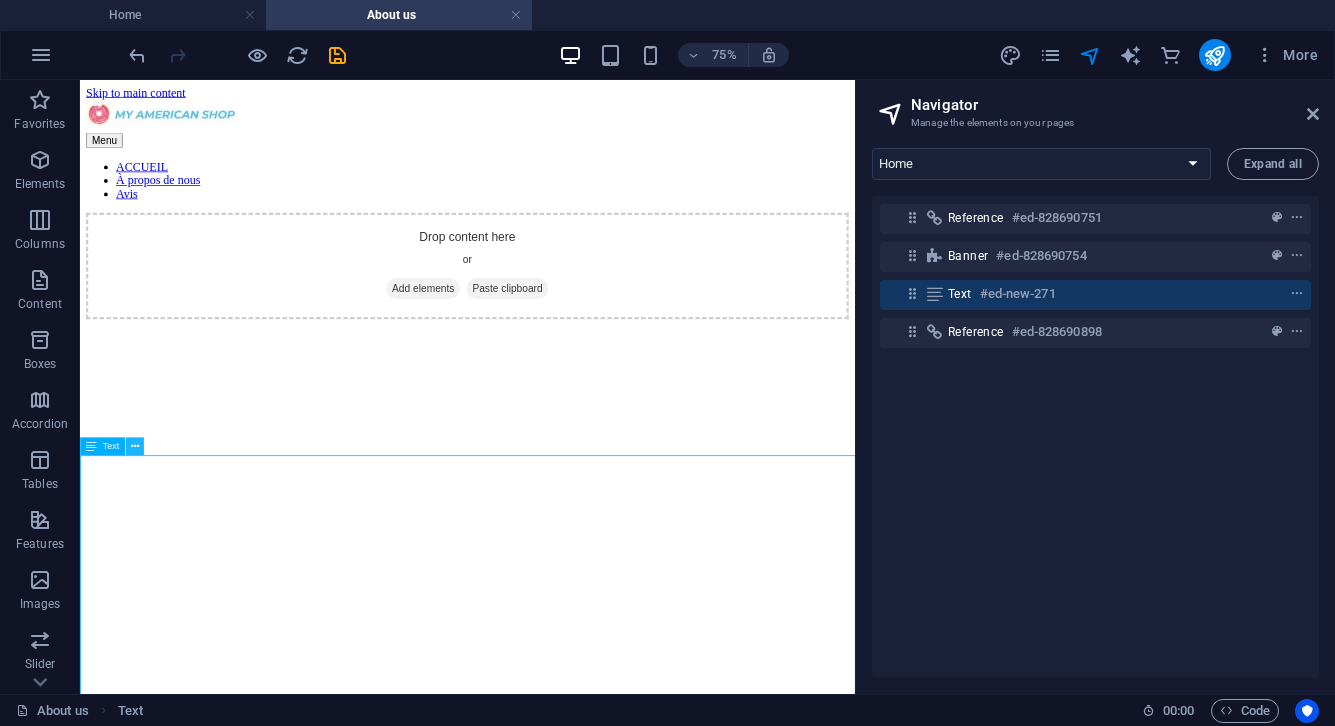 click at bounding box center (135, 446) 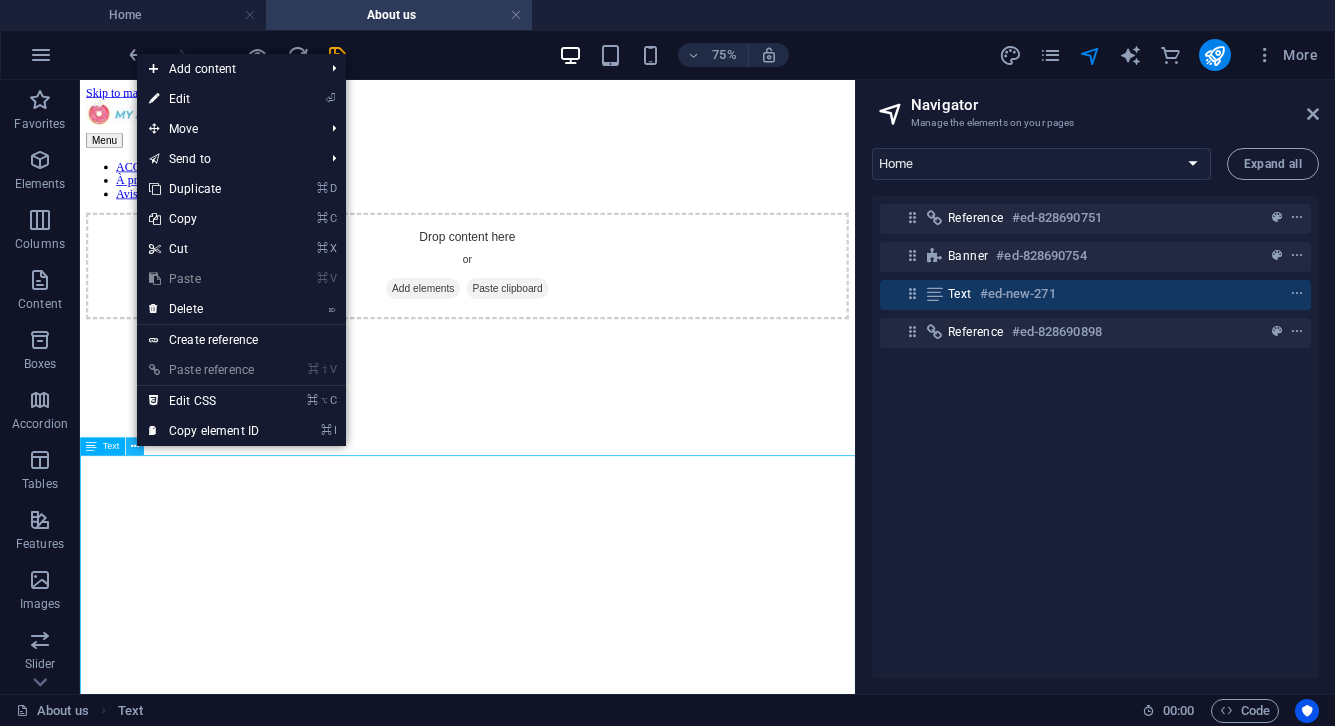 click at bounding box center [135, 446] 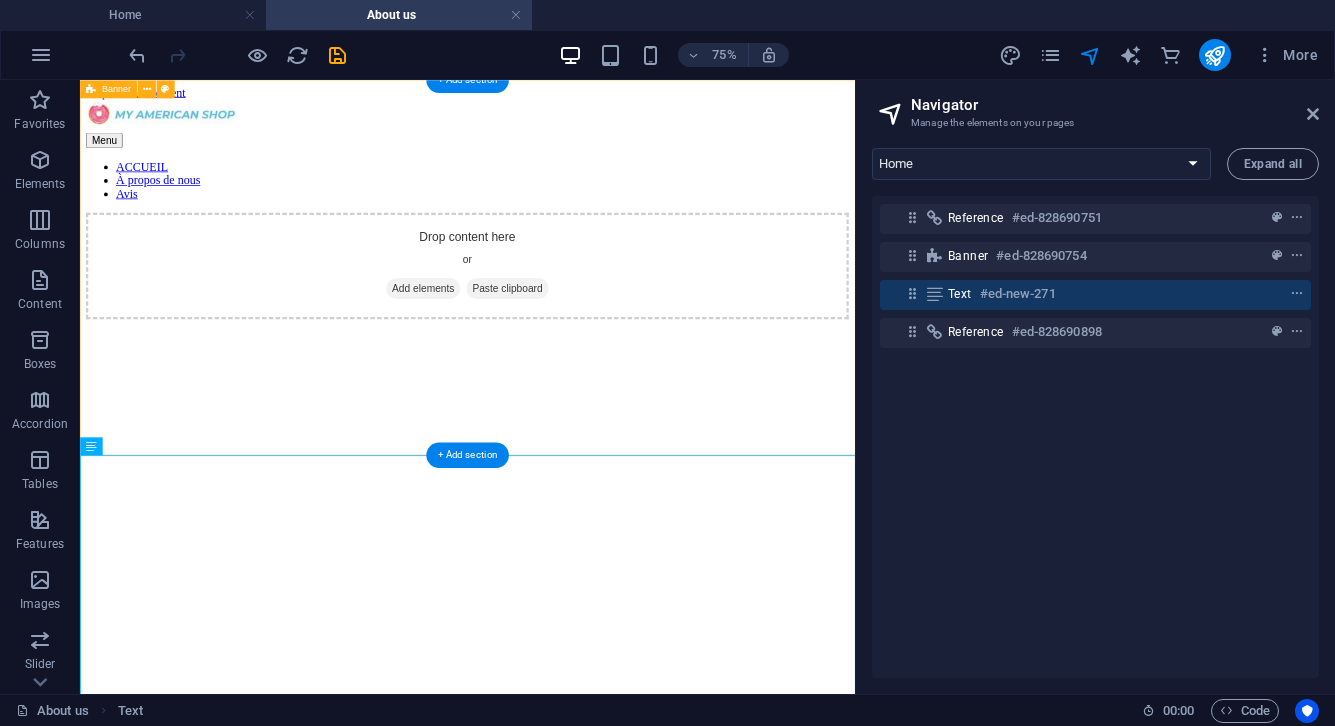 click on "Drop content here or  Add elements  Paste clipboard" at bounding box center [596, 605] 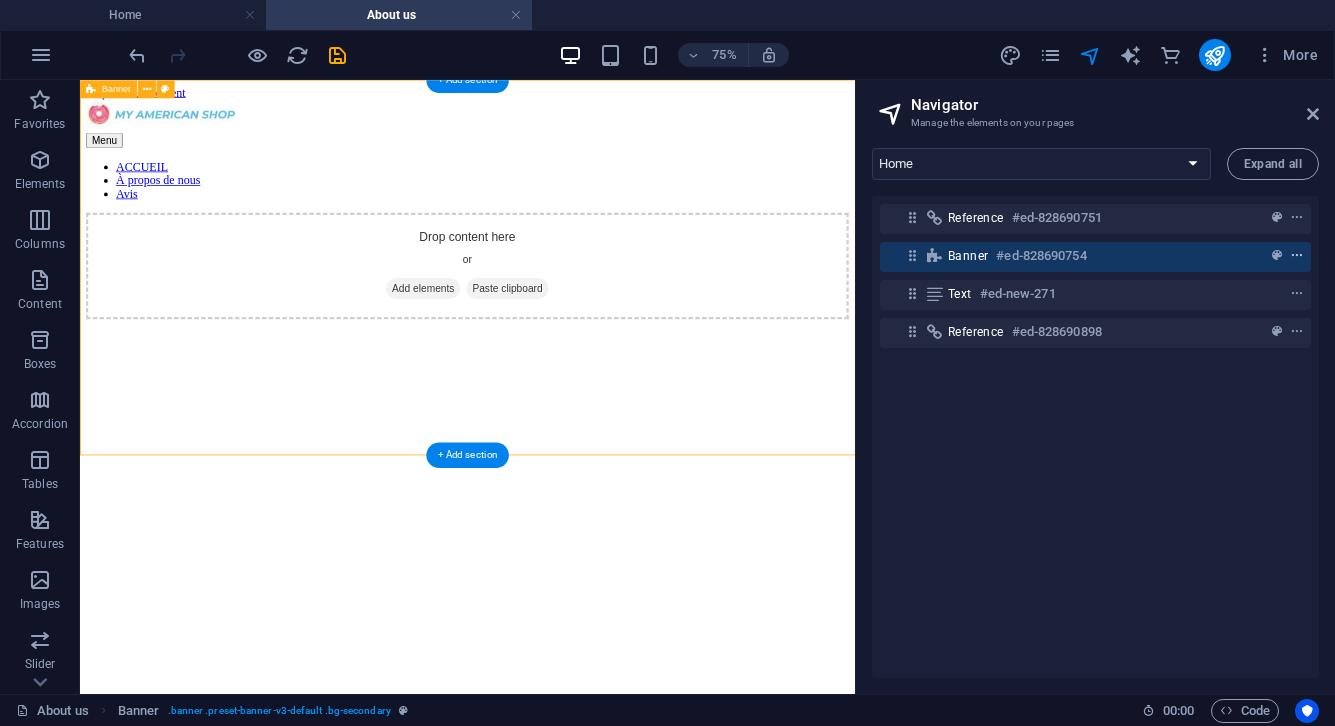 click at bounding box center (1297, 256) 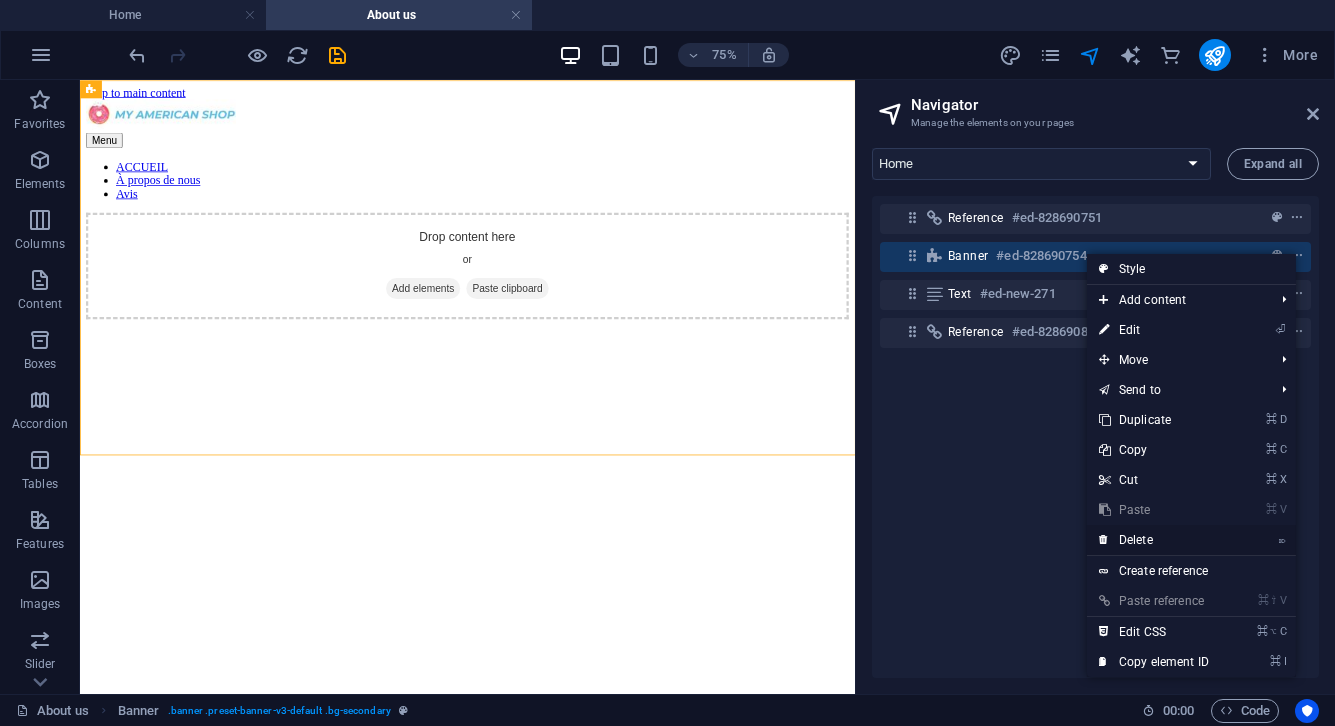 click on "⌦  Delete" at bounding box center [1154, 540] 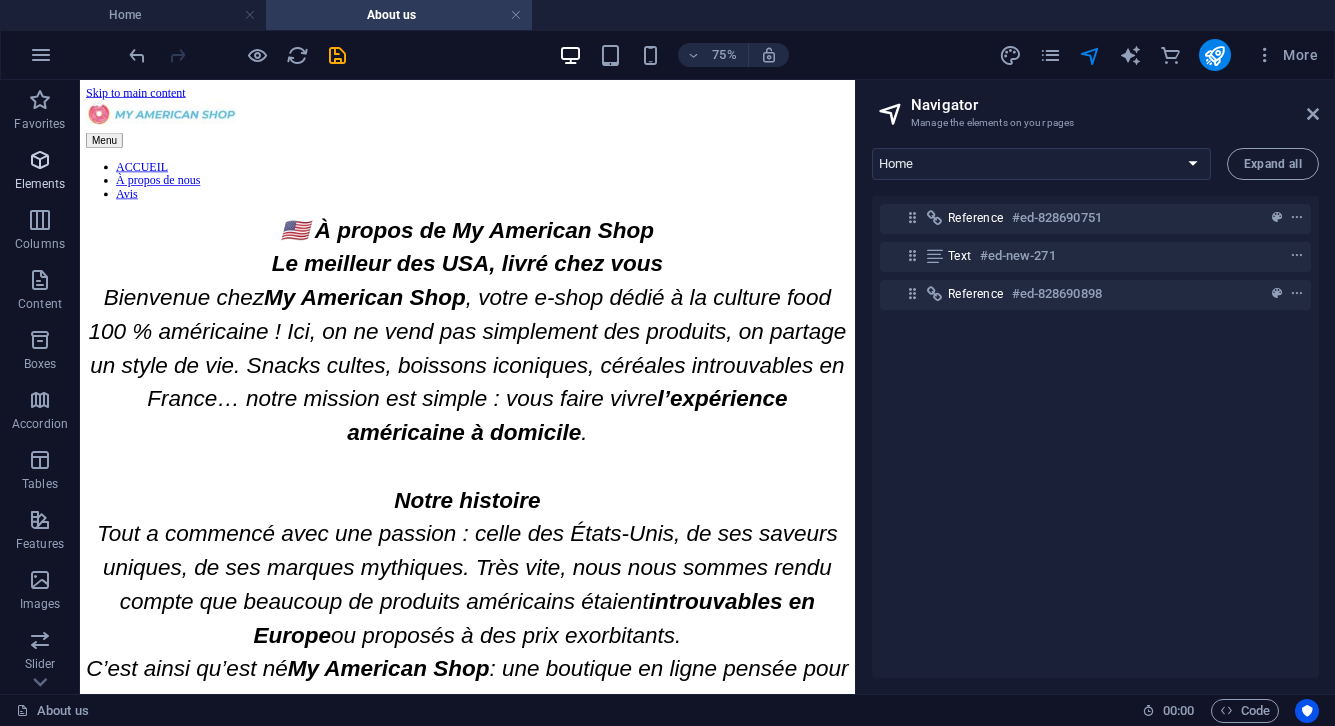 click on "Elements" at bounding box center [40, 184] 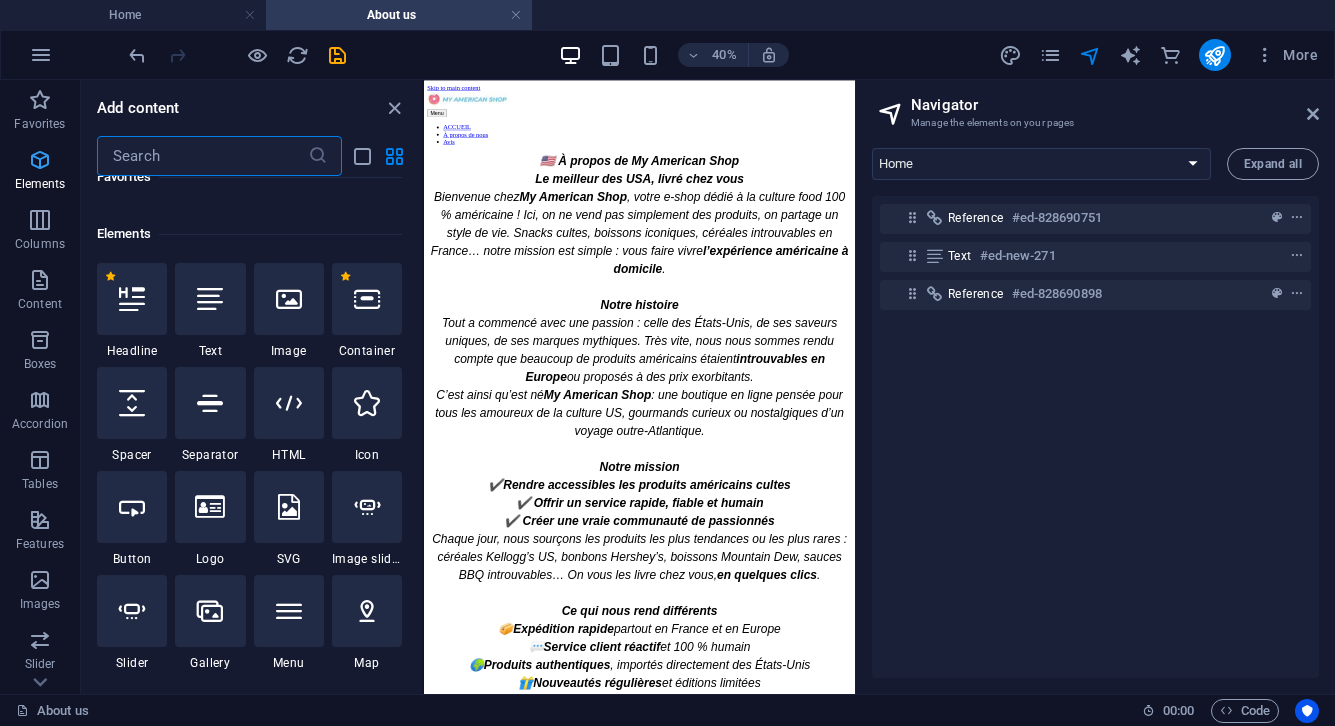 scroll, scrollTop: 213, scrollLeft: 0, axis: vertical 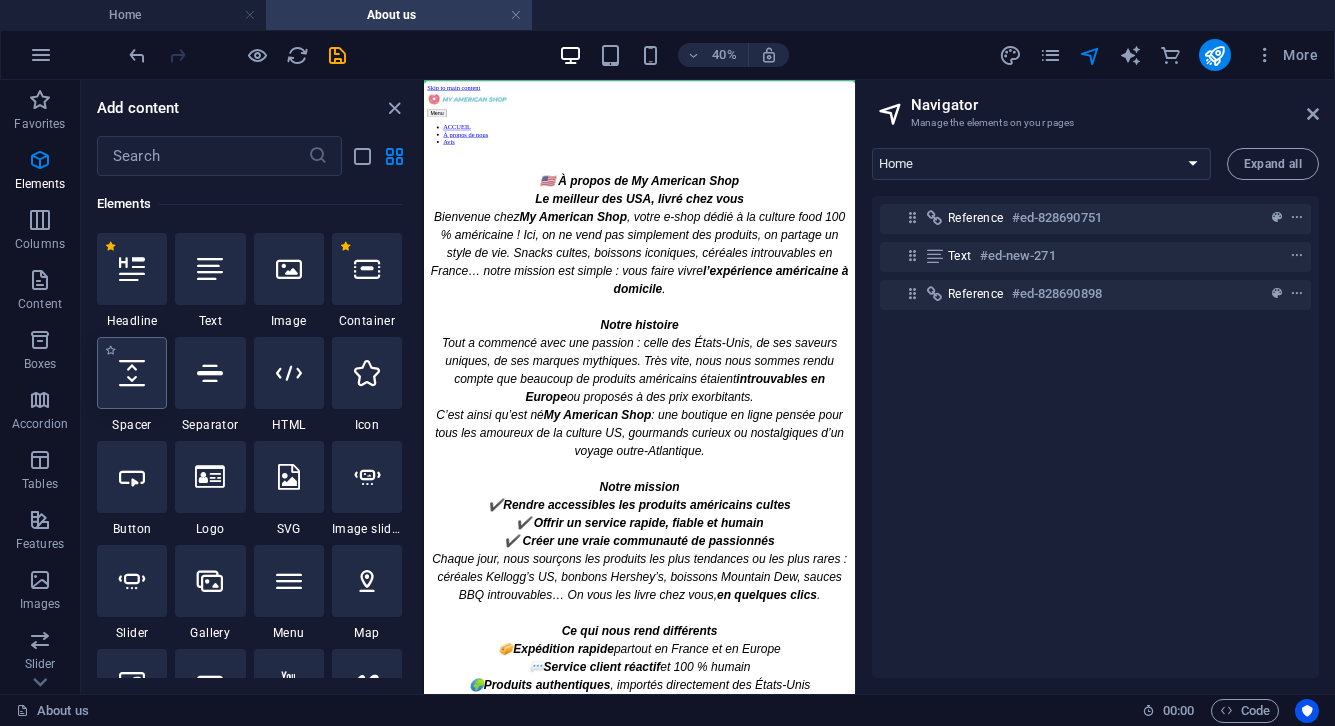 select on "px" 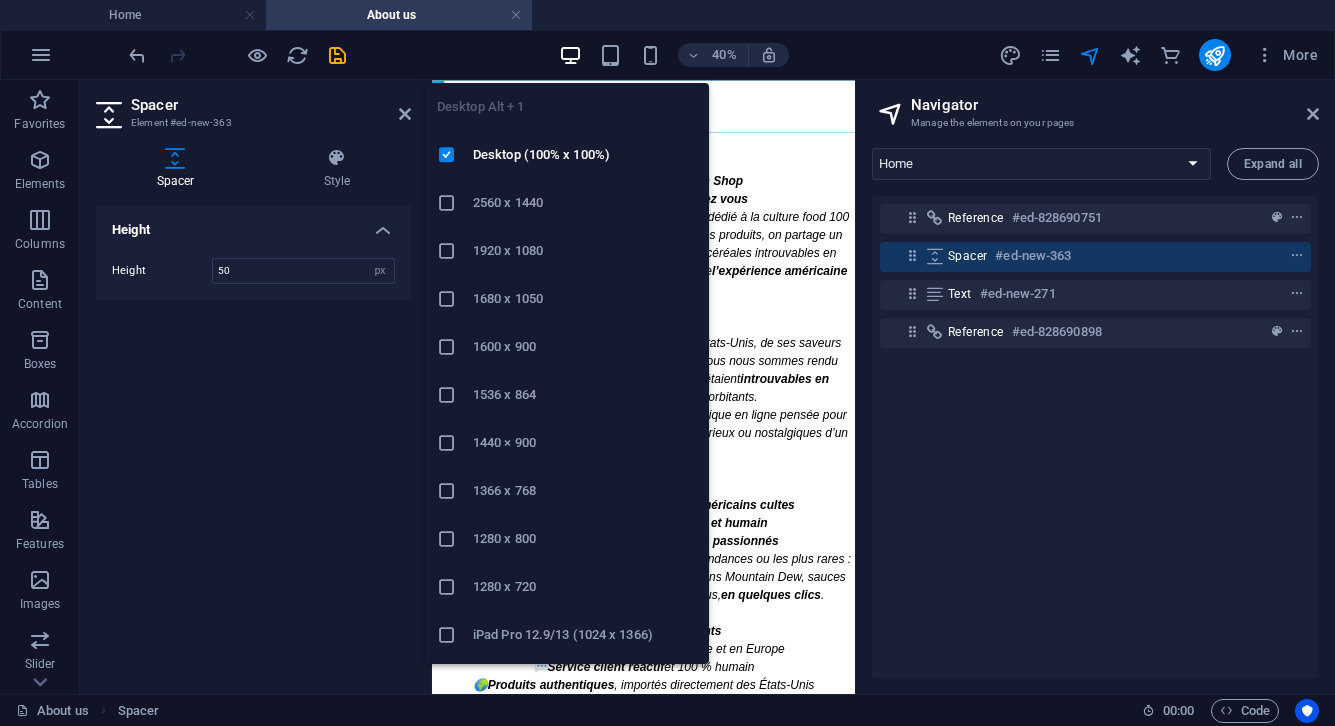 click at bounding box center (570, 55) 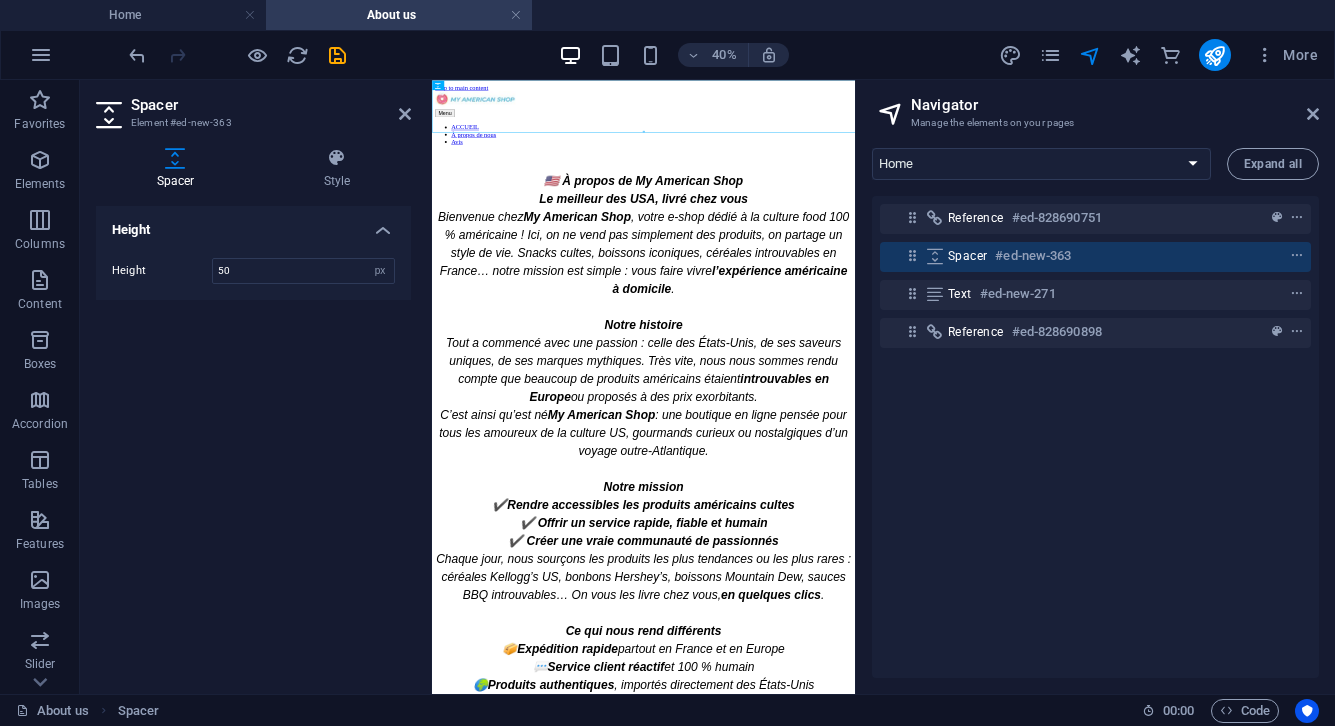 click on "Navigator Manage the elements on your pages Home  About us  Services  Pricing  Contact  Legal Notice  Privacy  Expand all Reference #ed-828690751 Spacer #ed-new-363 Text #ed-new-271 Reference #ed-828690898" at bounding box center (1095, 387) 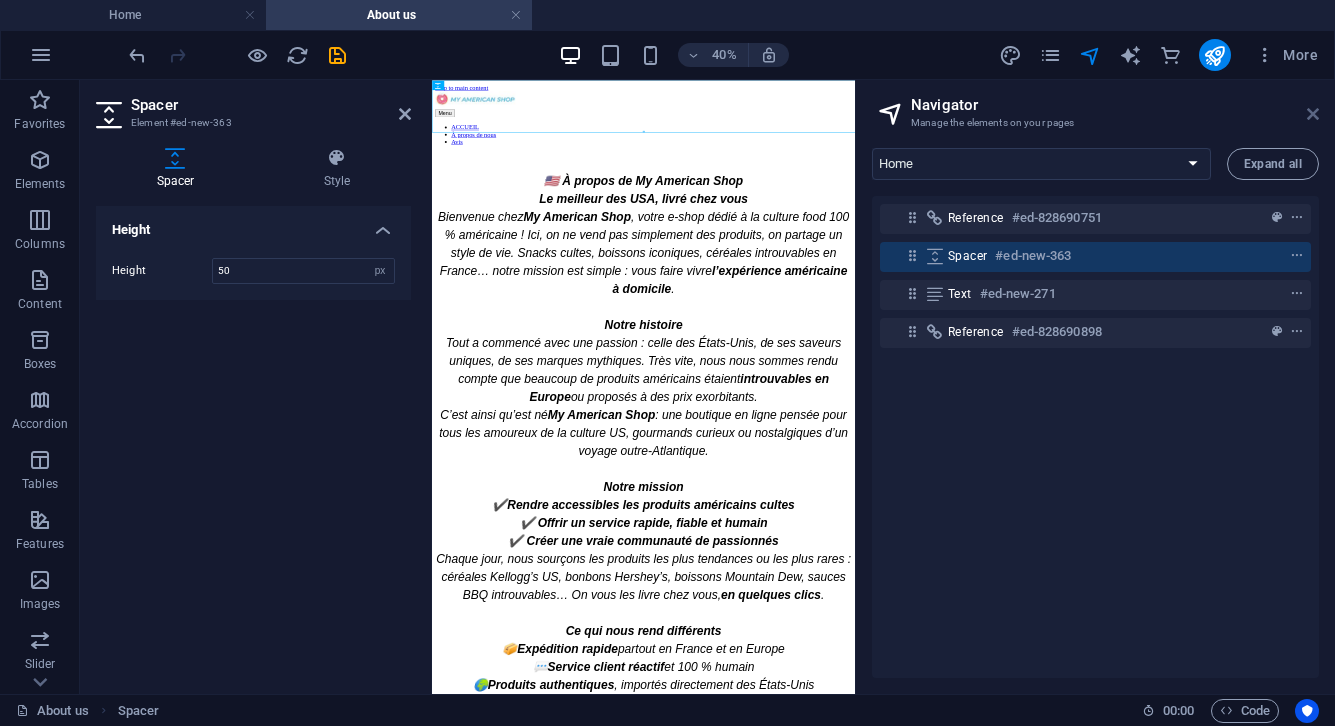 click at bounding box center [1313, 114] 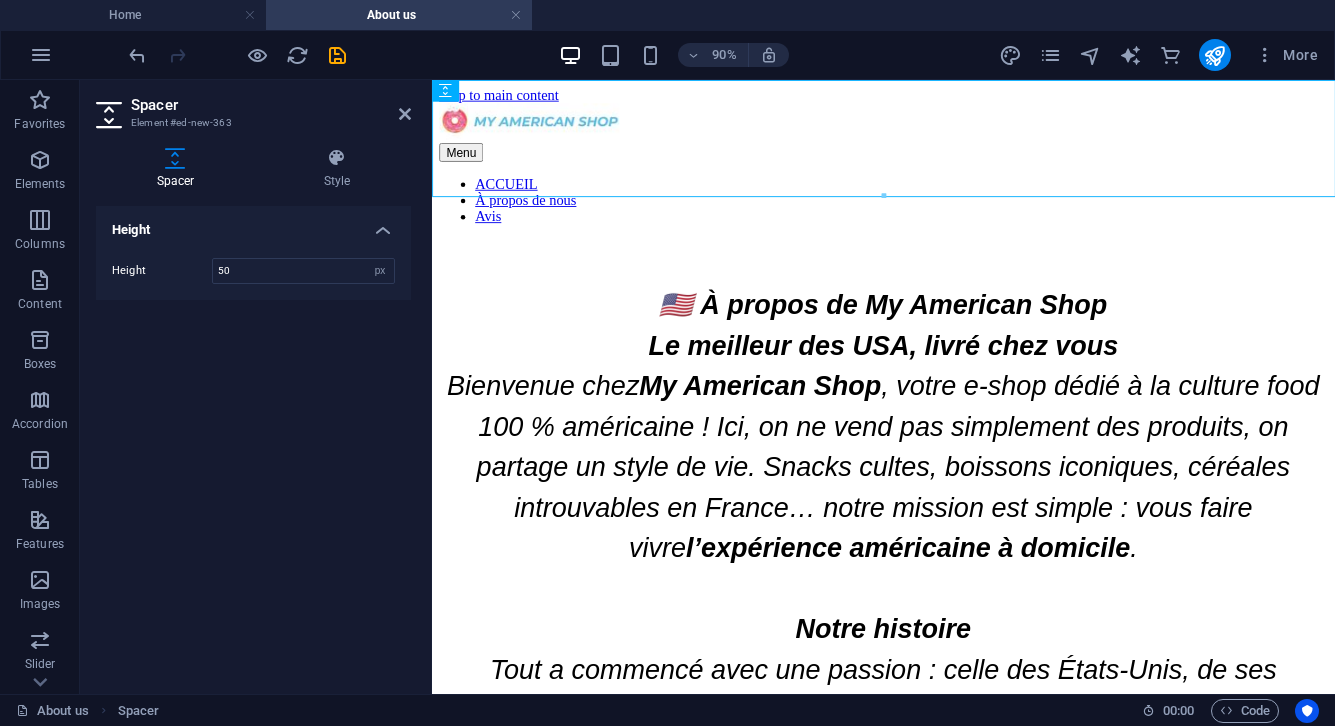click on "Spacer Element #ed-new-363" at bounding box center (253, 106) 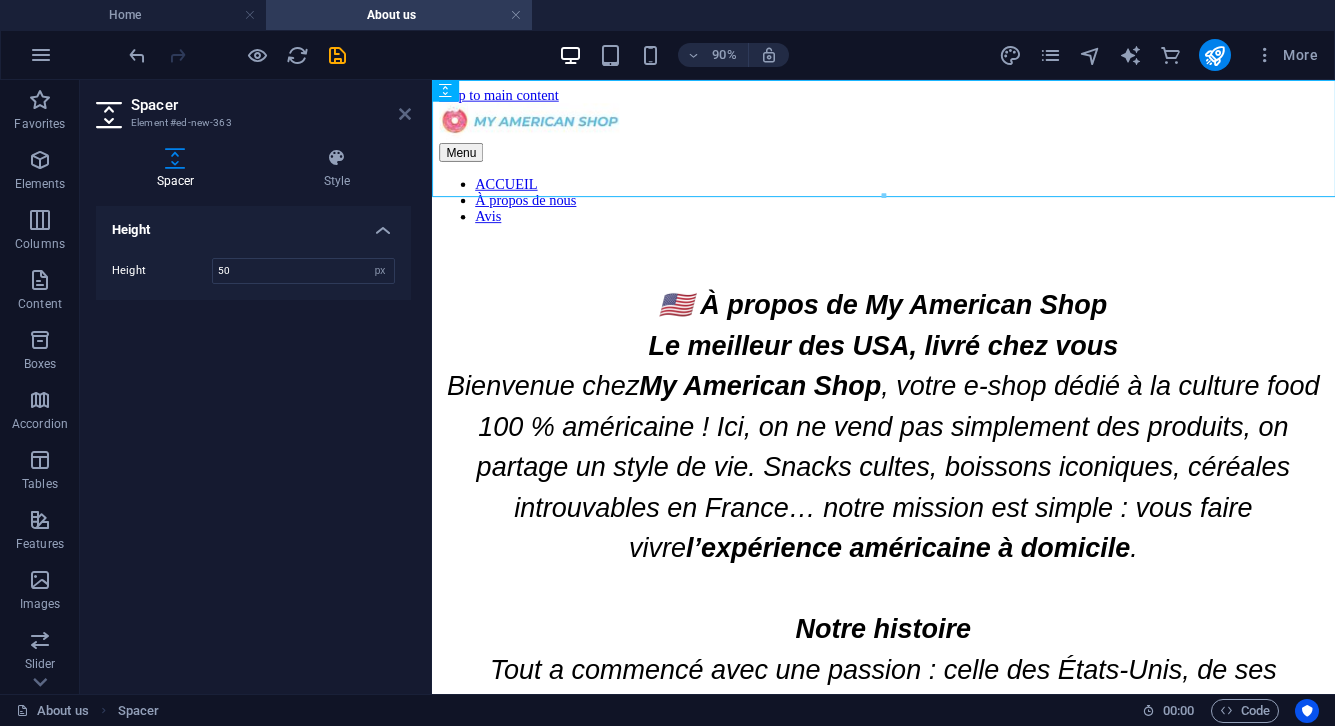 click at bounding box center [405, 114] 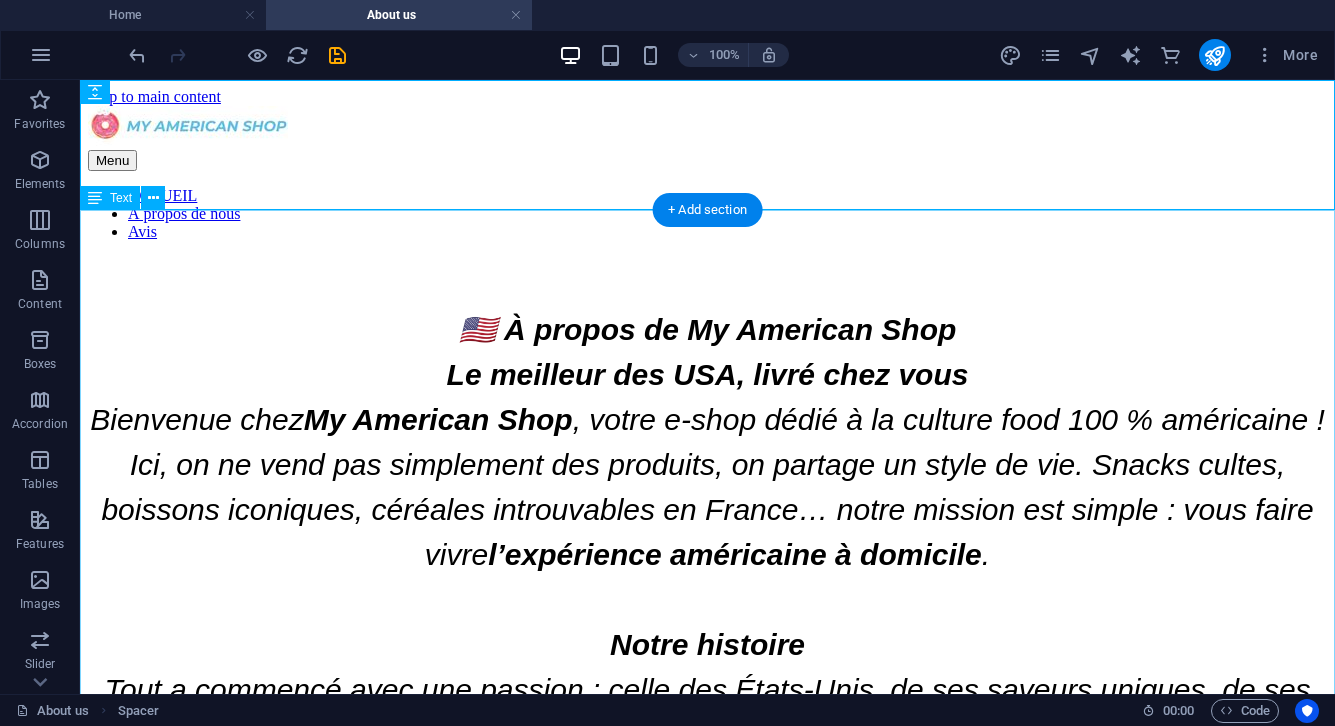 click on "🇺🇸 À propos de My American Shop Le meilleur des USA, livré chez vous Bienvenue chez  My American Shop , votre e-shop dédié à la culture food 100 % américaine ! Ici, on ne vend pas simplement des produits, on partage un style de vie. Snacks cultes, boissons iconiques, céréales introuvables en France… notre mission est simple : vous faire vivre  l’expérience américaine à domicile .   Notre histoire Tout a commencé avec une passion : celle des États-Unis, de ses saveurs uniques, de ses marques mythiques. Très vite, nous nous sommes rendu compte que beaucoup de produits américains étaient  introuvables en Europe  ou proposés à des prix exorbitants. C’est ainsi qu’est né  My American Shop  : une boutique en ligne pensée pour tous les amoureux de la culture US, gourmands curieux ou nostalgiques d’un voyage outre-Atlantique.   Notre mission ✔️  Rendre accessibles les produits américains cultes ✔️ Offrir un service rapide, fiable et humain en quelques clics .   ." at bounding box center [707, 1094] 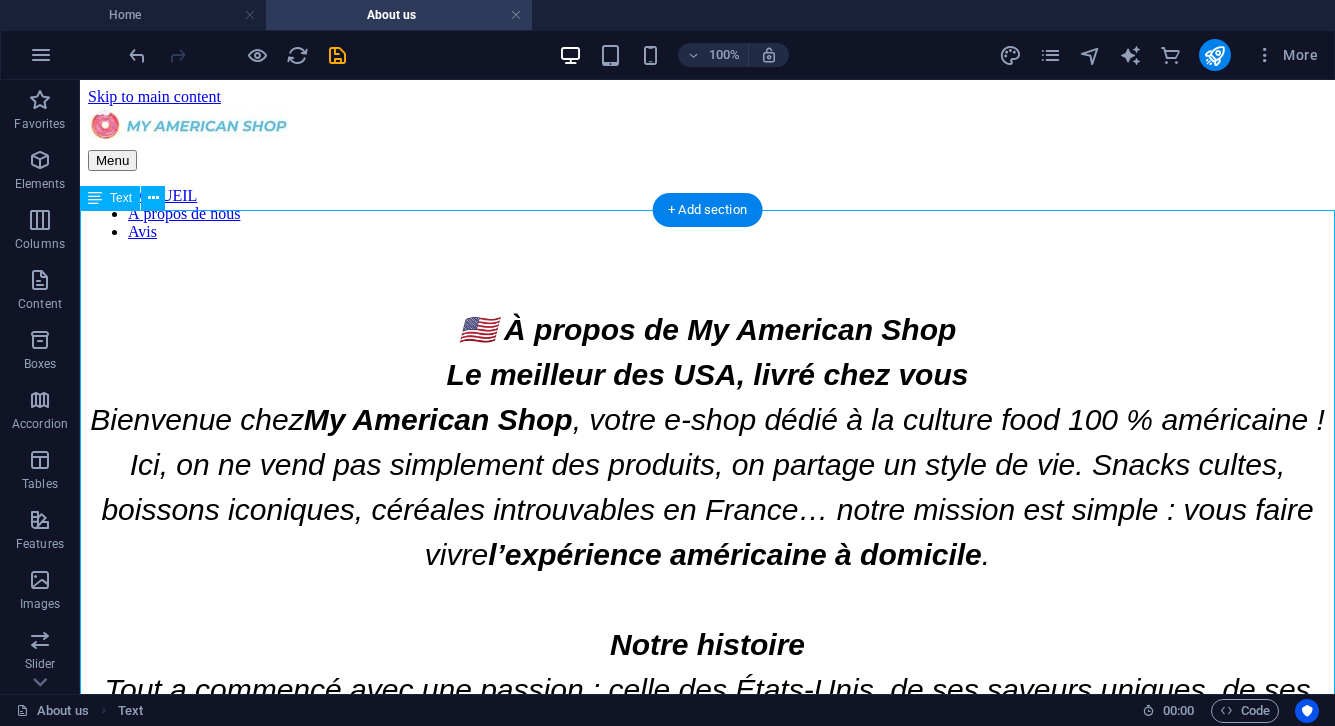 click on "🇺🇸 À propos de My American Shop Le meilleur des USA, livré chez vous Bienvenue chez  My American Shop , votre e-shop dédié à la culture food 100 % américaine ! Ici, on ne vend pas simplement des produits, on partage un style de vie. Snacks cultes, boissons iconiques, céréales introuvables en France… notre mission est simple : vous faire vivre  l’expérience américaine à domicile .   Notre histoire Tout a commencé avec une passion : celle des États-Unis, de ses saveurs uniques, de ses marques mythiques. Très vite, nous nous sommes rendu compte que beaucoup de produits américains étaient  introuvables en Europe  ou proposés à des prix exorbitants. C’est ainsi qu’est né  My American Shop  : une boutique en ligne pensée pour tous les amoureux de la culture US, gourmands curieux ou nostalgiques d’un voyage outre-Atlantique.   Notre mission ✔️  Rendre accessibles les produits américains cultes ✔️ Offrir un service rapide, fiable et humain en quelques clics .   ." at bounding box center (707, 1094) 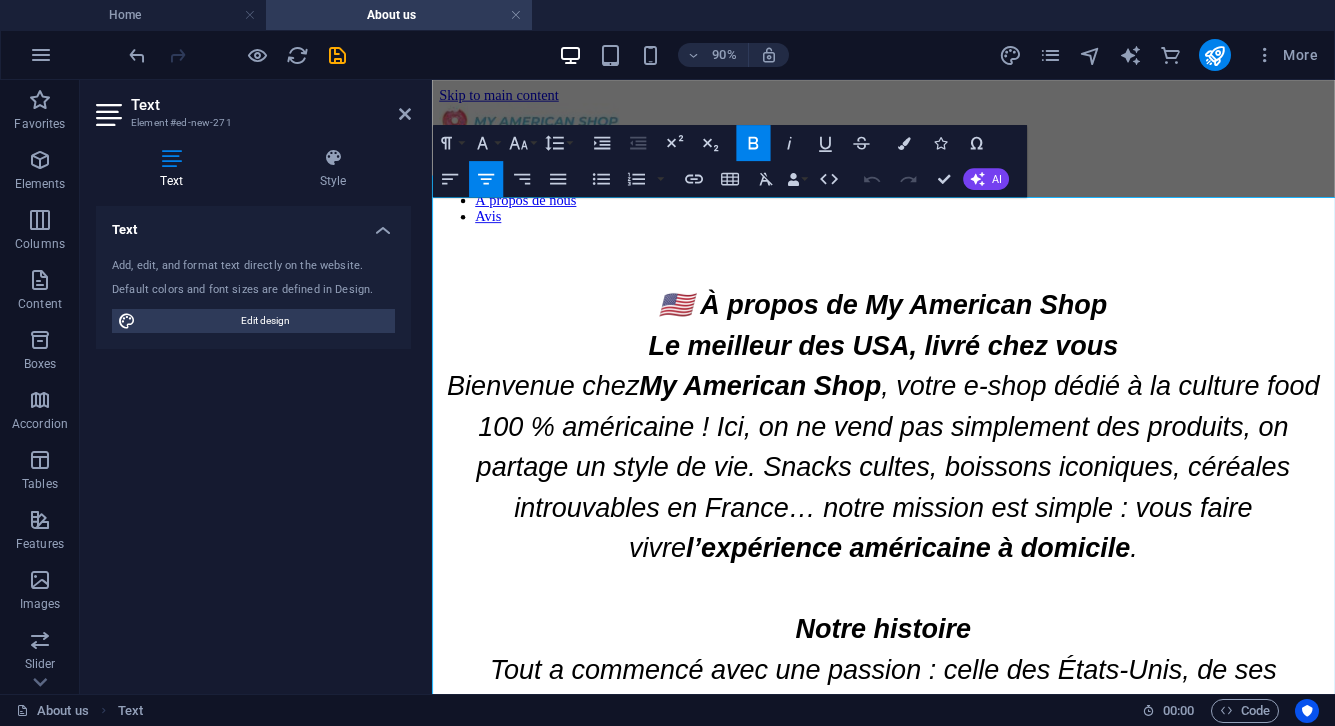 click on "🇺🇸 À propos de My American Shop" at bounding box center (933, 329) 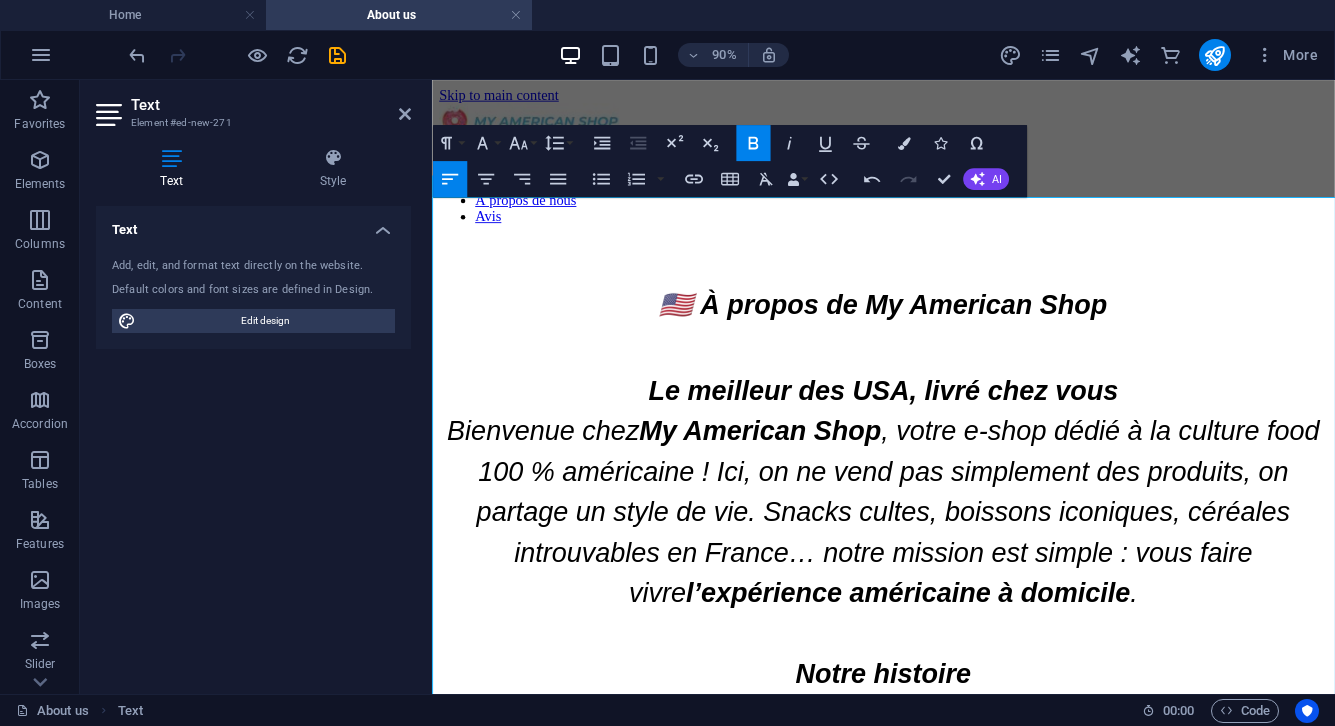 click on "Text Add, edit, and format text directly on the website. Default colors and font sizes are defined in Design. Edit design Alignment Left aligned Centered Right aligned" at bounding box center (253, 442) 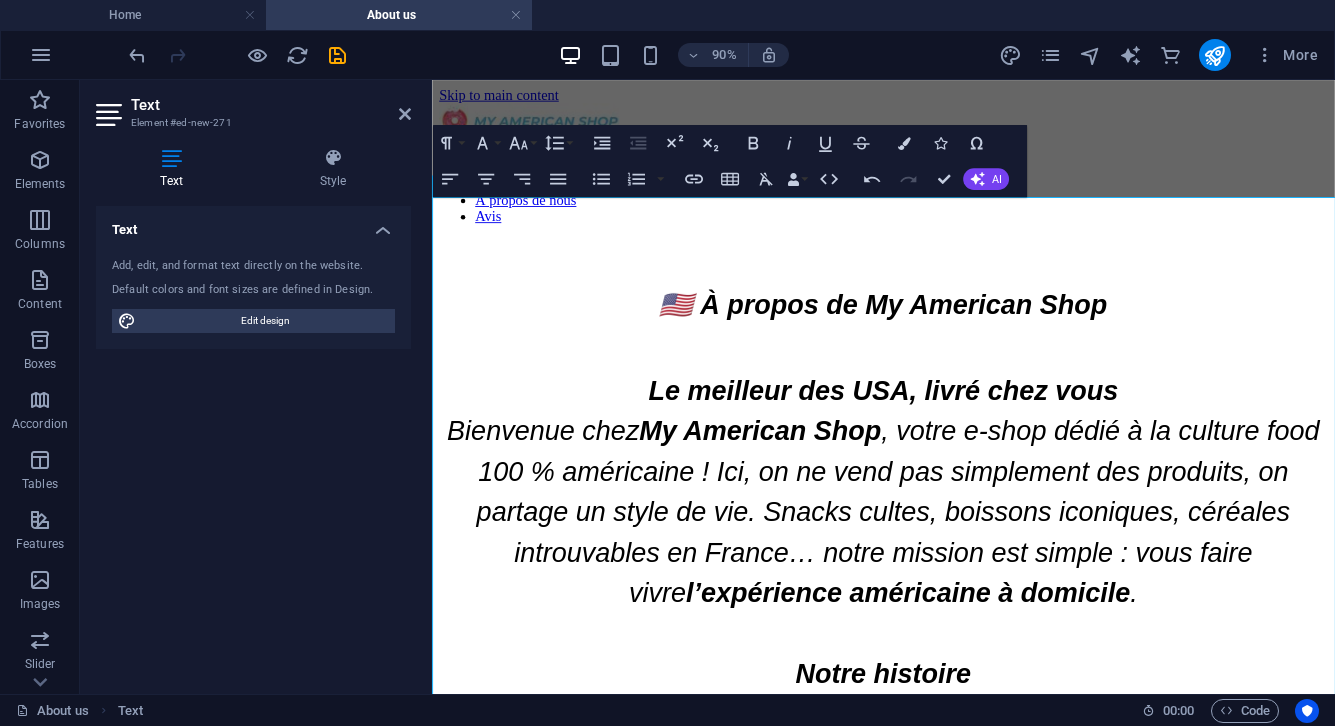 click on "Bienvenue chez  My American Shop , votre e-shop dédié à la culture food 100 % américaine ! Ici, on ne vend pas simplement des produits, on partage un style de vie. Snacks cultes, boissons iconiques, céréales introuvables en France… notre mission est simple : vous faire vivre  l’expérience américaine à domicile ." at bounding box center [933, 582] 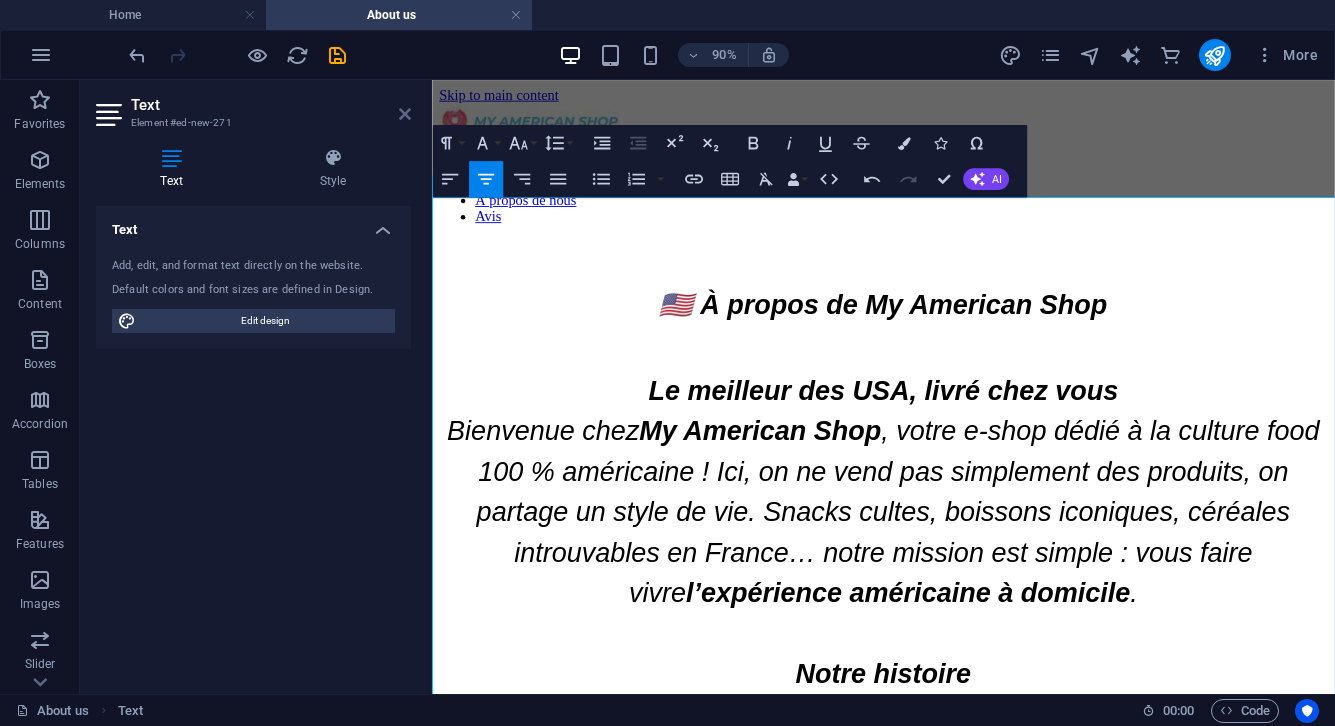 click at bounding box center (405, 114) 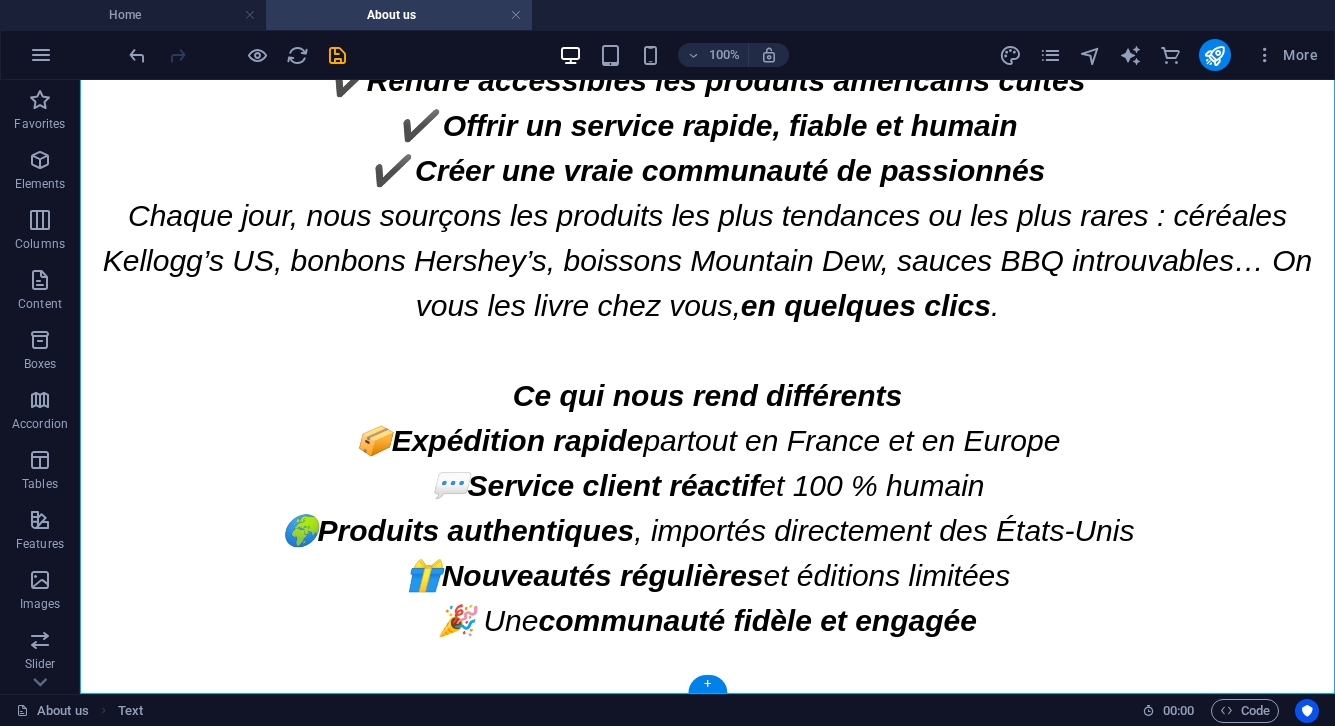 scroll, scrollTop: 1073, scrollLeft: 0, axis: vertical 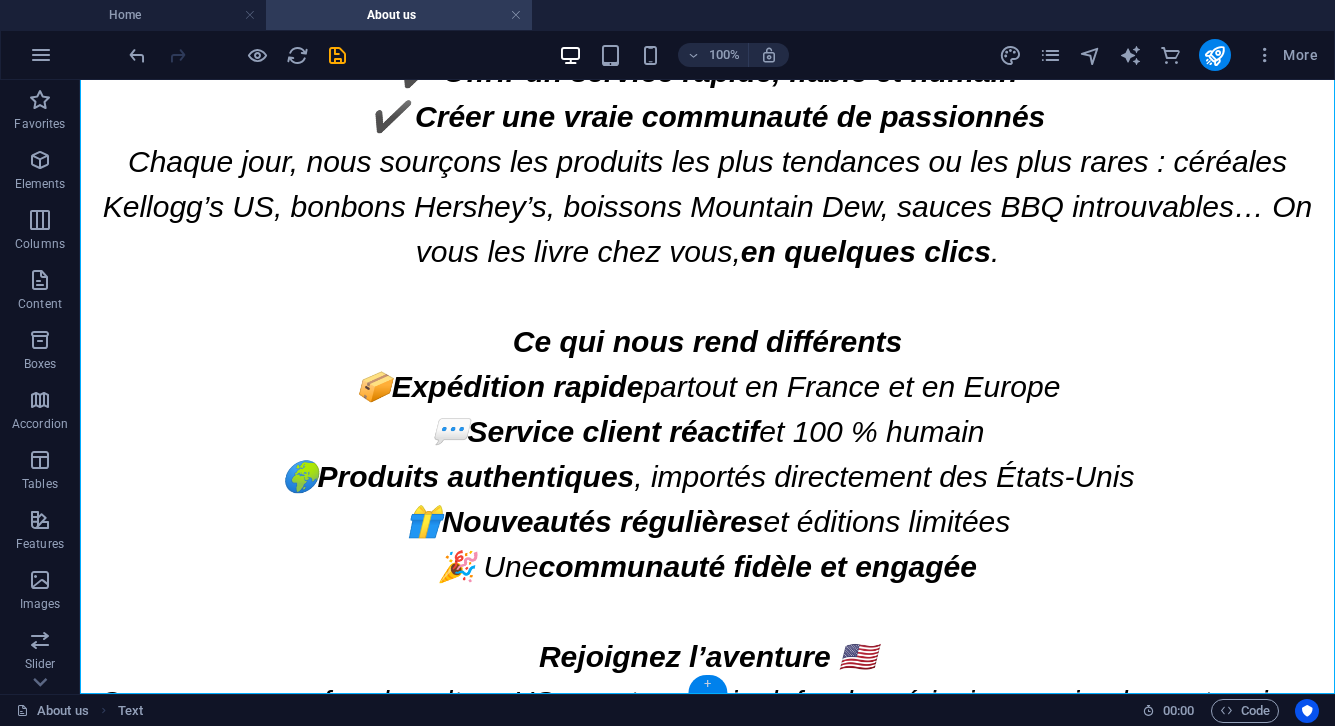 click on "+" at bounding box center (707, 684) 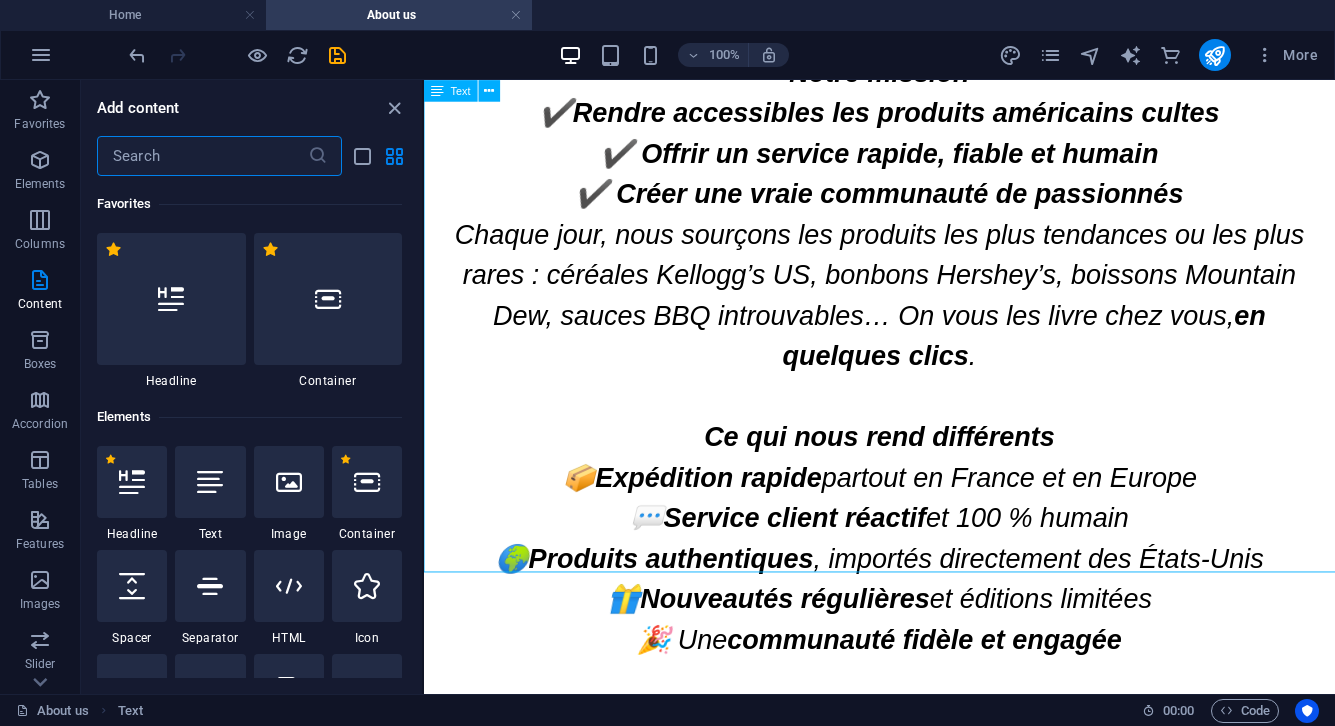 scroll, scrollTop: 1140, scrollLeft: 0, axis: vertical 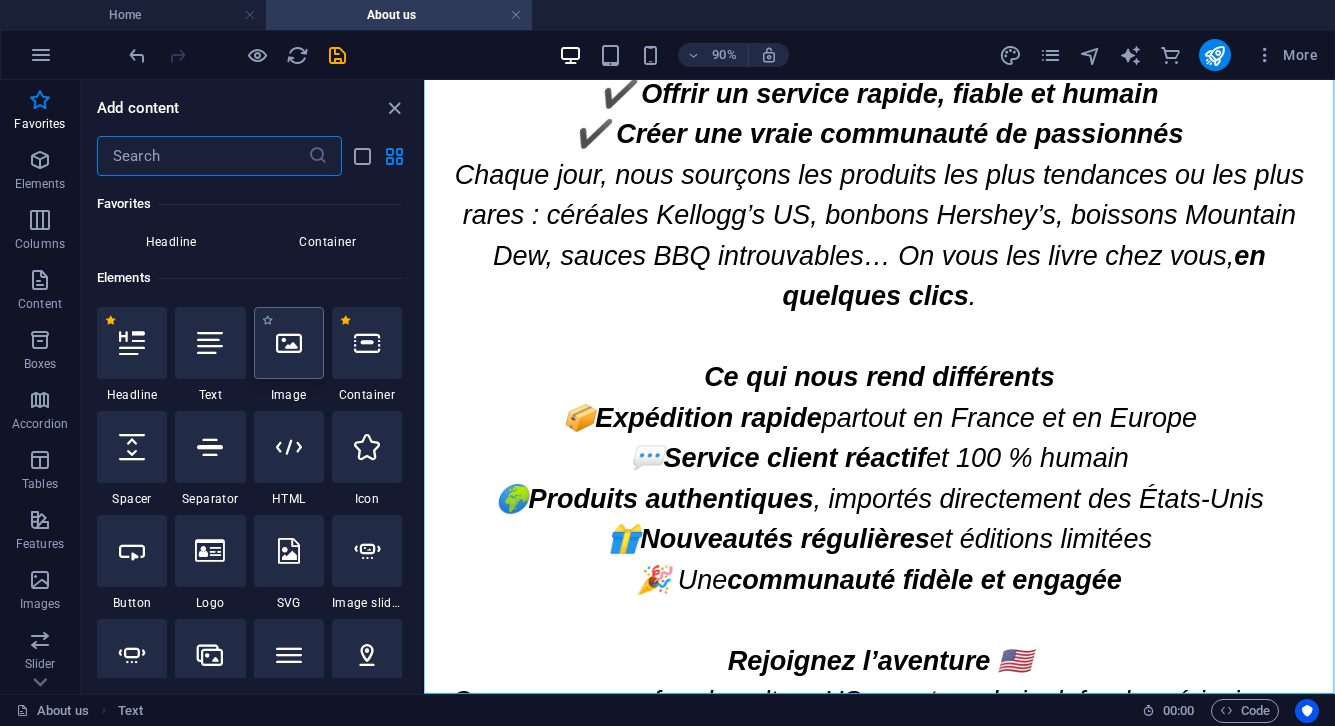 click at bounding box center [289, 343] 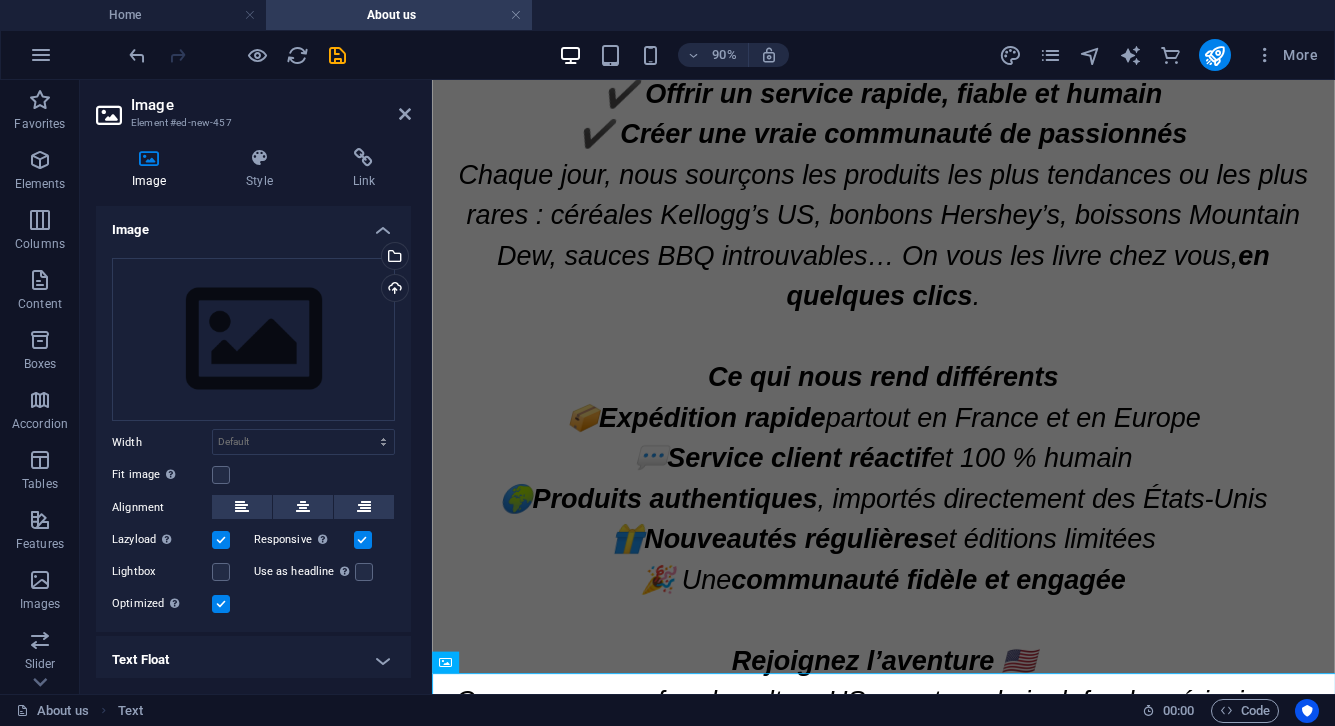 scroll, scrollTop: 1208, scrollLeft: 0, axis: vertical 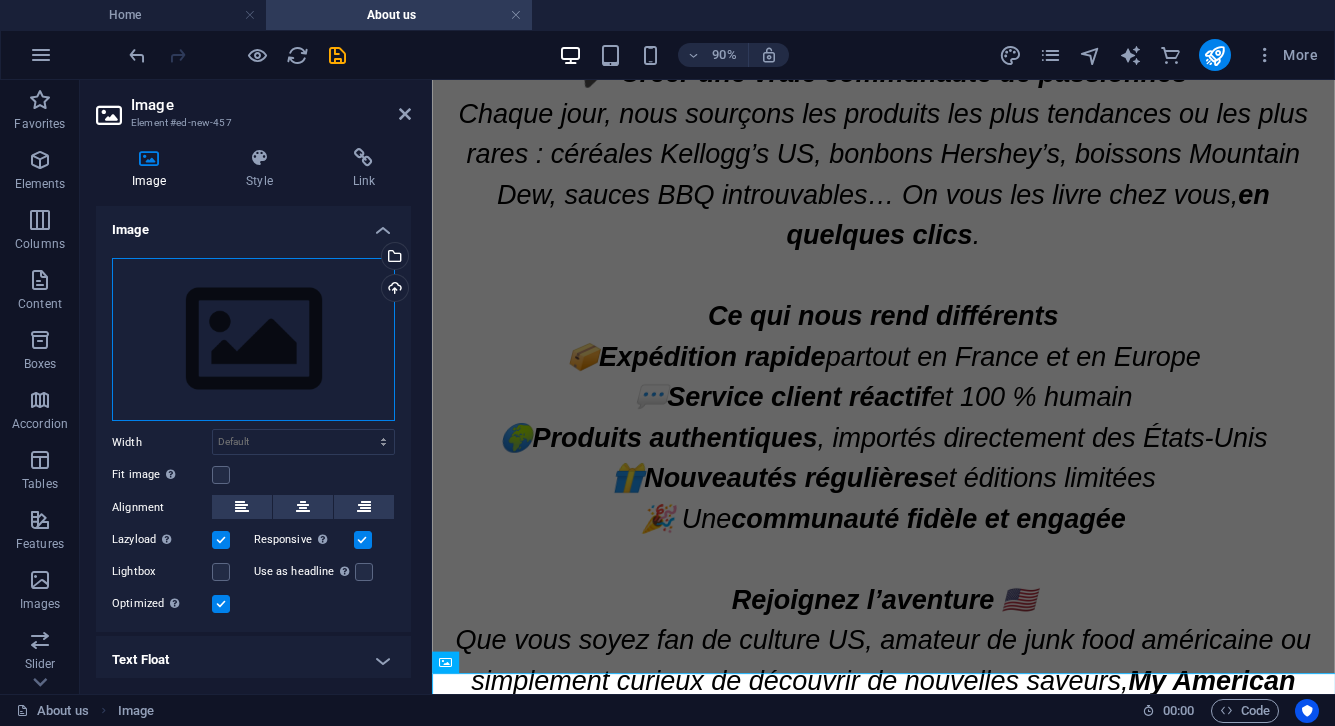 click on "Drag files here, click to choose files or select files from Files or our free stock photos & videos" at bounding box center [253, 340] 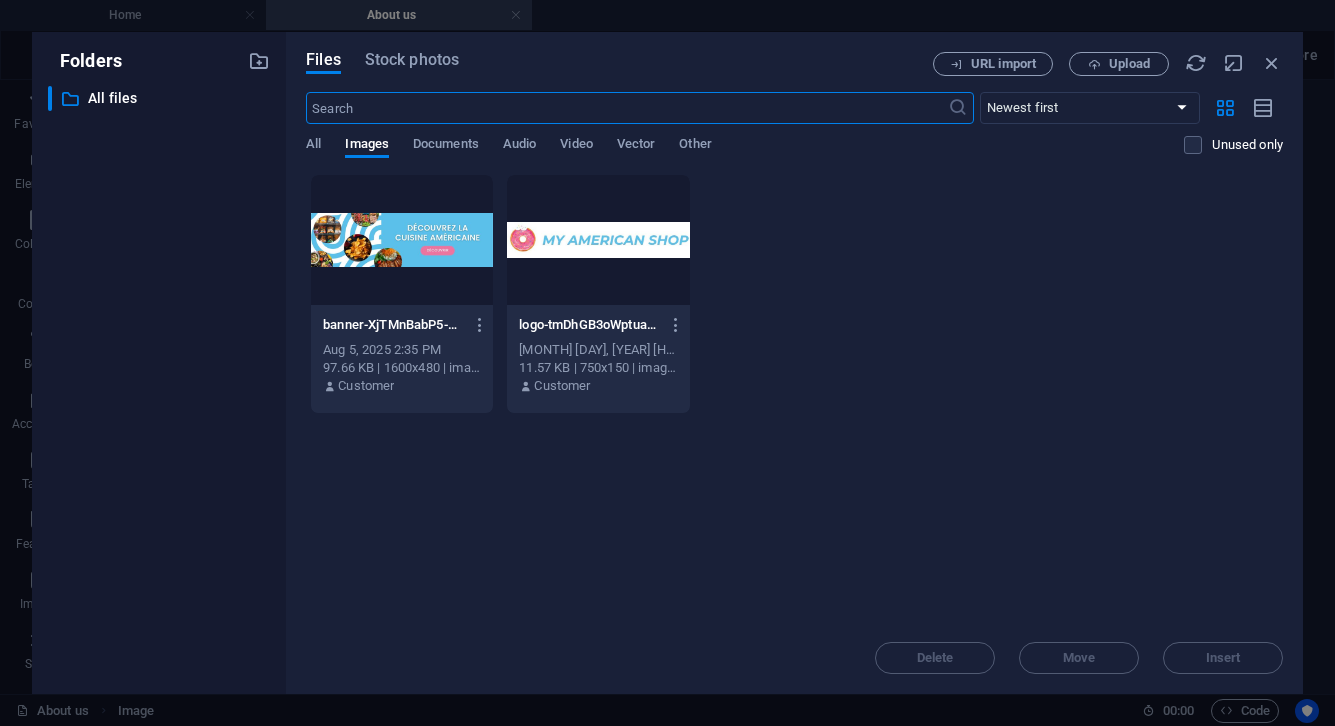 scroll, scrollTop: 399, scrollLeft: 0, axis: vertical 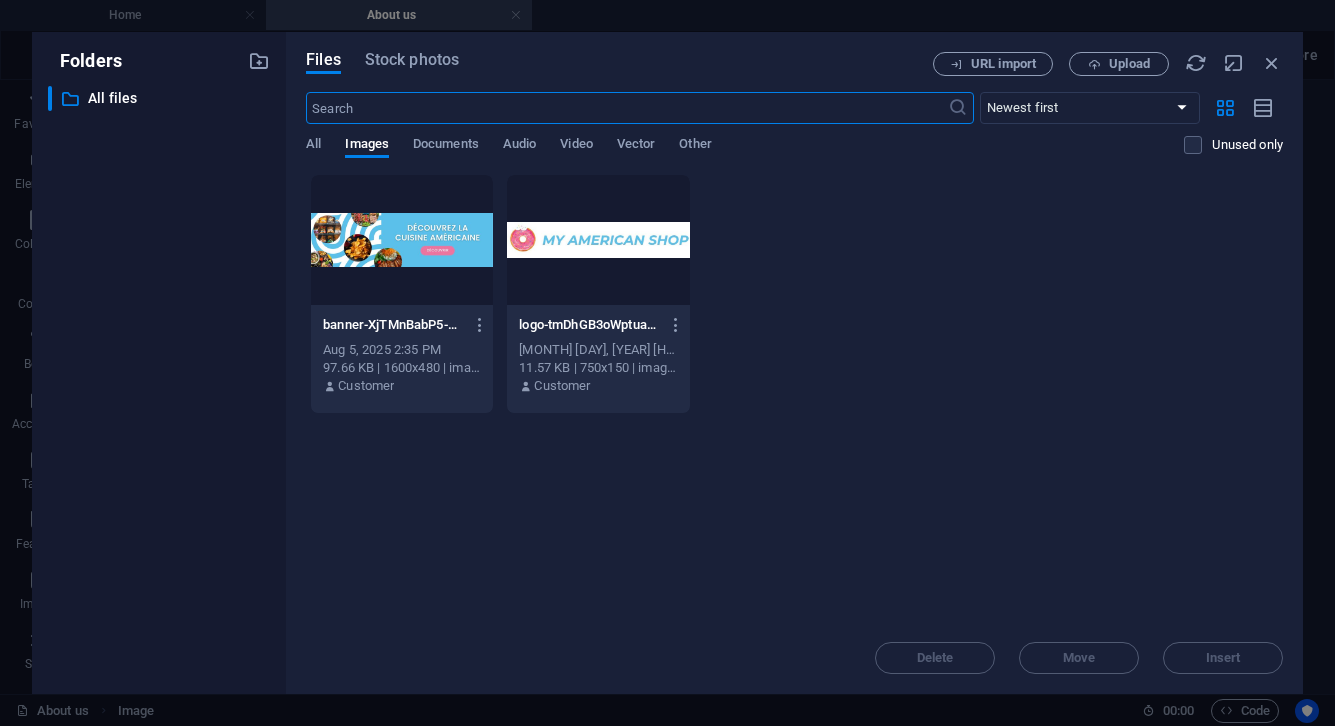 click at bounding box center (402, 240) 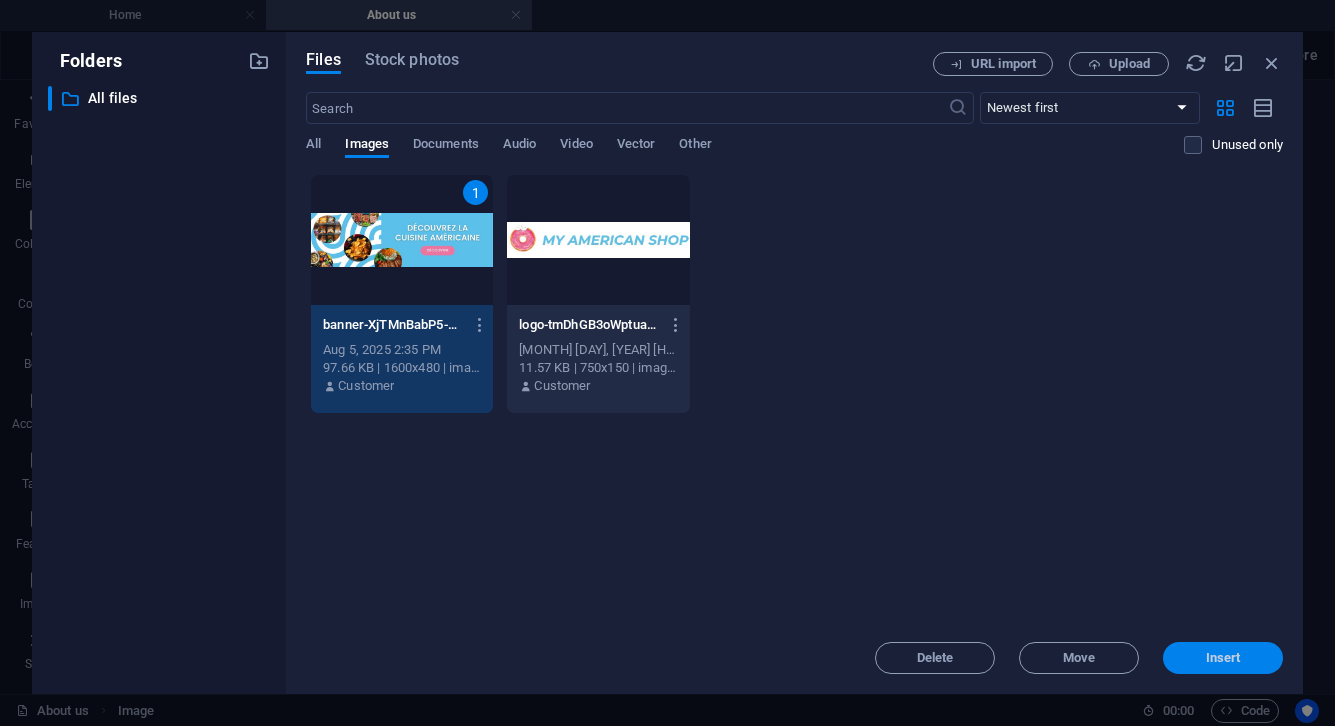 click on "Insert" at bounding box center (1223, 658) 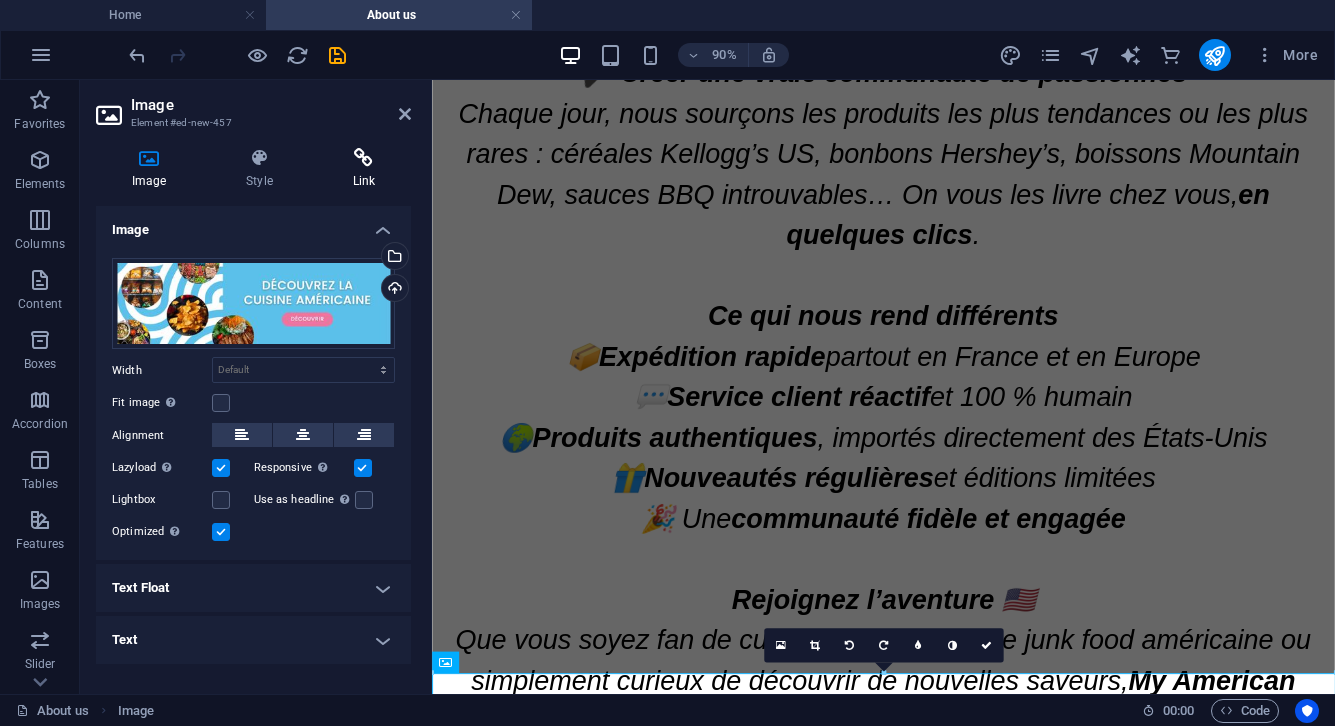 click at bounding box center [364, 158] 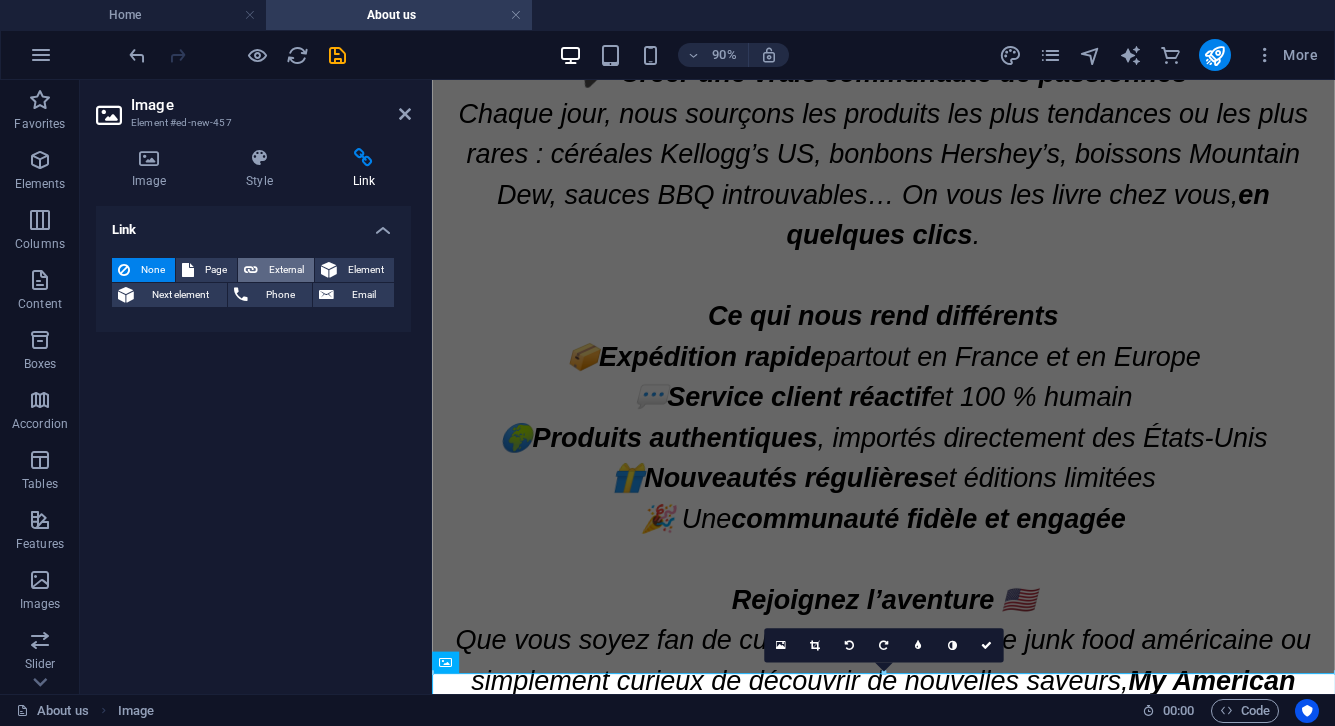 click on "External" at bounding box center [286, 270] 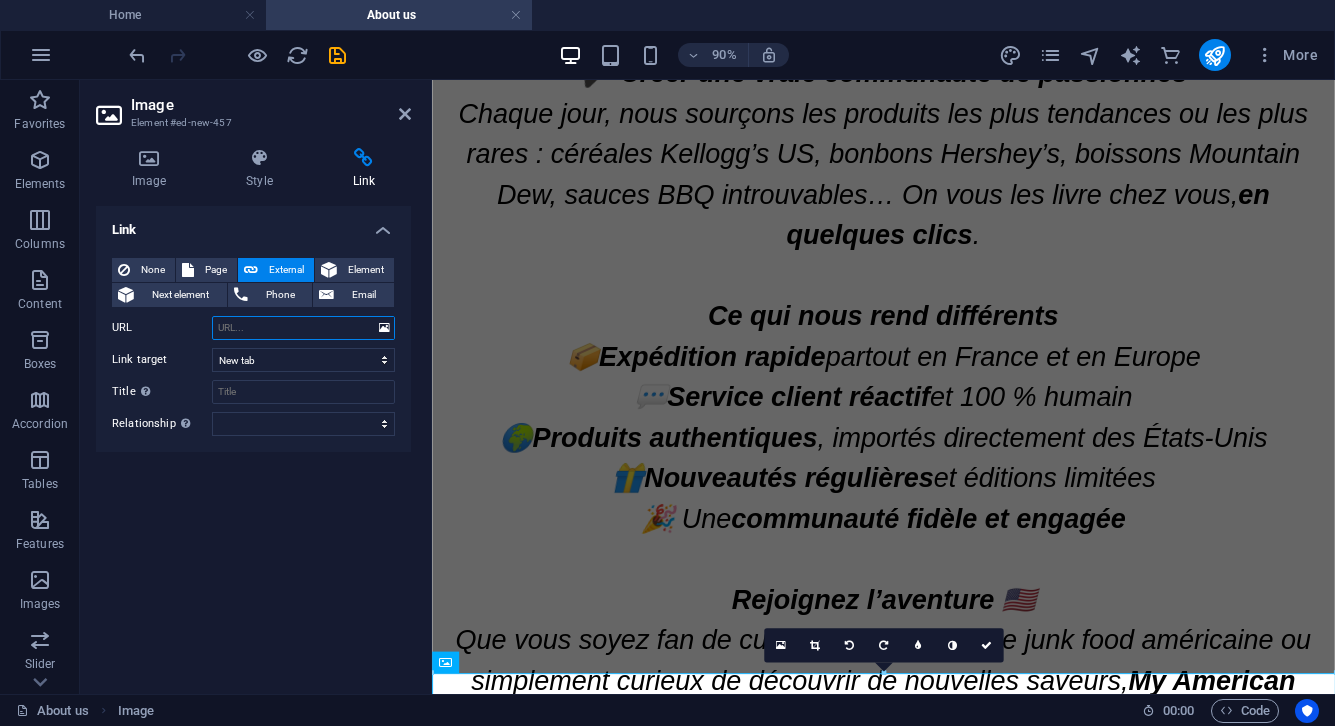 click on "URL" at bounding box center [303, 328] 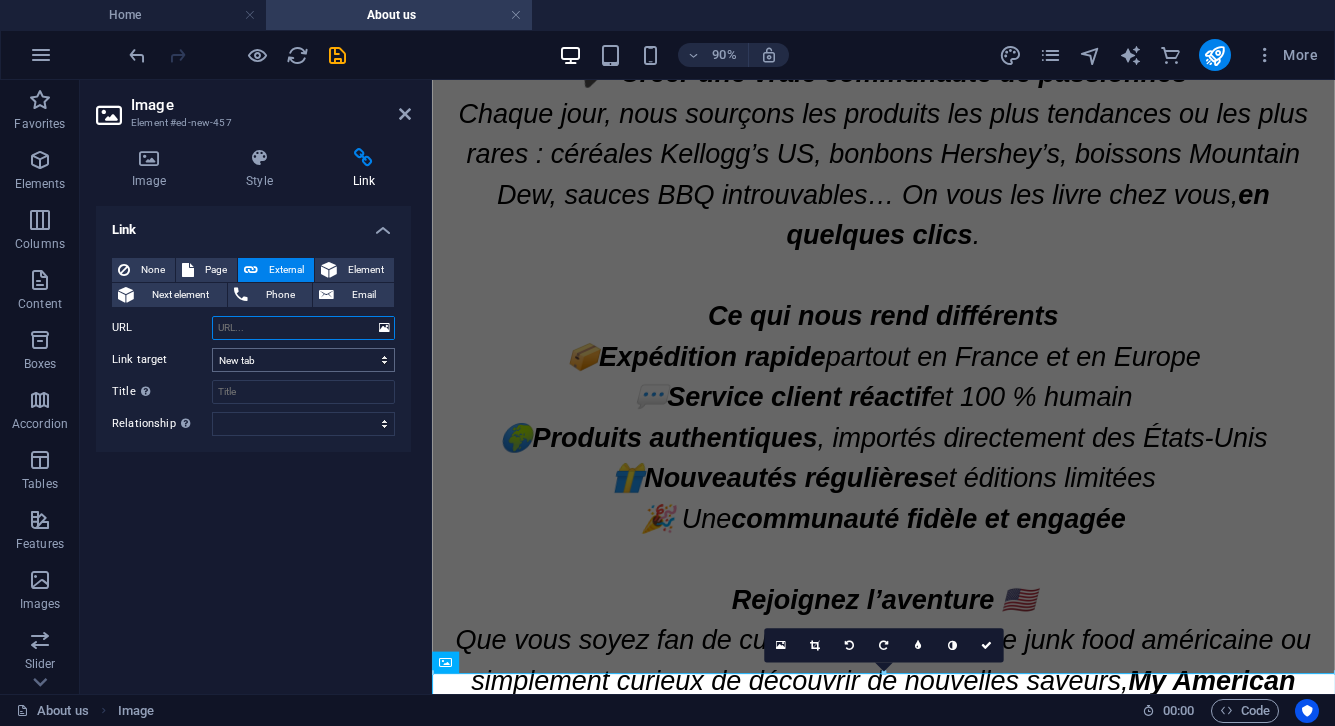 paste on "https://www.myamericanshop.fr/" 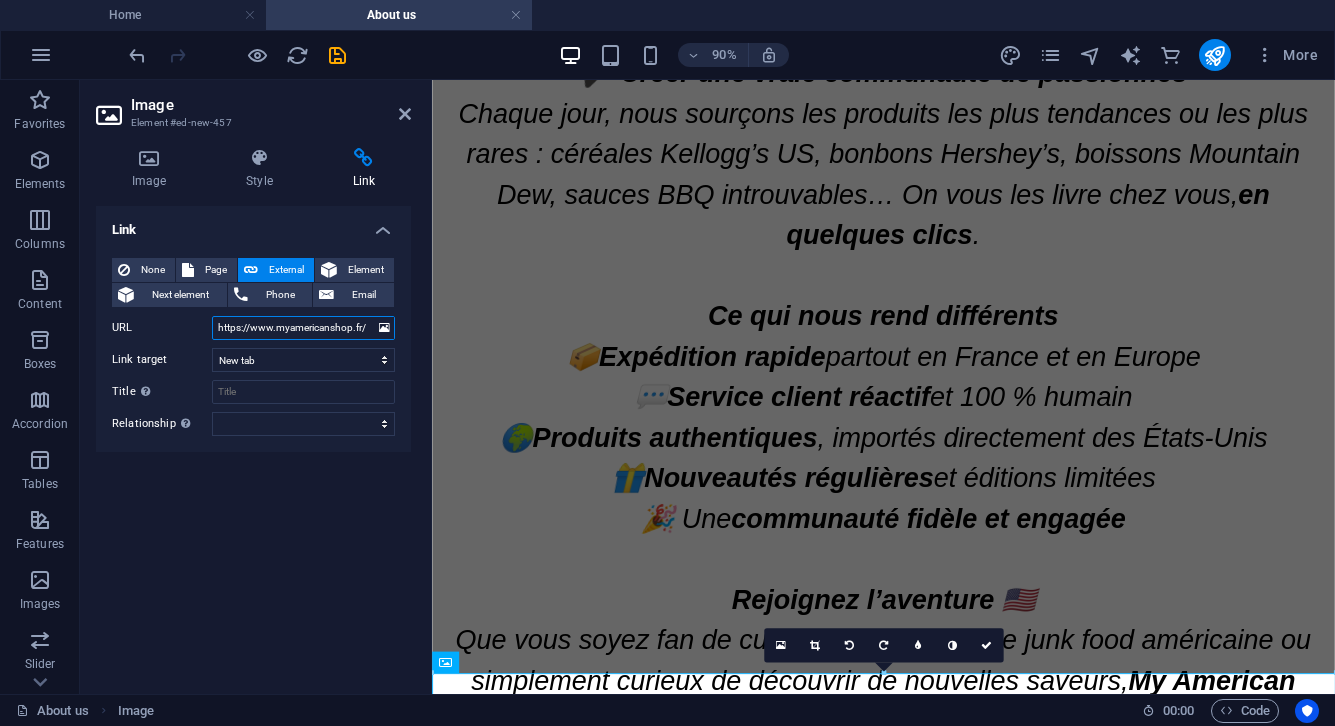 type on "https://www.myamericanshop.fr/" 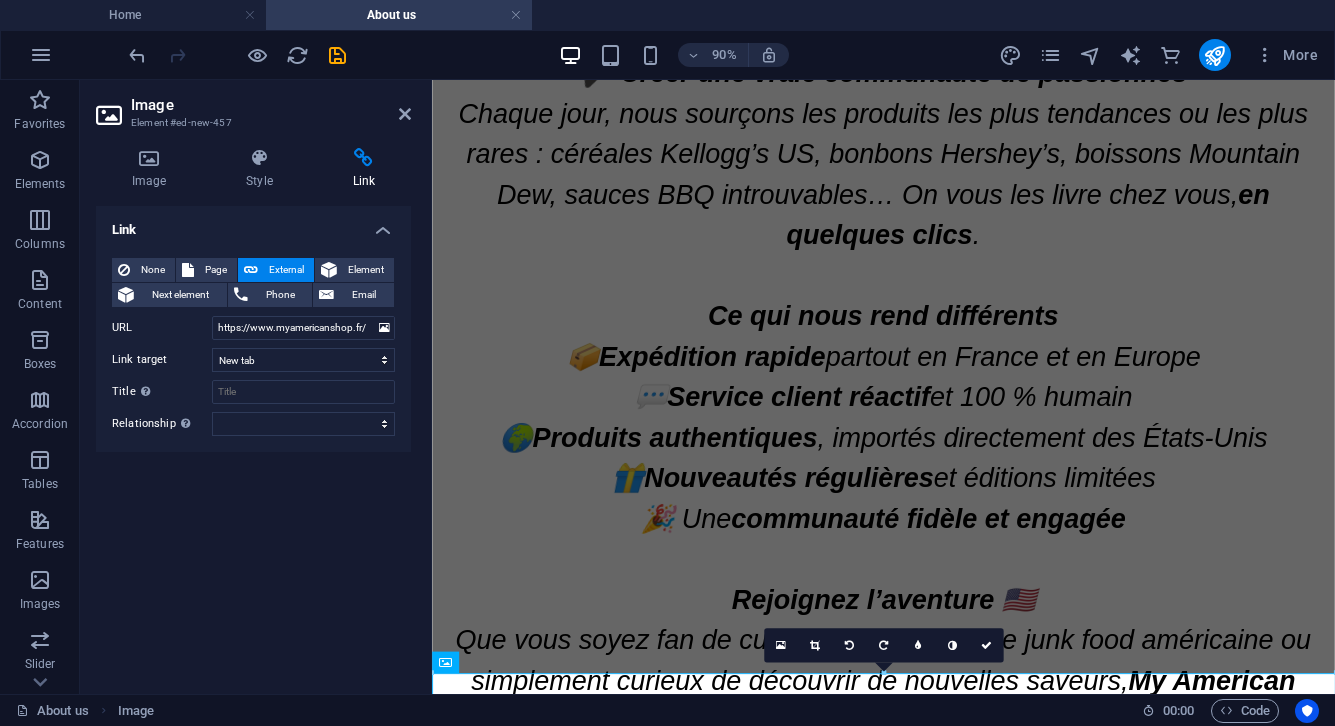click on "Link None Page External Element Next element Phone Email Page Home About us Services -- Service Detail Pricing Contact Legal Notice Privacy Element
URL https://www.myamericanshop.fr/ Phone Email Link target New tab Same tab Overlay Title Additional link description, should not be the same as the link text. The title is most often shown as a tooltip text when the mouse moves over the element. Leave empty if uncertain. Relationship Sets the  relationship of this link to the link target . For example, the value "nofollow" instructs search engines not to follow the link. Can be left empty. alternate author bookmark external help license next nofollow noreferrer noopener prev search tag" at bounding box center (253, 442) 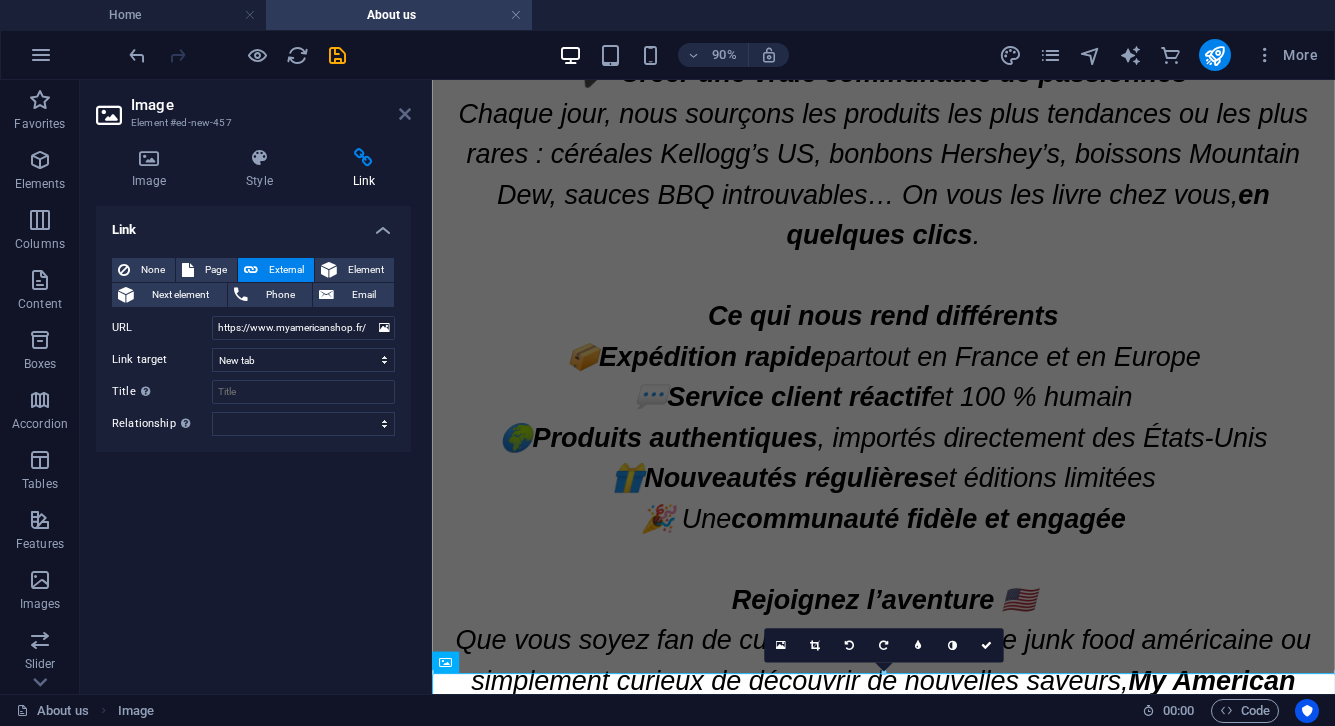 click at bounding box center (405, 114) 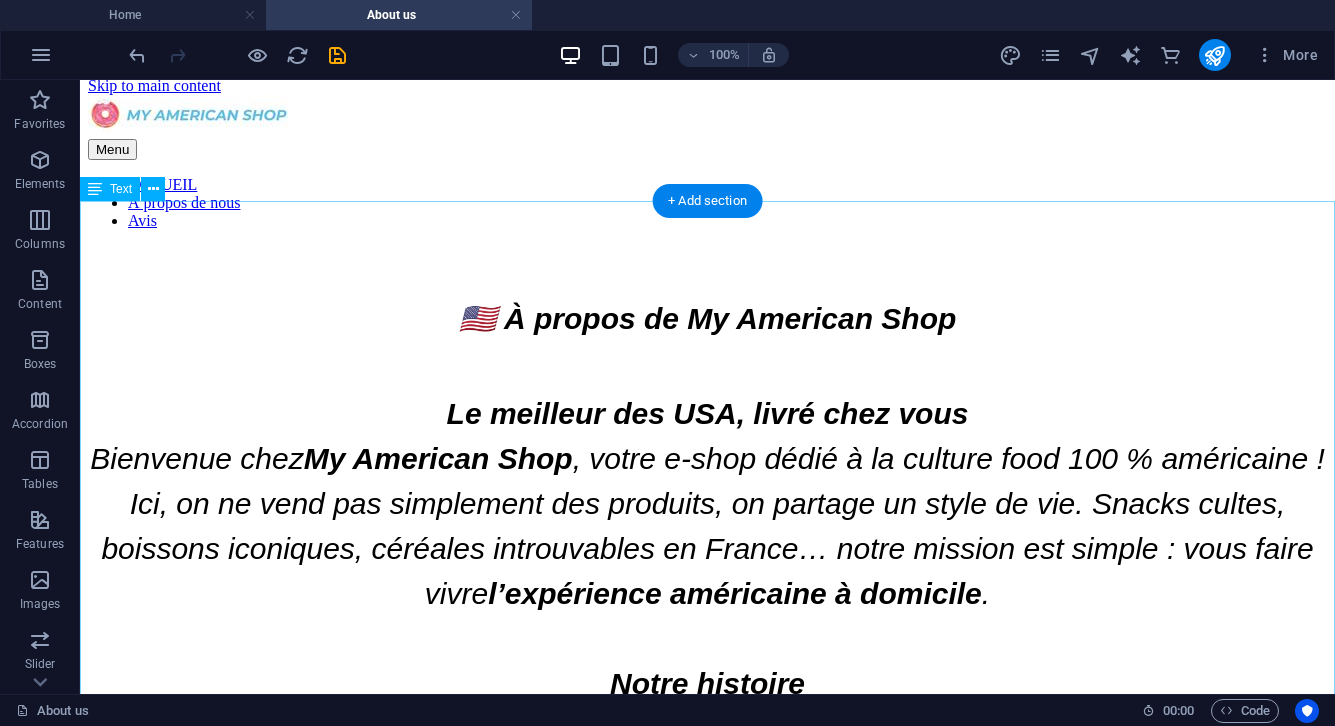 scroll, scrollTop: 0, scrollLeft: 0, axis: both 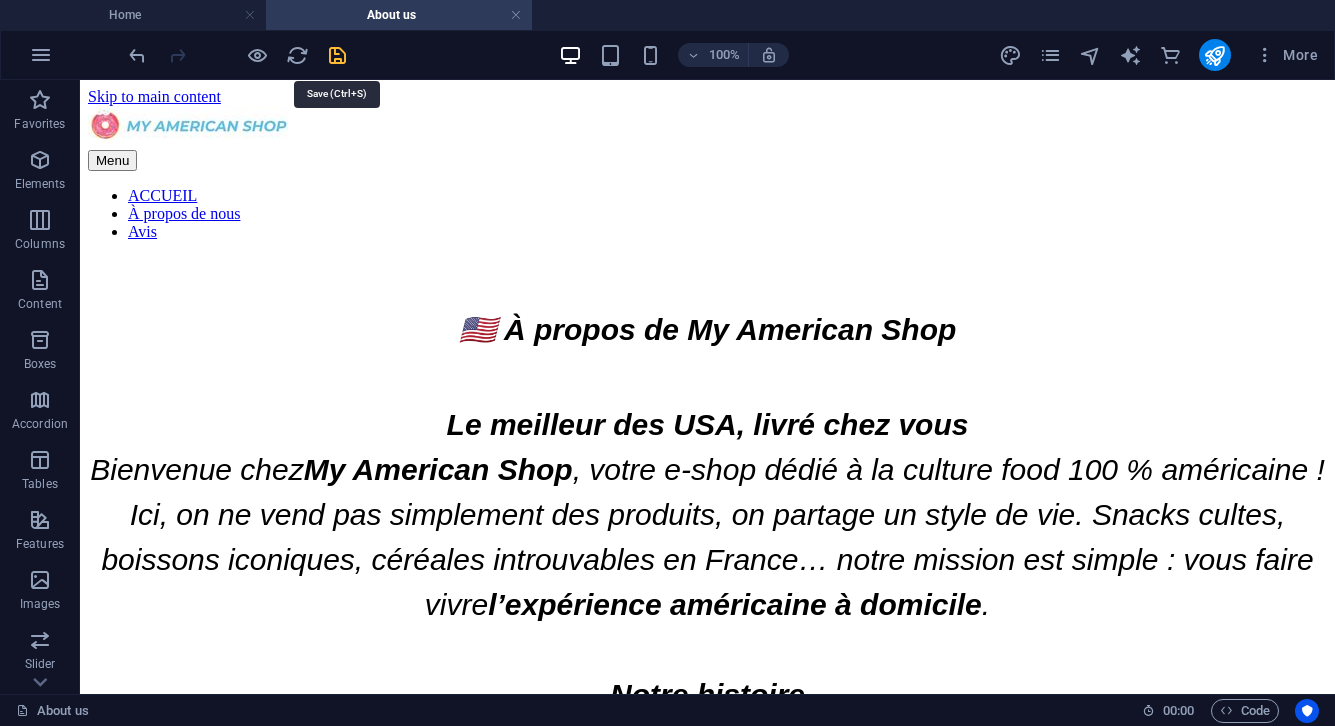 click at bounding box center (337, 55) 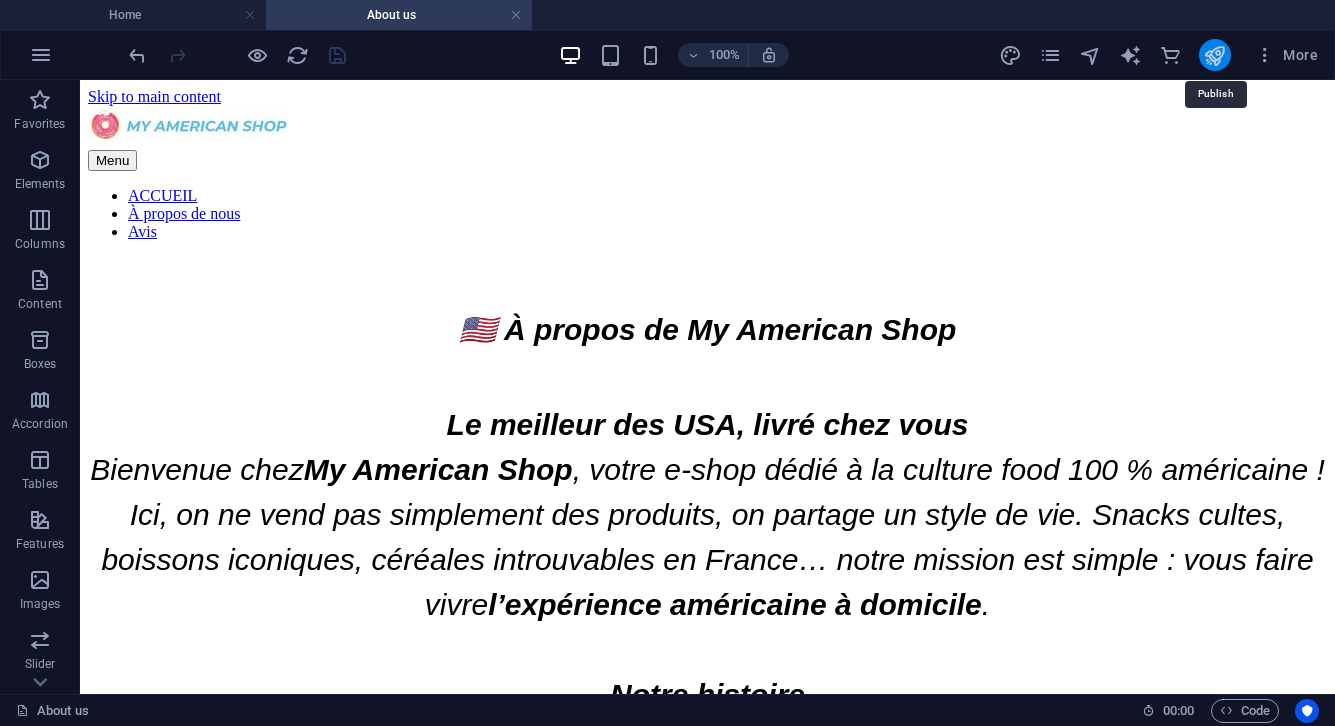 click at bounding box center (1214, 55) 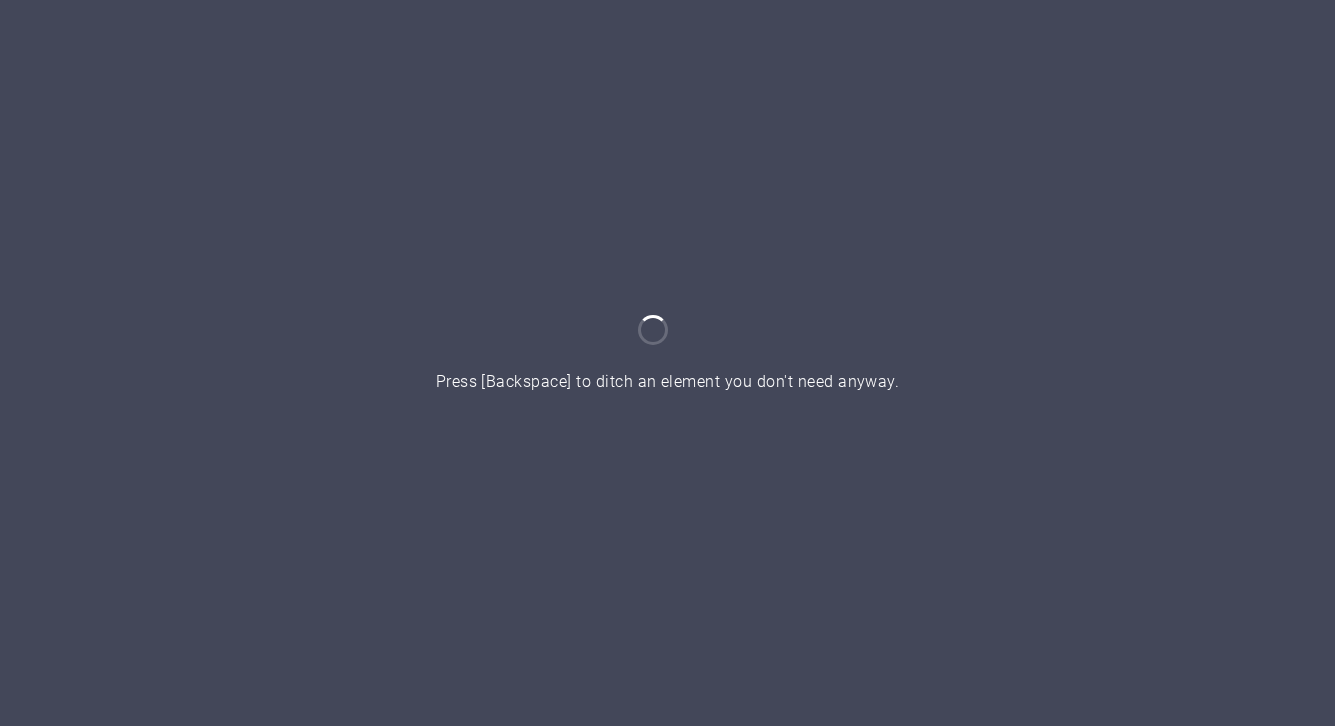 scroll, scrollTop: 0, scrollLeft: 0, axis: both 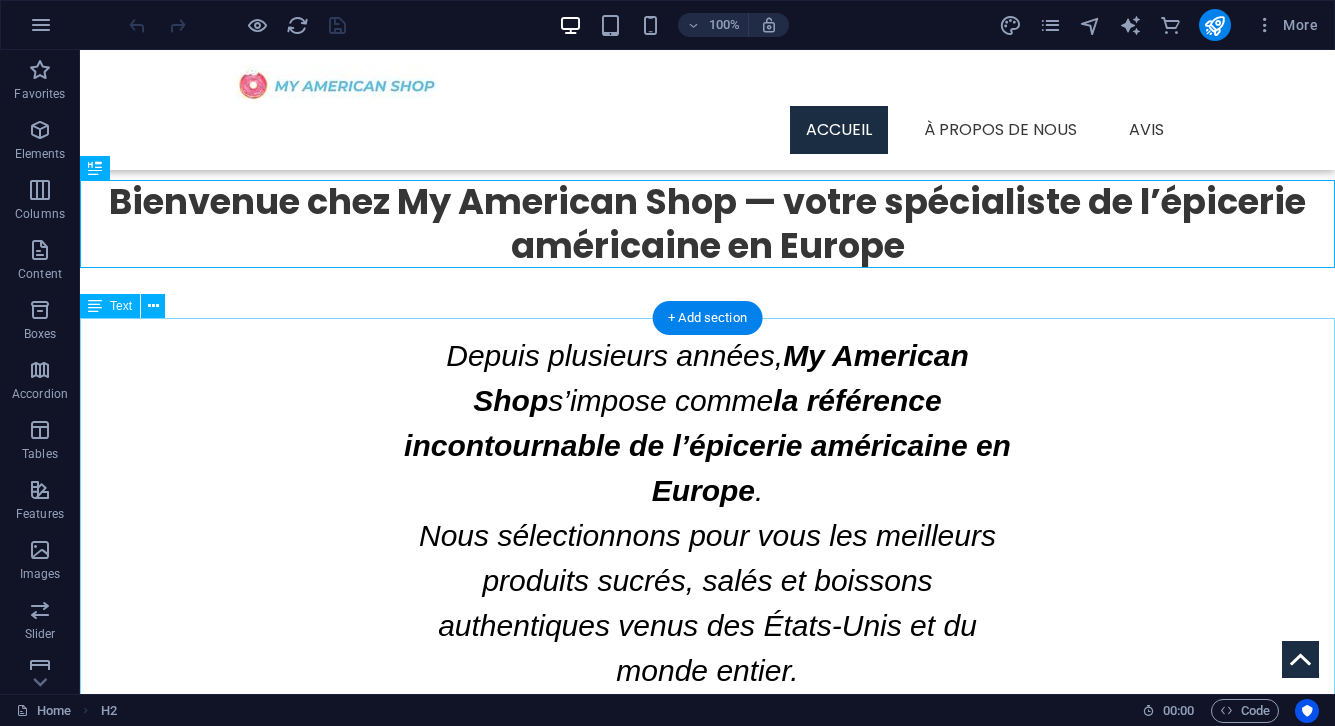 click on "Depuis plusieurs années,  My American Shop  s’impose comme  la référence incontournable de l’épicerie américaine en Europe . Nous sélectionnons pour vous les meilleurs produits sucrés, salés et boissons authentiques venus des États-Unis et du monde entier. Que vous soyez amateur de  céréales iconiques comme Lucky Charms , de  sodas introuvables en France comme Fanta Grape  ou de  snacks légendaires comme les Cheetos Flamin' Hot , notre boutique saura combler toutes vos envies.   Pourquoi choisir My American Shop ? ✅ Plus de  5000 références gourmandes américaines ✅  Livraison rapide en 24/48h  pour satisfaire toutes vos envies ✅ Des recettes et conseils gourmands sur notre blog partenaire  www.myamericanshop.fr   Votre épicerie américaine, à portée de clic Sur ce site, découvrez tout l’univers de  My American Shop , notre passion pour la gastronomie US et notre engagement à vous proposer des produits d’exception. 👉" at bounding box center [707, 1150] 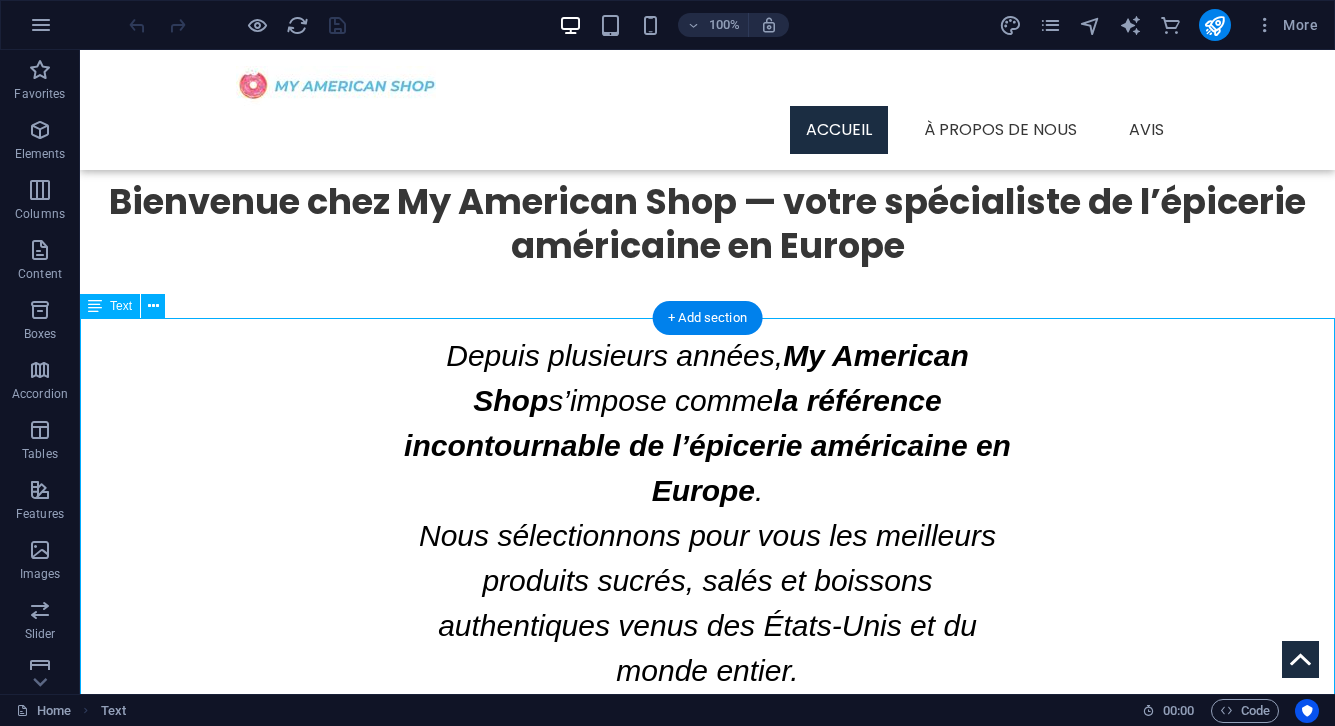 click on "Depuis plusieurs années,  My American Shop  s’impose comme  la référence incontournable de l’épicerie américaine en Europe . Nous sélectionnons pour vous les meilleurs produits sucrés, salés et boissons authentiques venus des États-Unis et du monde entier. Que vous soyez amateur de  céréales iconiques comme Lucky Charms , de  sodas introuvables en France comme Fanta Grape  ou de  snacks légendaires comme les Cheetos Flamin' Hot , notre boutique saura combler toutes vos envies.   Pourquoi choisir My American Shop ? ✅ Plus de  5000 références gourmandes américaines ✅  Livraison rapide en 24/48h  pour satisfaire toutes vos envies ✅ Des recettes et conseils gourmands sur notre blog partenaire  www.myamericanshop.fr   Votre épicerie américaine, à portée de clic Sur ce site, découvrez tout l’univers de  My American Shop , notre passion pour la gastronomie US et notre engagement à vous proposer des produits d’exception. 👉" at bounding box center [707, 1150] 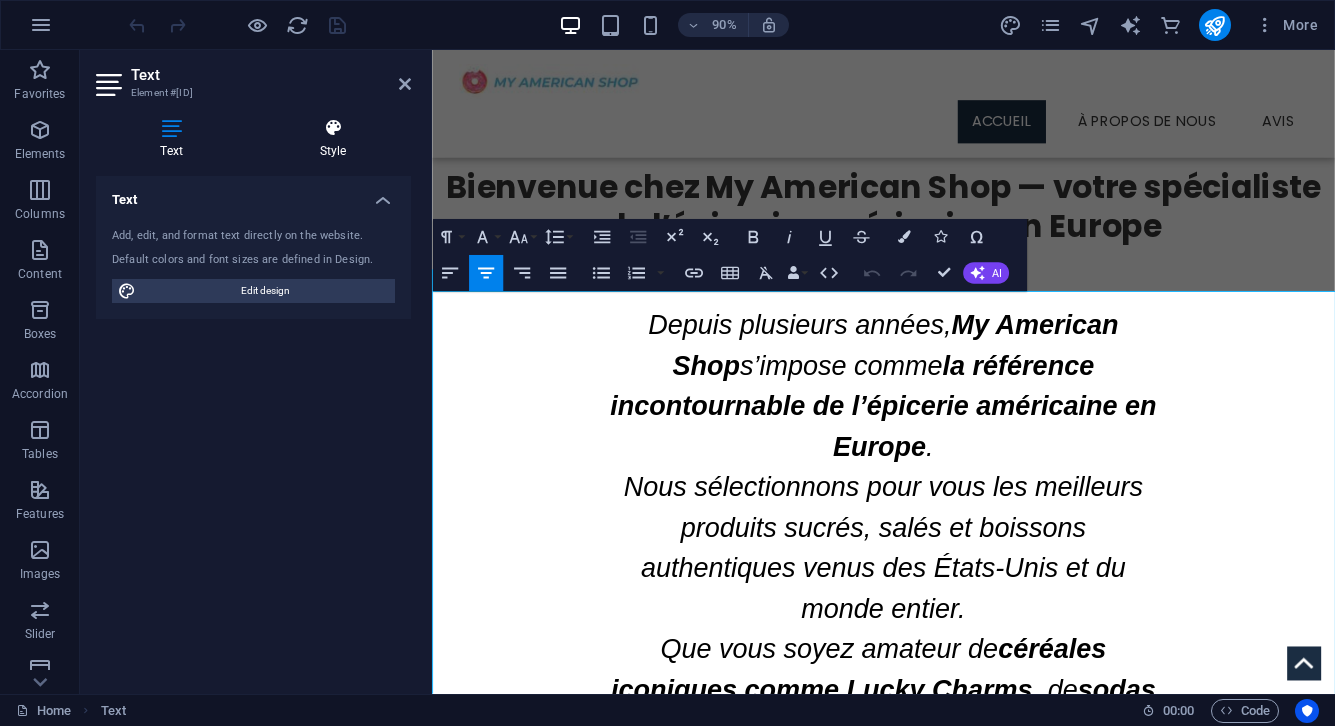 click at bounding box center [333, 128] 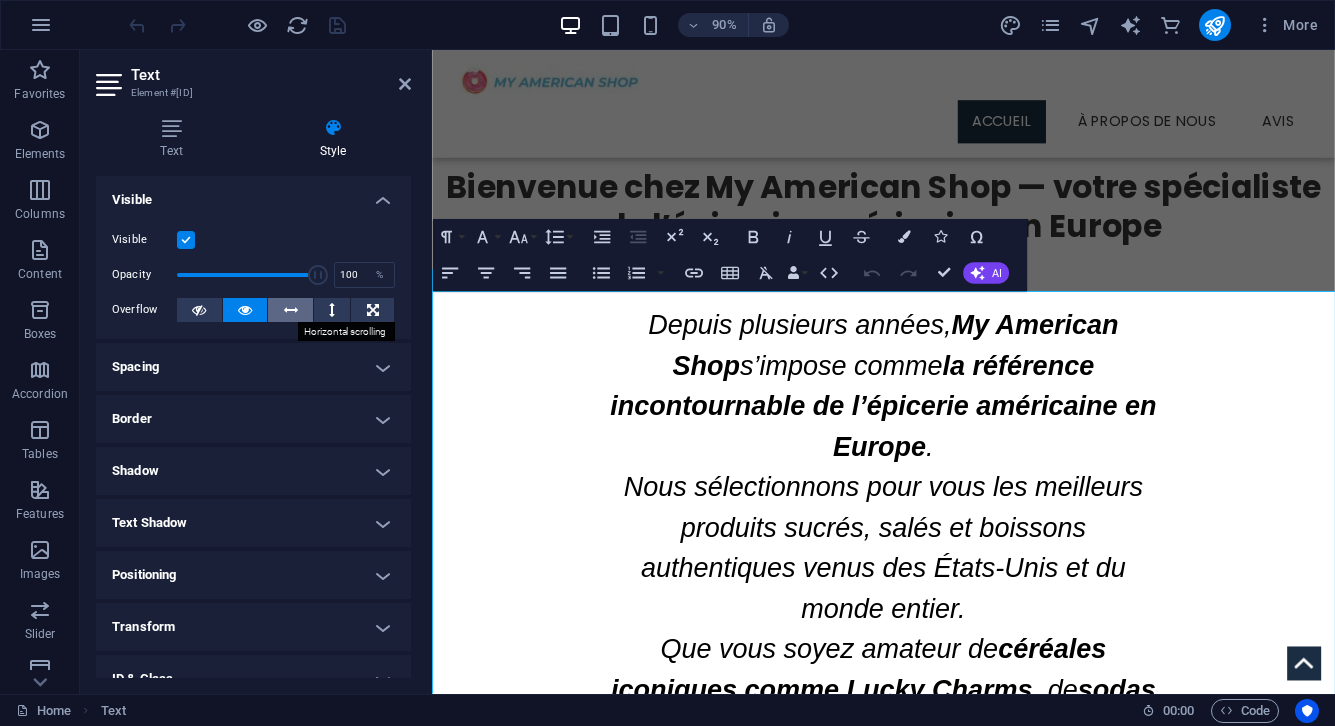 click at bounding box center (291, 310) 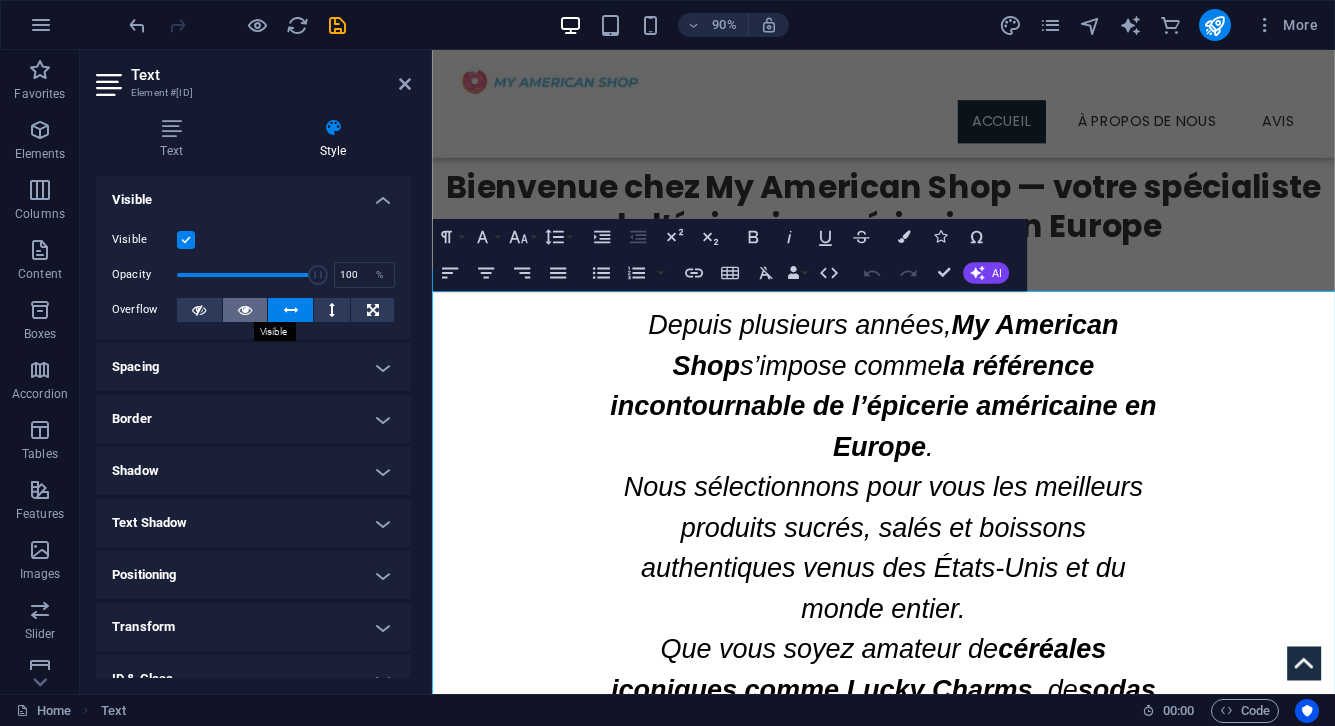 click at bounding box center [245, 310] 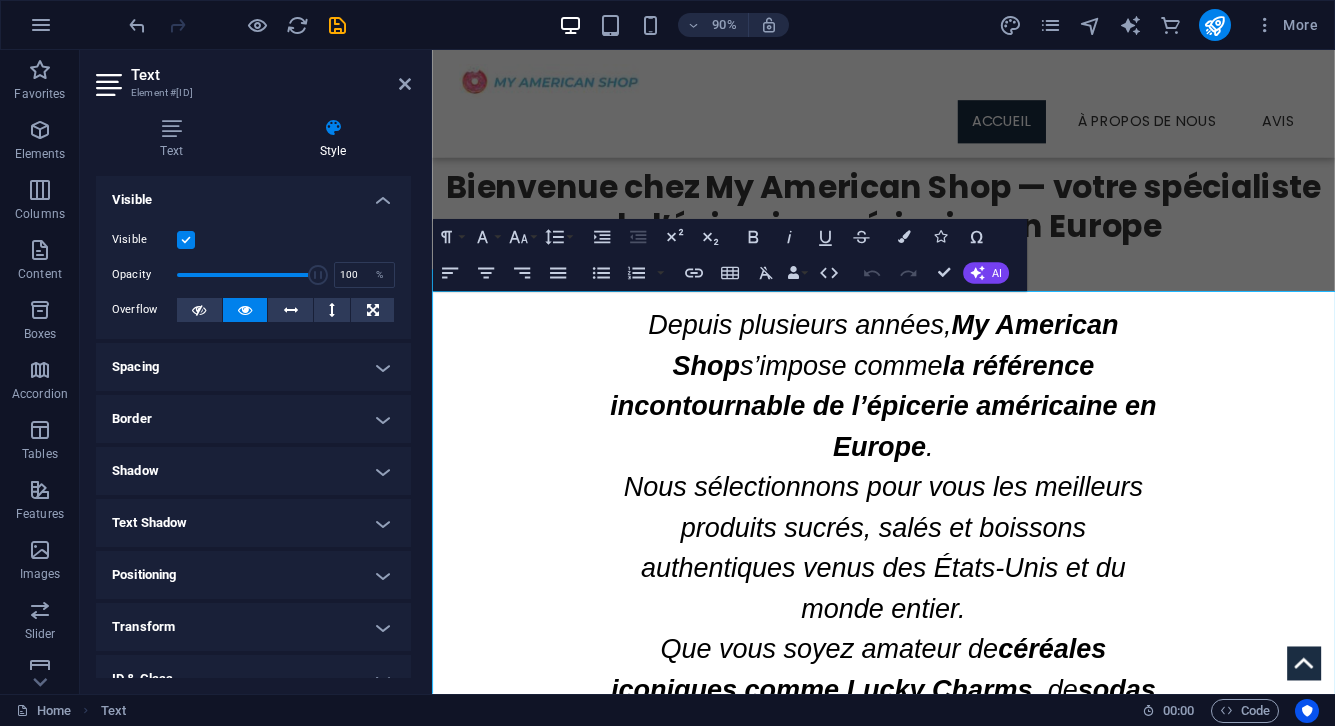 click on "Border" at bounding box center [253, 419] 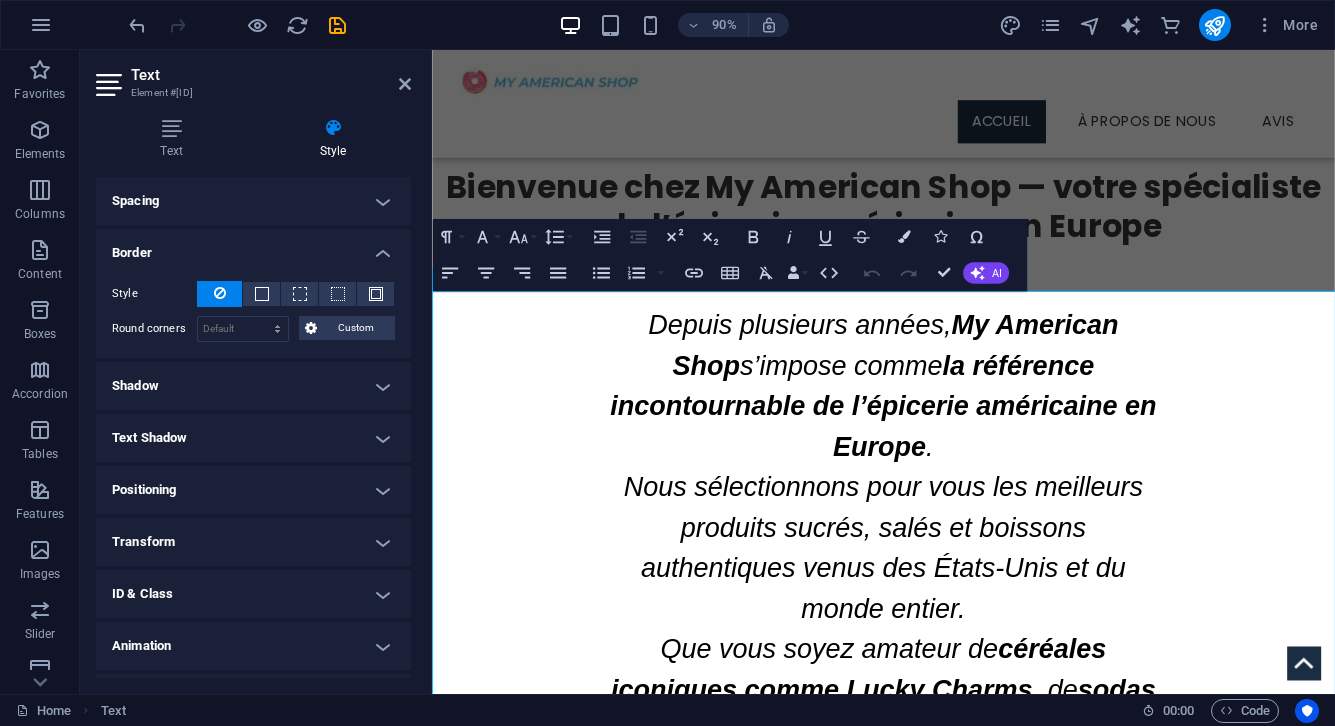 scroll, scrollTop: 171, scrollLeft: 0, axis: vertical 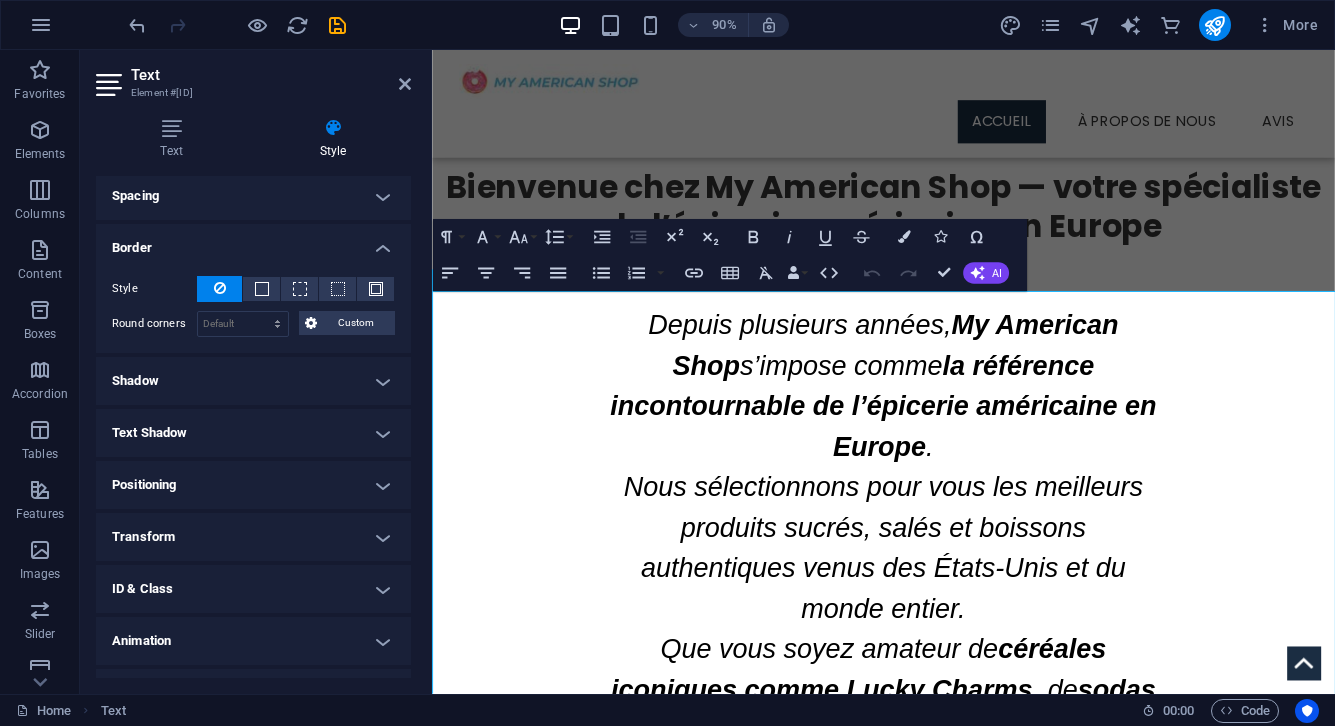 click on "Positioning" at bounding box center [253, 485] 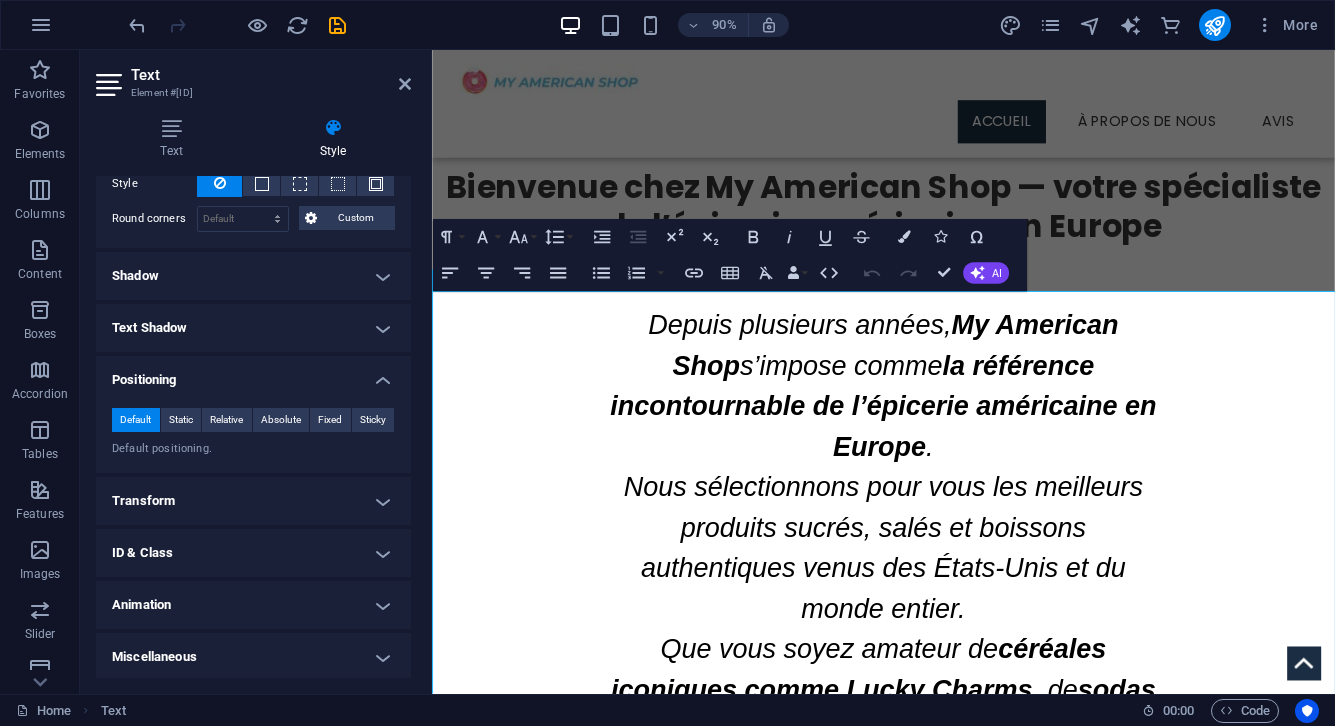 scroll, scrollTop: 278, scrollLeft: 0, axis: vertical 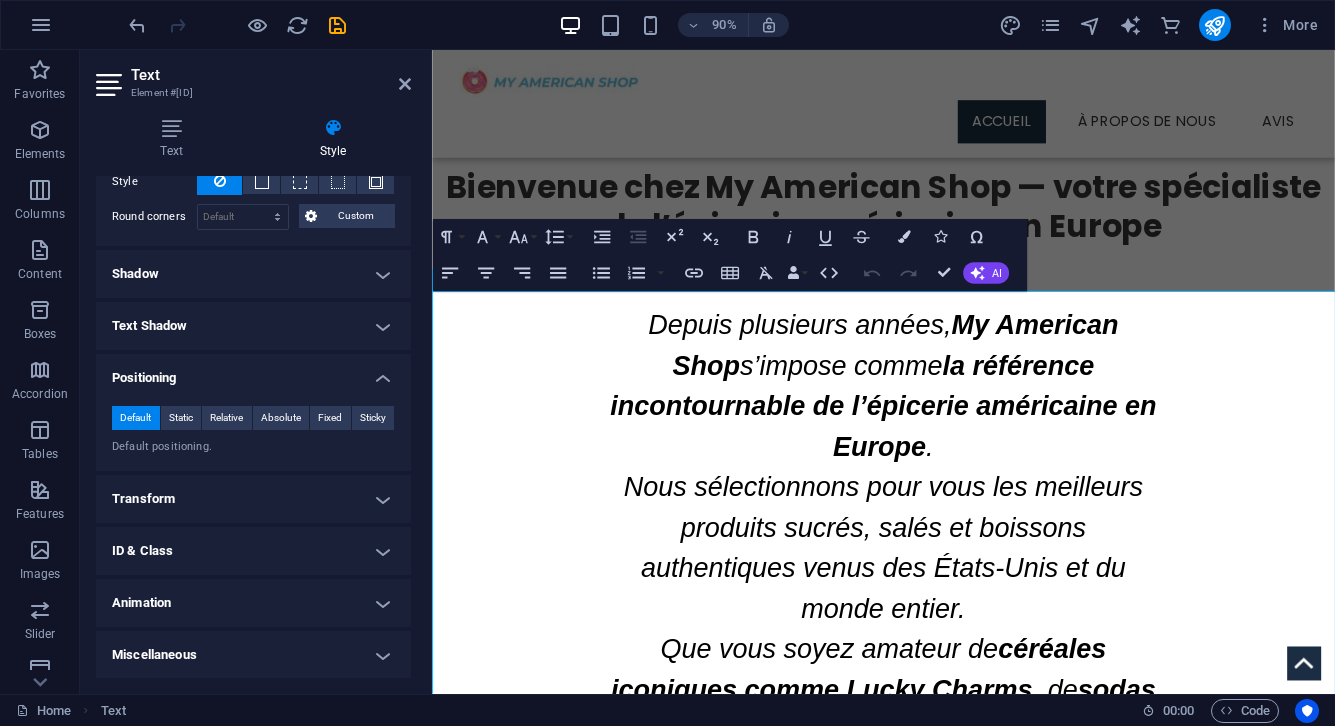 click on "Transform" at bounding box center (253, 499) 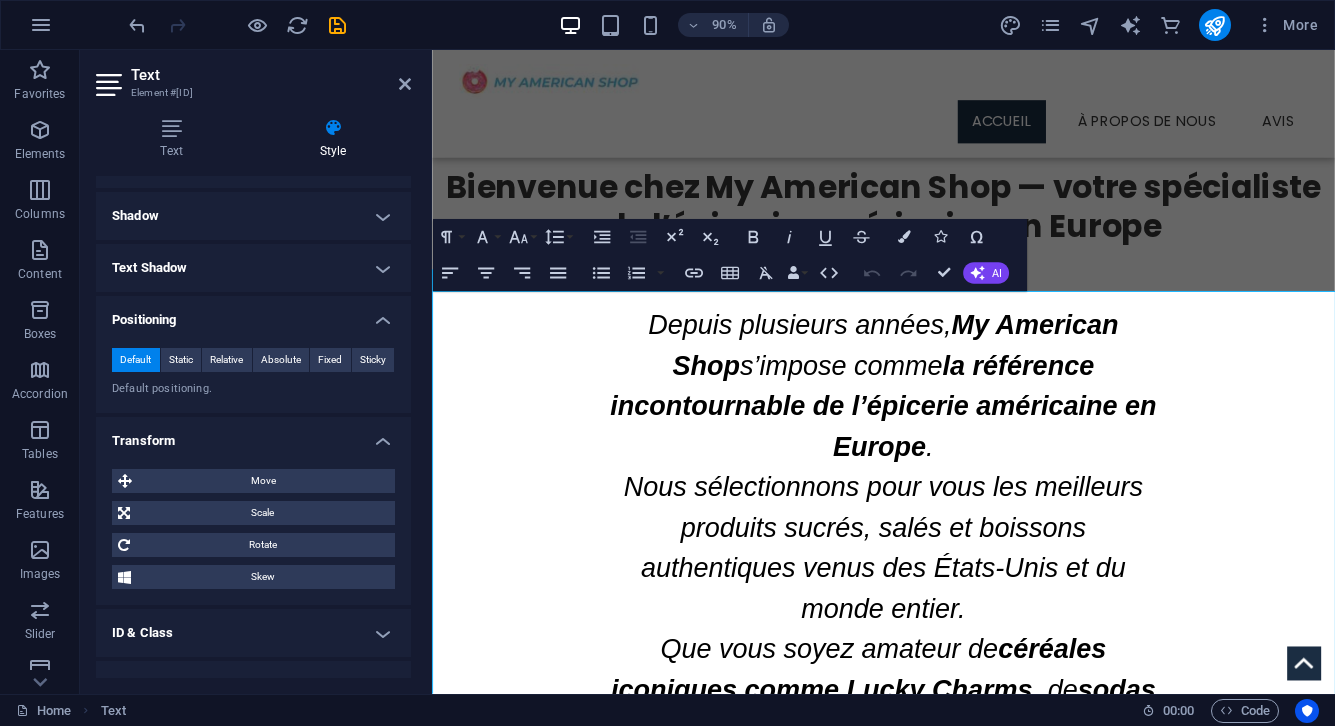 scroll, scrollTop: 418, scrollLeft: 0, axis: vertical 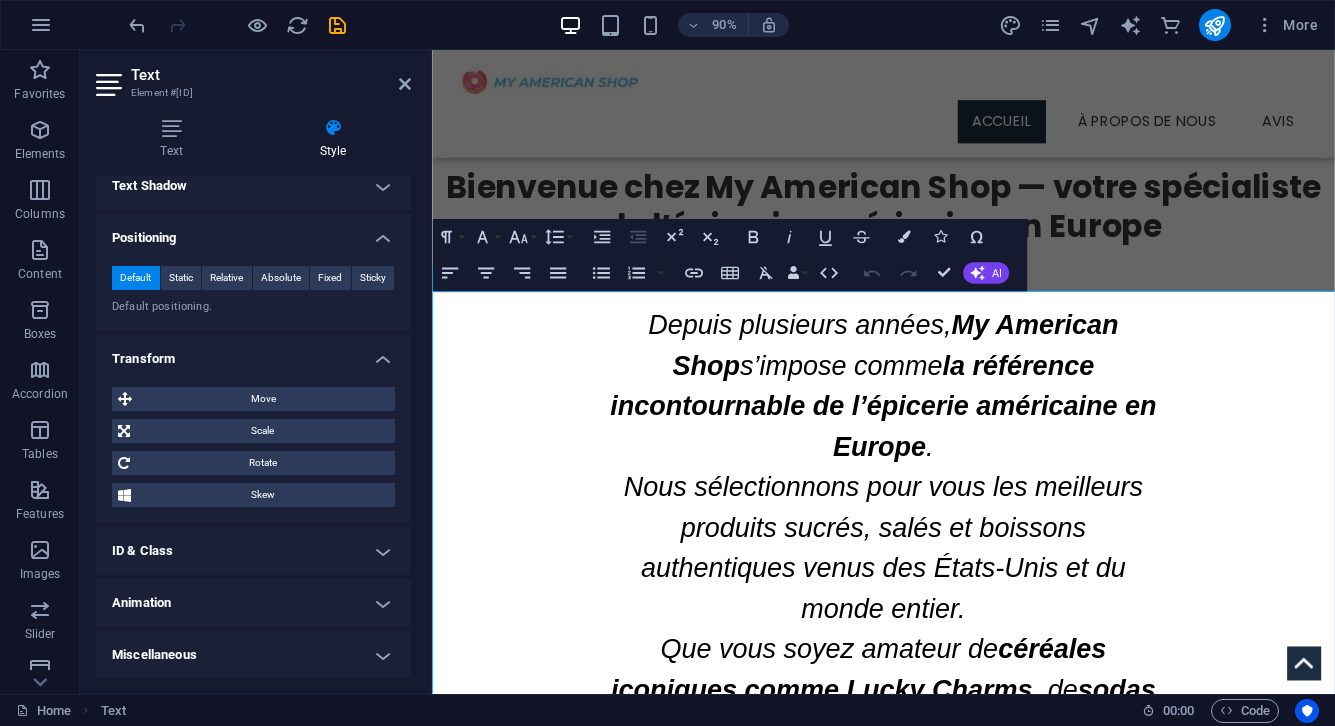 click on "Depuis plusieurs années,  My American Shop  s’impose comme  la référence incontournable de l’épicerie américaine en Europe . Nous sélectionnons pour vous les meilleurs produits sucrés, salés et boissons authentiques venus des [COUNTRY] et du monde entier." at bounding box center (934, 513) 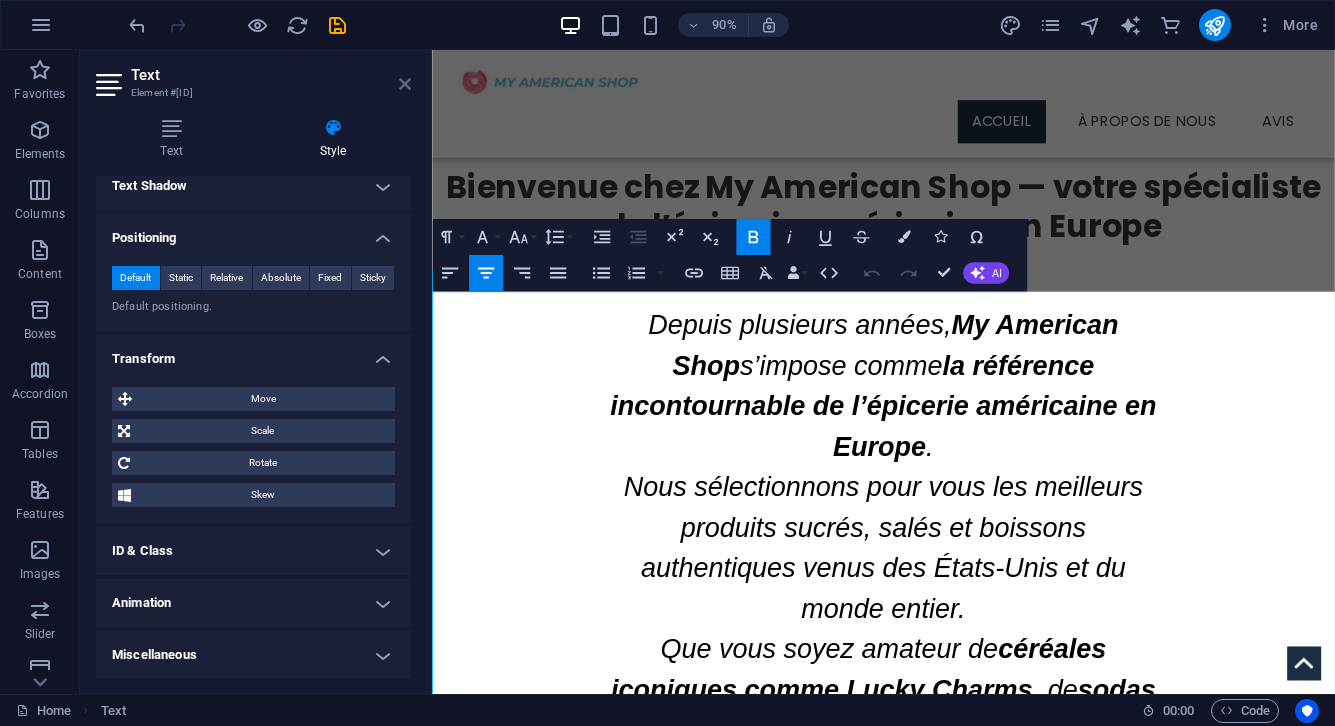 click at bounding box center (405, 84) 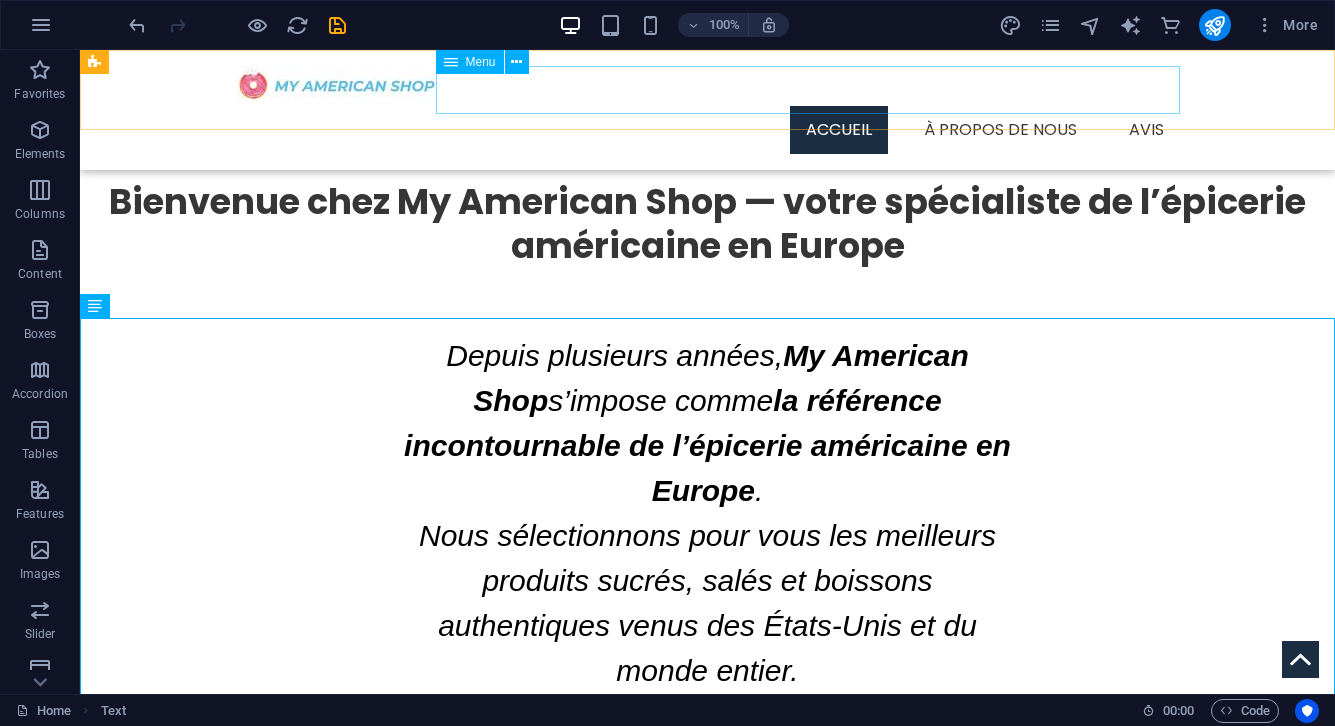 click on "ACCUEIL À propos de nous Avis" at bounding box center (708, 130) 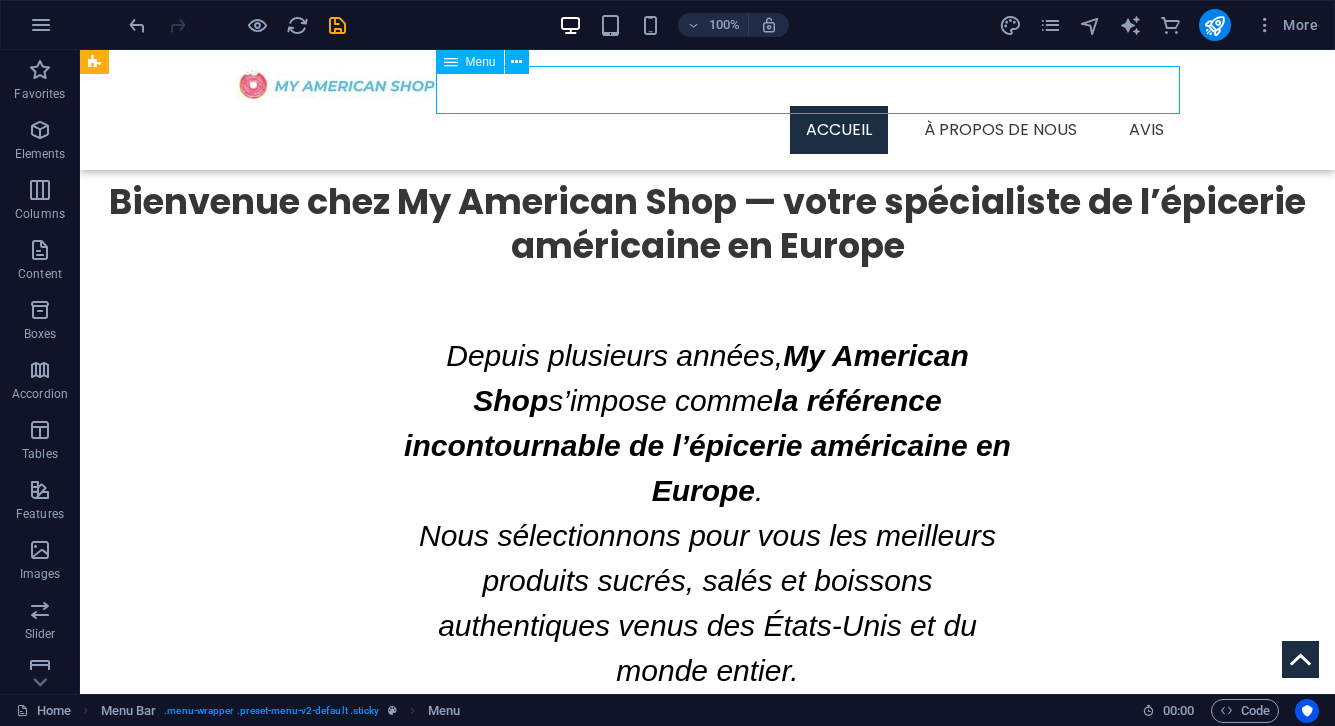 click on "ACCUEIL À propos de nous Avis" at bounding box center (708, 130) 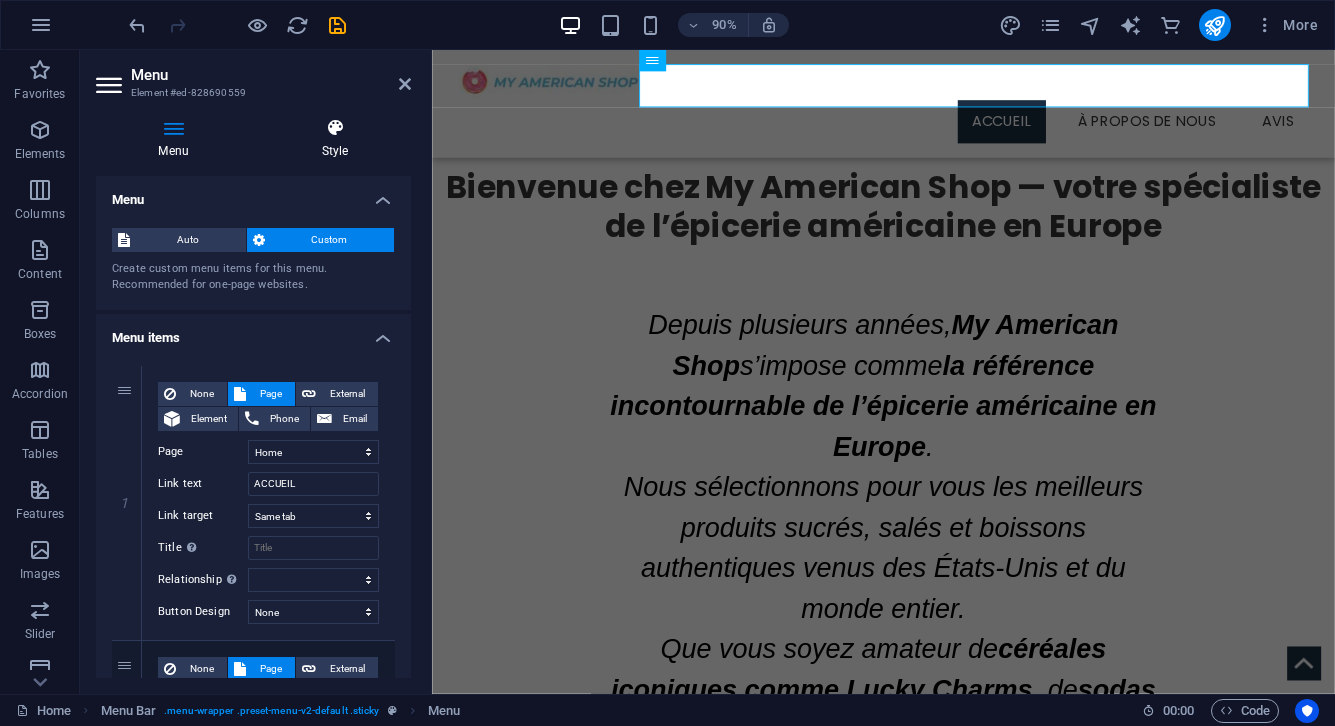 click at bounding box center (335, 128) 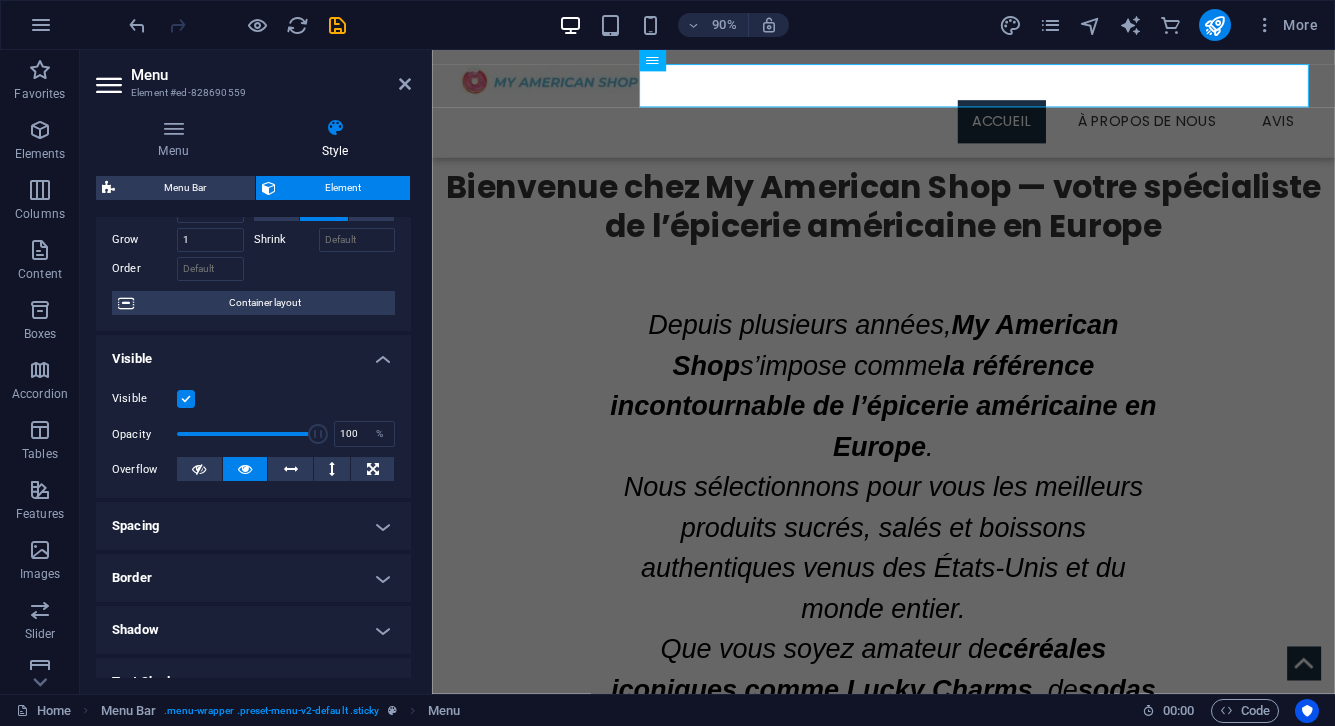 scroll, scrollTop: 0, scrollLeft: 0, axis: both 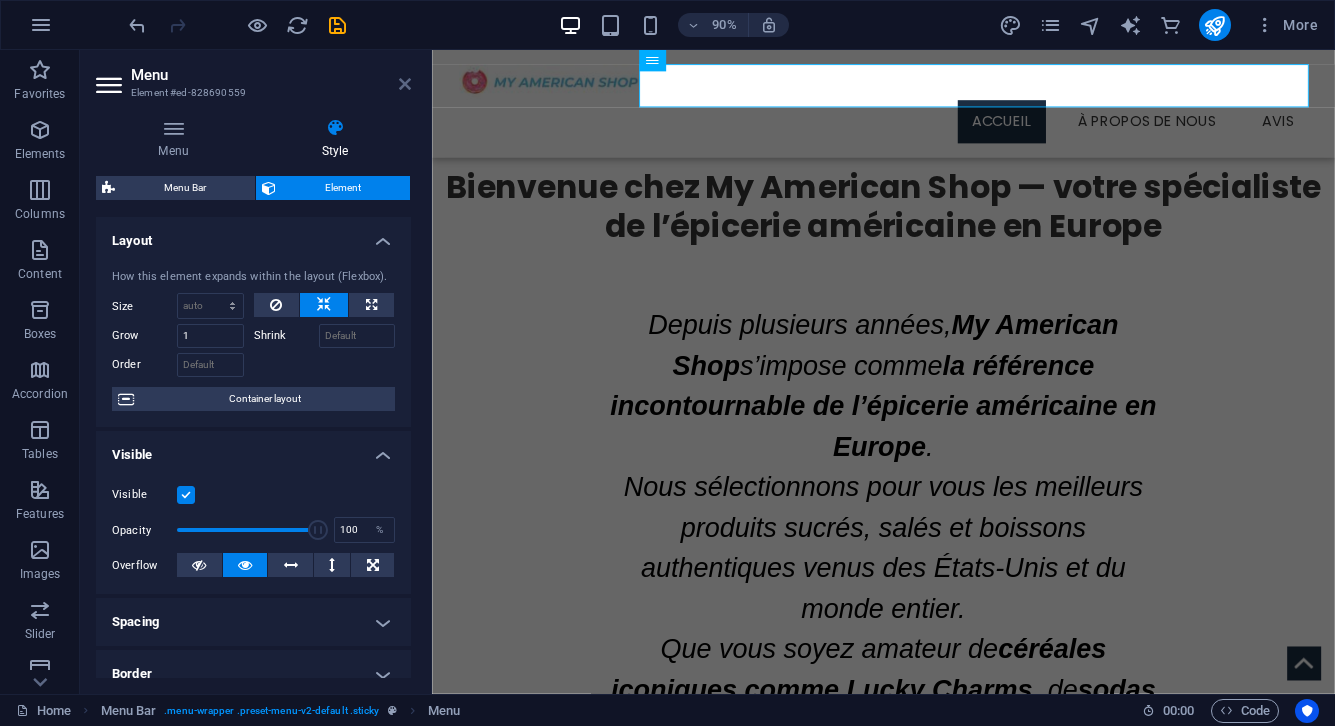 click at bounding box center (405, 84) 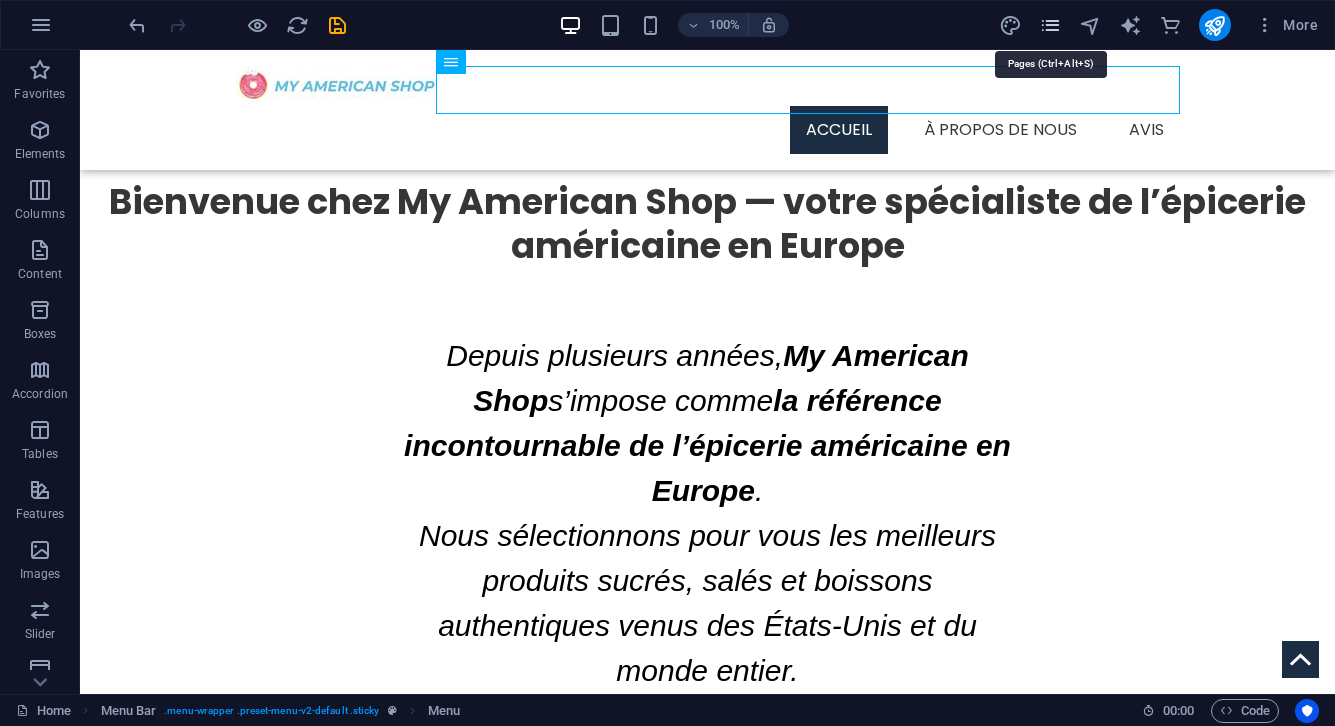 click at bounding box center [1050, 25] 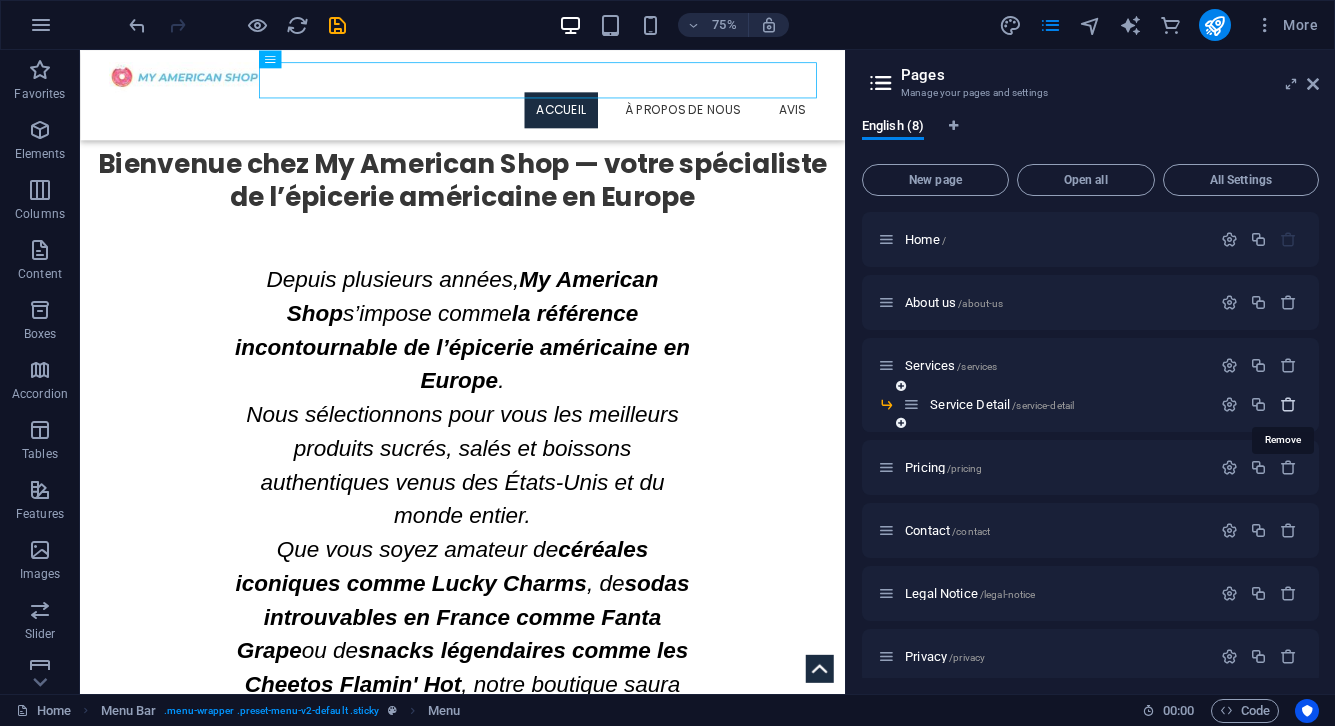 click at bounding box center (1288, 404) 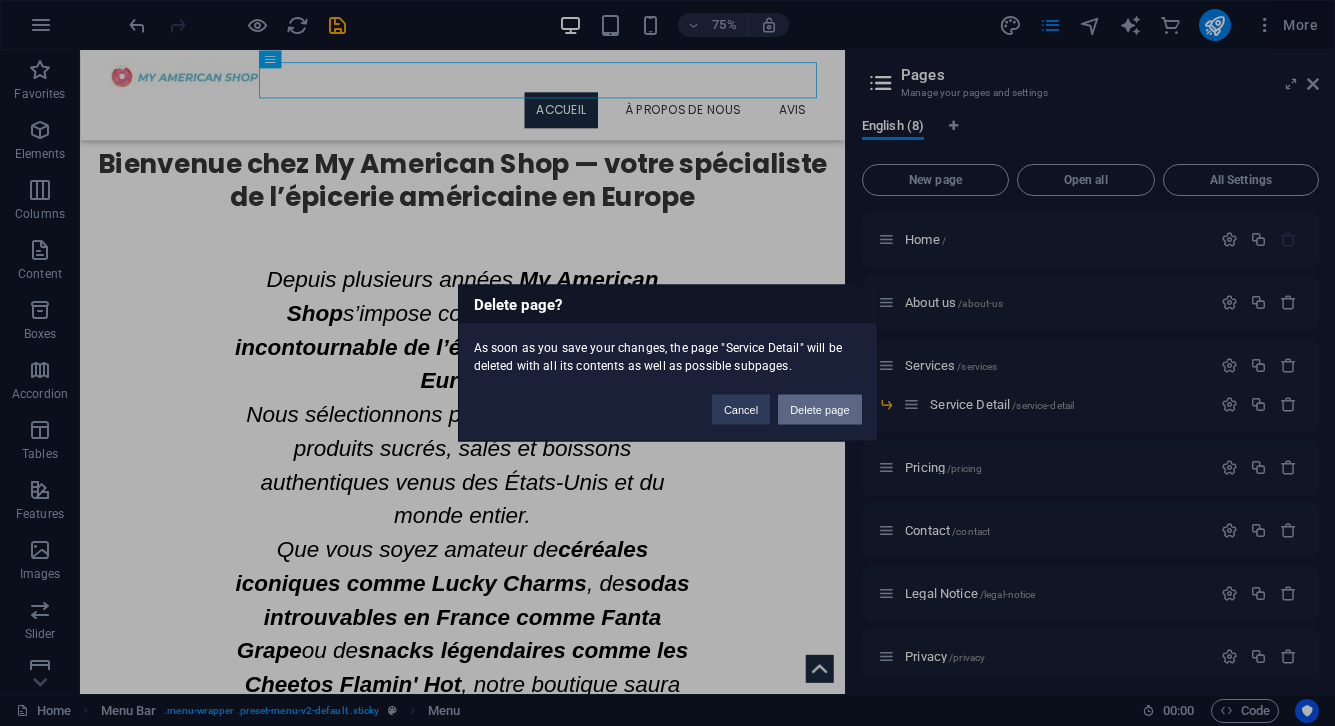 click on "Delete page" at bounding box center [819, 410] 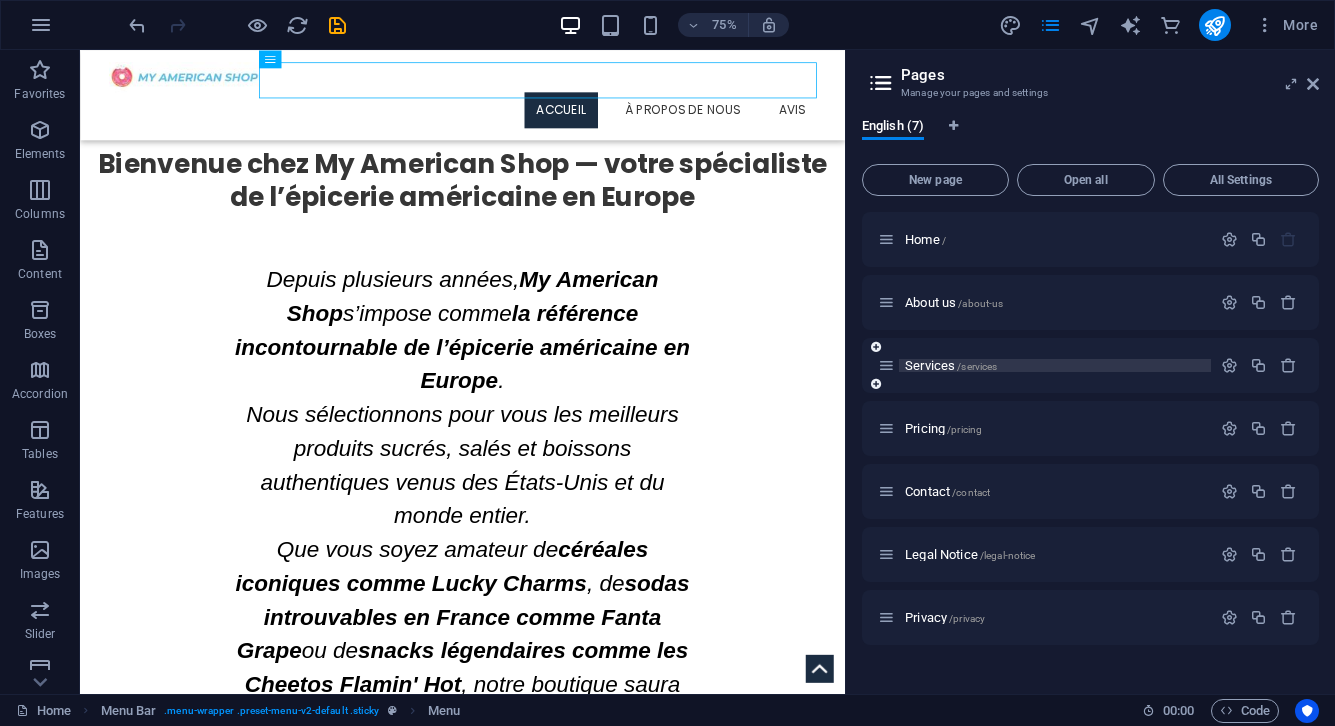 click on "Services /services" at bounding box center [1055, 365] 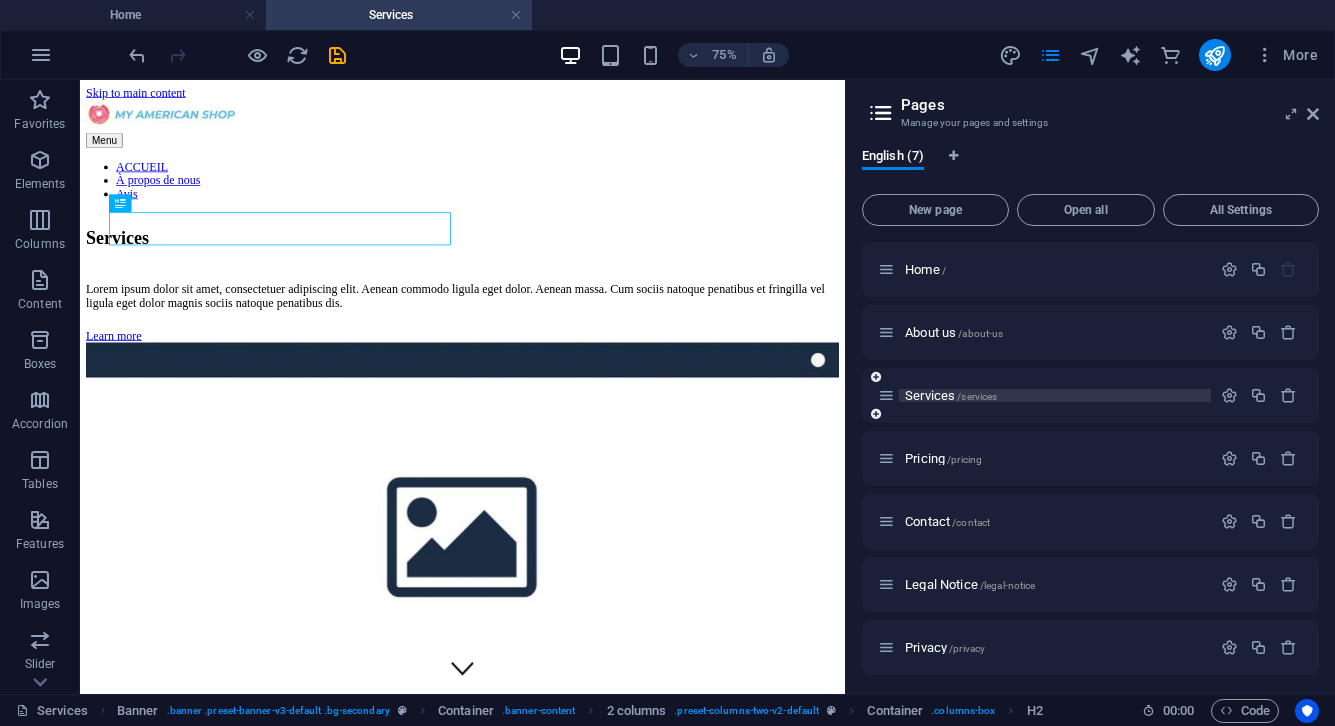 scroll, scrollTop: 0, scrollLeft: 0, axis: both 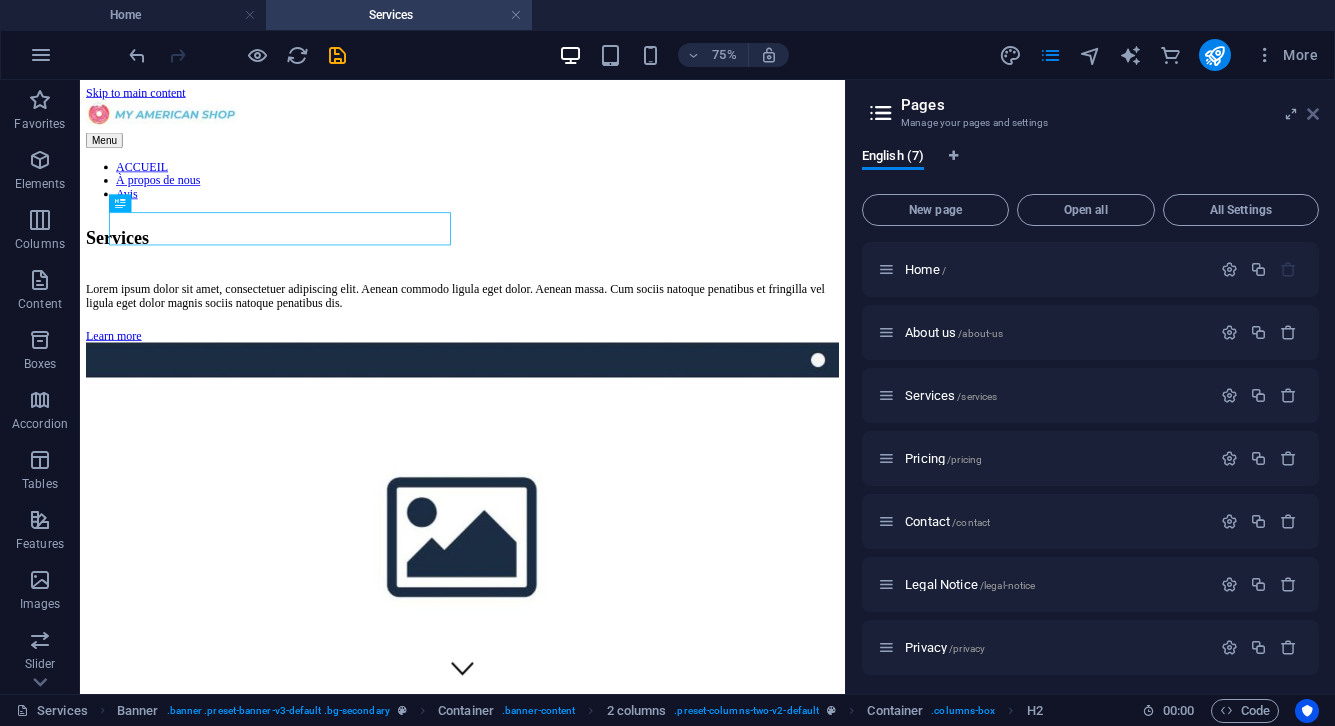 click at bounding box center (1313, 114) 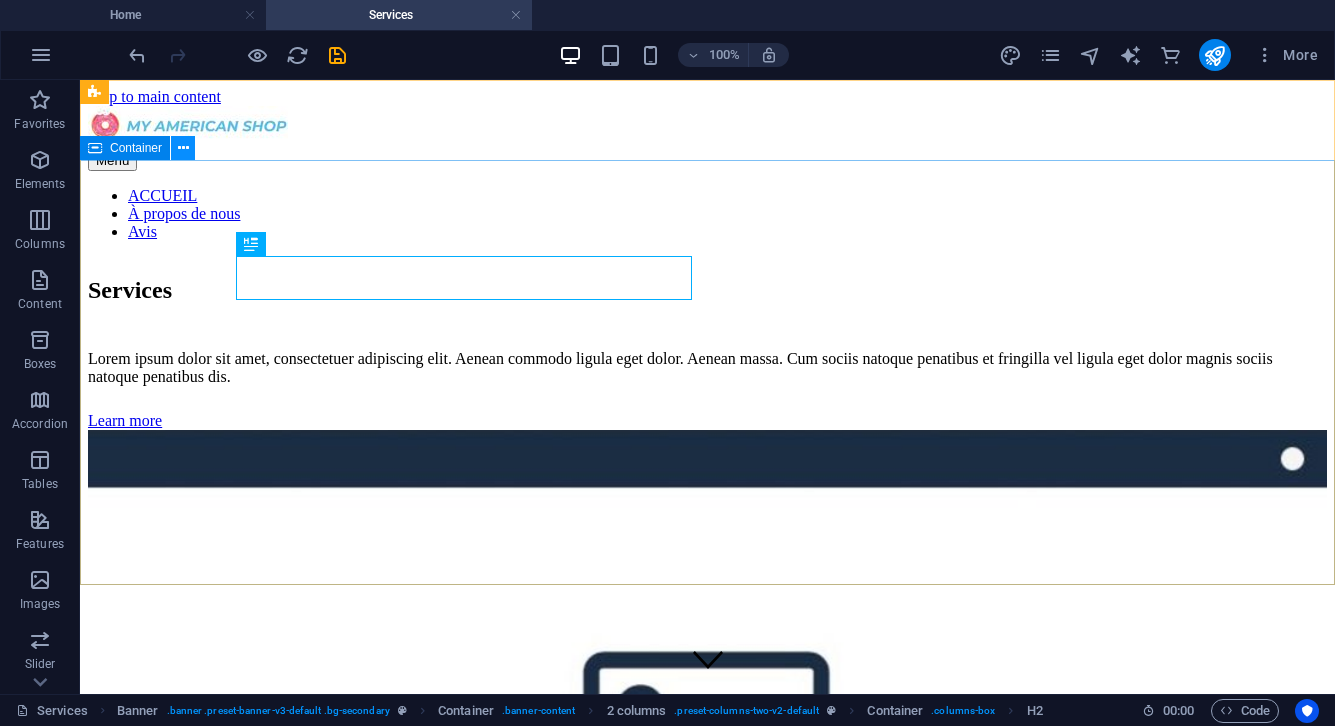 click at bounding box center (183, 148) 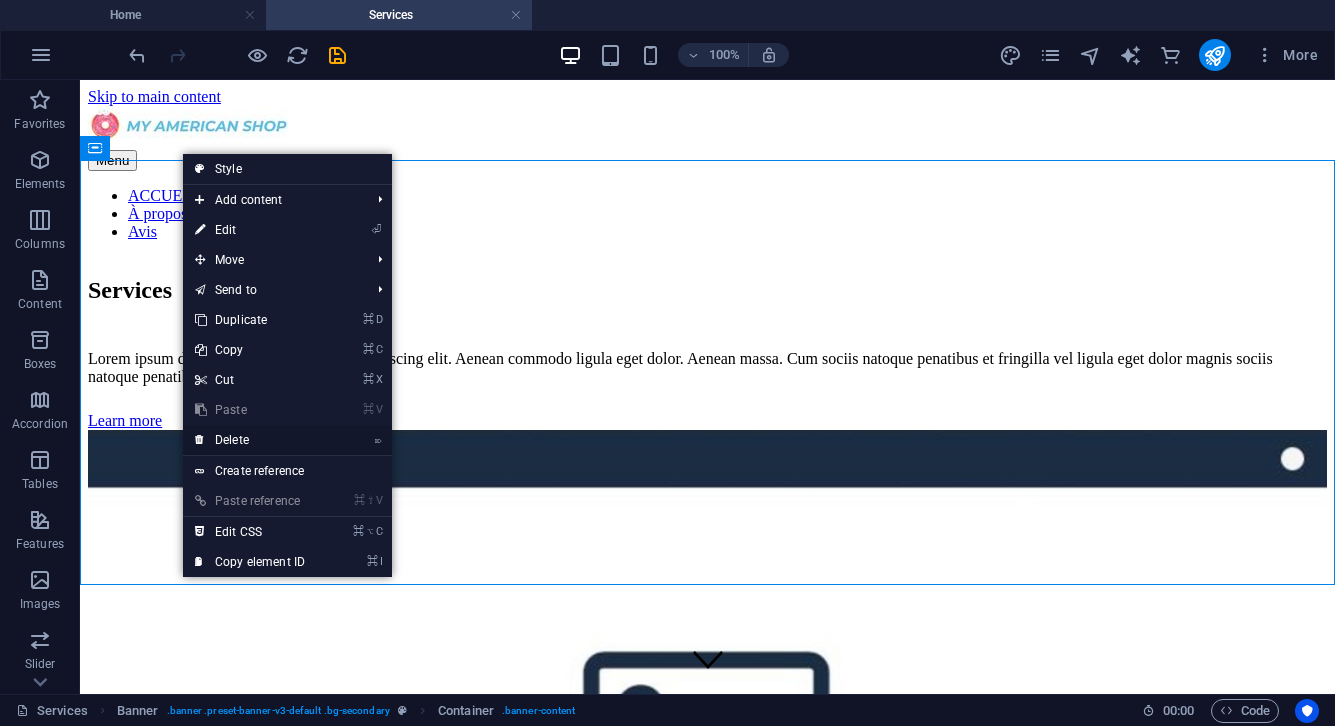 click on "⌦  Delete" at bounding box center [250, 440] 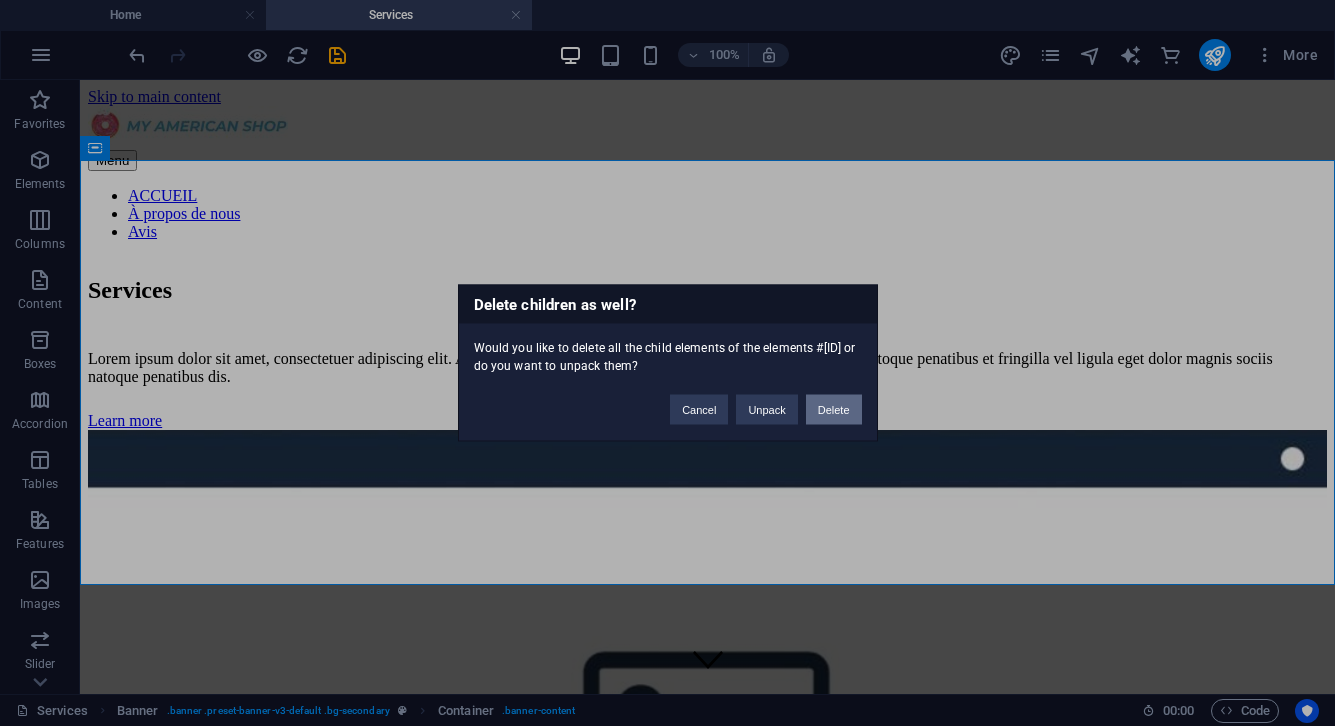 click on "Delete" at bounding box center (834, 410) 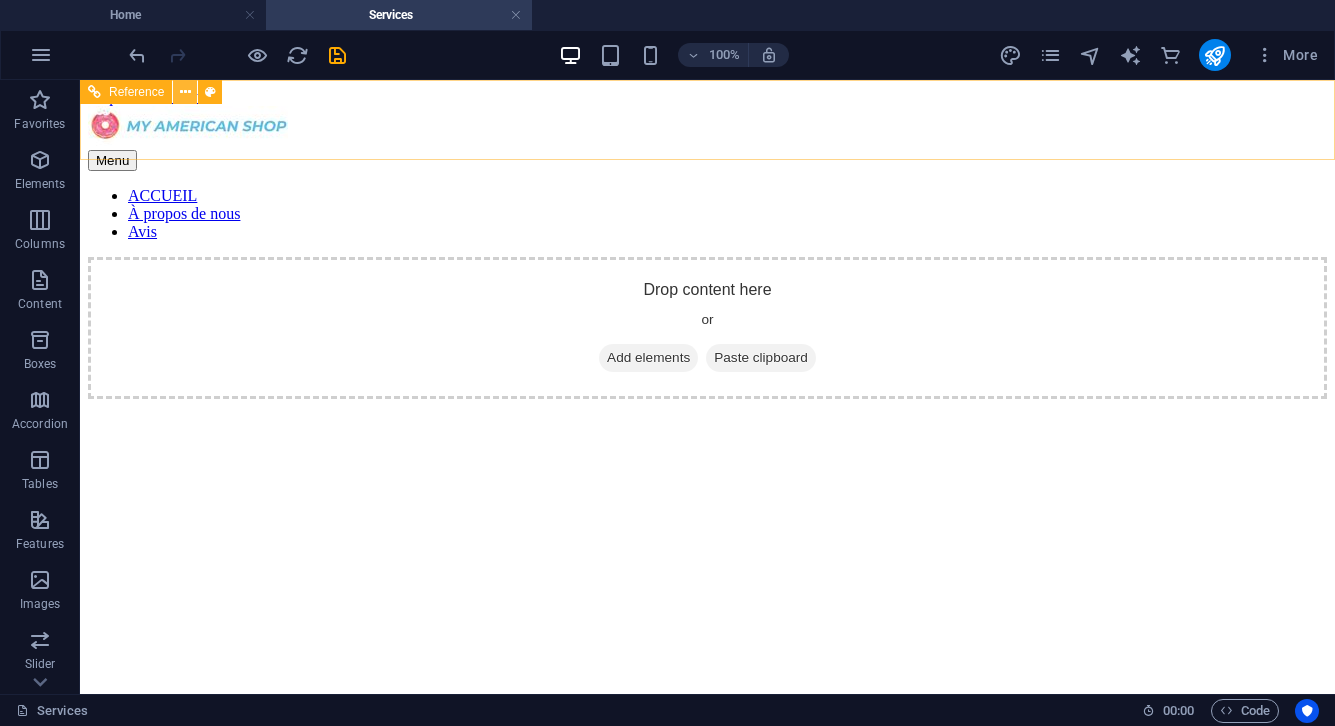 click at bounding box center [185, 92] 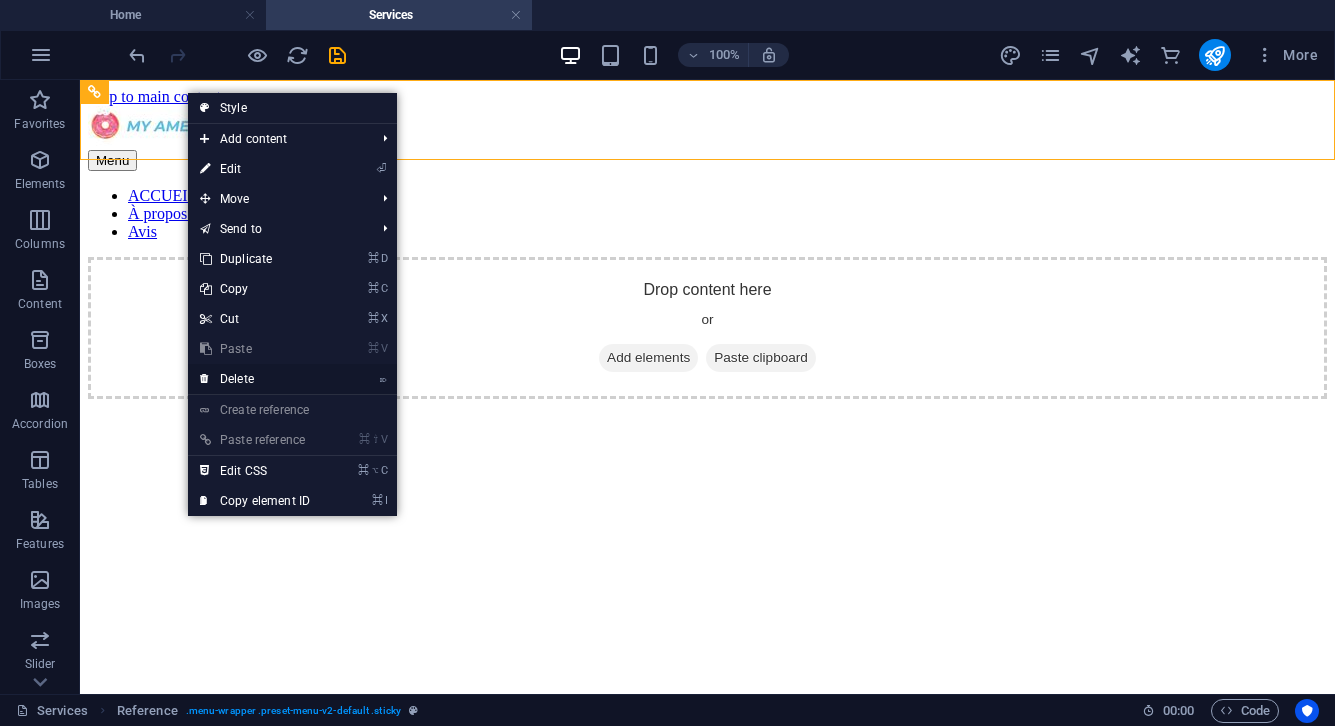 click on "⌦  Delete" at bounding box center [255, 379] 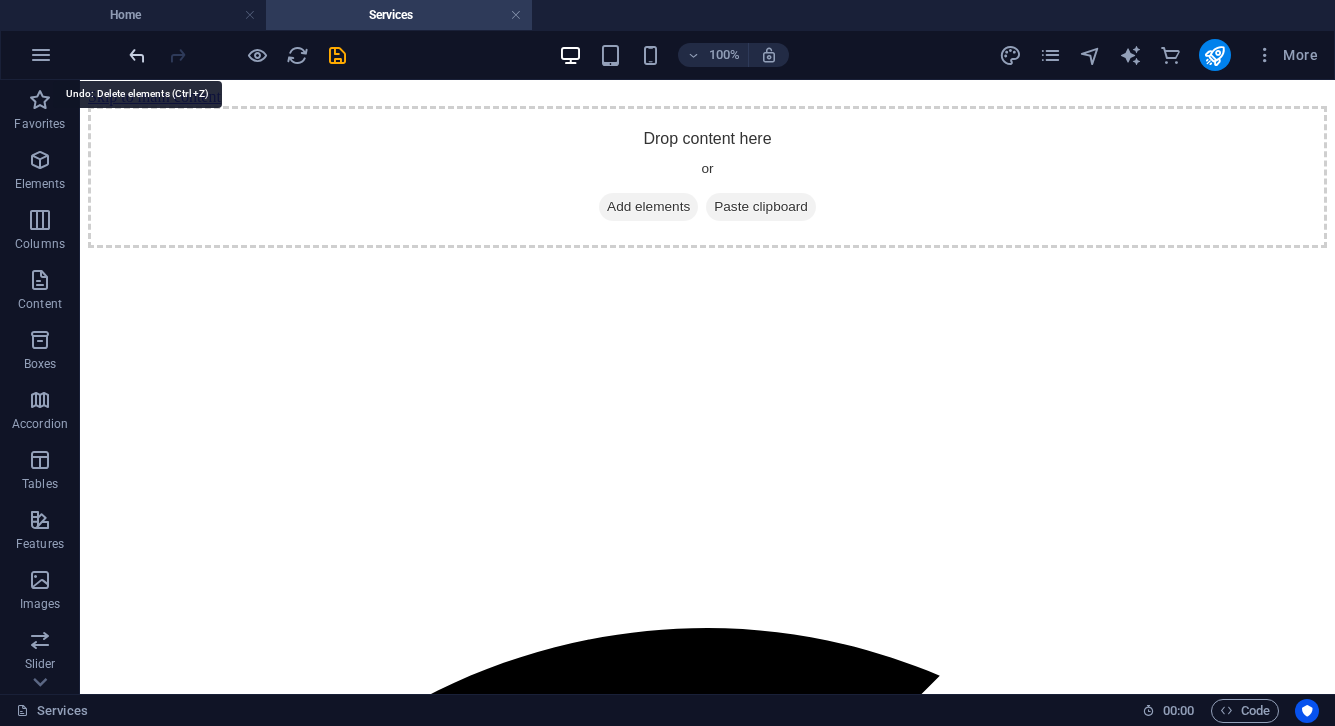 click at bounding box center [137, 55] 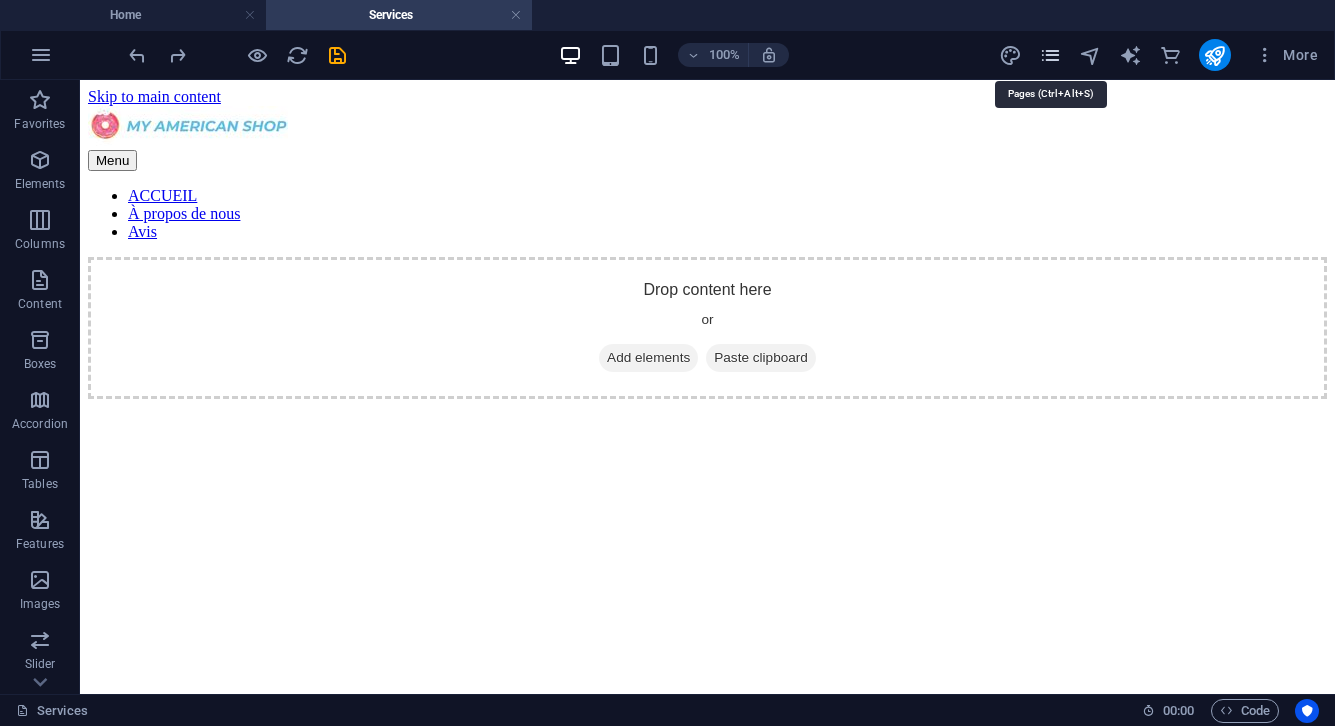 click at bounding box center [1050, 55] 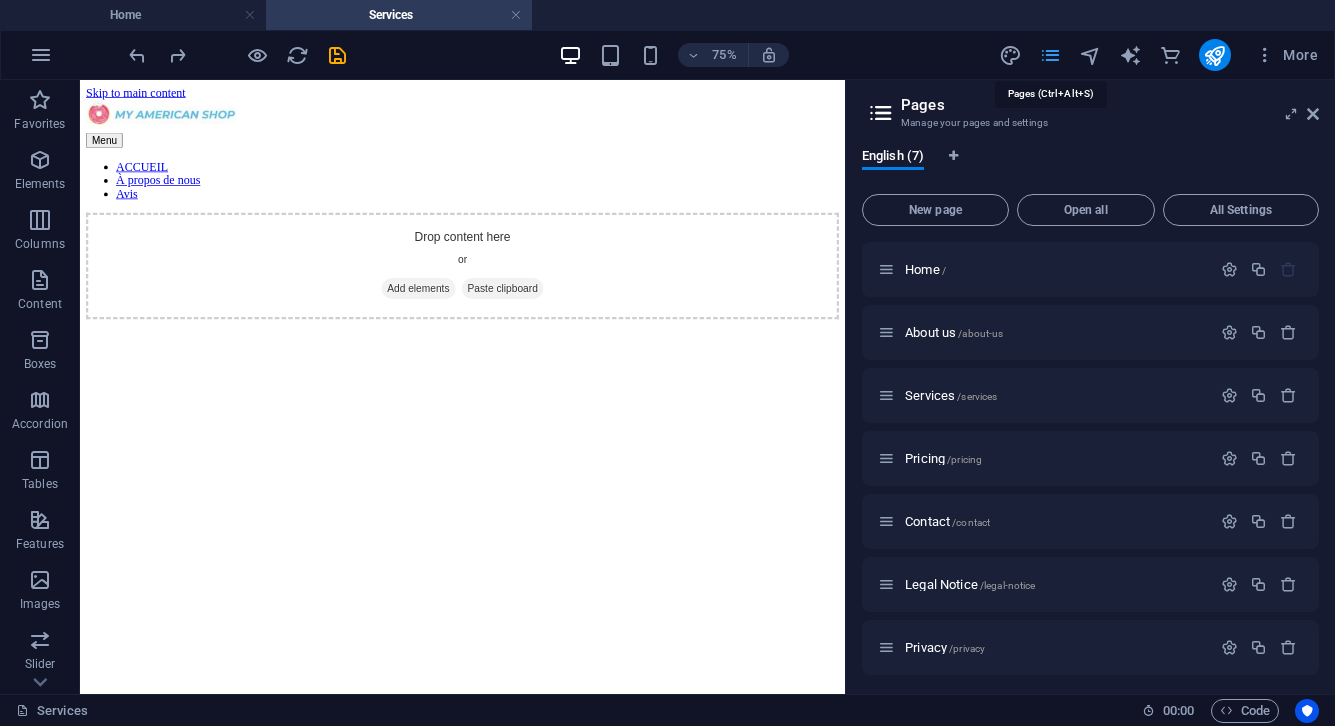 click at bounding box center [1050, 55] 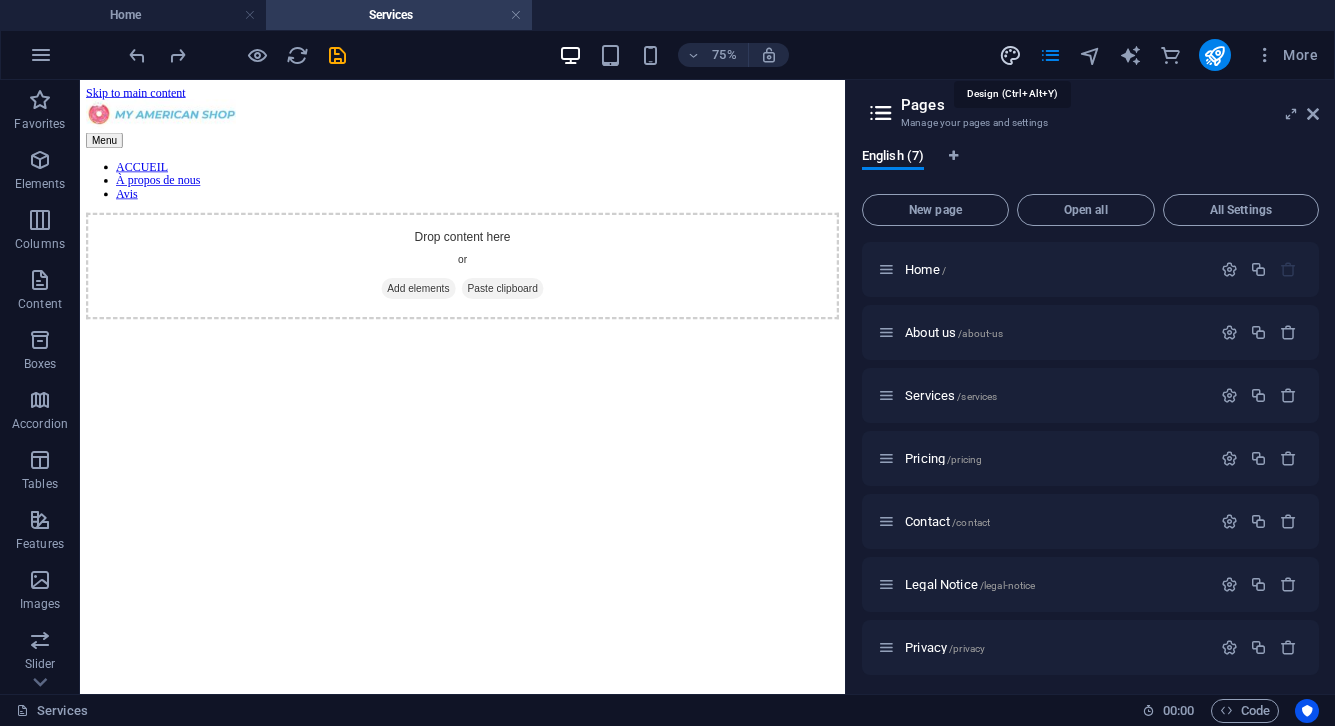 click at bounding box center (1010, 55) 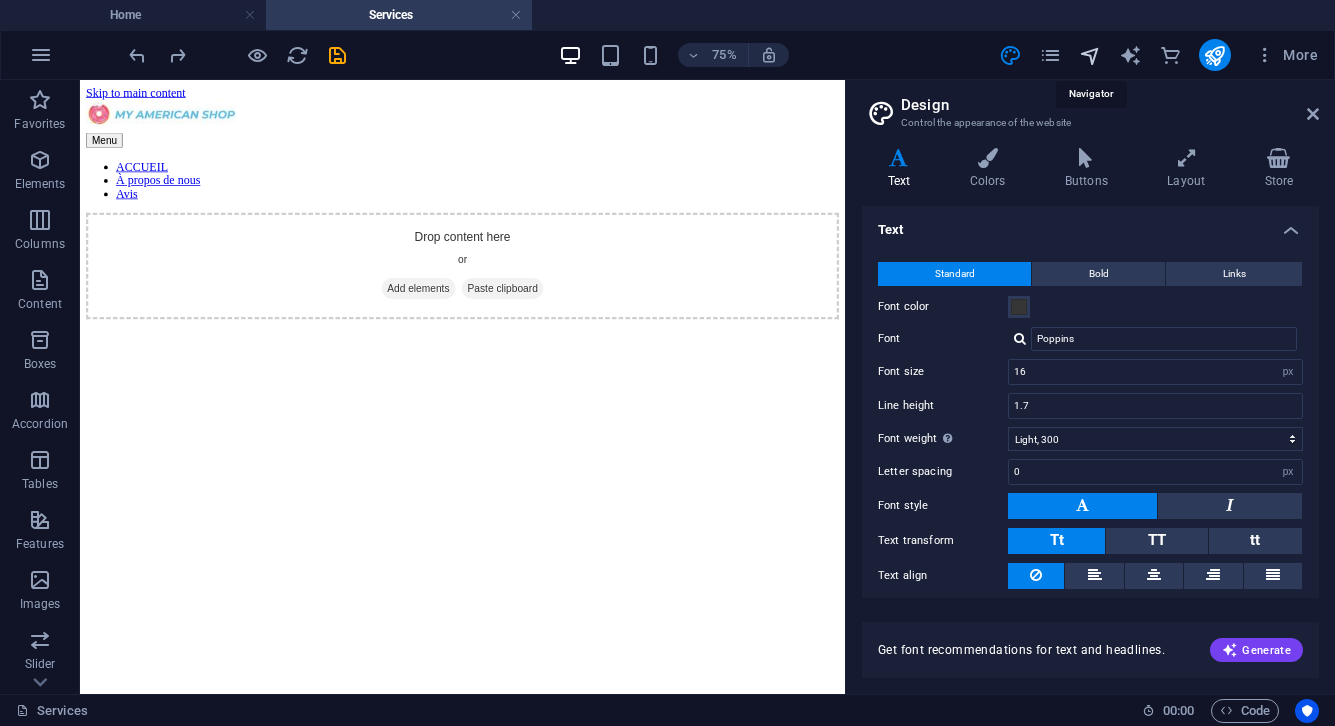 click at bounding box center (1090, 55) 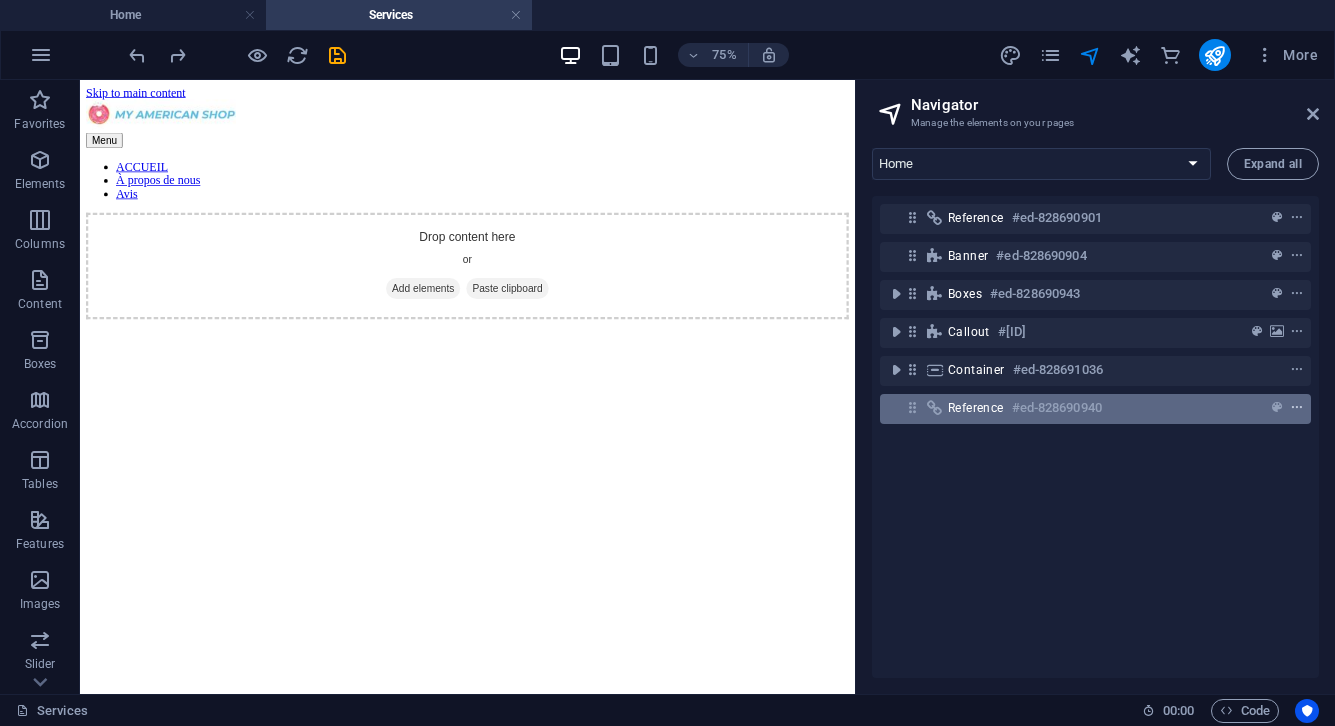 click at bounding box center [1297, 408] 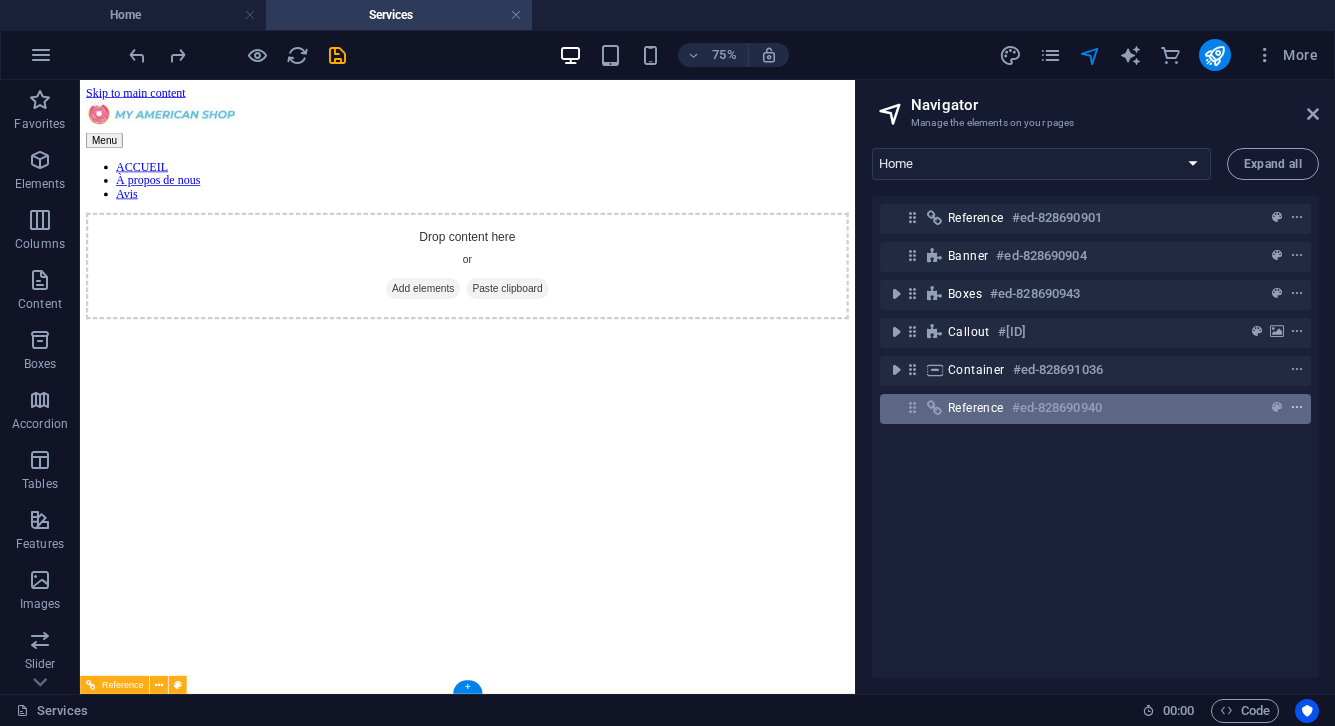 scroll, scrollTop: 1794, scrollLeft: 0, axis: vertical 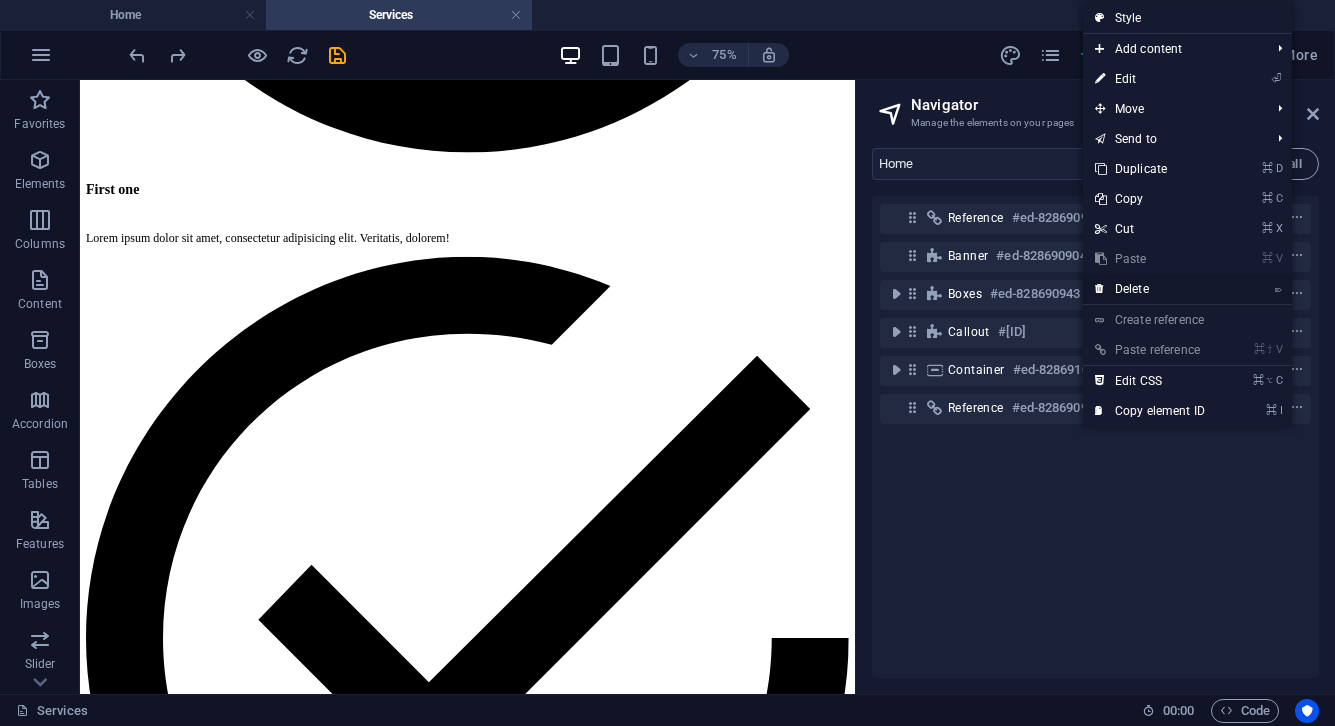 click on "⌦  Delete" at bounding box center (1150, 289) 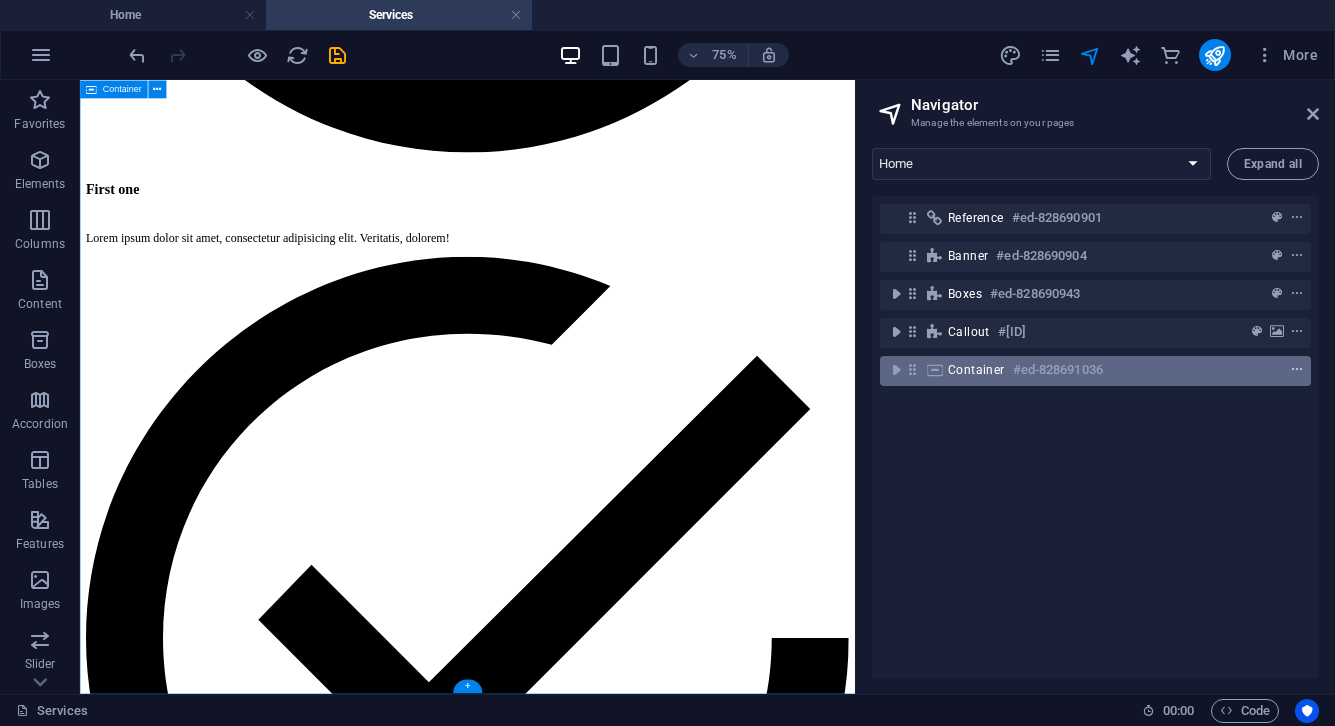 click at bounding box center [1297, 370] 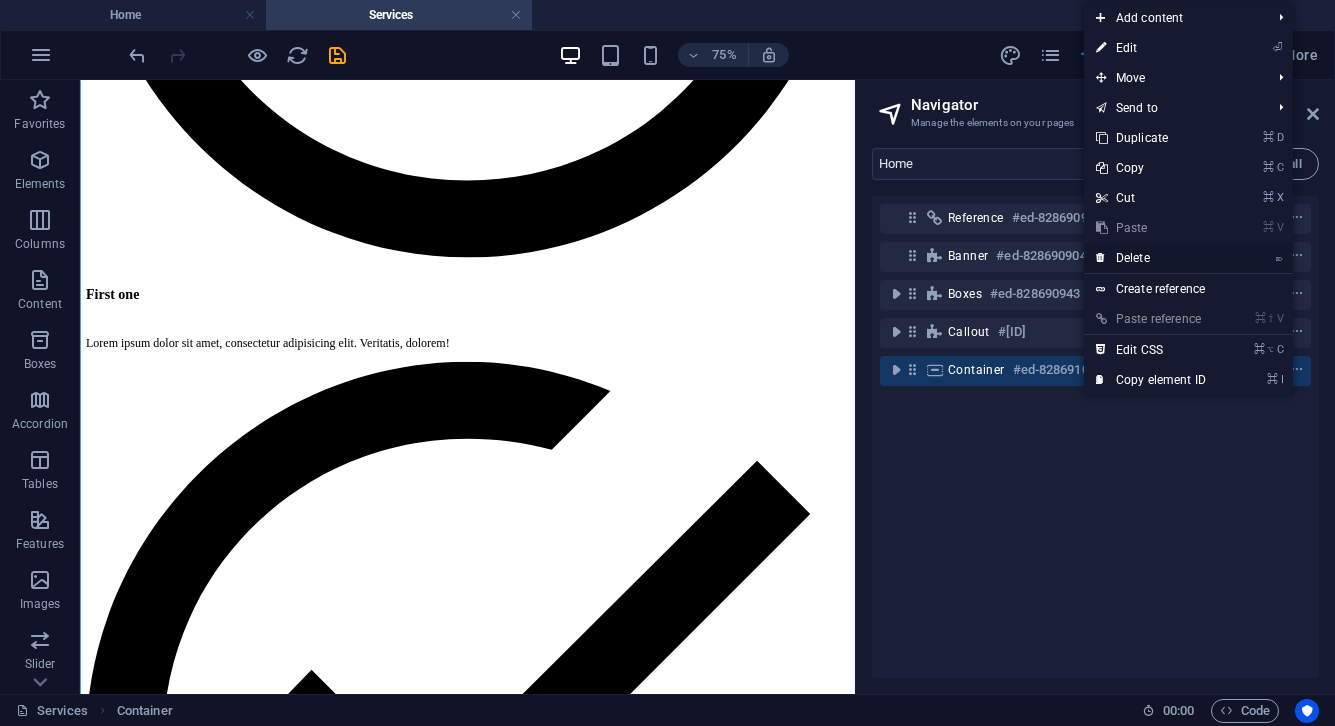 click on "⌦  Delete" at bounding box center (1151, 258) 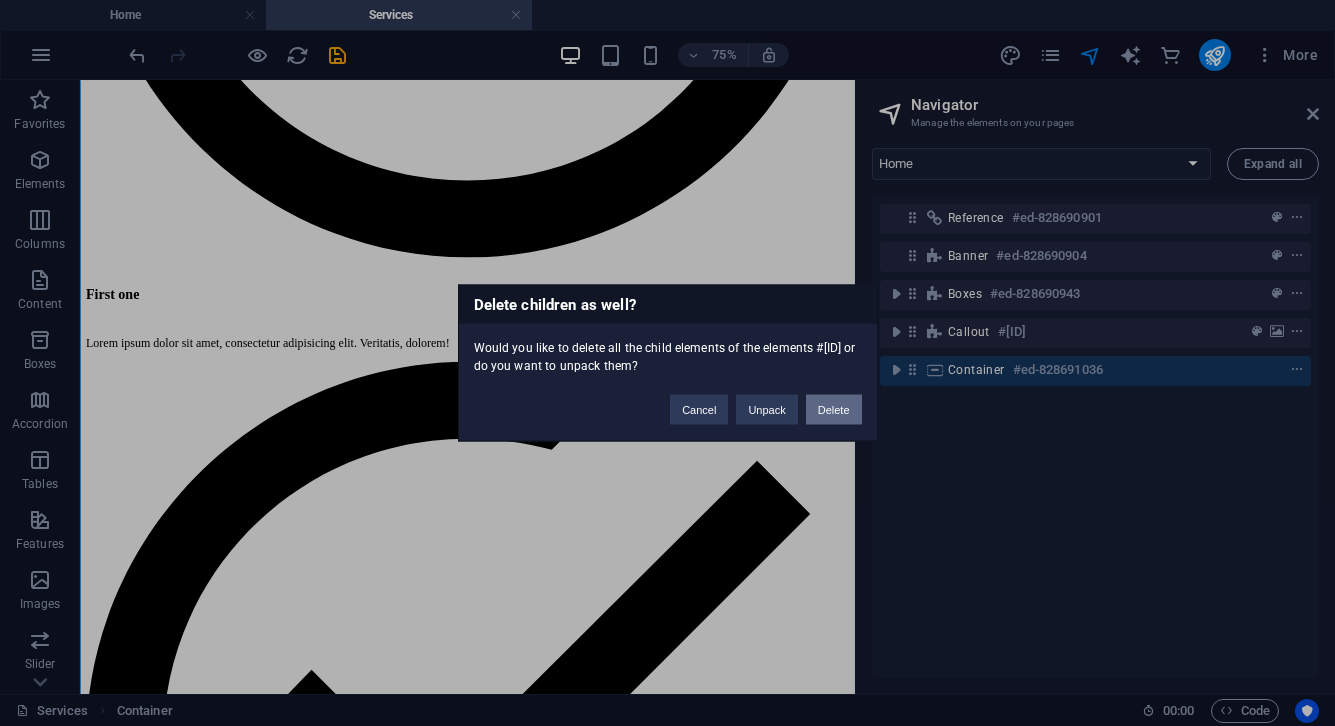 click on "Delete" at bounding box center [834, 410] 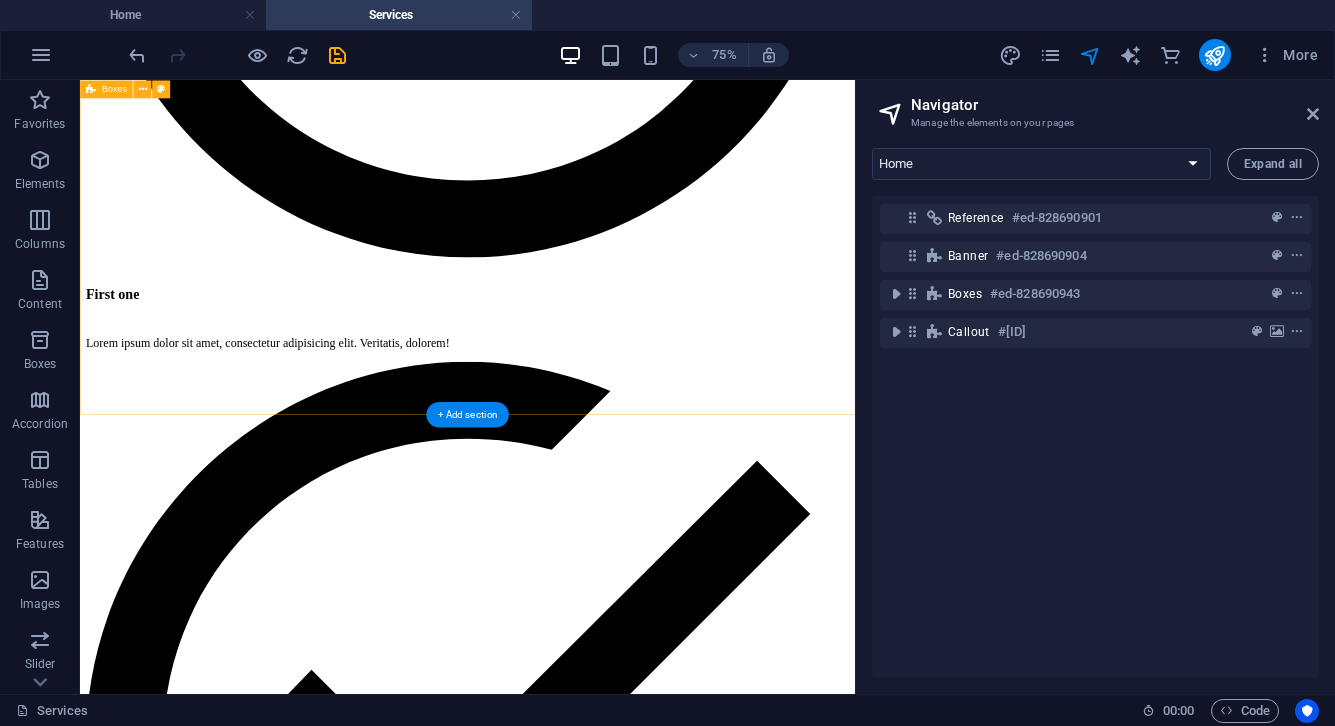 scroll, scrollTop: 695, scrollLeft: 0, axis: vertical 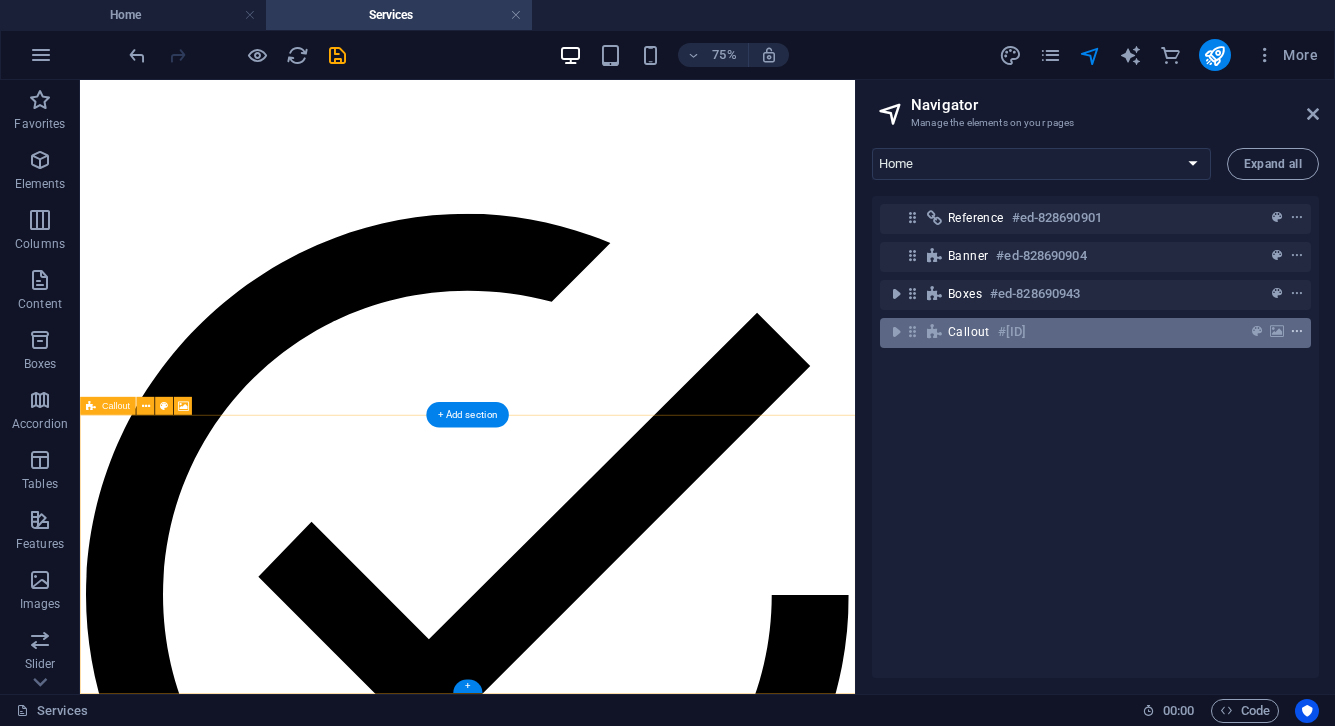 click at bounding box center (1297, 332) 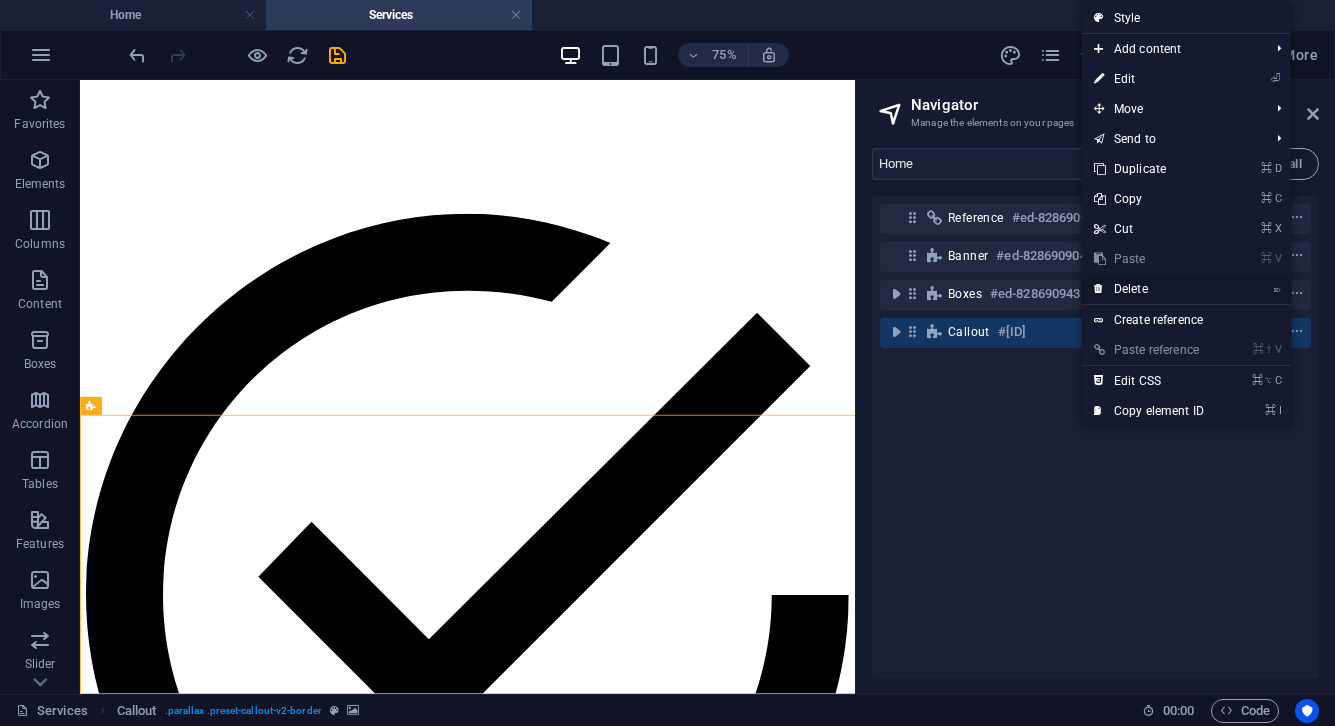click on "⌦  Delete" at bounding box center (1149, 289) 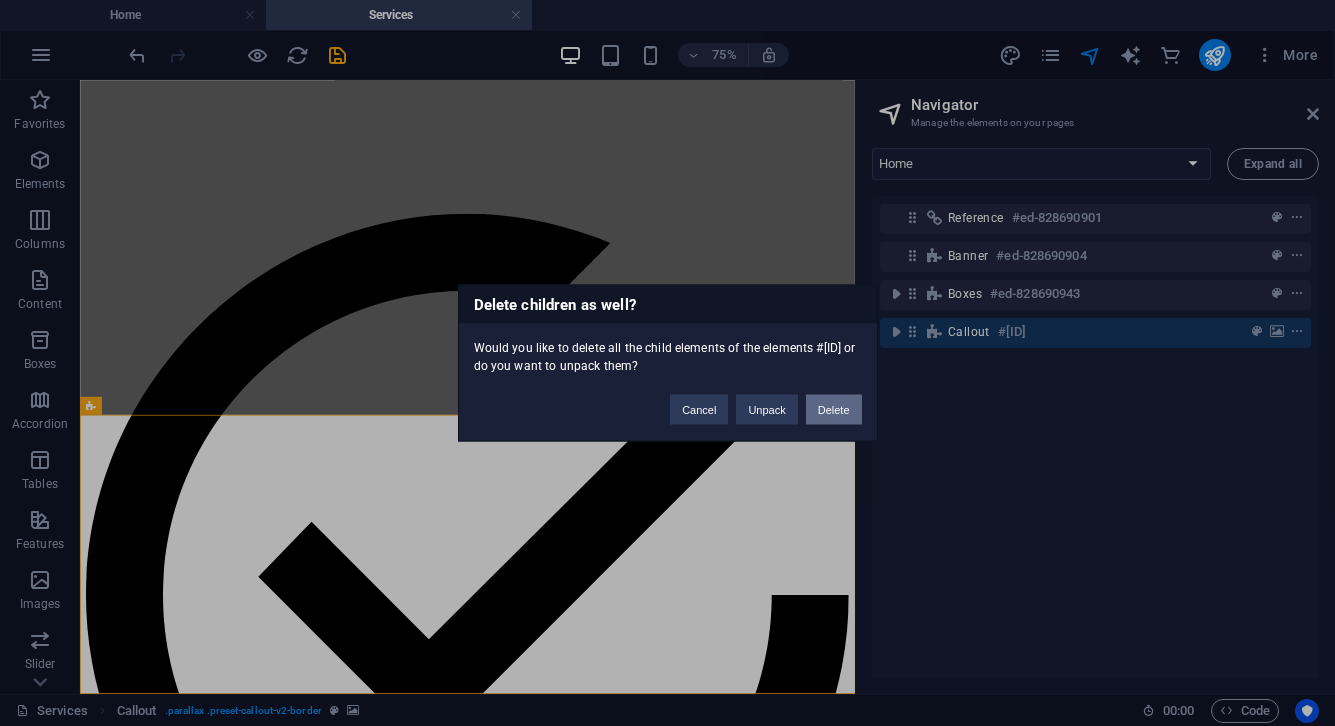 click on "Delete" at bounding box center (834, 410) 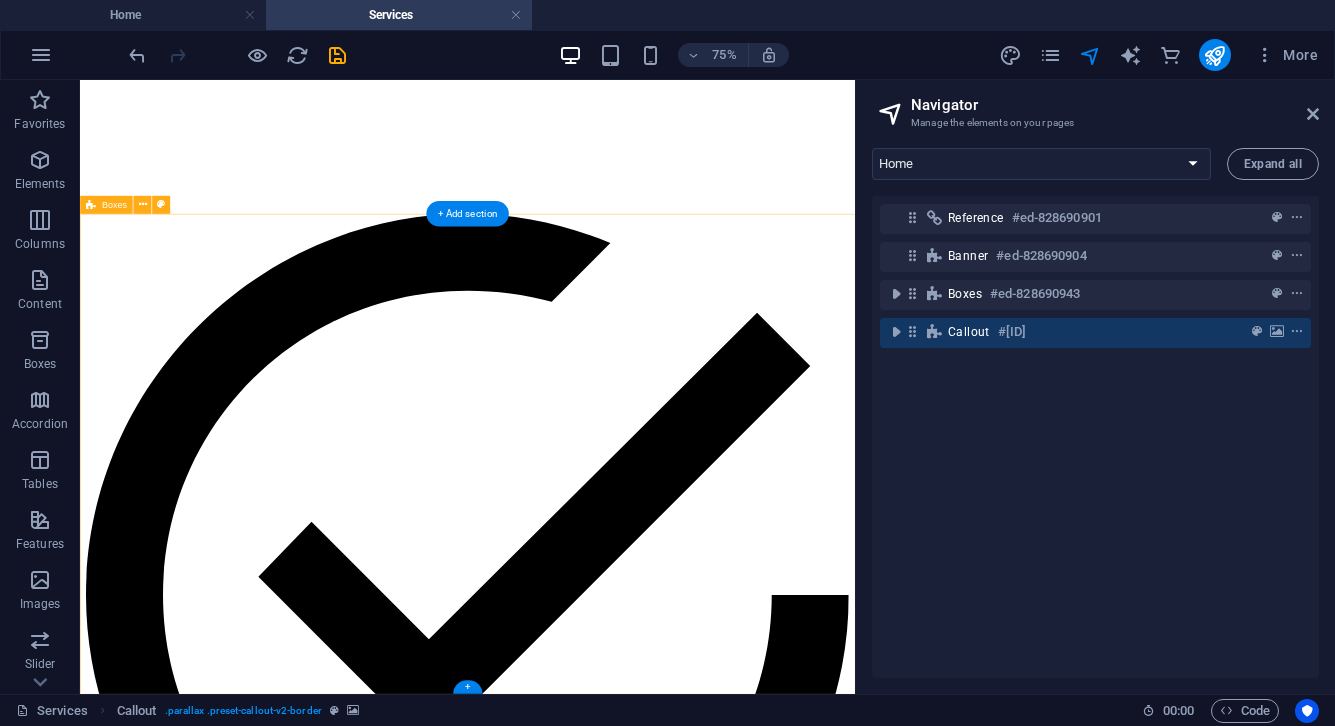 scroll, scrollTop: 322, scrollLeft: 0, axis: vertical 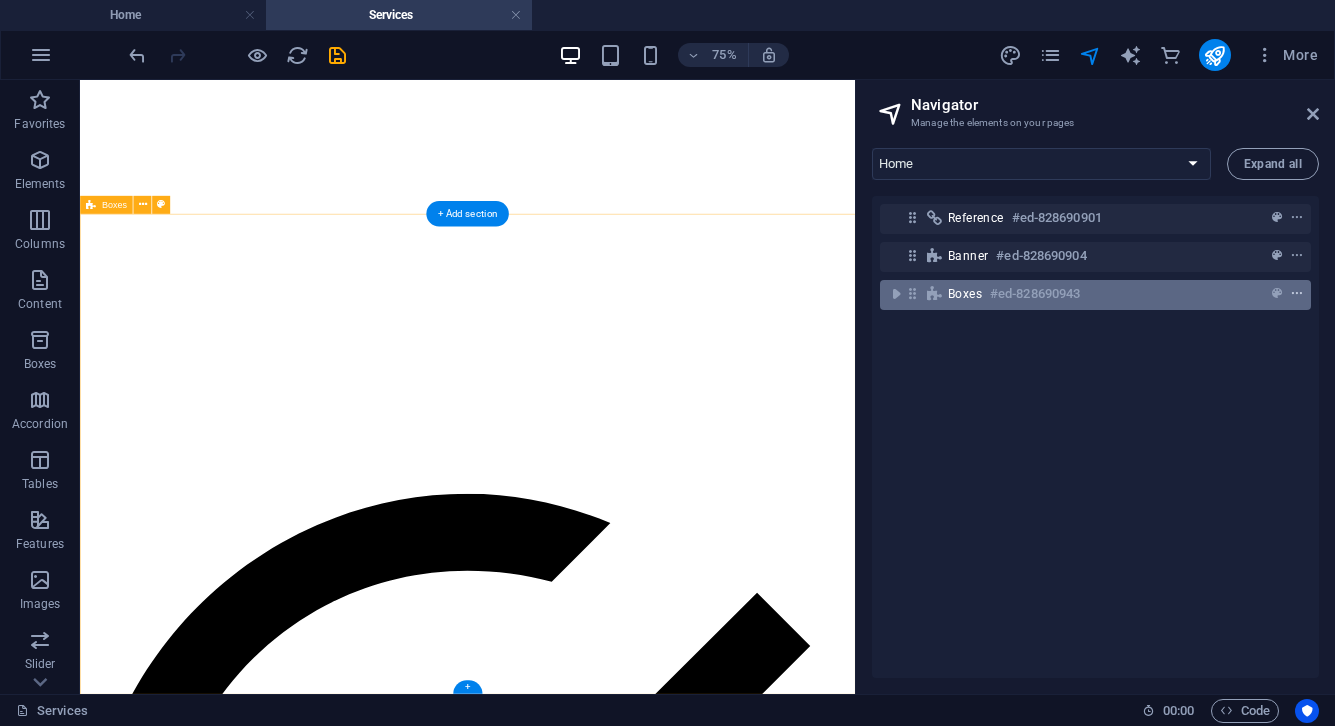 click at bounding box center (1297, 294) 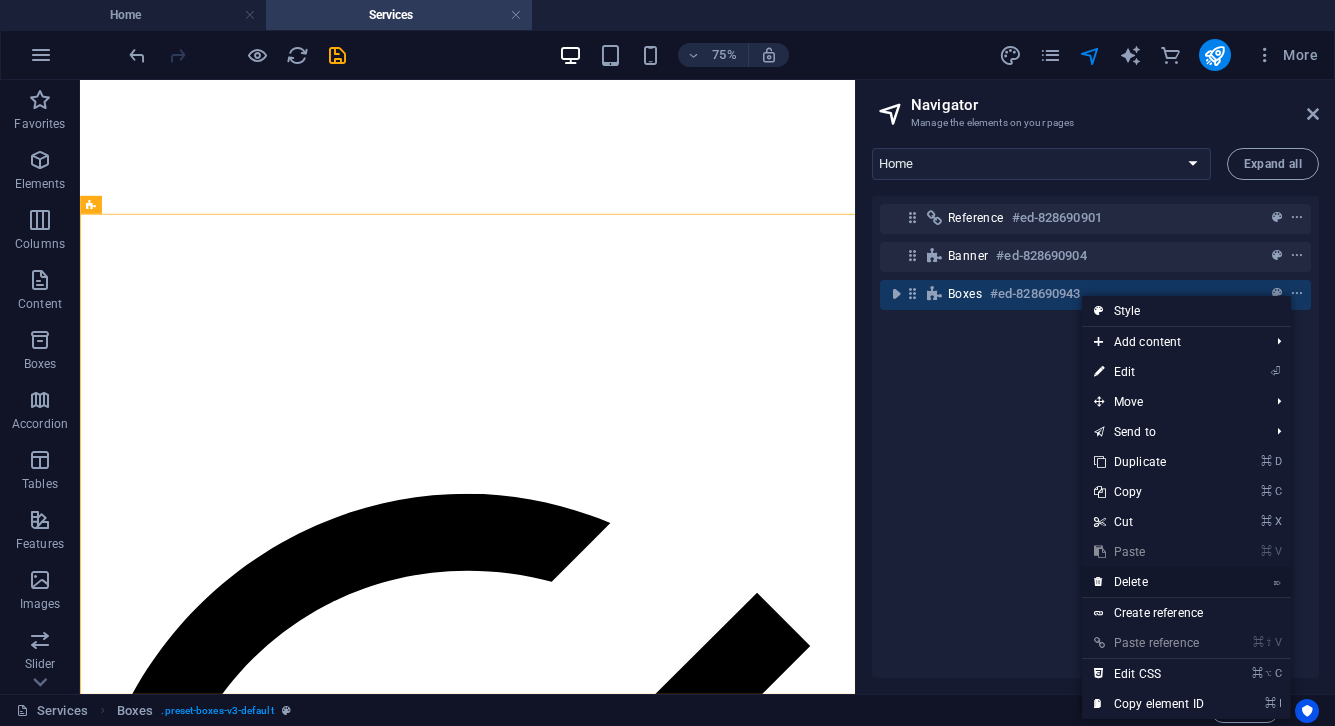 click on "⌦  Delete" at bounding box center (1149, 582) 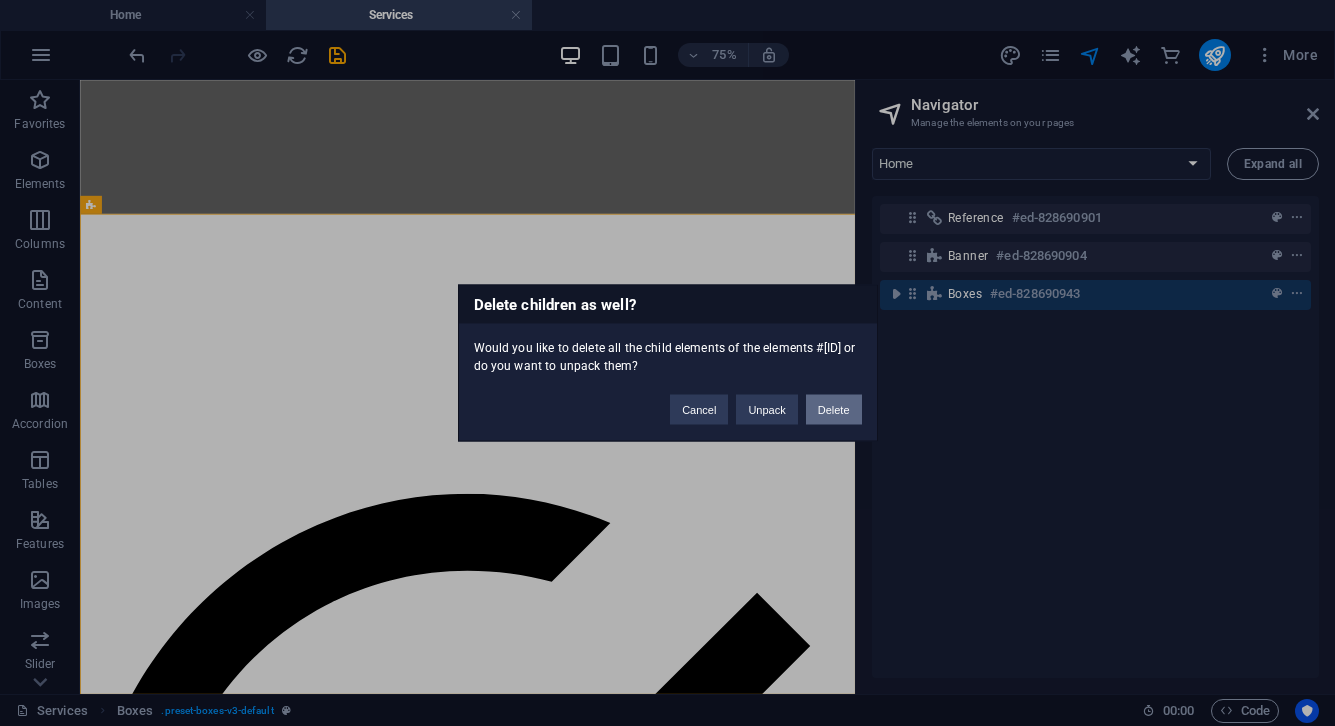 click on "Delete" at bounding box center (834, 410) 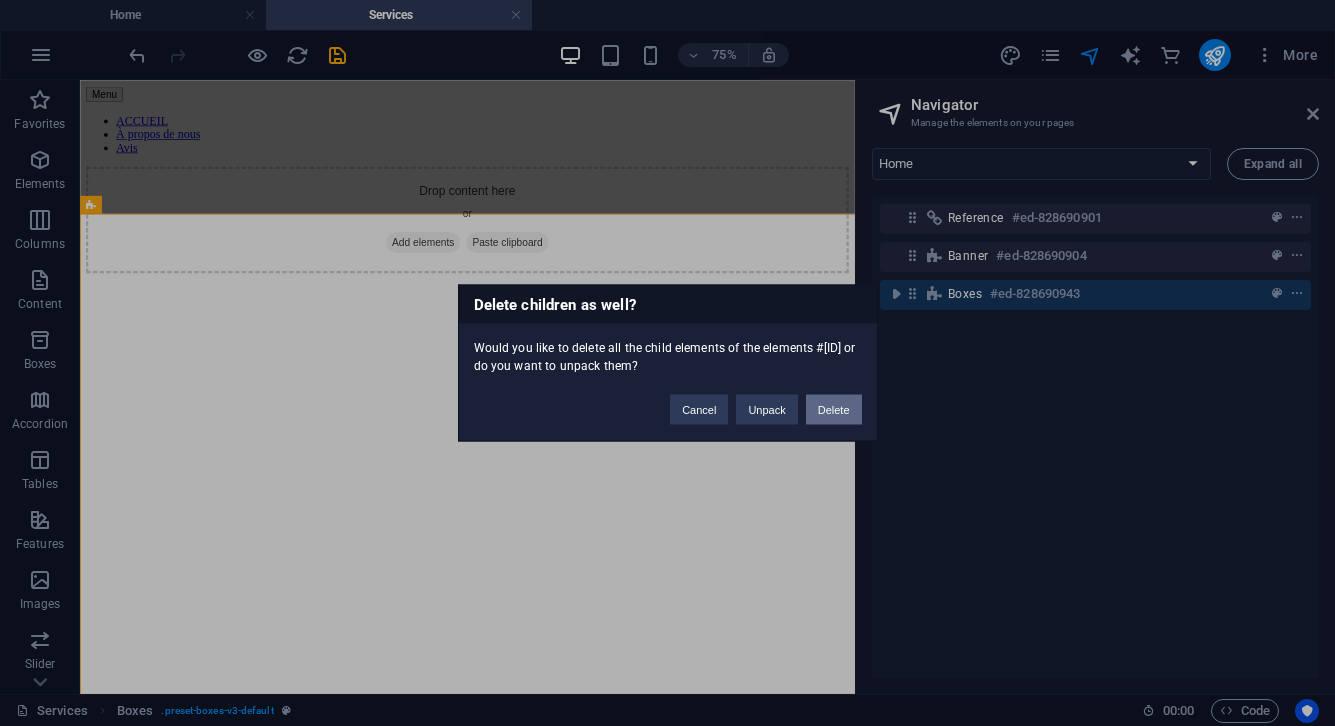 scroll, scrollTop: 0, scrollLeft: 0, axis: both 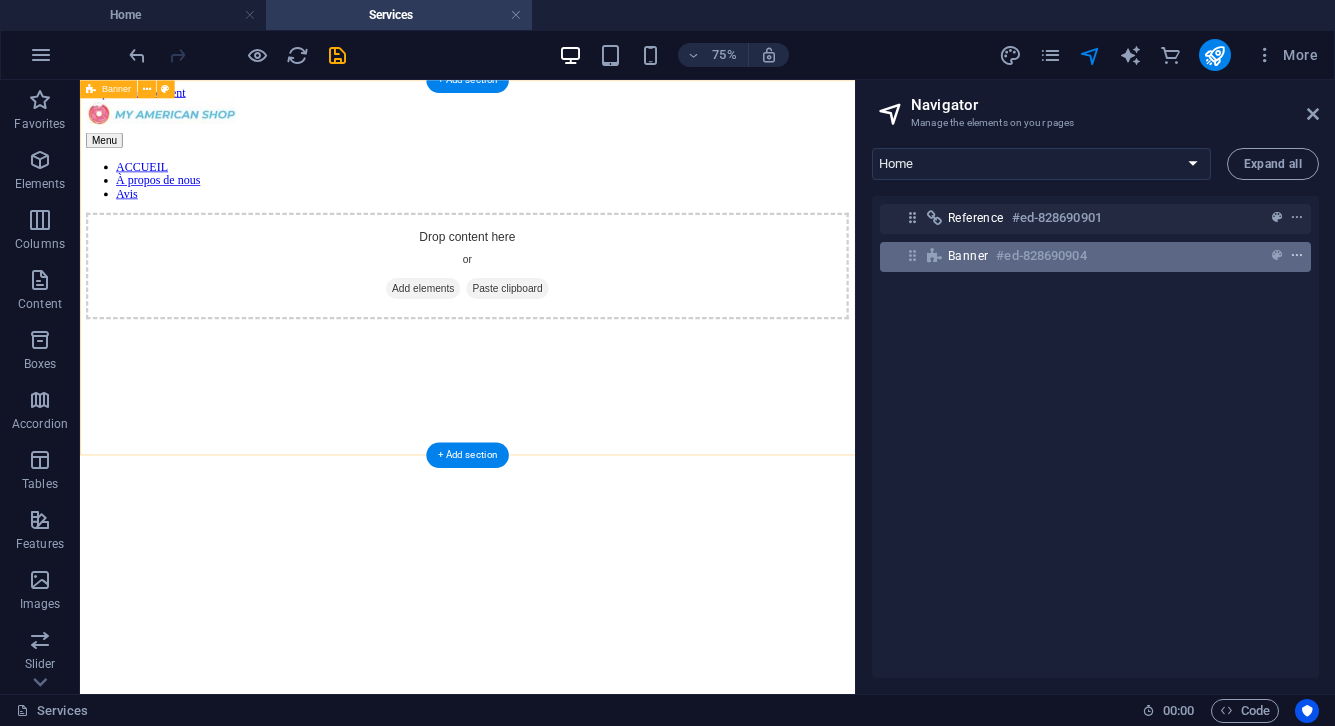 click at bounding box center (1297, 256) 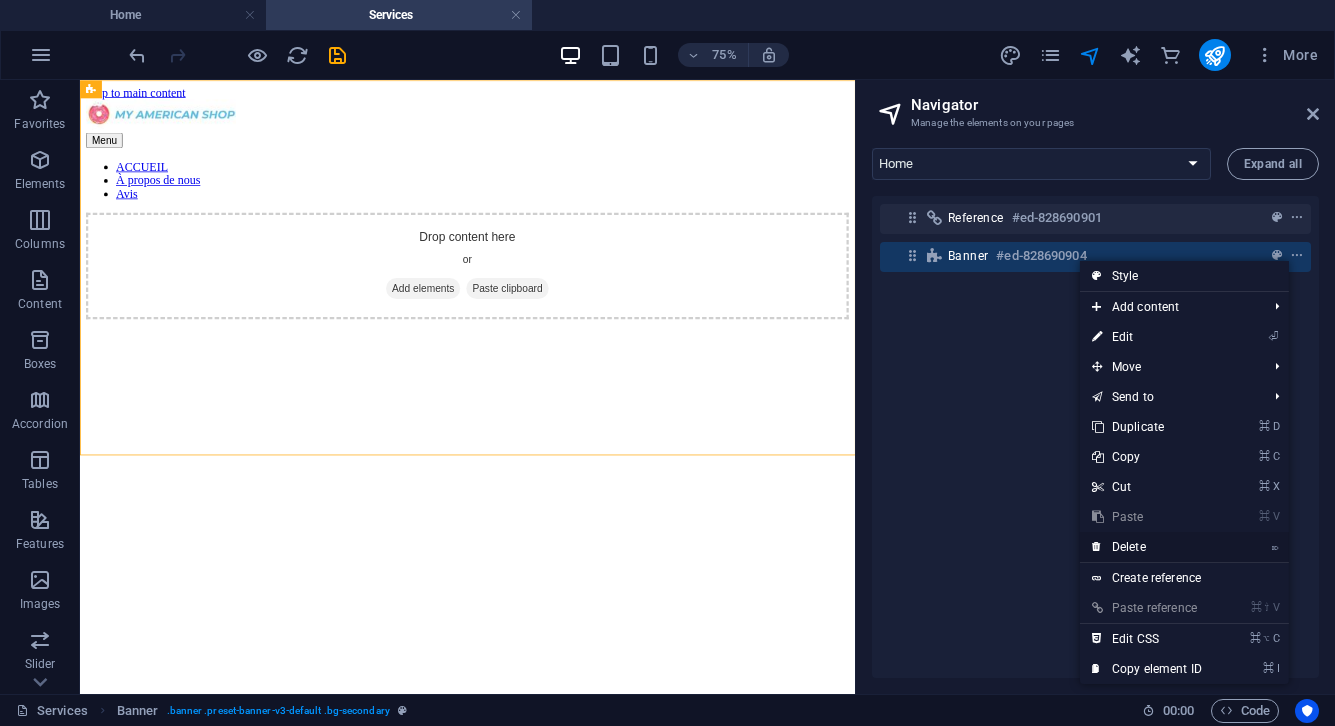click on "⌦  Delete" at bounding box center [1147, 547] 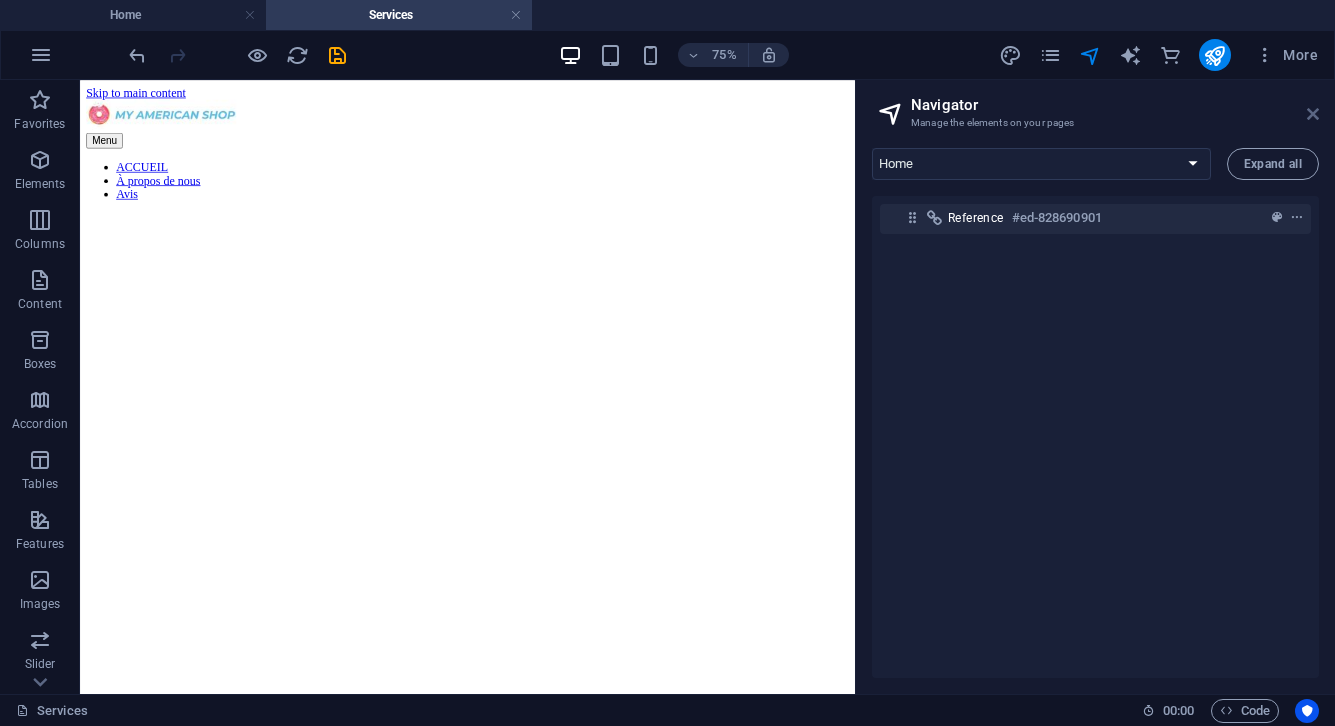 click at bounding box center [1313, 114] 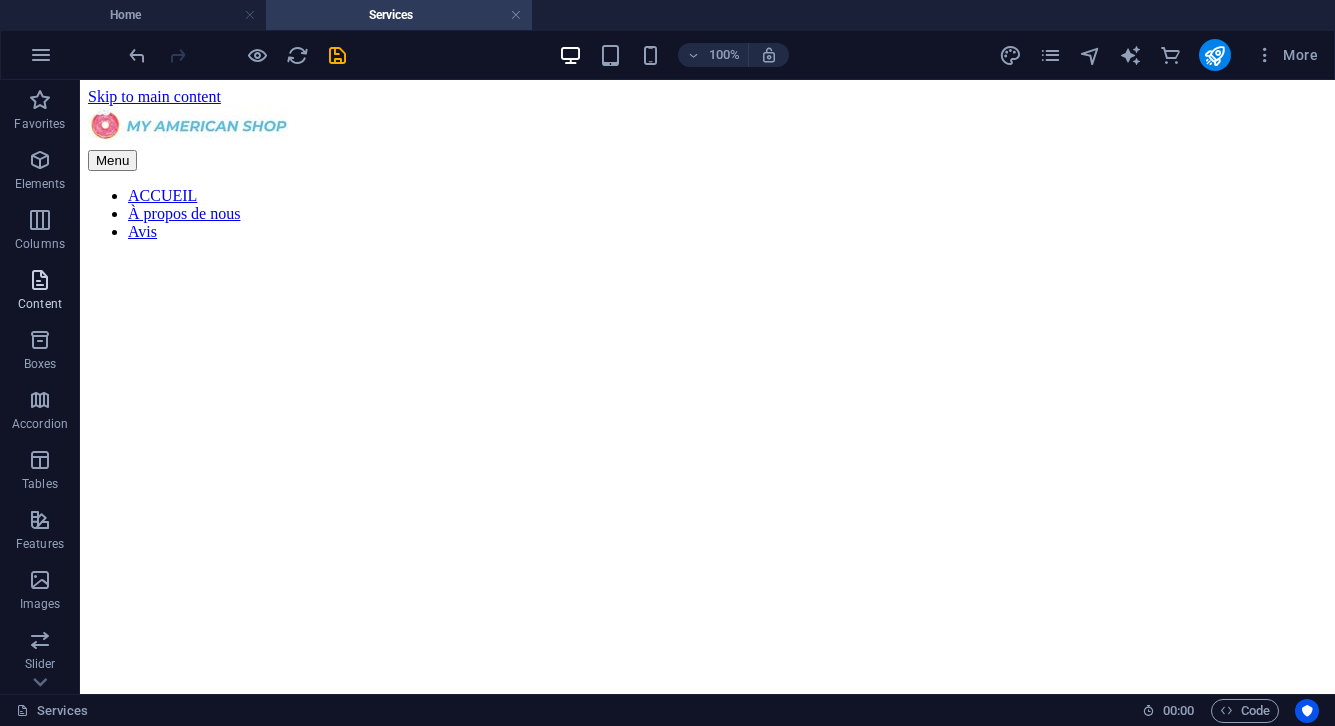 click on "Content" at bounding box center [40, 304] 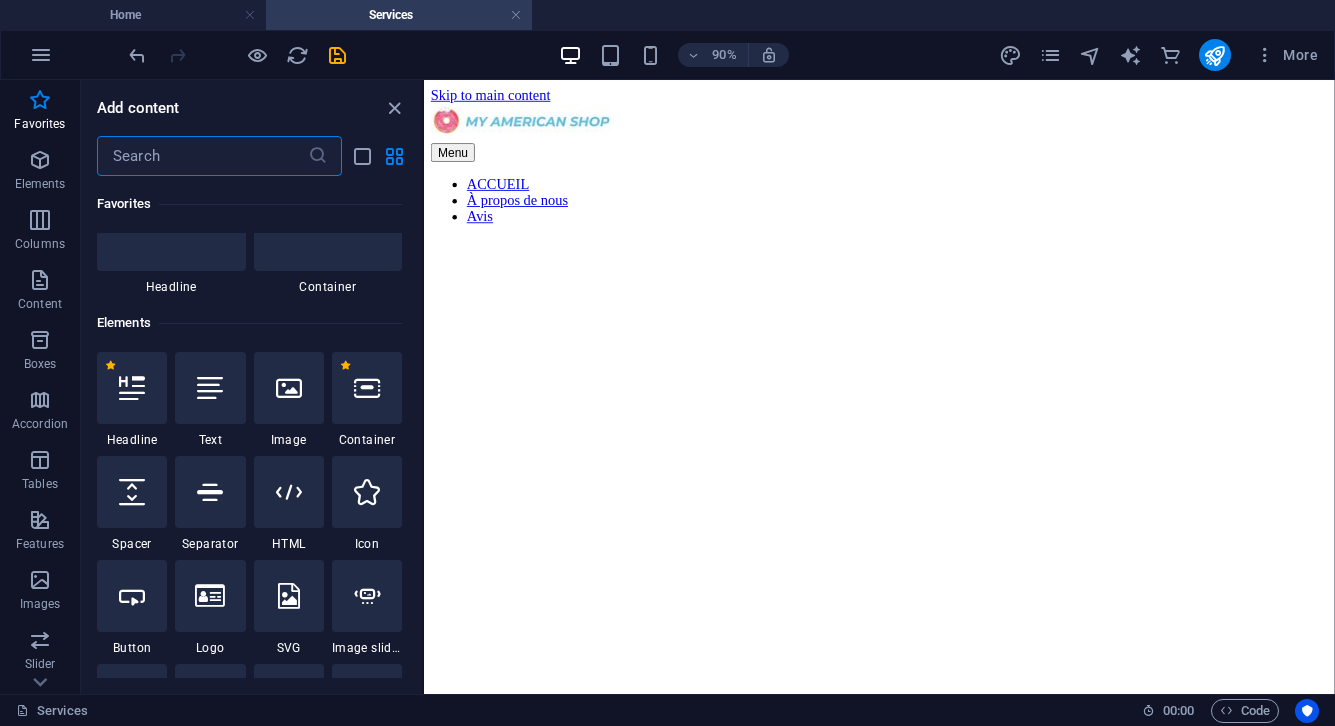 scroll, scrollTop: 122, scrollLeft: 0, axis: vertical 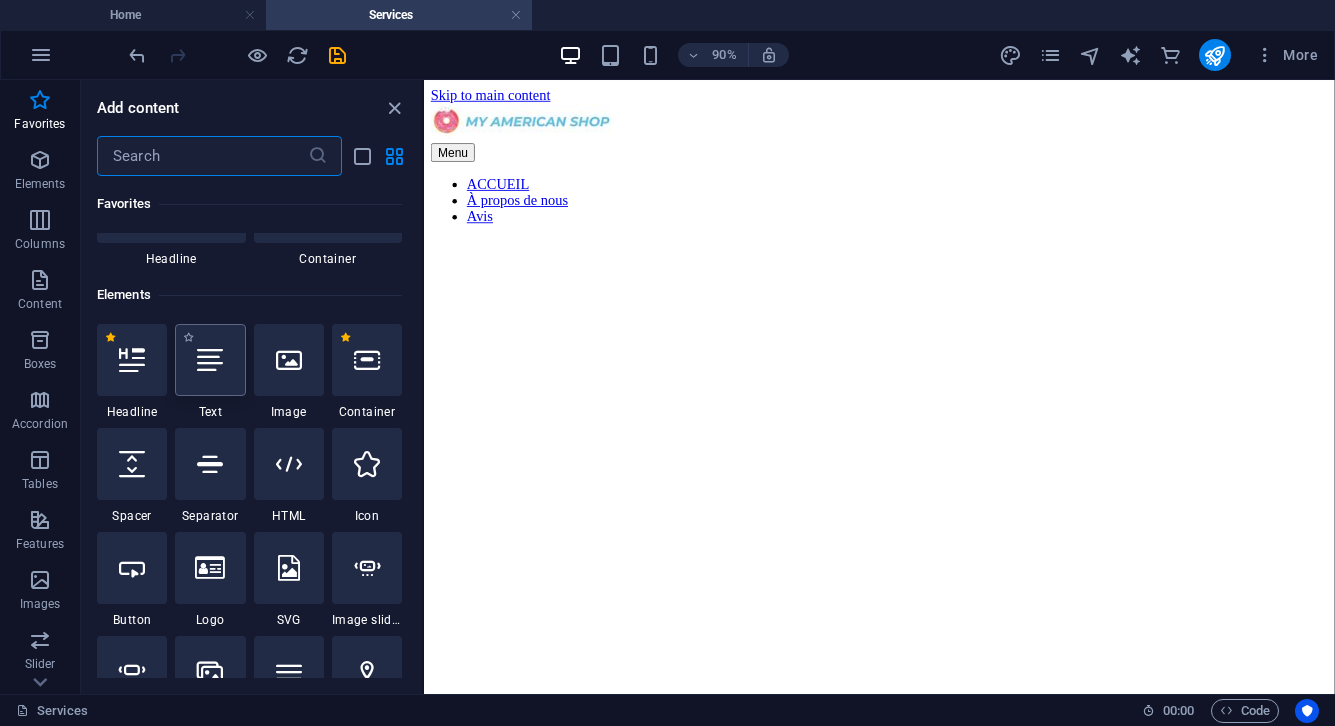 click at bounding box center (210, 360) 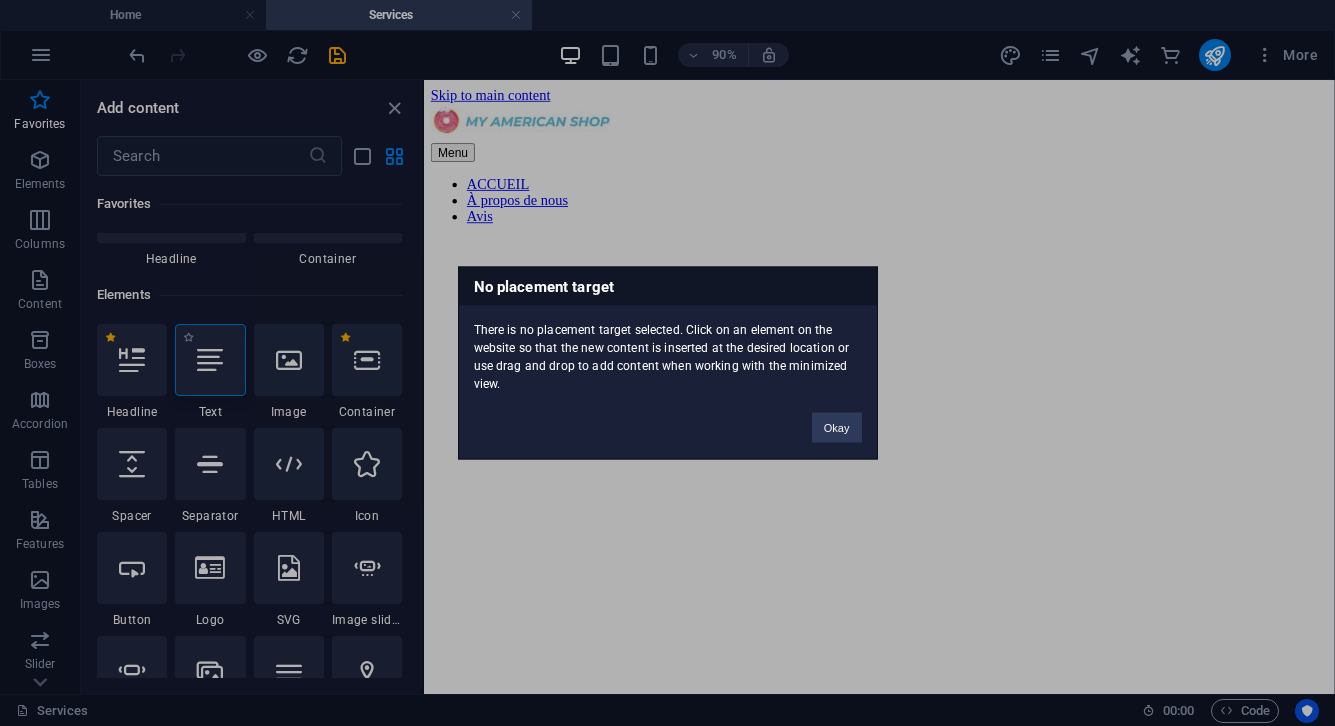 click on "No placement target There is no placement target selected. Click on an element on the website so that the new content is inserted at the desired location or use drag and drop to add content when working with the minimized view. Okay" at bounding box center [667, 363] 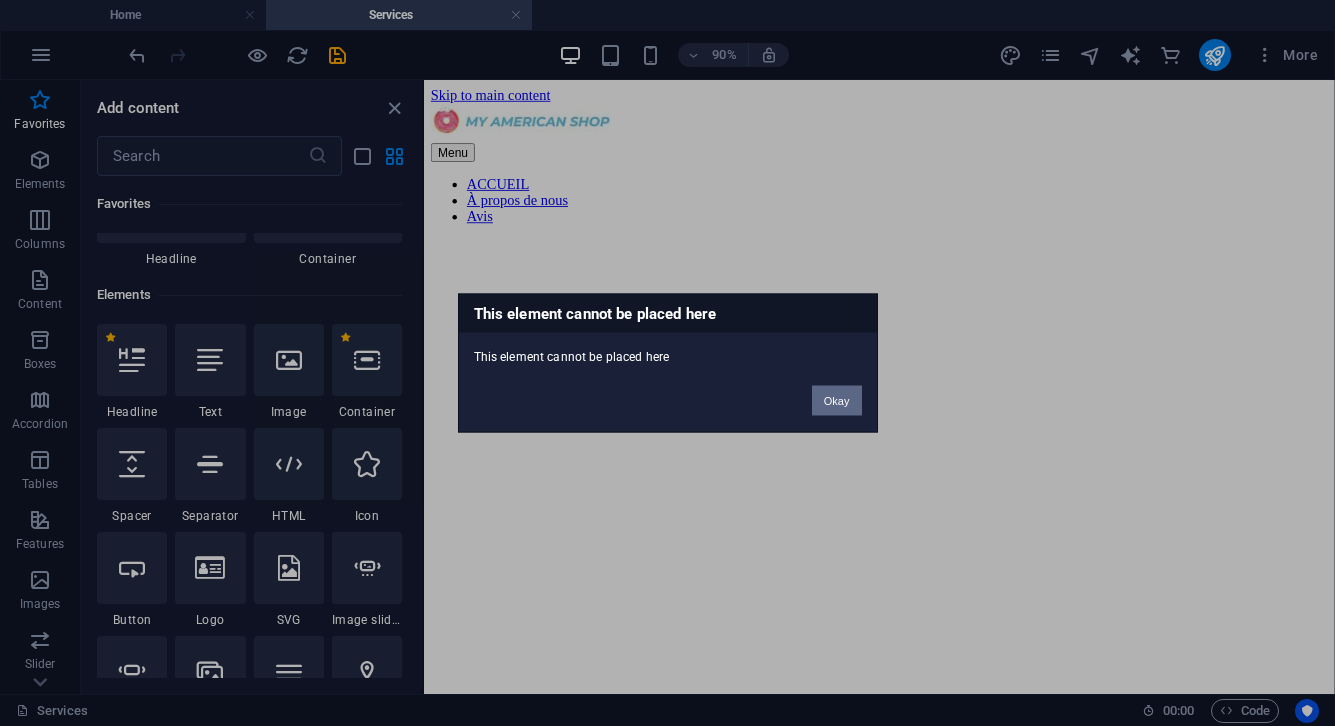 click on "Okay" at bounding box center [837, 401] 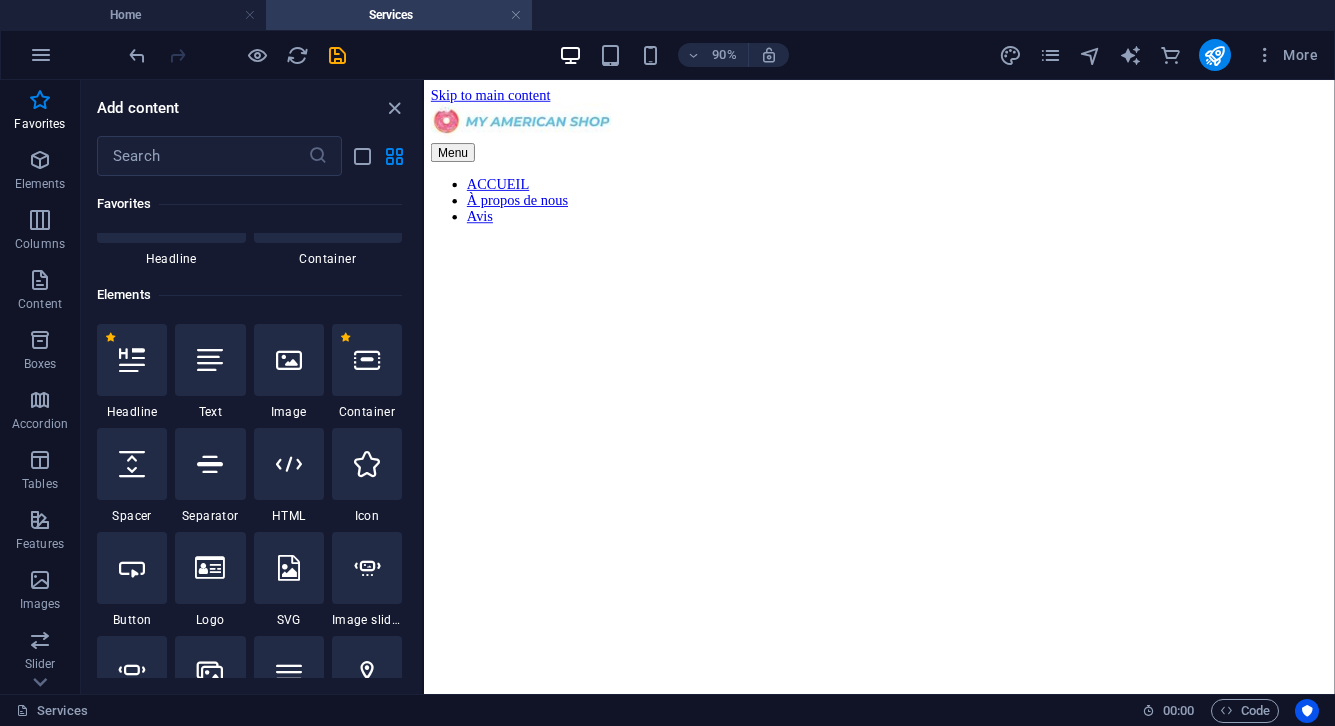 click on "Skip to main content
Menu ACCUEIL À propos de nous Avis" at bounding box center (930, 168) 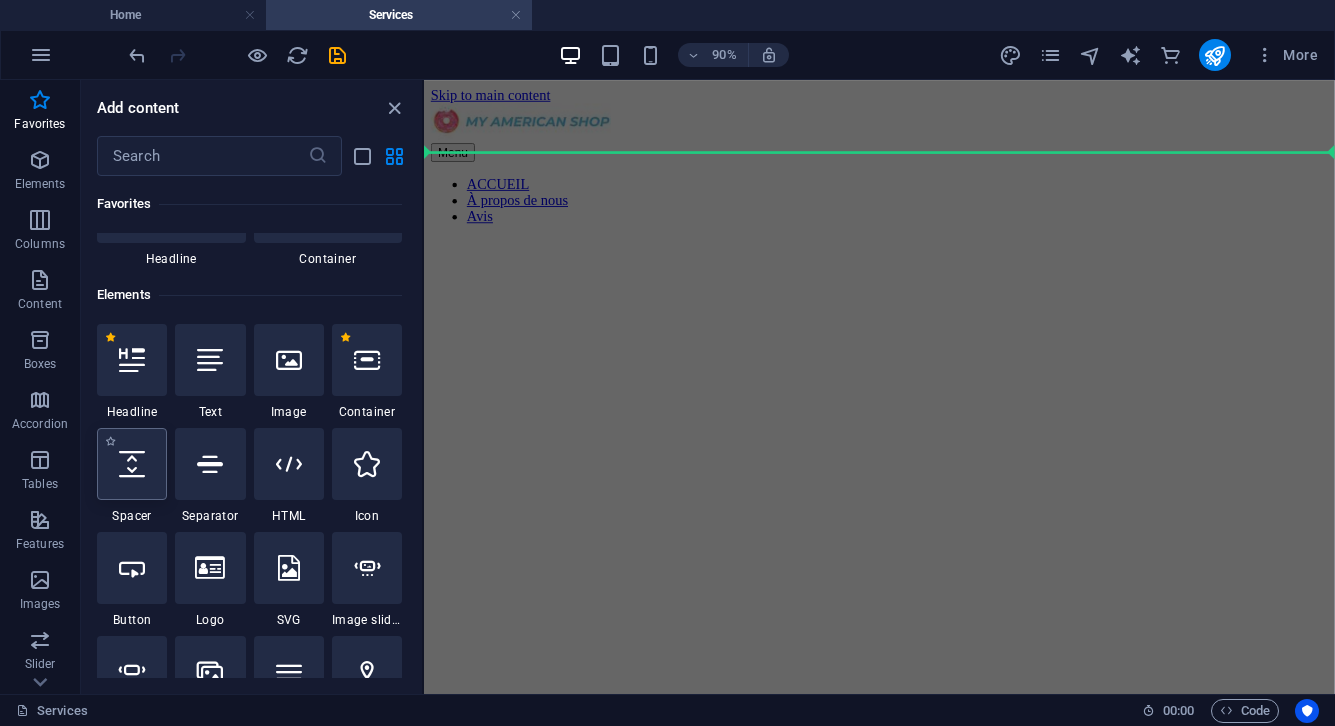 select on "px" 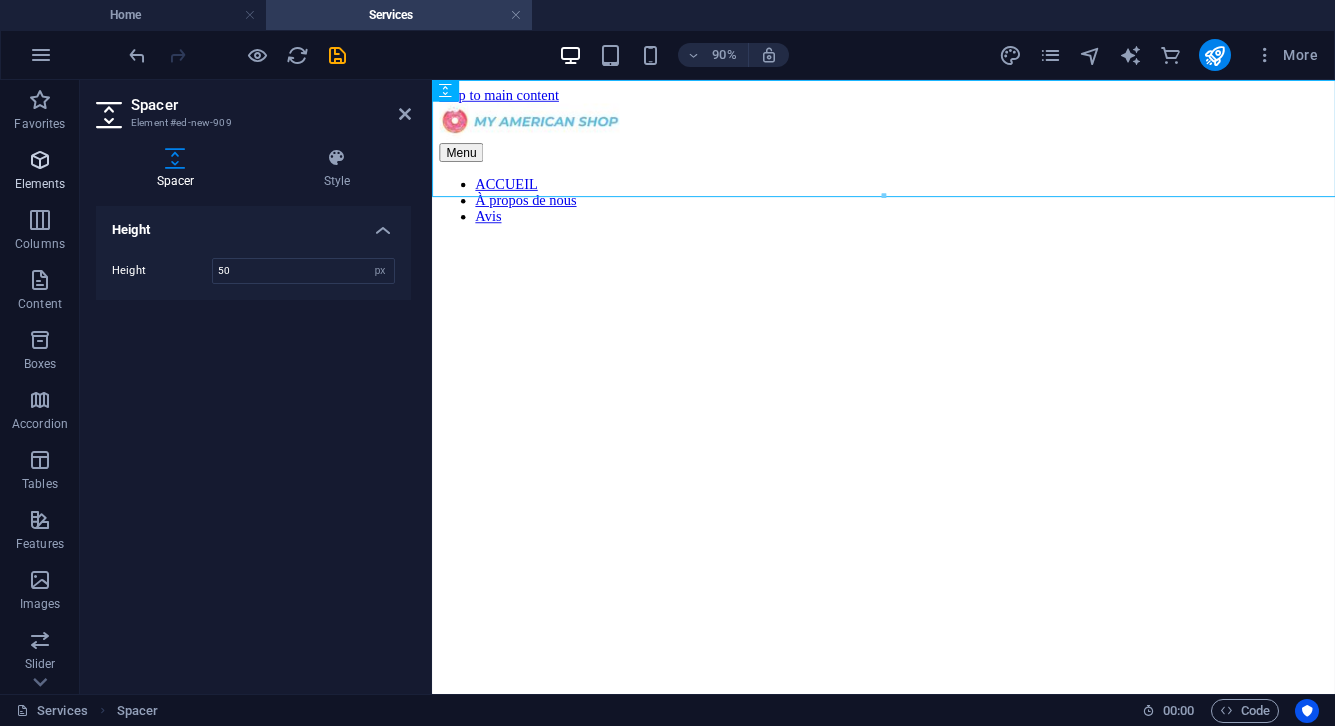 click on "Elements" at bounding box center [40, 172] 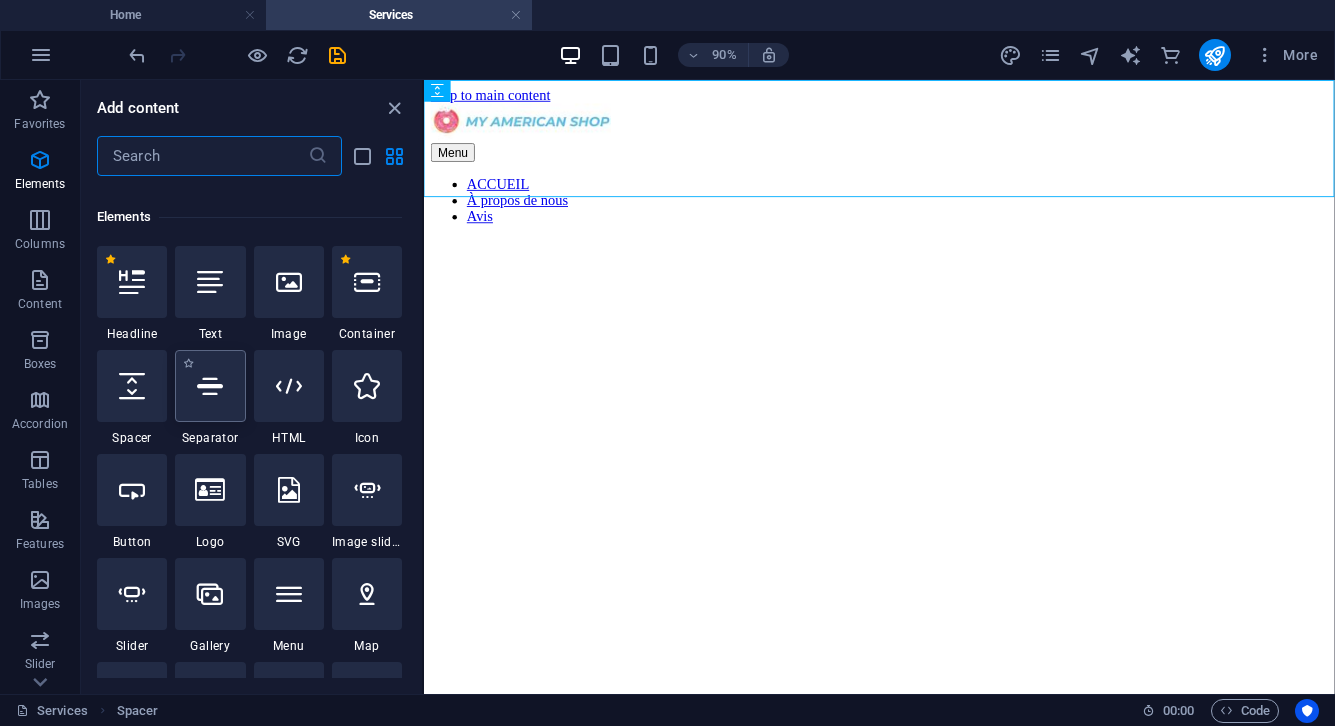 scroll, scrollTop: 213, scrollLeft: 0, axis: vertical 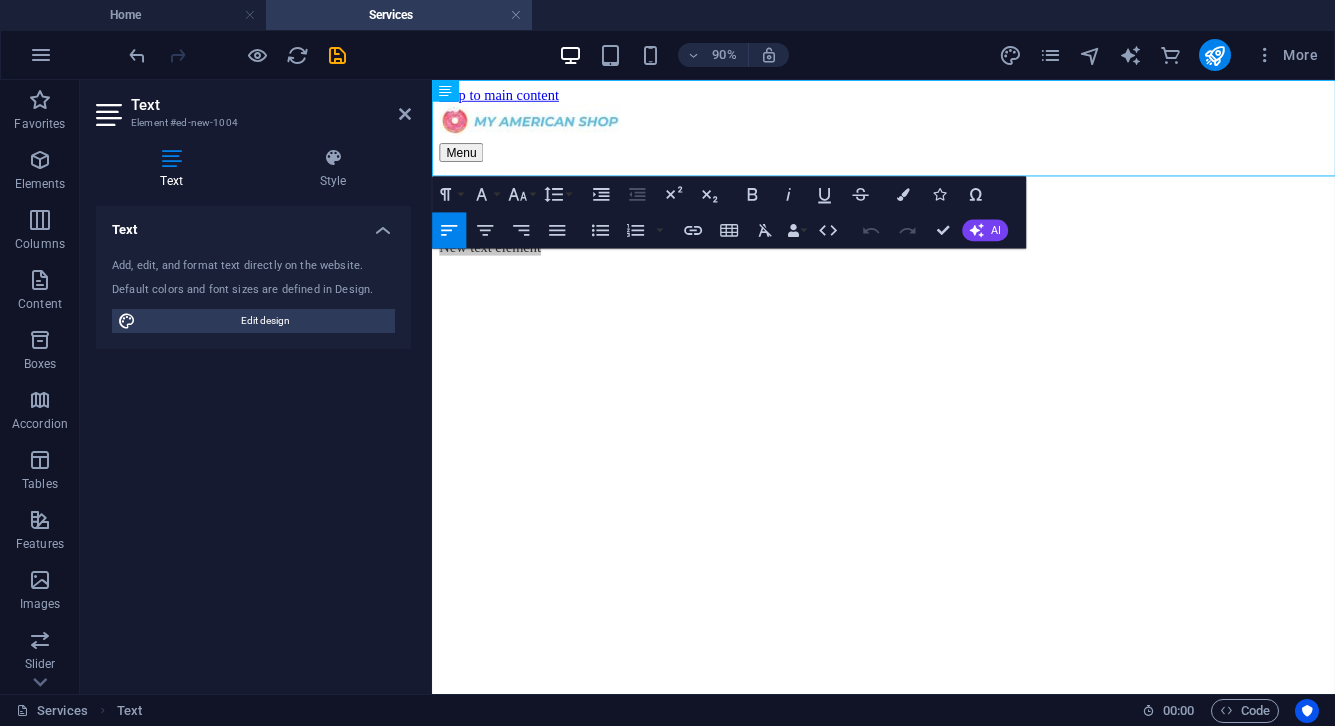 drag, startPoint x: 211, startPoint y: 275, endPoint x: 822, endPoint y: 7, distance: 667.1919 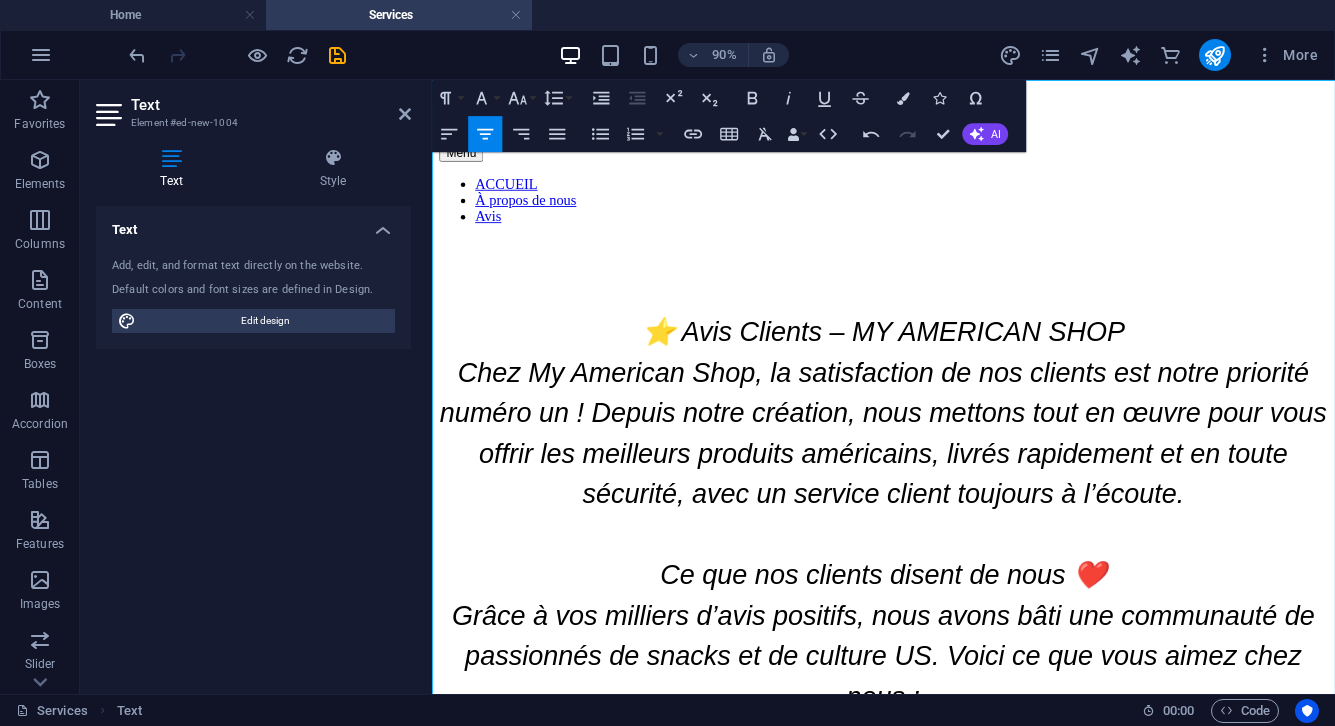 click on "⭐ Avis Clients – MY AMERICAN SHOP Chez My American Shop, la satisfaction de nos clients est notre priorité numéro un ! Depuis notre création, nous mettons tout en œuvre pour vous offrir les meilleurs produits américains, livrés rapidement et en toute sécurité, avec un service client toujours à l’écoute.   Ce que nos clients disent de nous ❤️ Grâce à vos milliers d’avis positifs, nous avons bâti une communauté de passionnés de snacks et de culture US. Voici ce que vous aimez chez nous :   ✅ La large sélection de produits authentiques venus des [COUNTRY]   🚚 La livraison rapide et soignée 📞 Un service client réactif et humain 🎁 Des surprises et goodies dans vos colis 🔄 Un programme de fidélité avantageux ⭐ Ils ont goûté, ils ont adoré !   "J’ai retrouvé les céréales de mon enfance aux [COUNTRY], expédition rapide et super bien emballé !" — [FIRST] [LAST]. — [FIRST] [LAST]. "Des bonbons et sodas introuvables ailleurs en France. Je recommande les yeux fermés."" at bounding box center (933, 935) 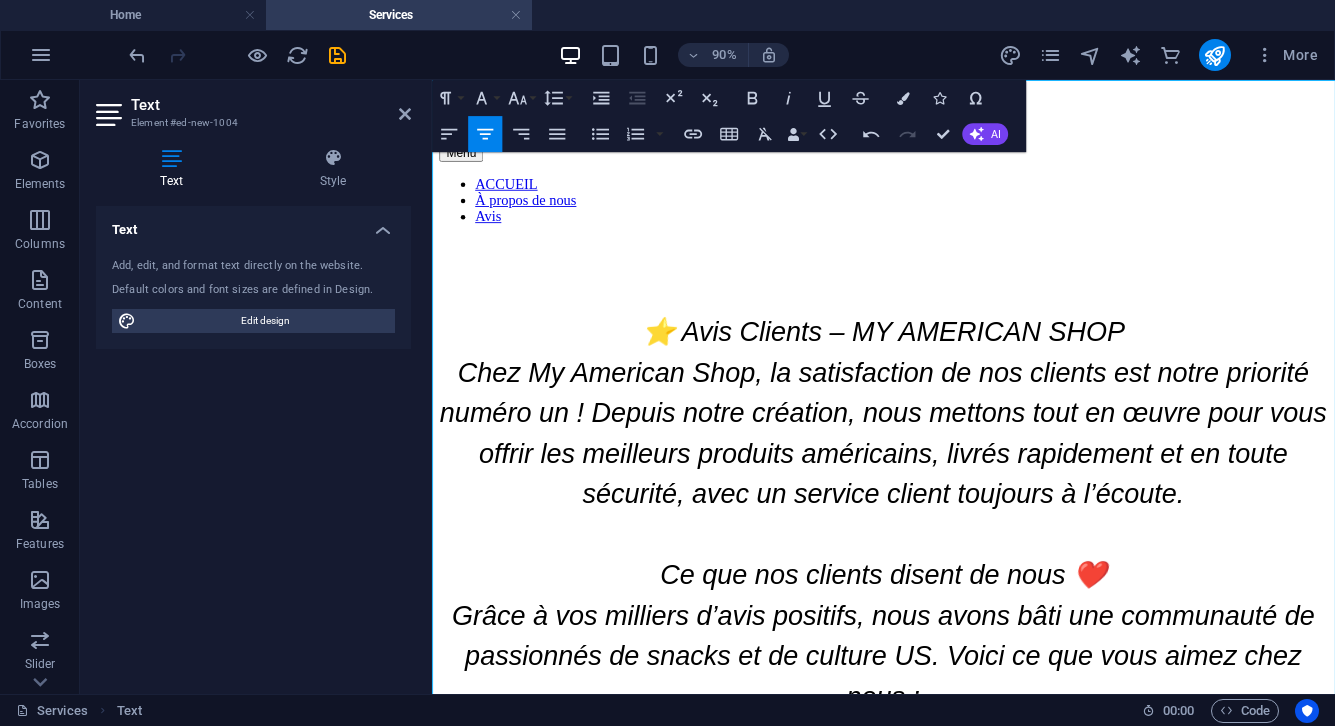 click on "Text Element #[ID] Text Style Text Add, edit, and format text directly on the website. Default colors and font sizes are defined in Design. Edit design Alignment Left aligned Centered Right aligned Preset Element Layout How this element expands within the layout (Flexbox). Size Default auto px % 1/1 1/2 1/3 1/4 1/5 1/6 1/7 1/8 1/9 1/10 Grow Shrink Order Container layout Visible Visible Opacity 100 % Overflow Spacing Margin Default auto px % rem vw vh Custom Custom auto px % rem vw vh auto px % rem vw vh auto px % rem vw vh auto px % rem vw vh Padding Default px rem % vh vw Custom Custom px rem % vh vw px rem % vh vw px rem % vh vw px rem % vh vw Border Style              - Width 1 auto px rem % vh vw Custom Custom 1 auto px rem % vh vw 1 auto px rem % vh vw 1 auto px rem % vh vw 1 auto px rem % vh vw  - Color Round corners Default px rem % vh vw Custom Custom px rem % vh vw px rem % vh vw px rem % vh vw px rem % vh vw Shadow Default None Outside Inside Color X offset 0 px rem vh vw Y offset 0" at bounding box center (256, 387) 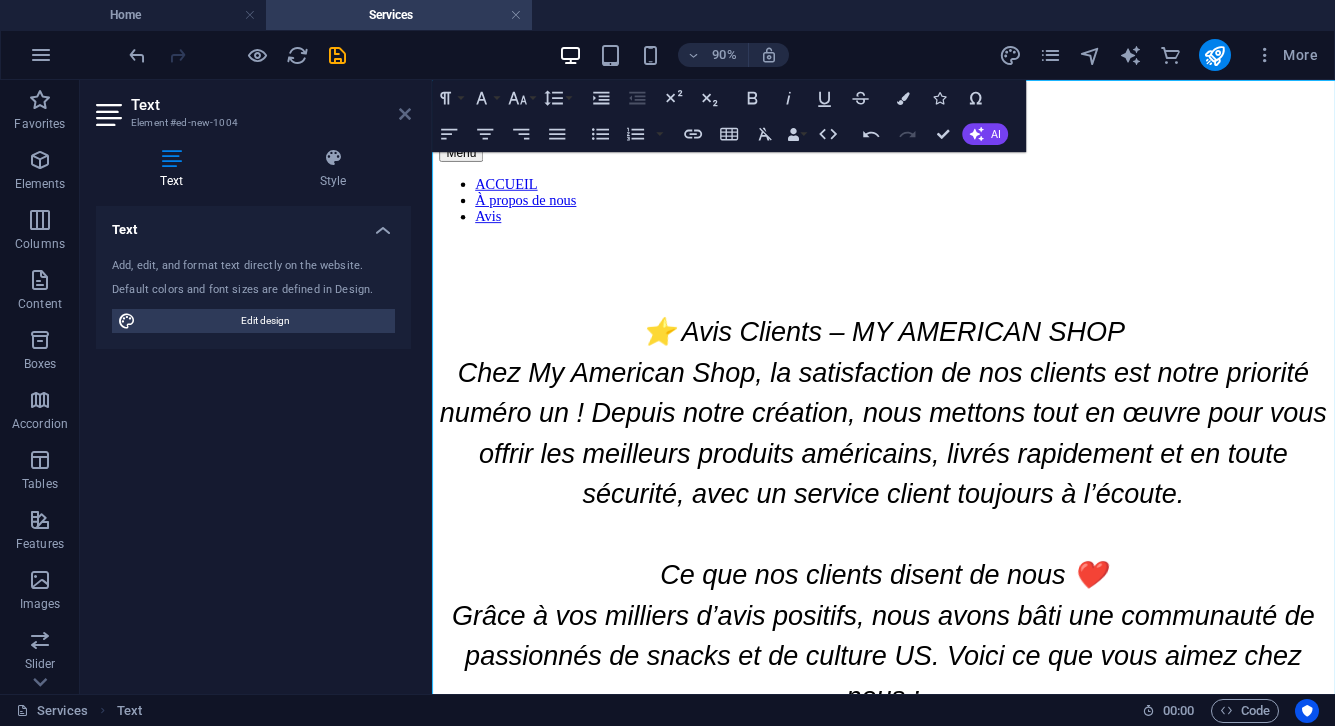 click at bounding box center (405, 114) 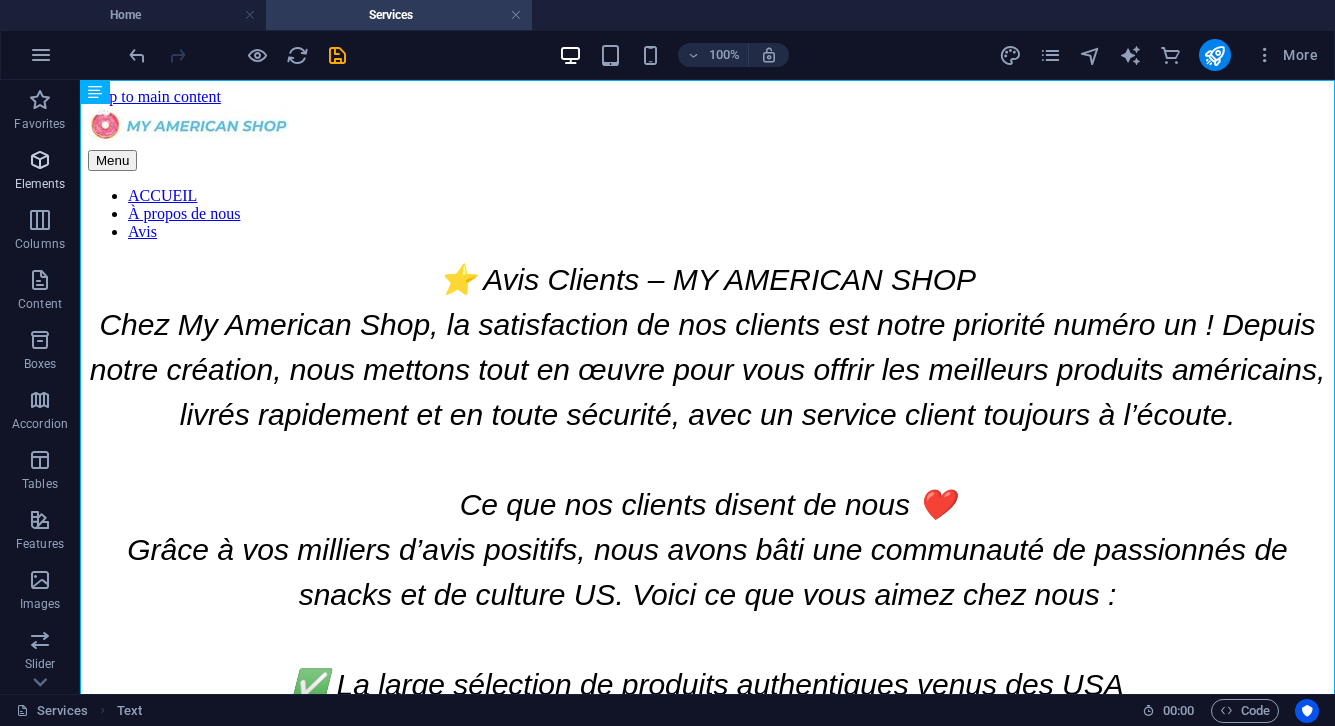 click on "Elements" at bounding box center [40, 172] 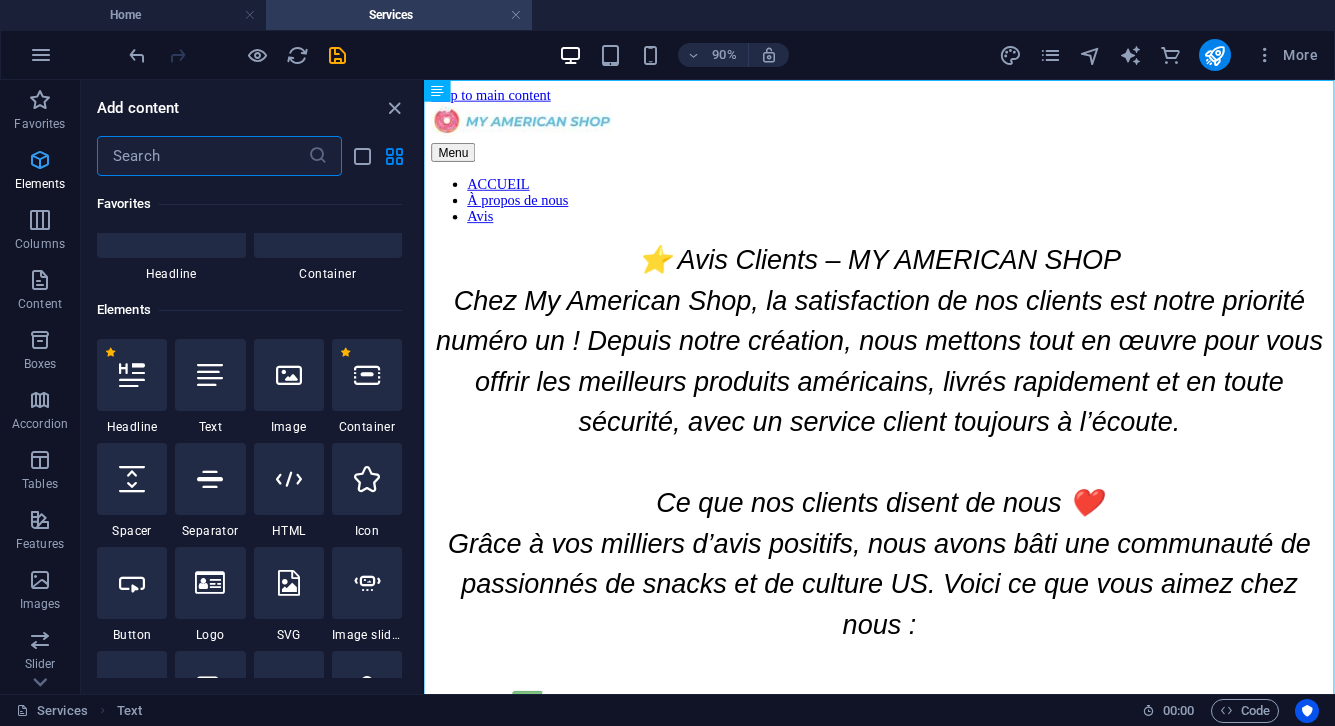 scroll, scrollTop: 213, scrollLeft: 0, axis: vertical 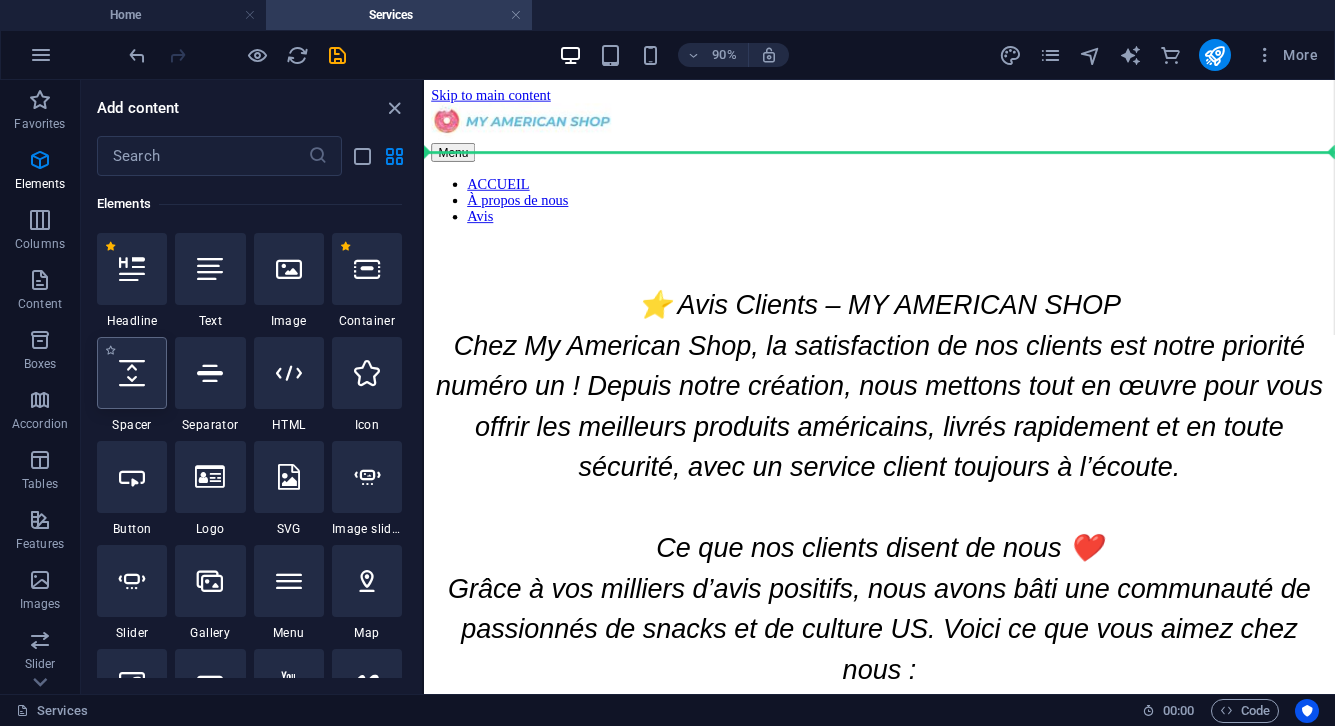 select on "px" 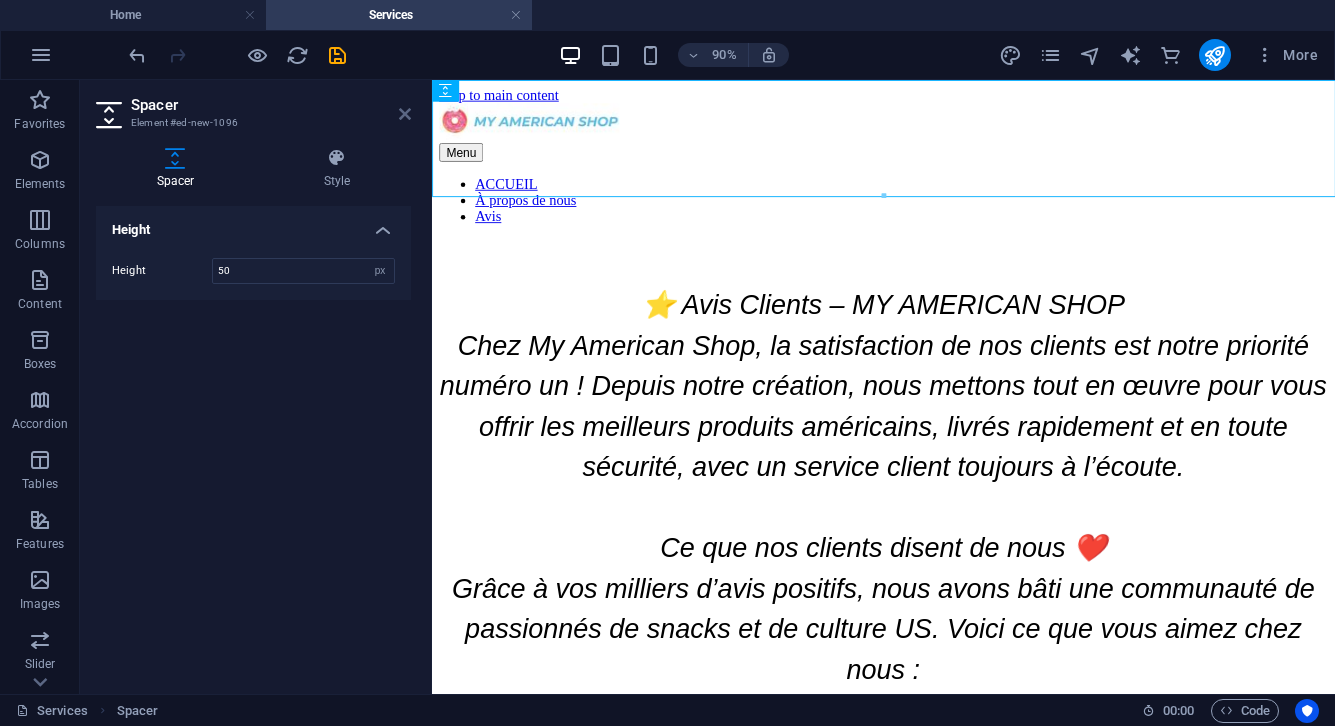 click at bounding box center (405, 114) 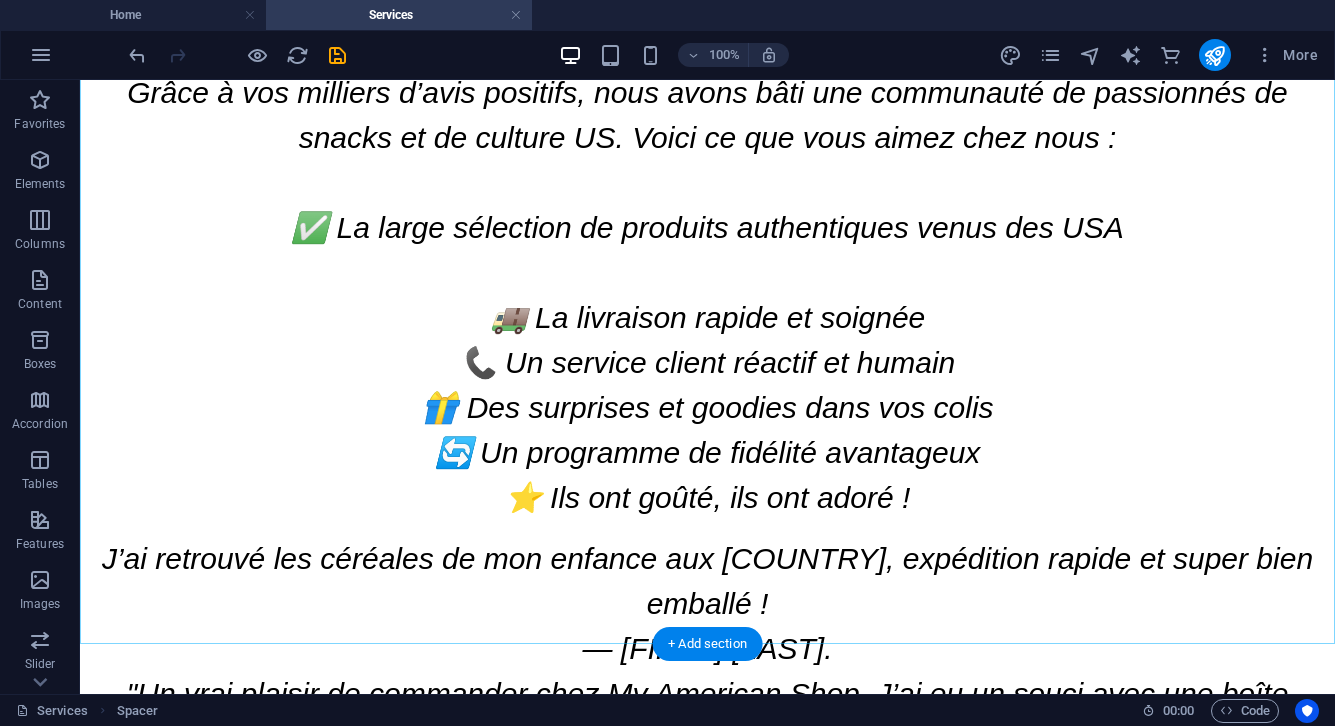 scroll, scrollTop: 670, scrollLeft: 0, axis: vertical 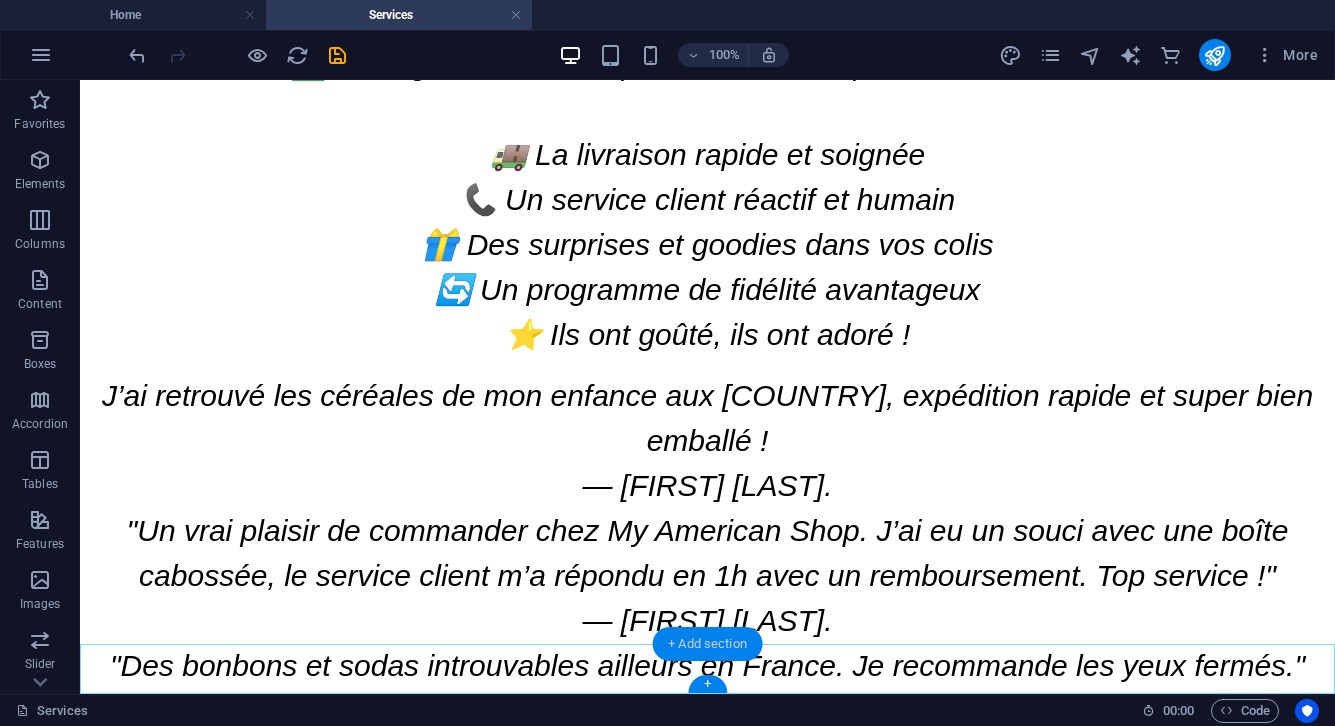 click on "+ Add section" at bounding box center (707, 644) 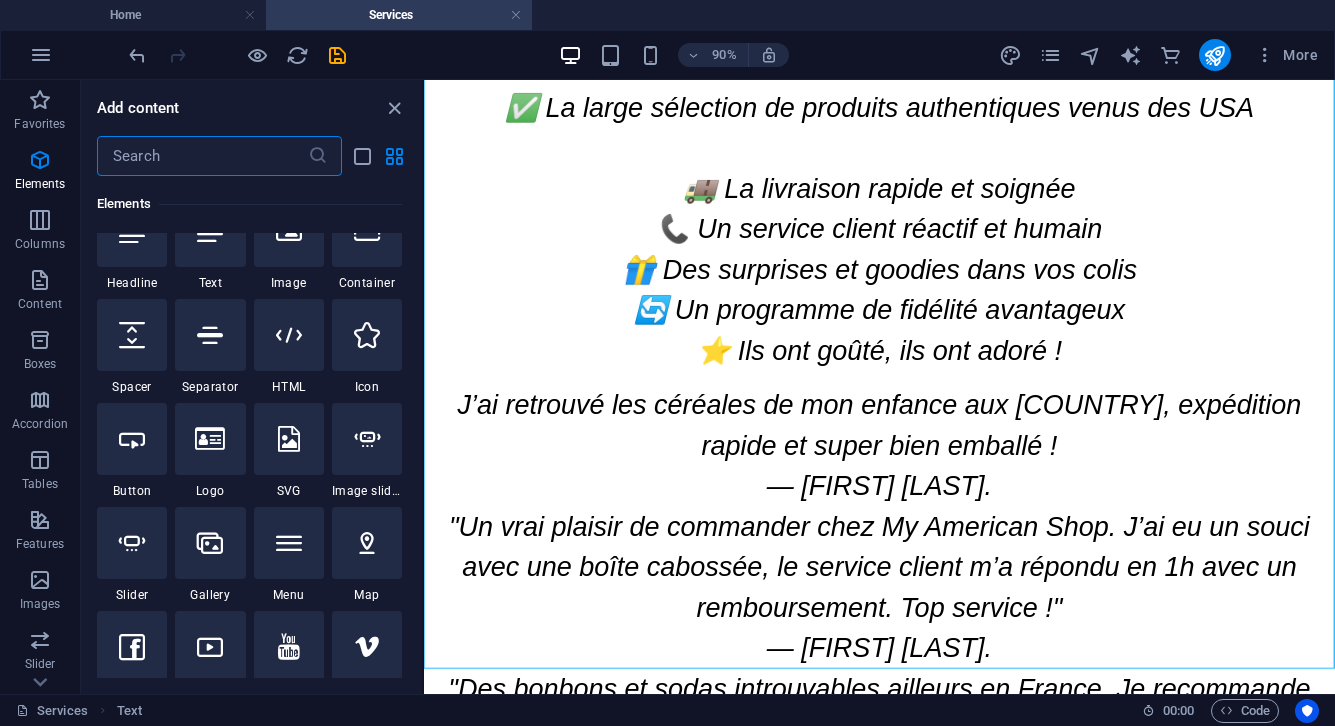 scroll, scrollTop: 0, scrollLeft: 0, axis: both 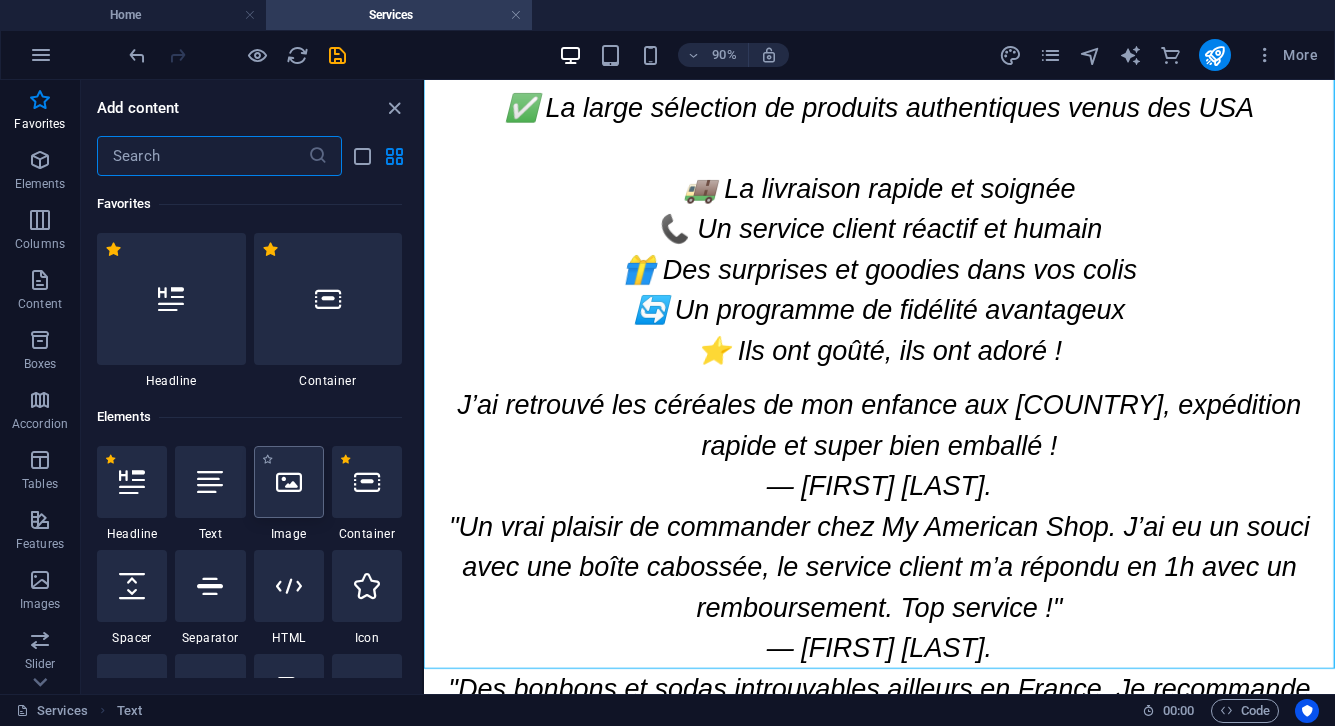click at bounding box center [289, 482] 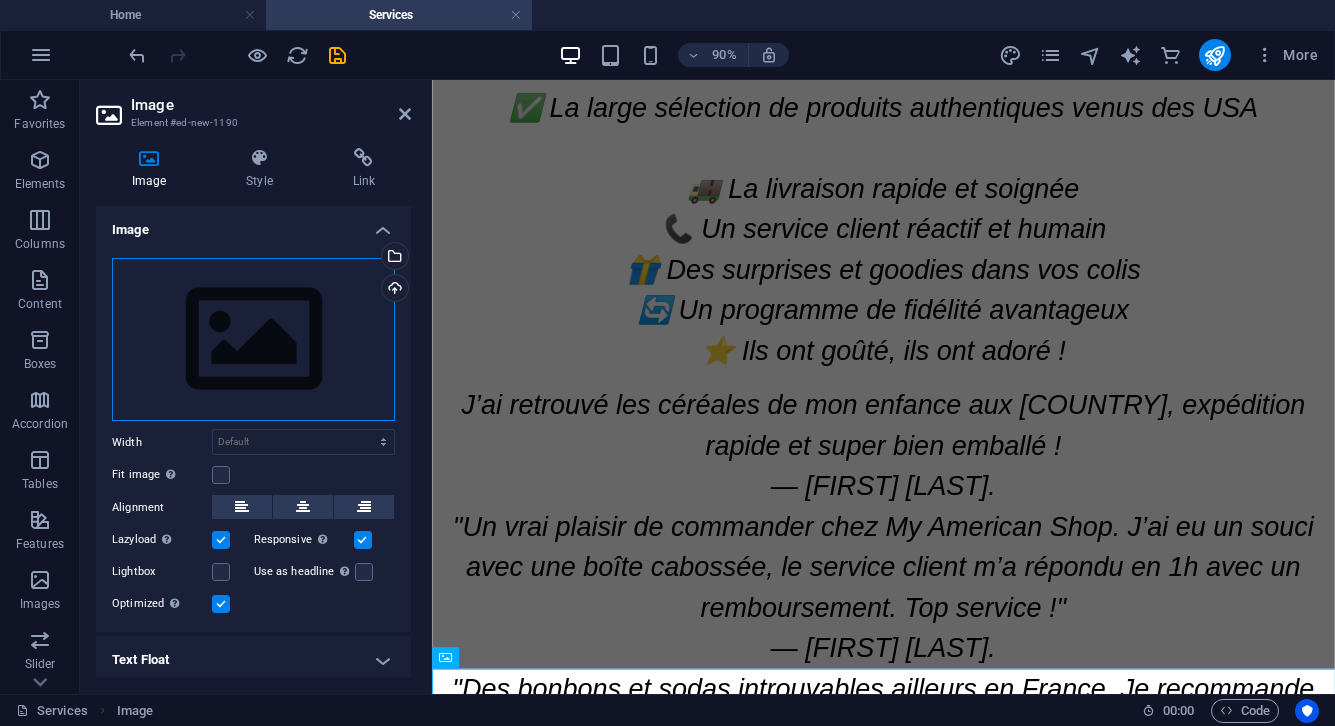 click on "Drag files here, click to choose files or select files from Files or our free stock photos & videos" at bounding box center [253, 340] 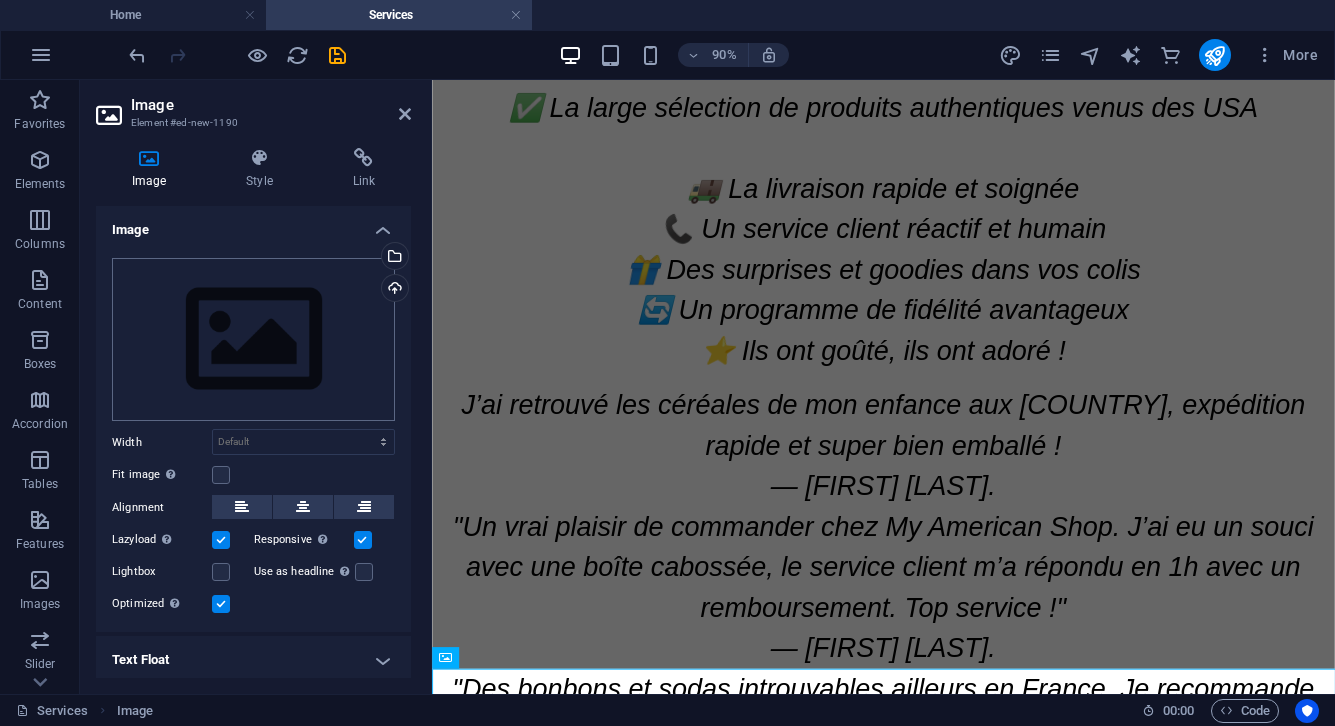 scroll, scrollTop: 0, scrollLeft: 0, axis: both 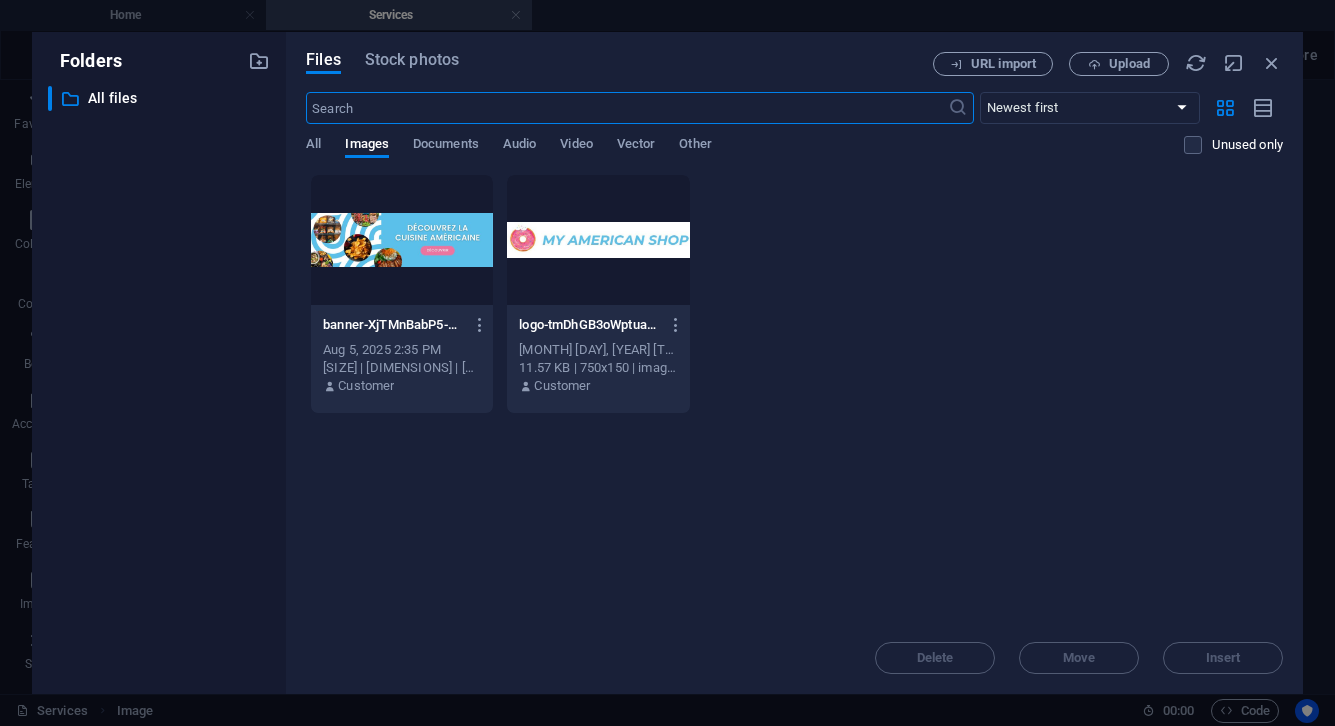 click on "Aug 5, 2025 2:35 PM" at bounding box center (402, 350) 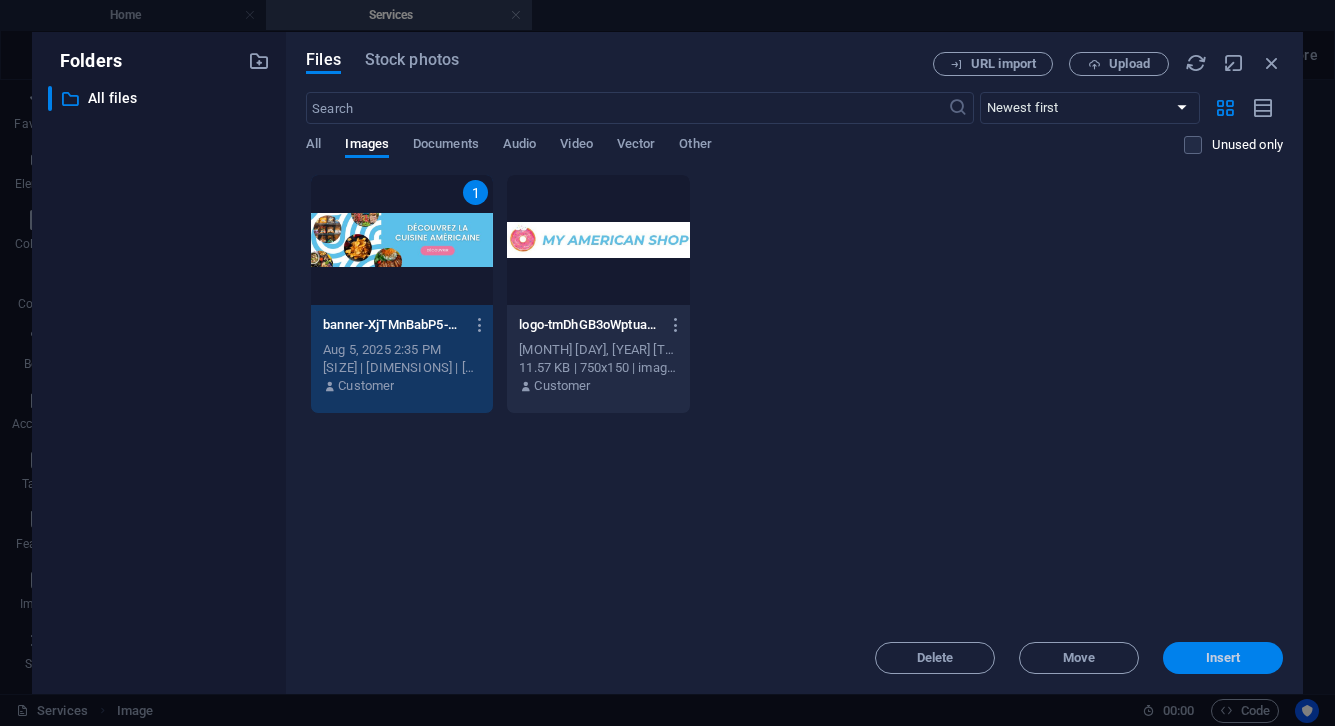 click on "Insert" at bounding box center (1223, 658) 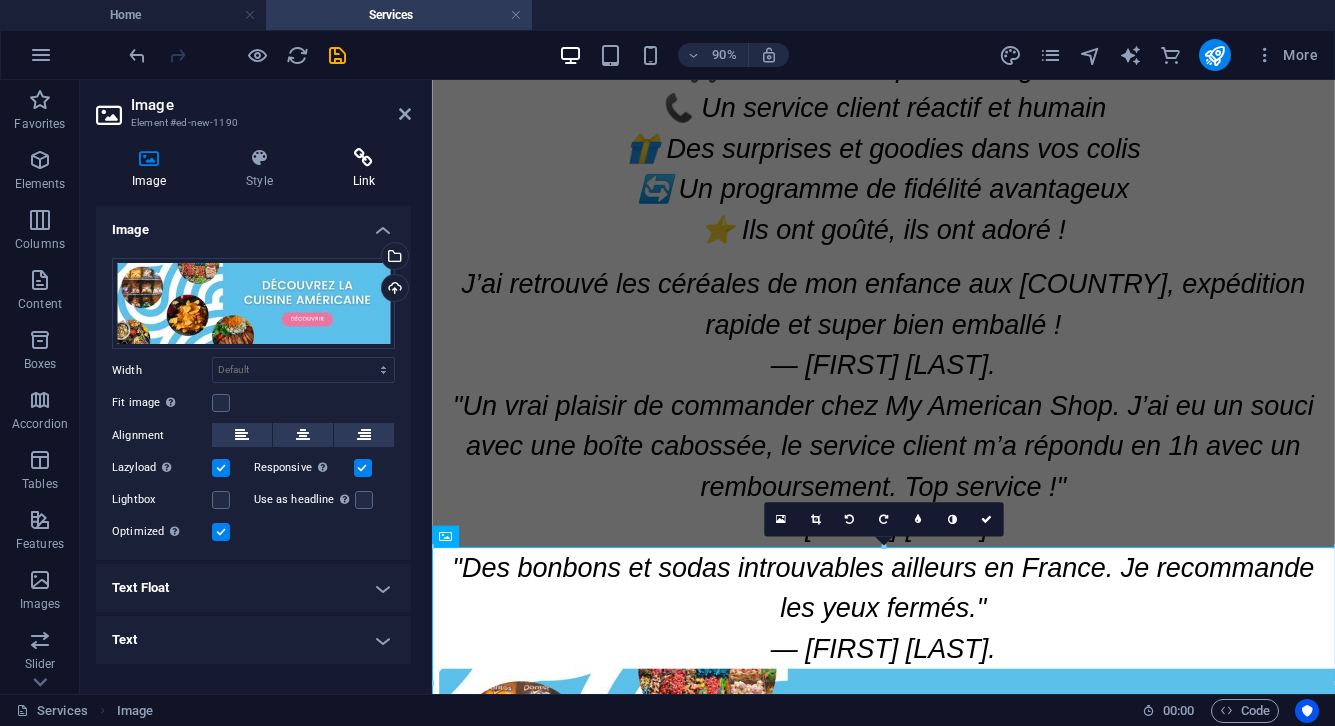 click on "Link" at bounding box center [364, 169] 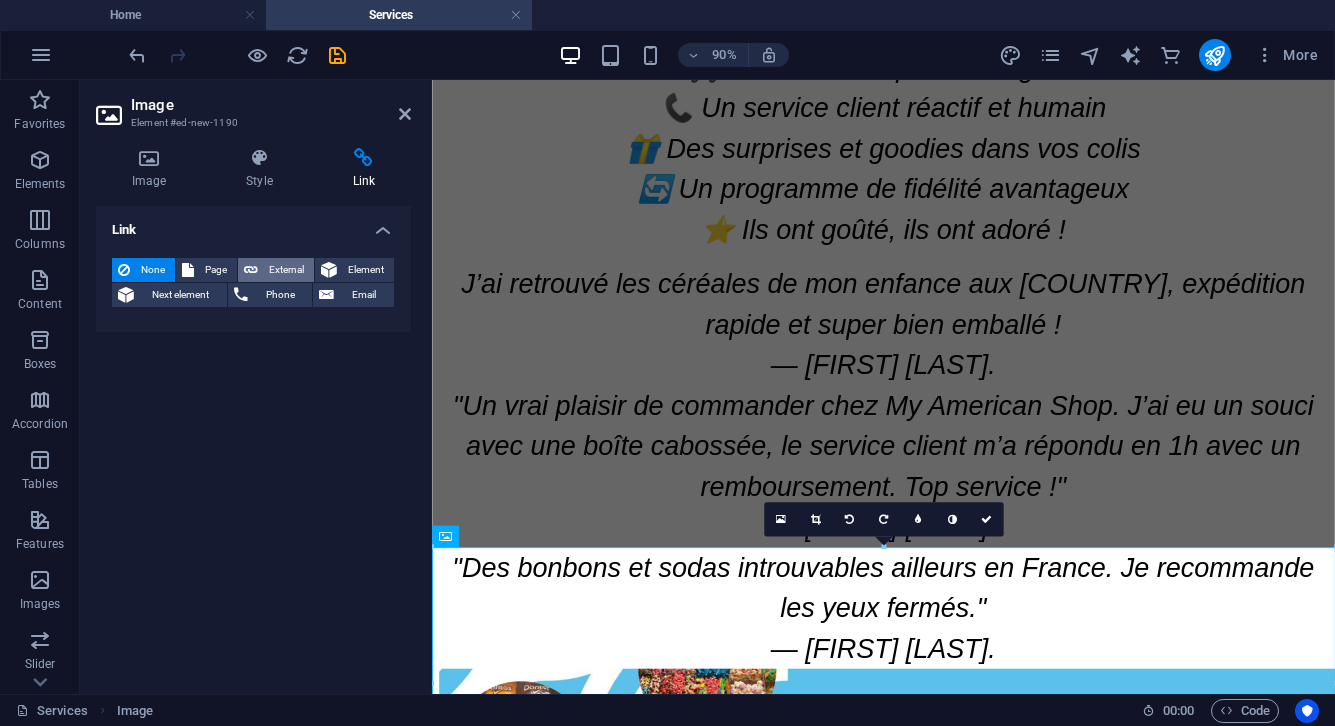click on "External" at bounding box center (286, 270) 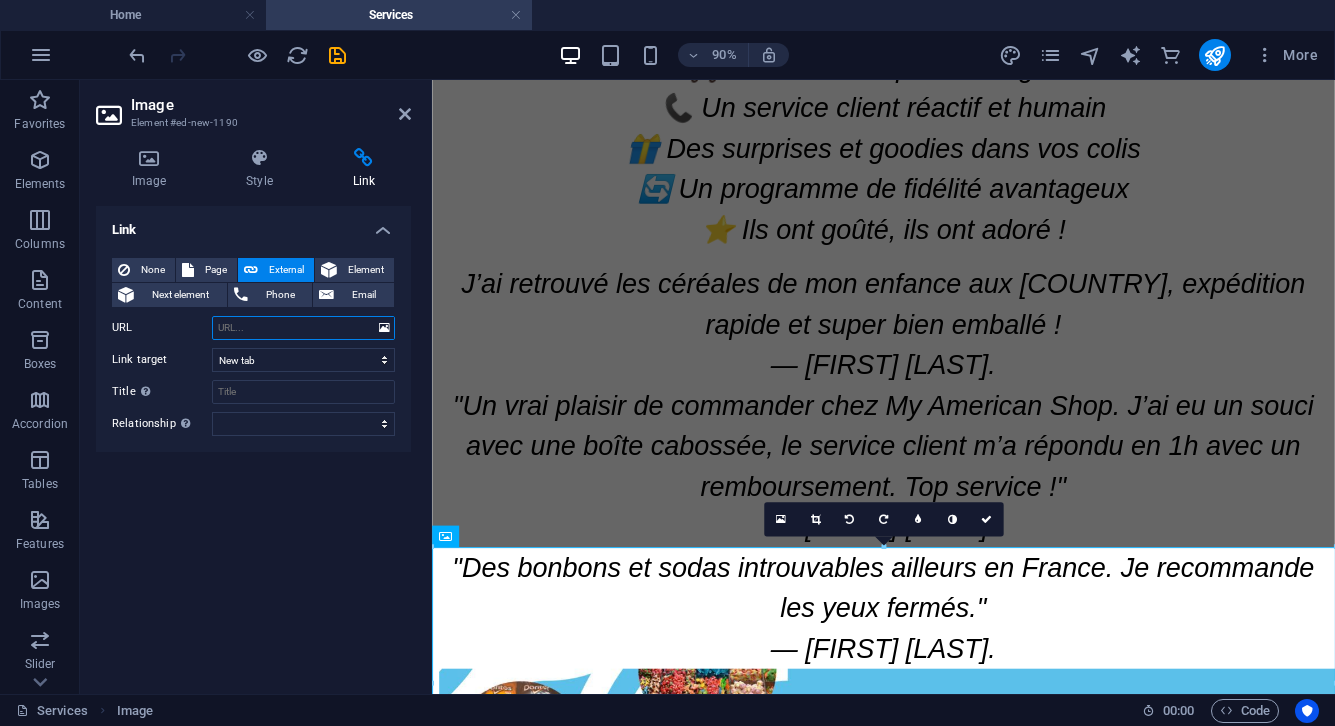 paste on "https://www.myamericanshop.fr/" 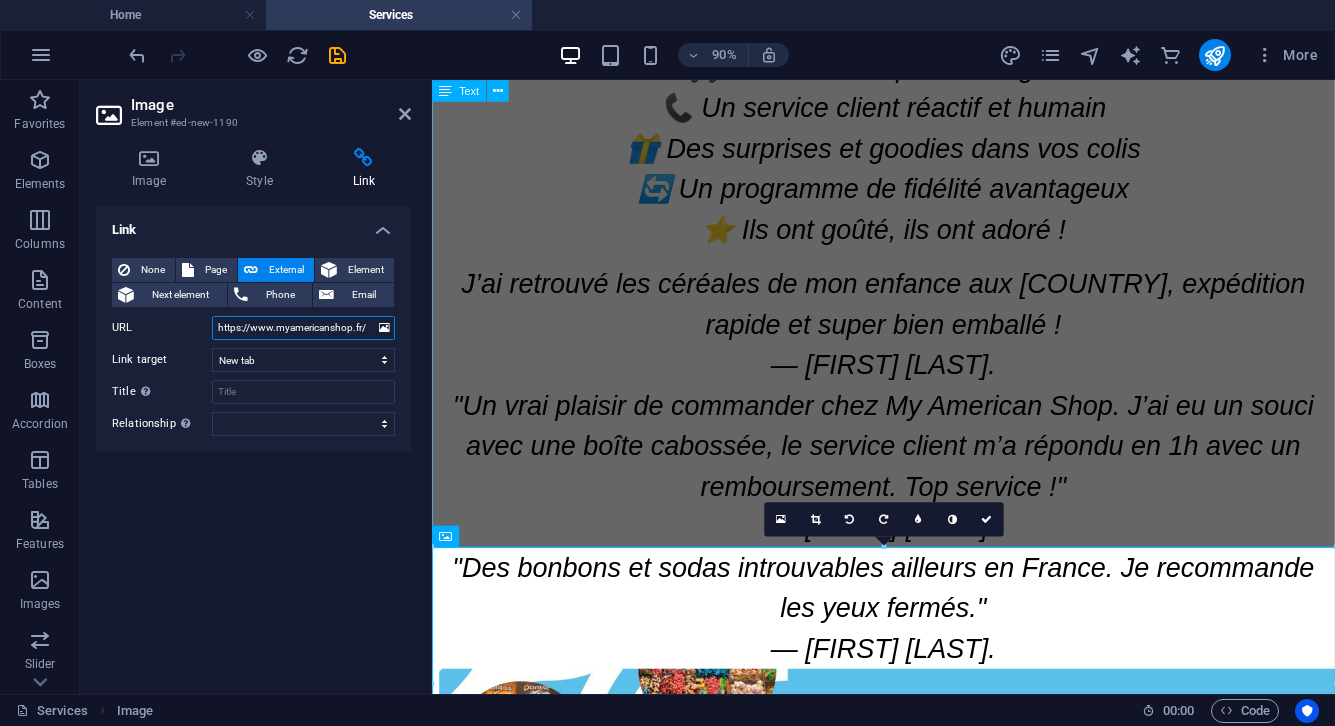 type on "https://www.myamericanshop.fr/" 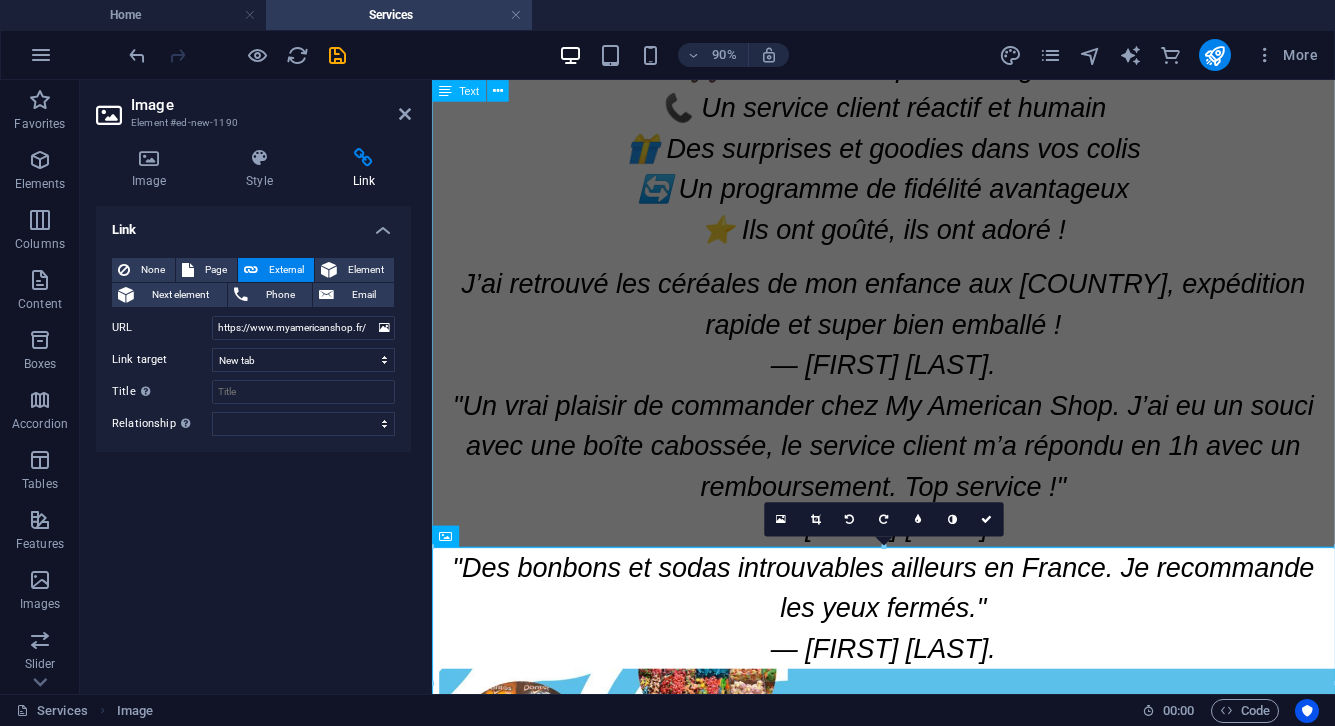click on "⭐ Avis Clients – MY AMERICAN SHOP Chez My American Shop, la satisfaction de nos clients est notre priorité numéro un ! Depuis notre création, nous mettons tout en œuvre pour vous offrir les meilleurs produits américains, livrés rapidement et en toute sécurité, avec un service client toujours à l’écoute.   Ce que nos clients disent de nous ❤️ Grâce à vos milliers d’avis positifs, nous avons bâti une communauté de passionnés de snacks et de culture US. Voici ce que vous aimez chez nous :   ✅ La large sélection de produits authentiques venus des [COUNTRY]   🚚 La livraison rapide et soignée 📞 Un service client réactif et humain 🎁 Des surprises et goodies dans vos colis 🔄 Un programme de fidélité avantageux ⭐ Ils ont goûté, ils ont adoré !   "J’ai retrouvé les céréales de mon enfance aux [COUNTRY], expédition rapide et super bien emballé !" — [FIRST] [LAST]. — [FIRST] [LAST]. "Des bonbons et sodas introuvables ailleurs en France. Je recommande les yeux fermés."" at bounding box center (933, 96) 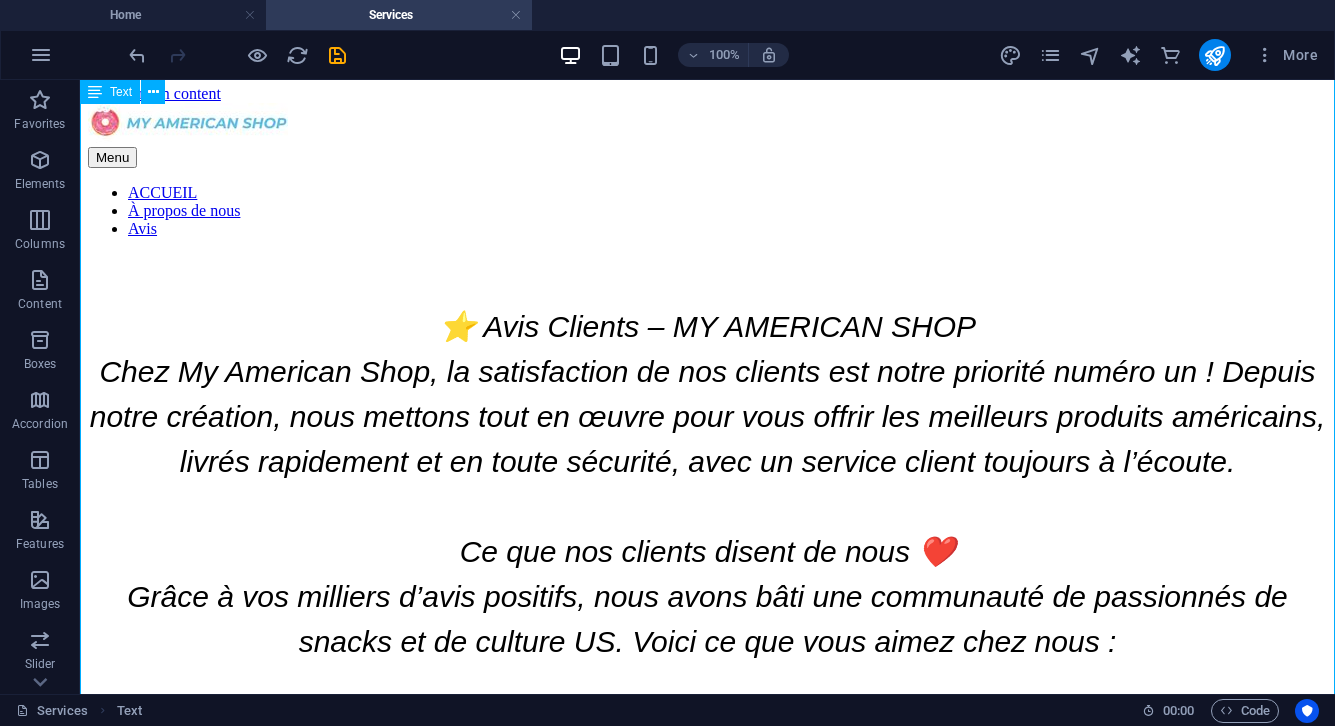 scroll, scrollTop: 0, scrollLeft: 0, axis: both 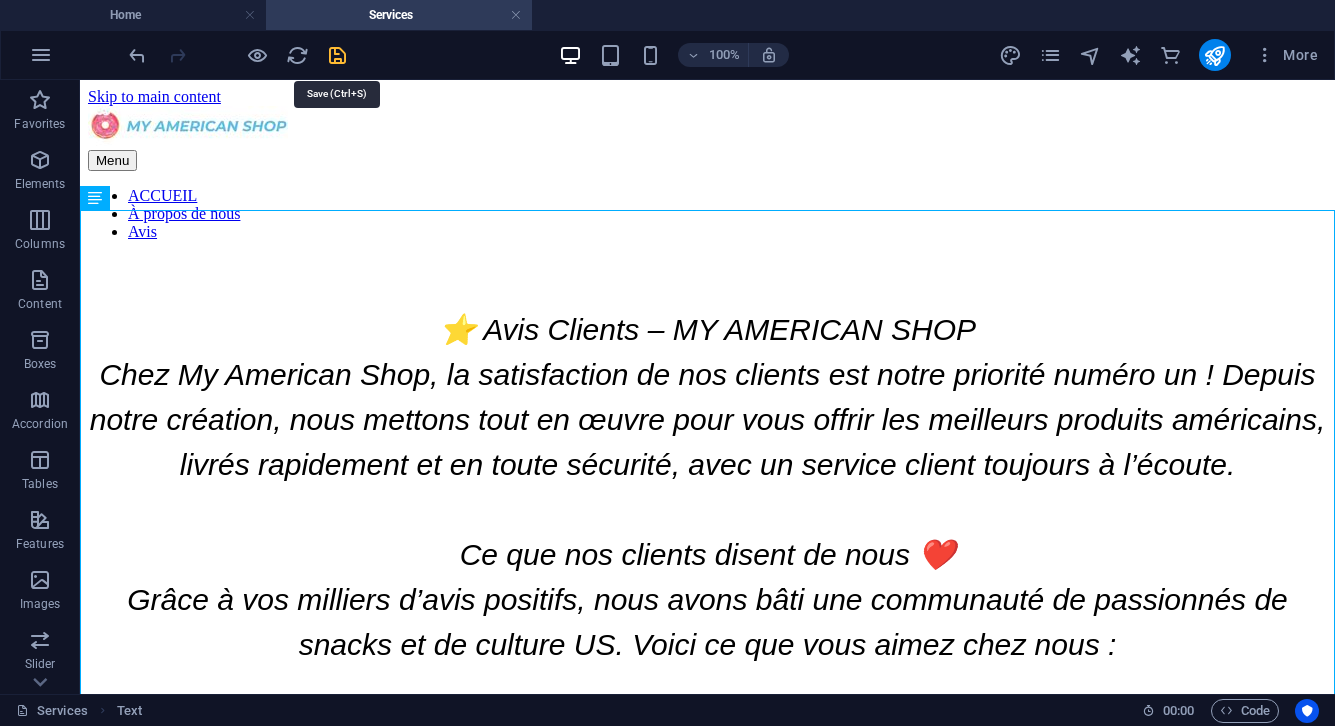 click at bounding box center [337, 55] 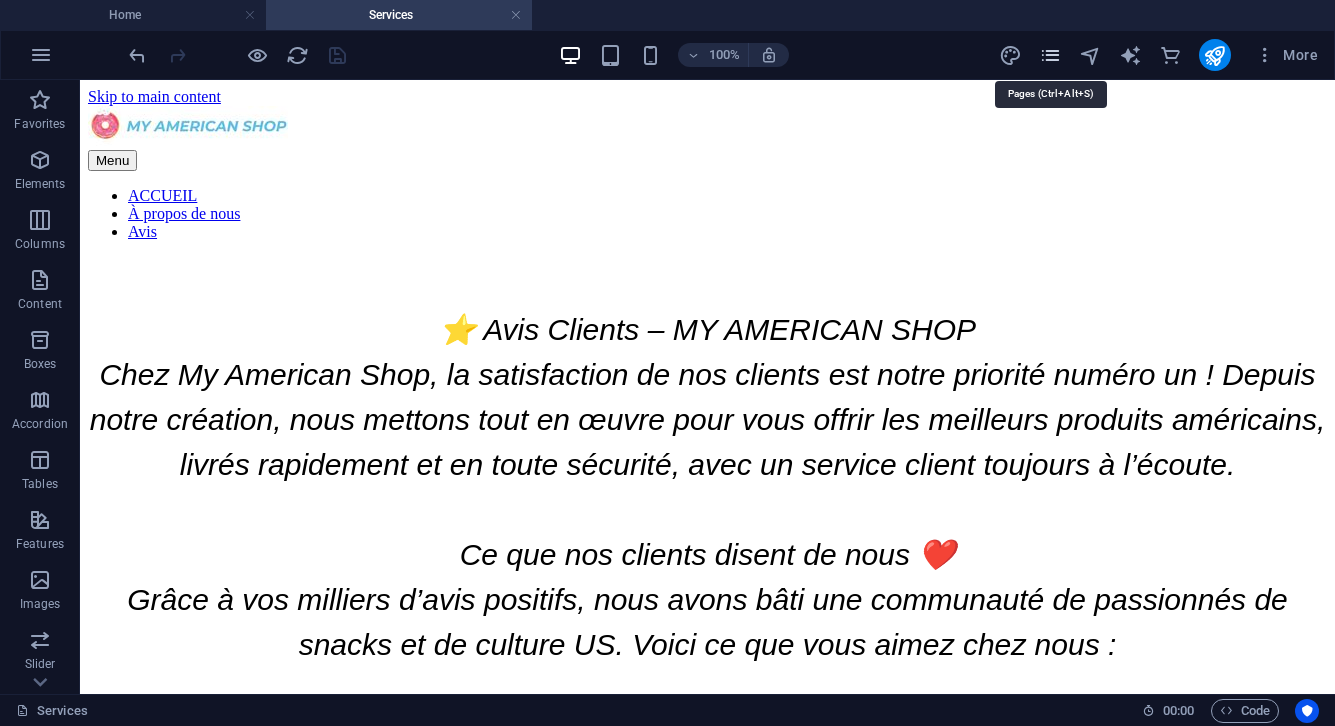 click at bounding box center (1050, 55) 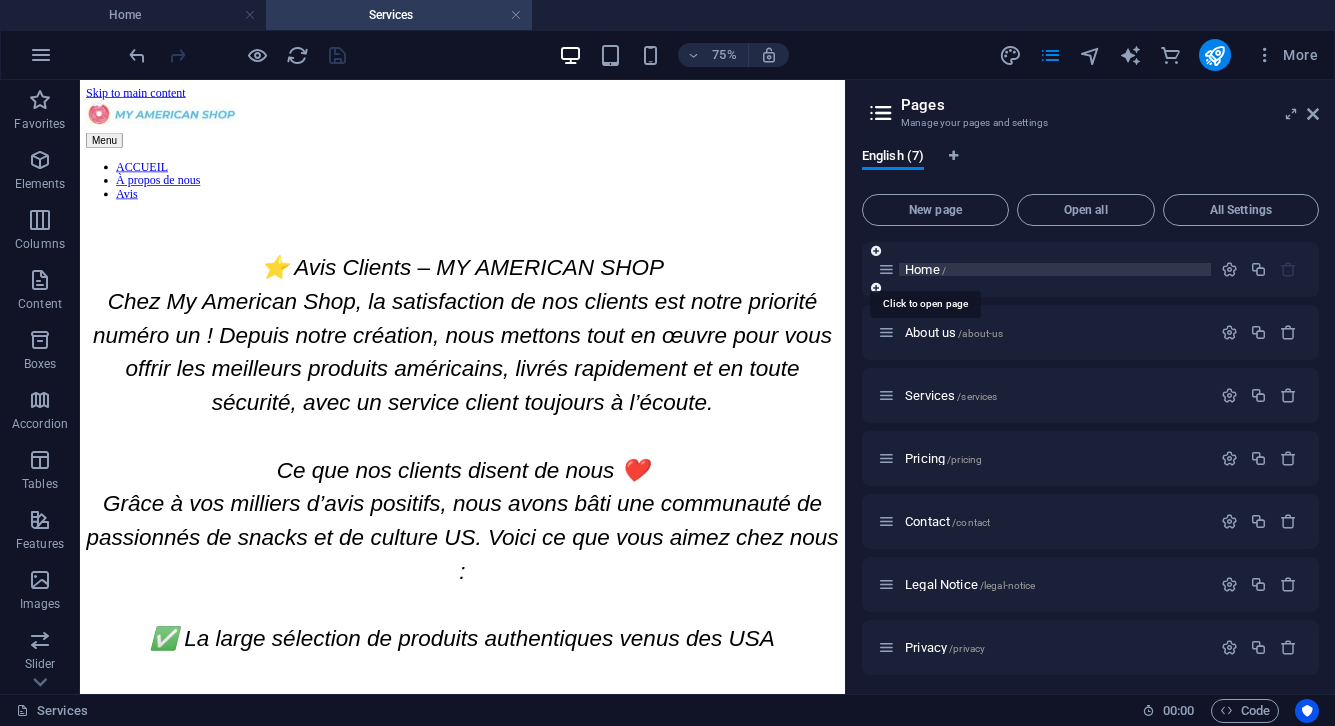 click on "Home /" at bounding box center (925, 269) 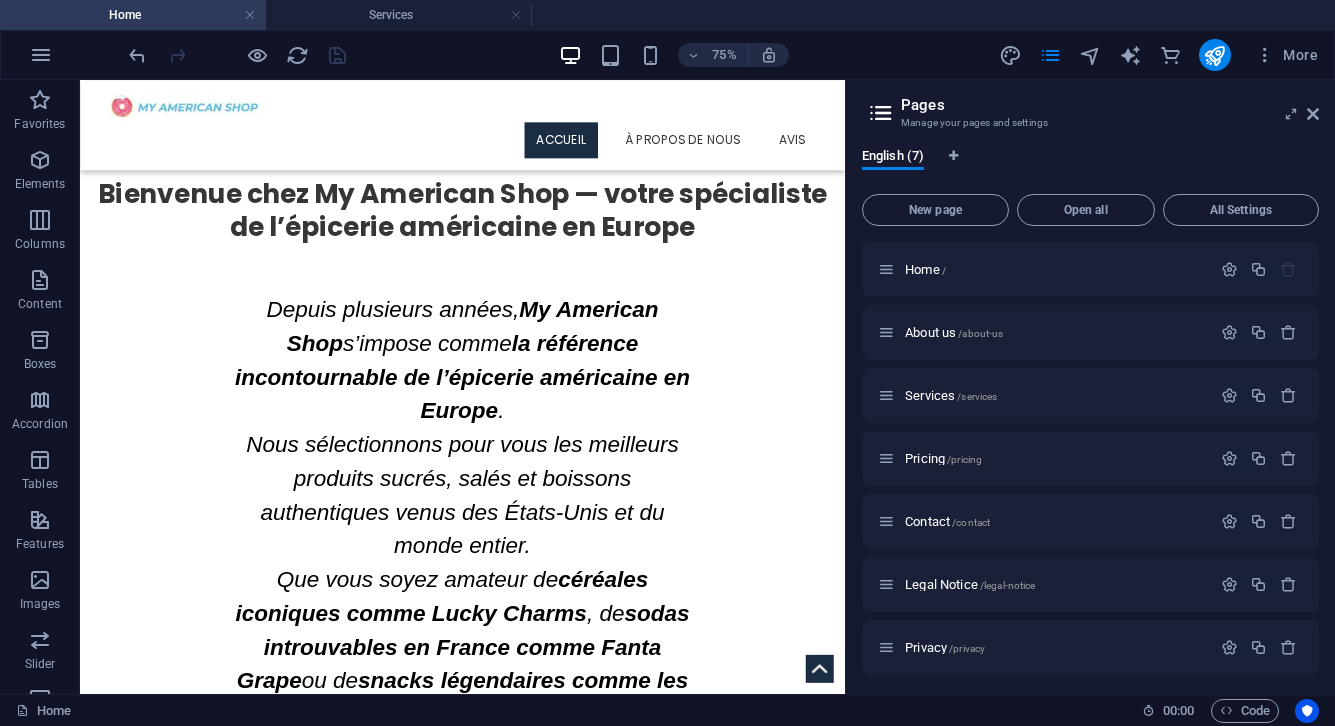 click on "Pages Manage your pages and settings English ([NUMBER]) New page Open all All Settings Home / About us /about-us Services /services Pricing /pricing Contact /contact Legal Notice /legal-notice Privacy /privacy" at bounding box center (1090, 387) 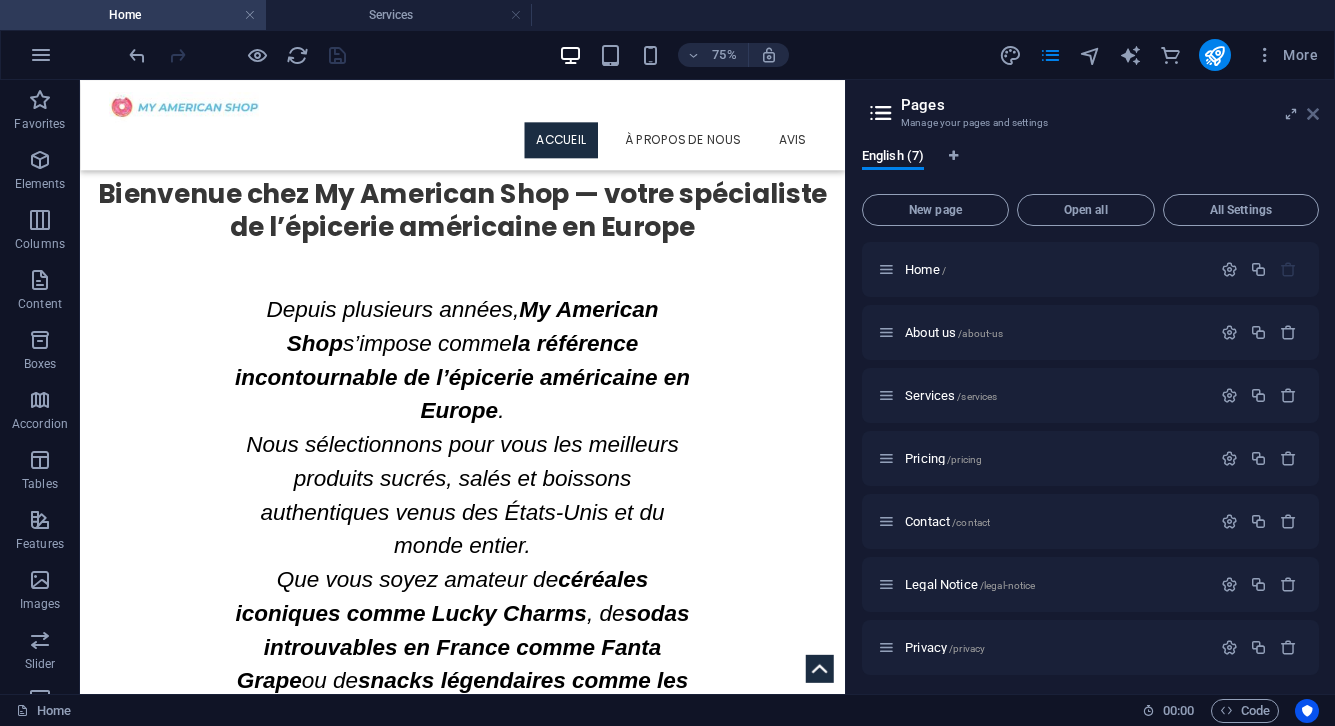 click at bounding box center (1313, 114) 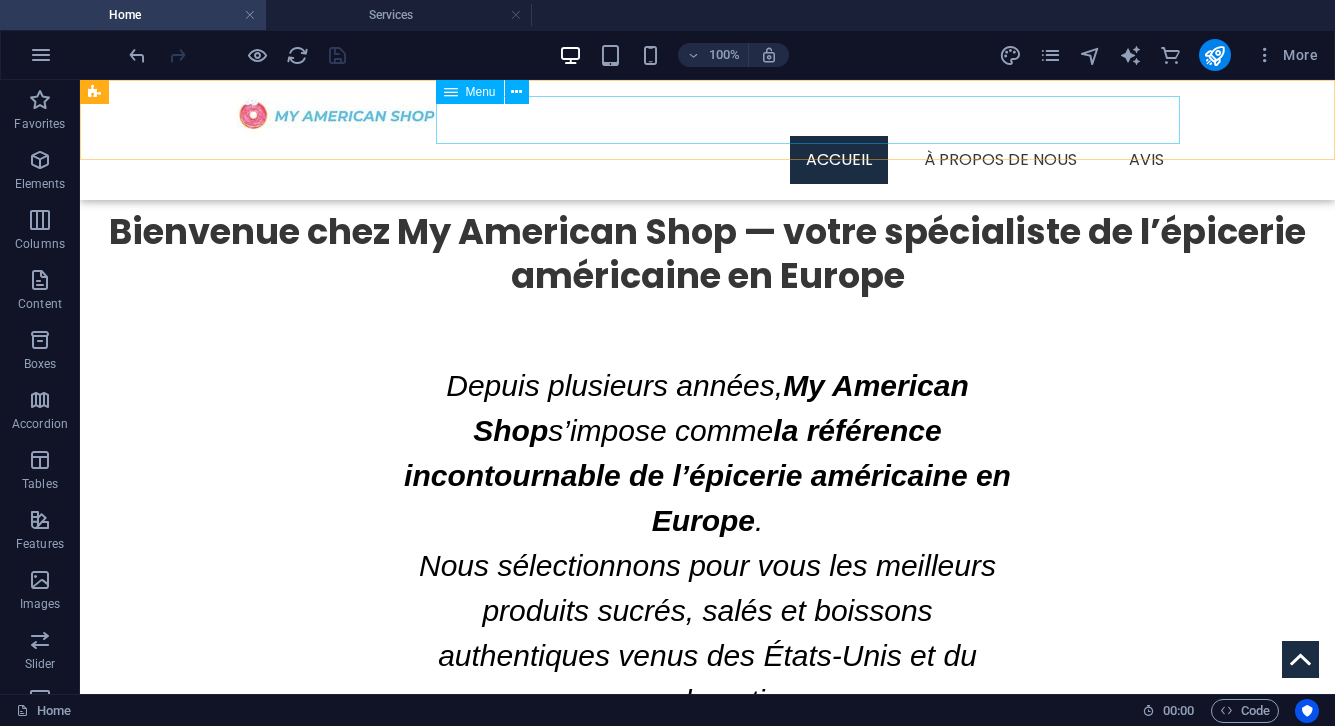 click on "ACCUEIL À propos de nous Avis" at bounding box center [708, 160] 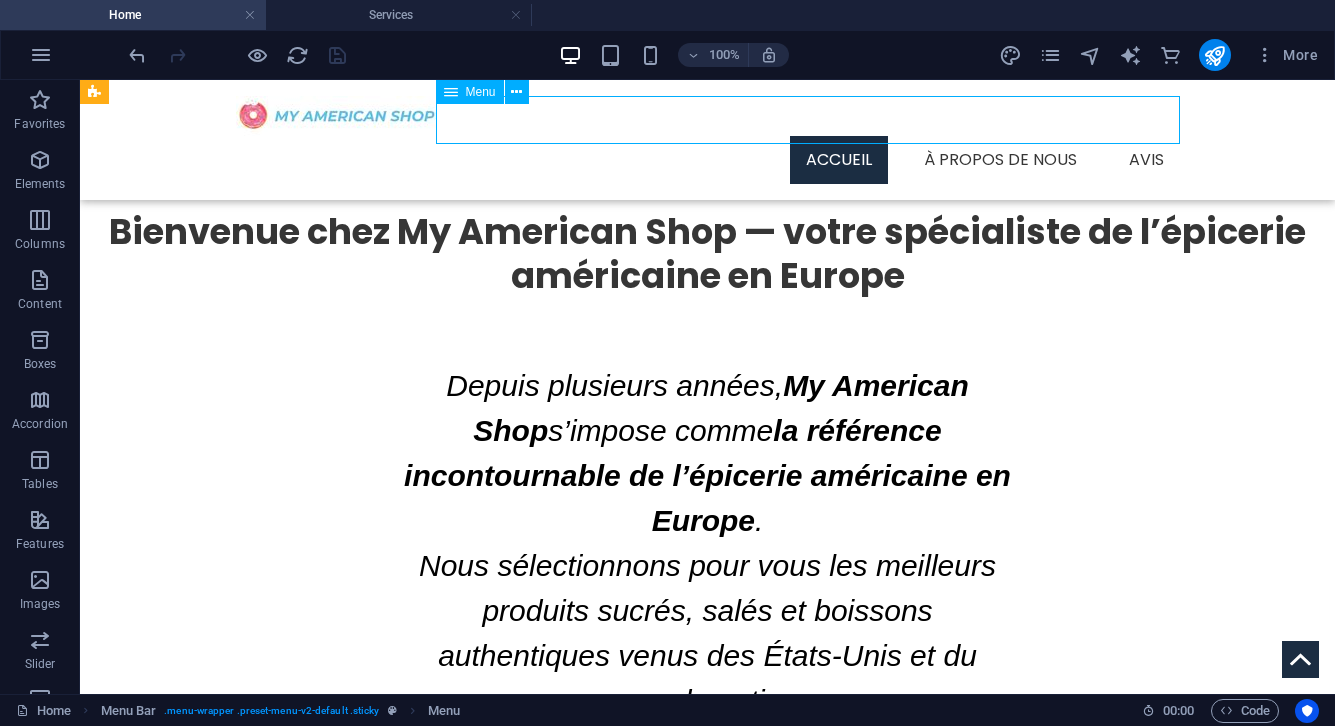 click on "ACCUEIL À propos de nous Avis" at bounding box center [708, 160] 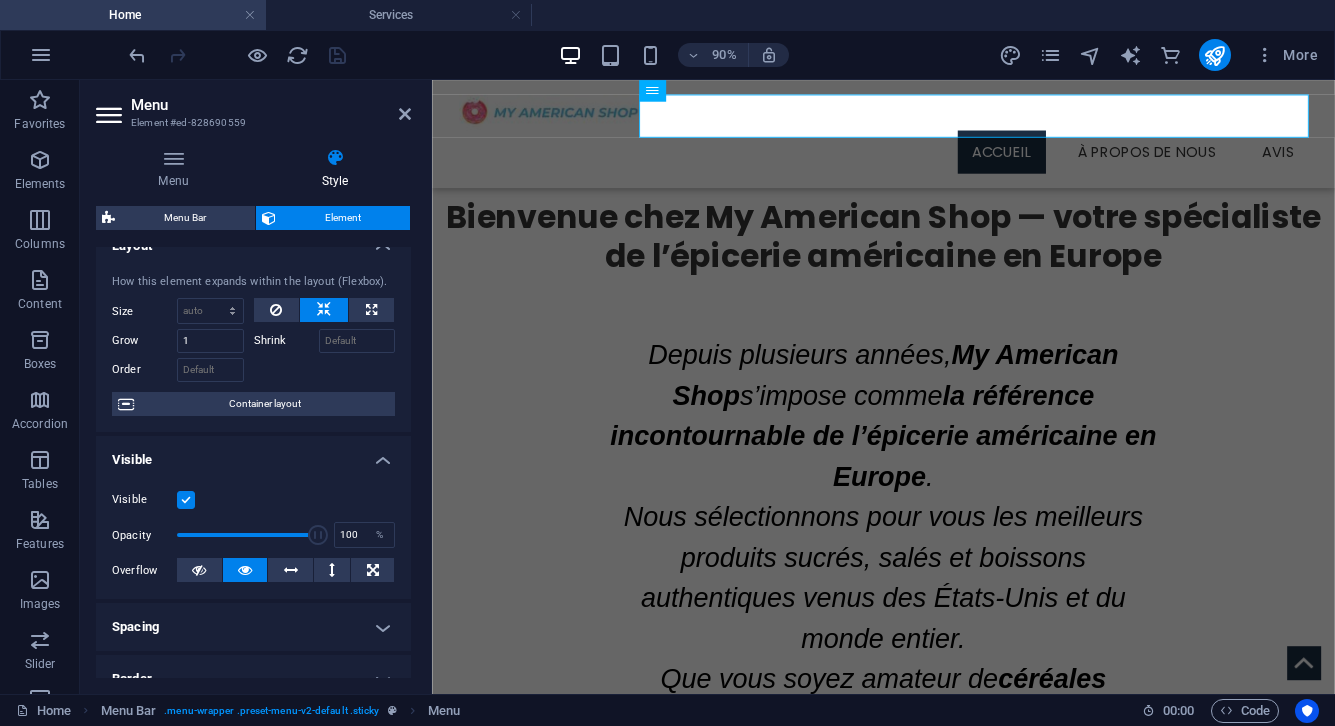 scroll, scrollTop: 5, scrollLeft: 0, axis: vertical 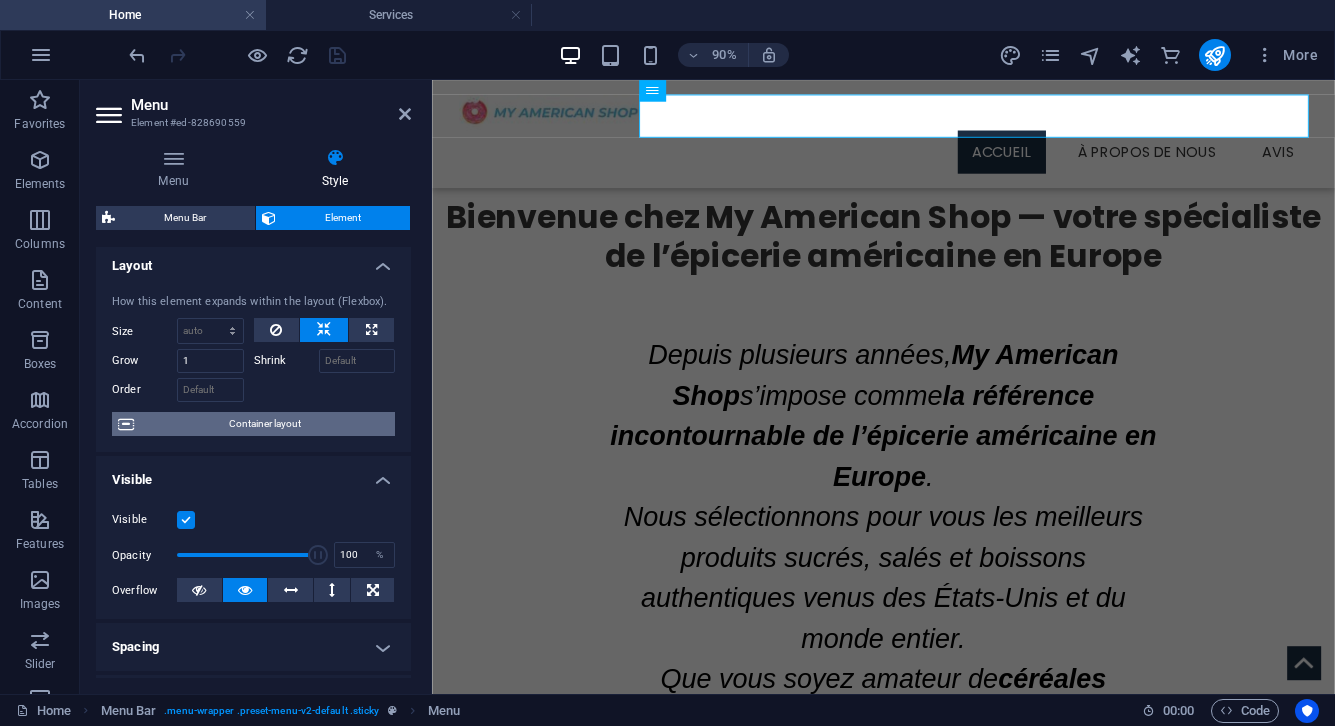 click on "Container layout" at bounding box center (264, 424) 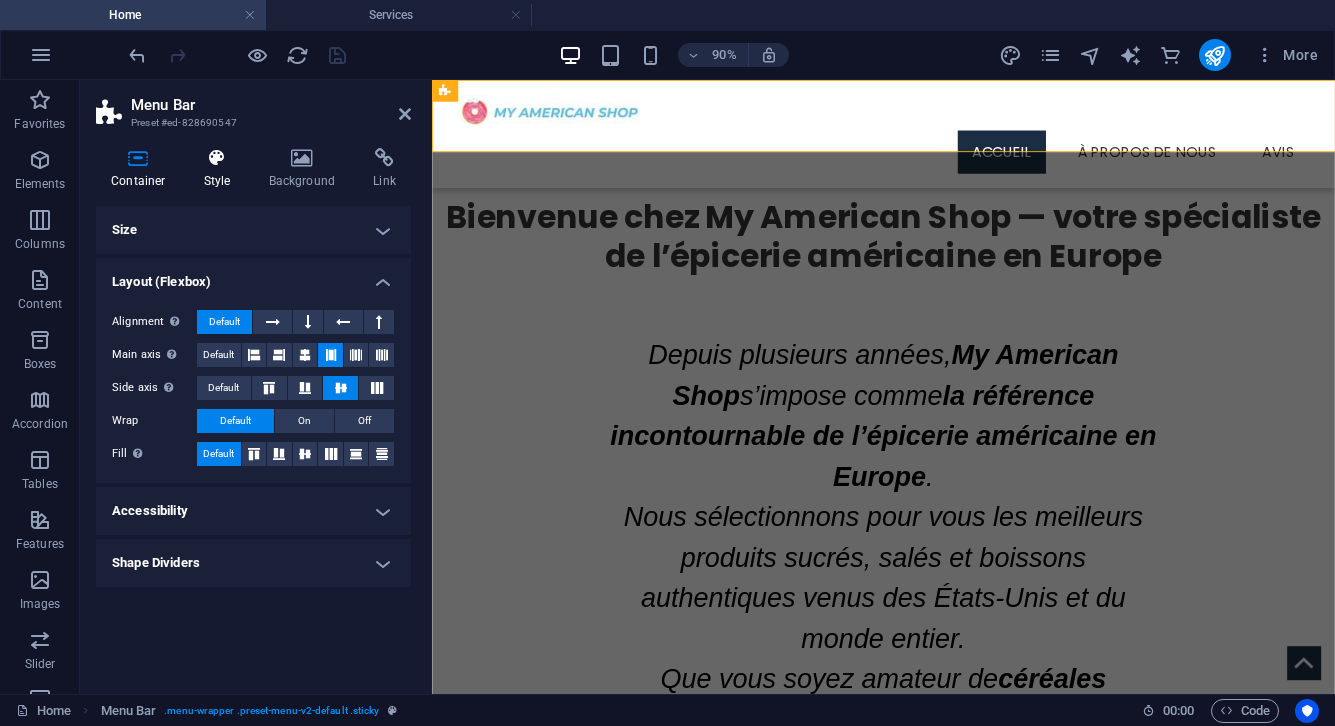 click at bounding box center [217, 158] 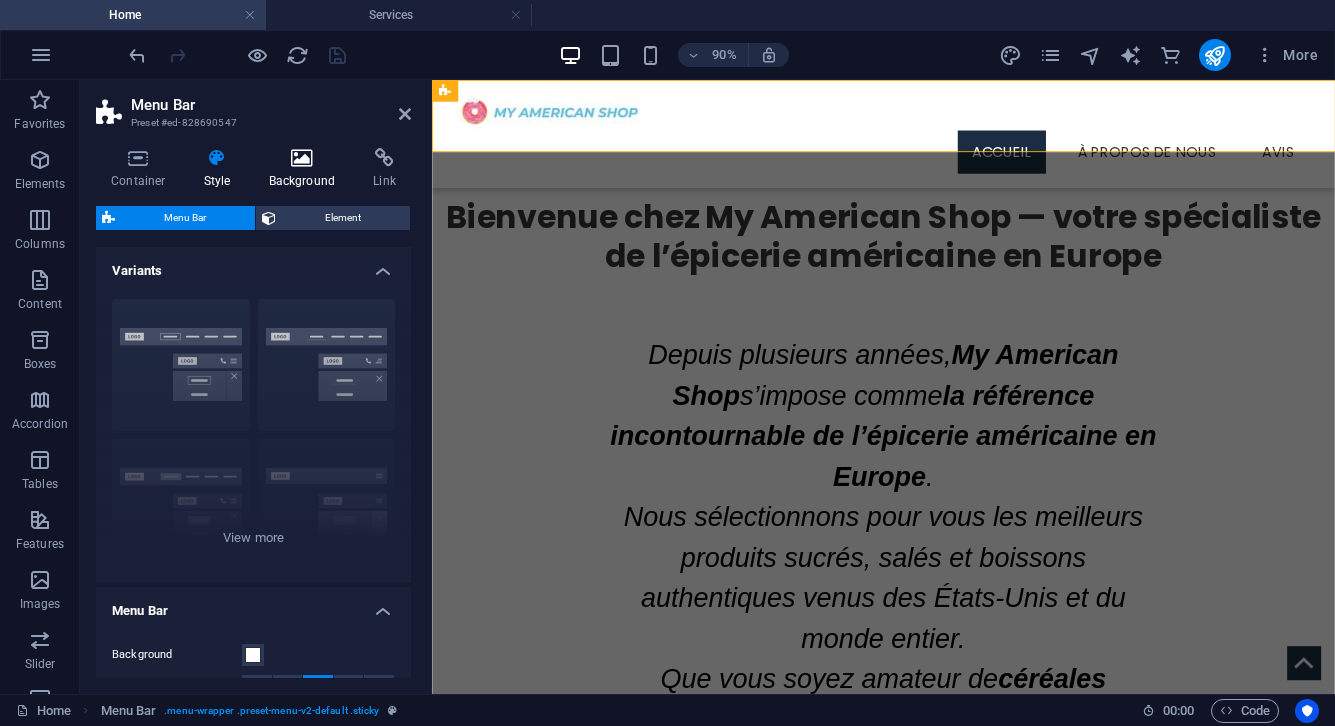 click at bounding box center (302, 158) 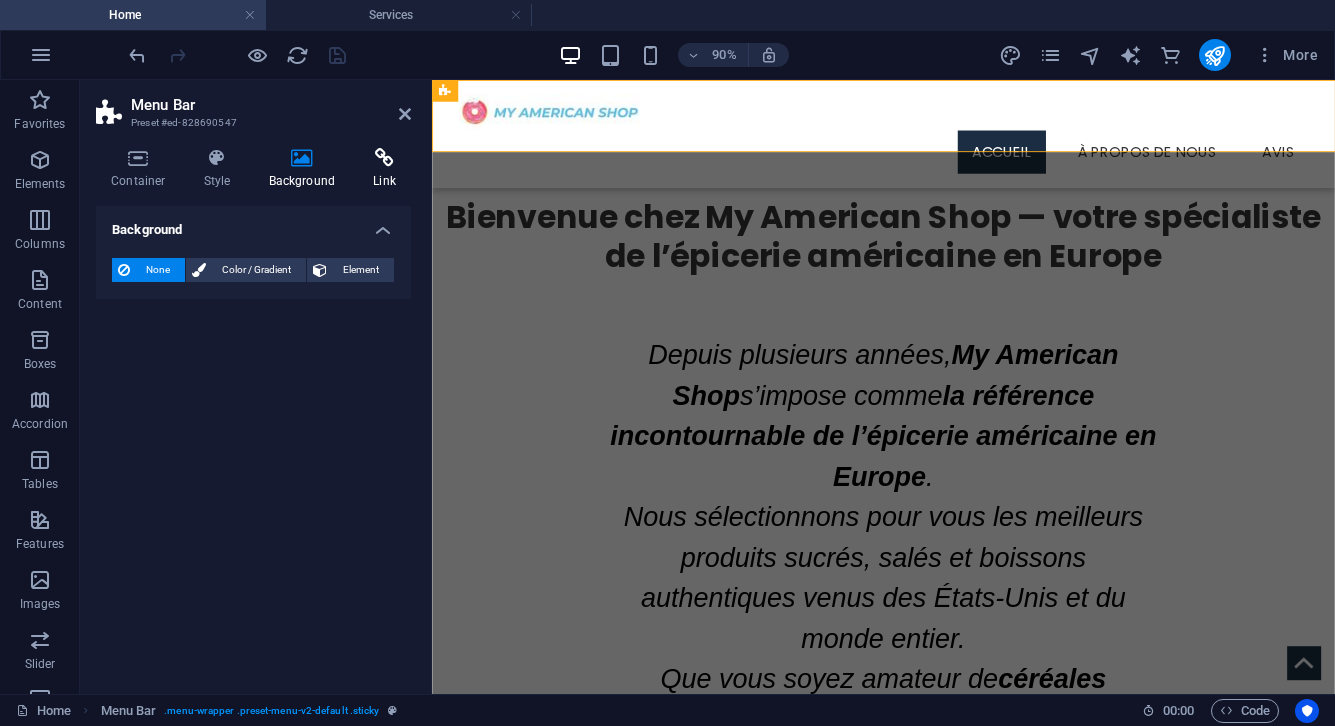 click at bounding box center [384, 158] 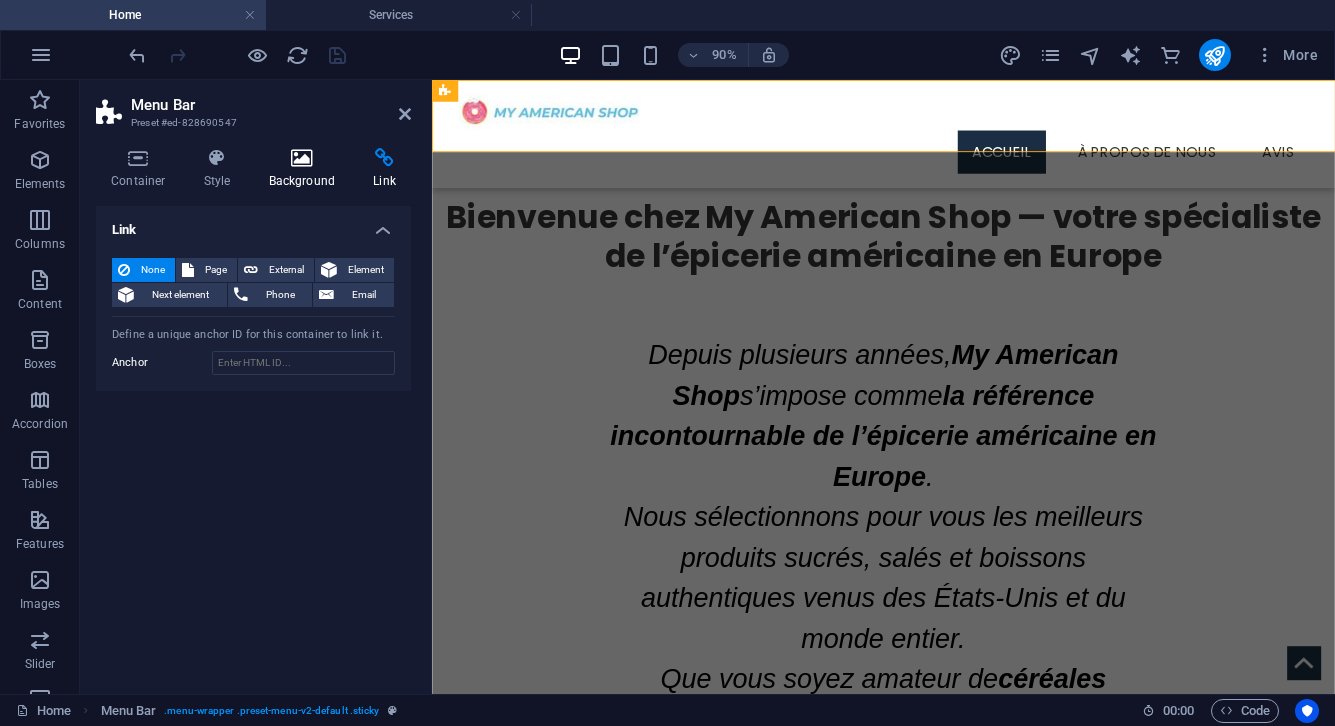click on "Background" at bounding box center [306, 169] 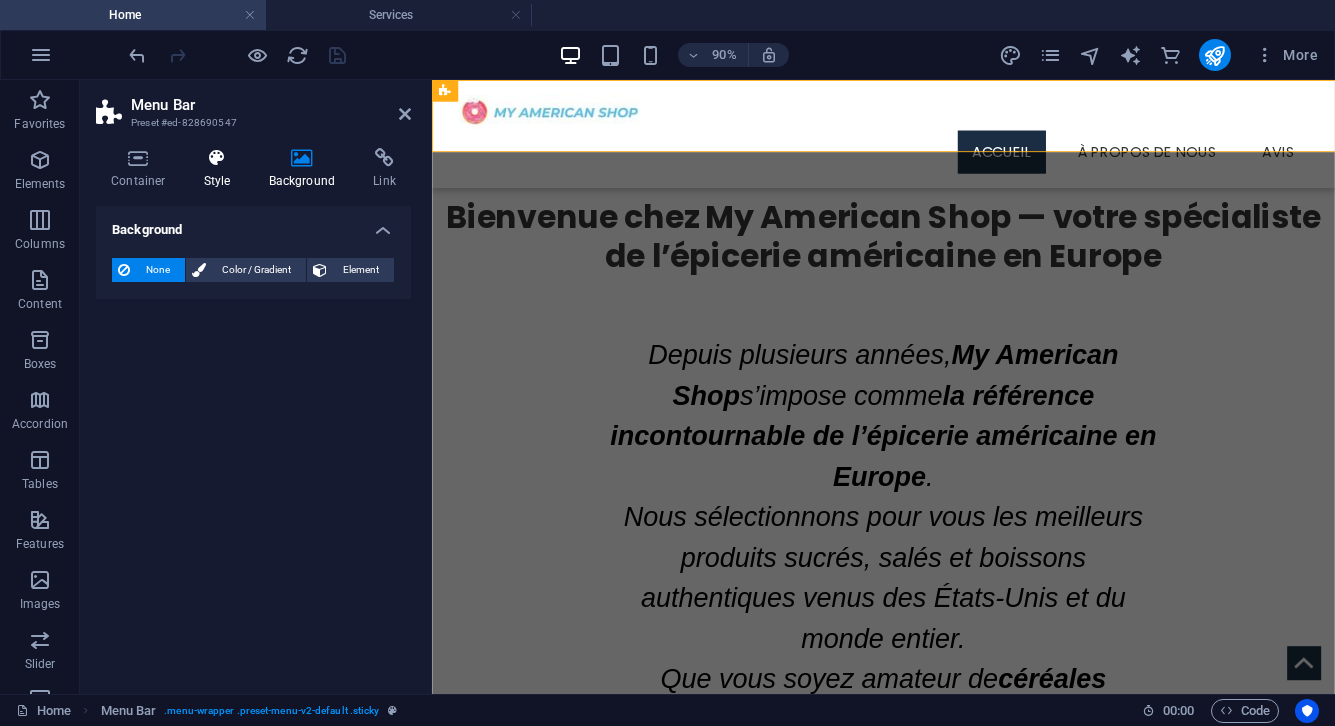 click on "Style" at bounding box center [221, 169] 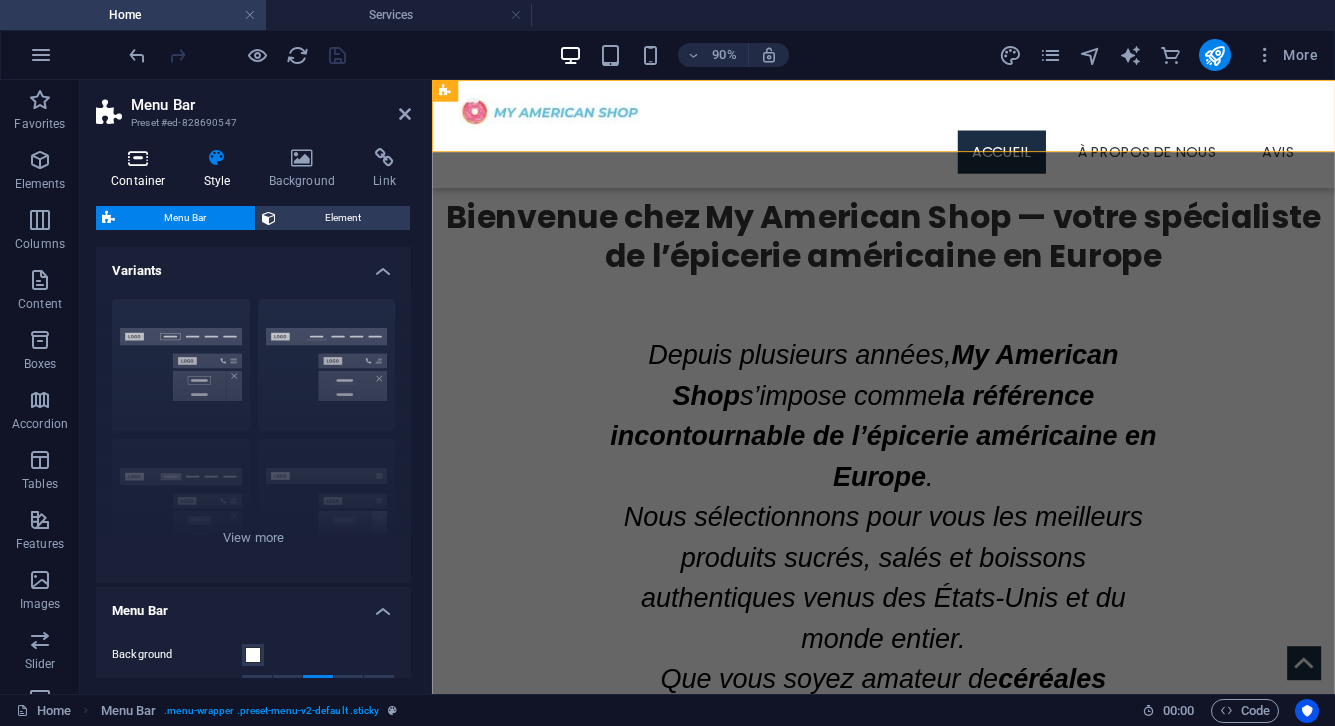 click on "Container" at bounding box center [142, 169] 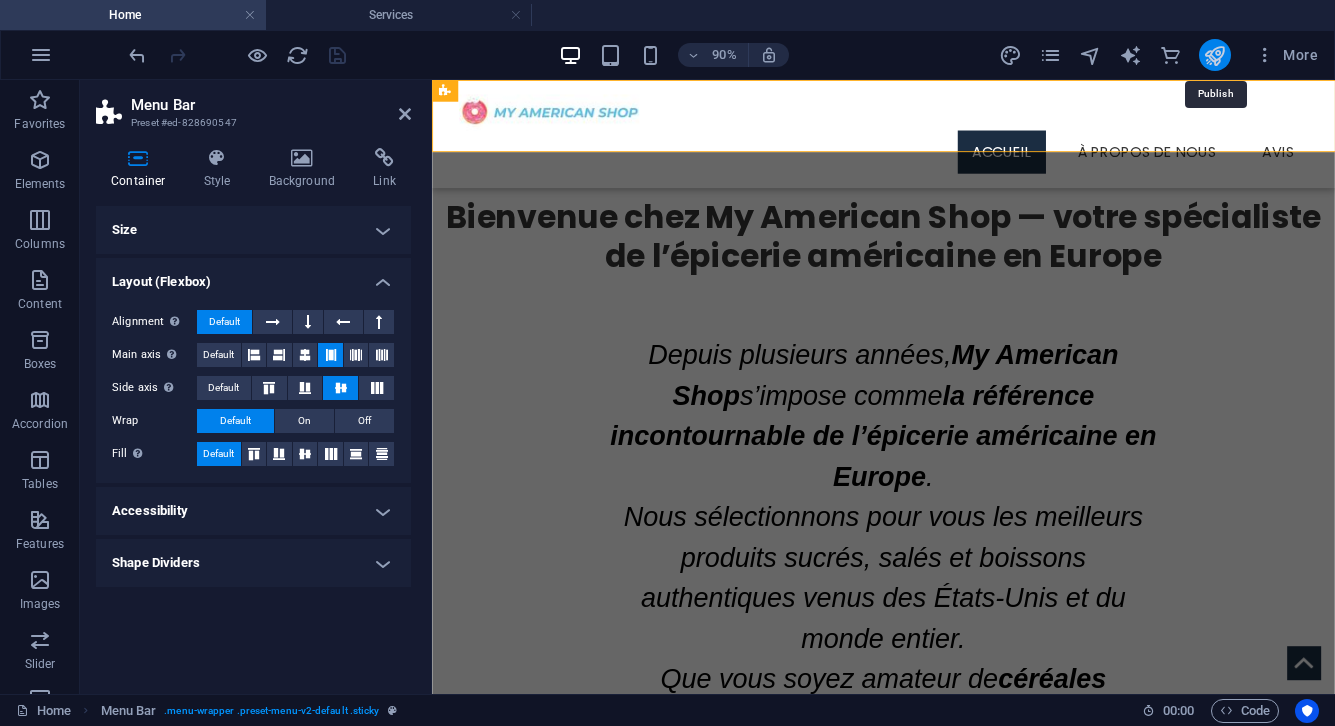 click at bounding box center (1214, 55) 